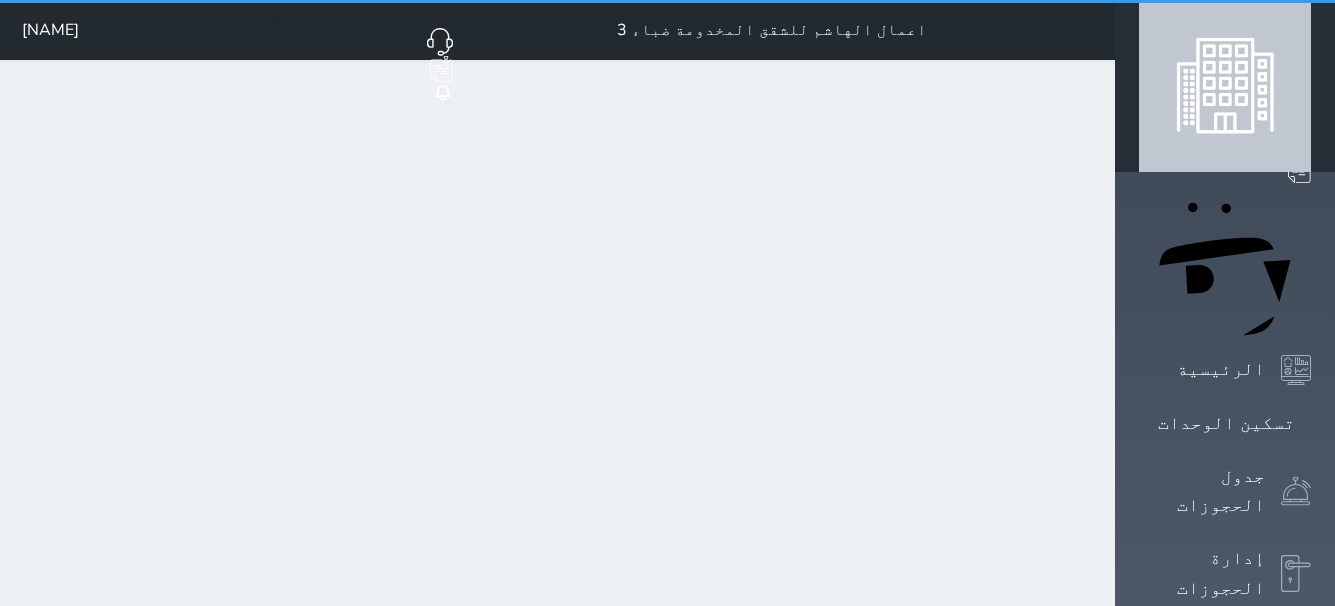 click at bounding box center (614, 2168) 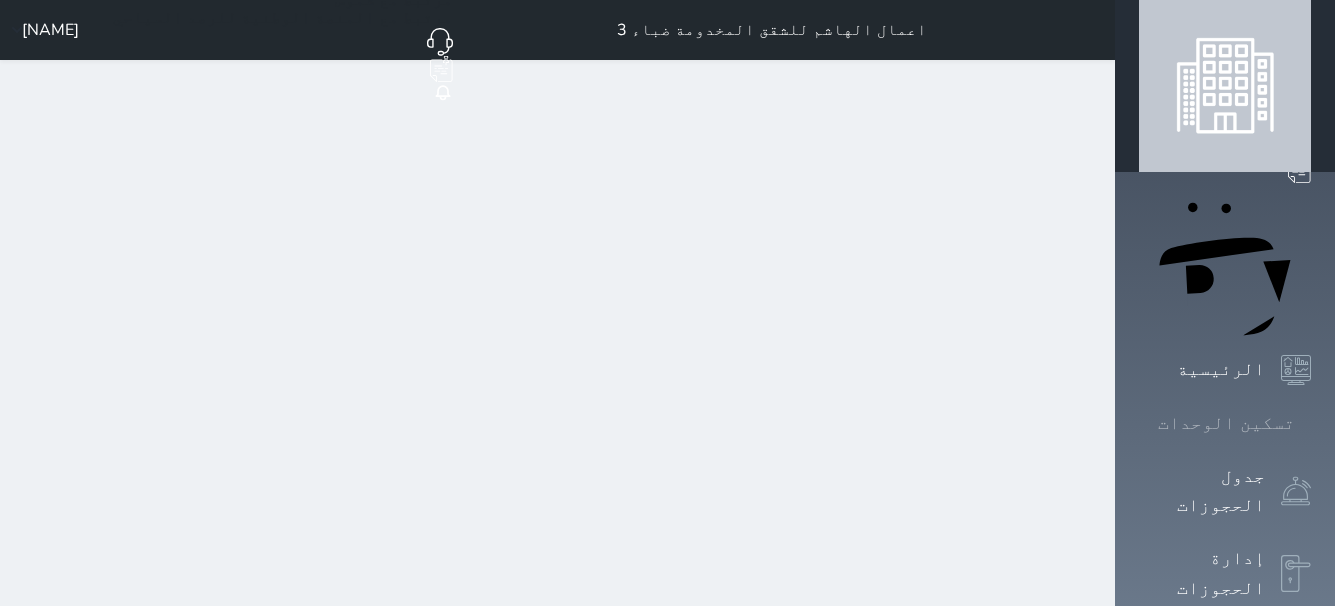 click on "تسكين الوحدات" at bounding box center [1226, 423] 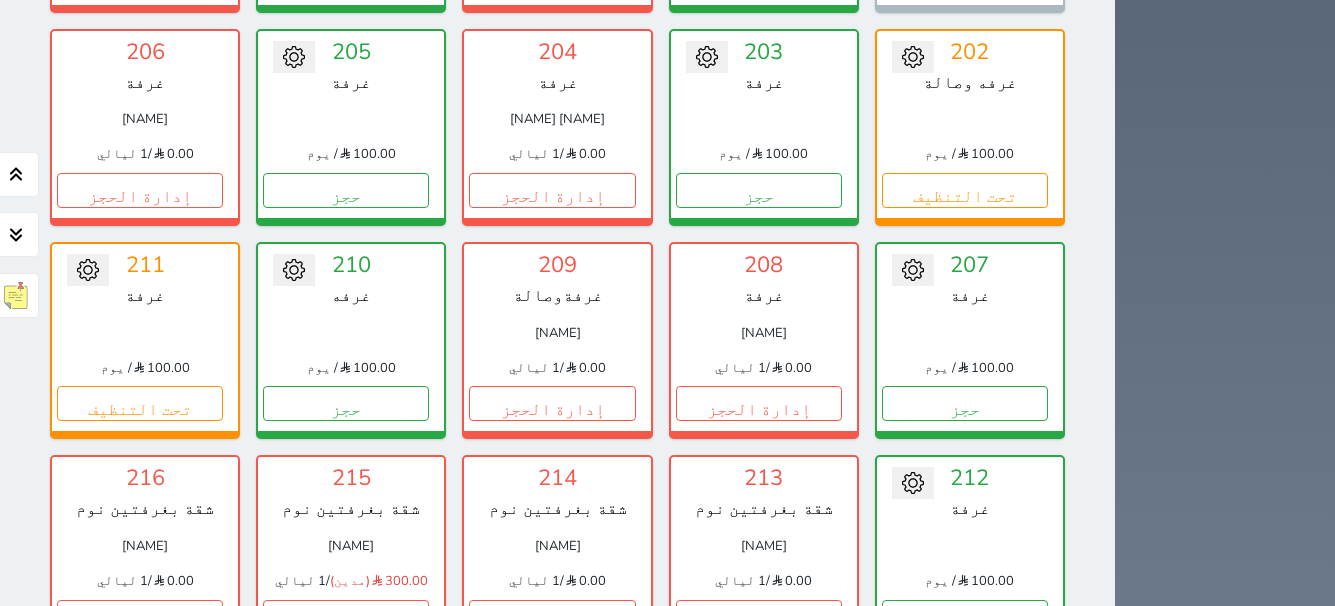 scroll, scrollTop: 1178, scrollLeft: 0, axis: vertical 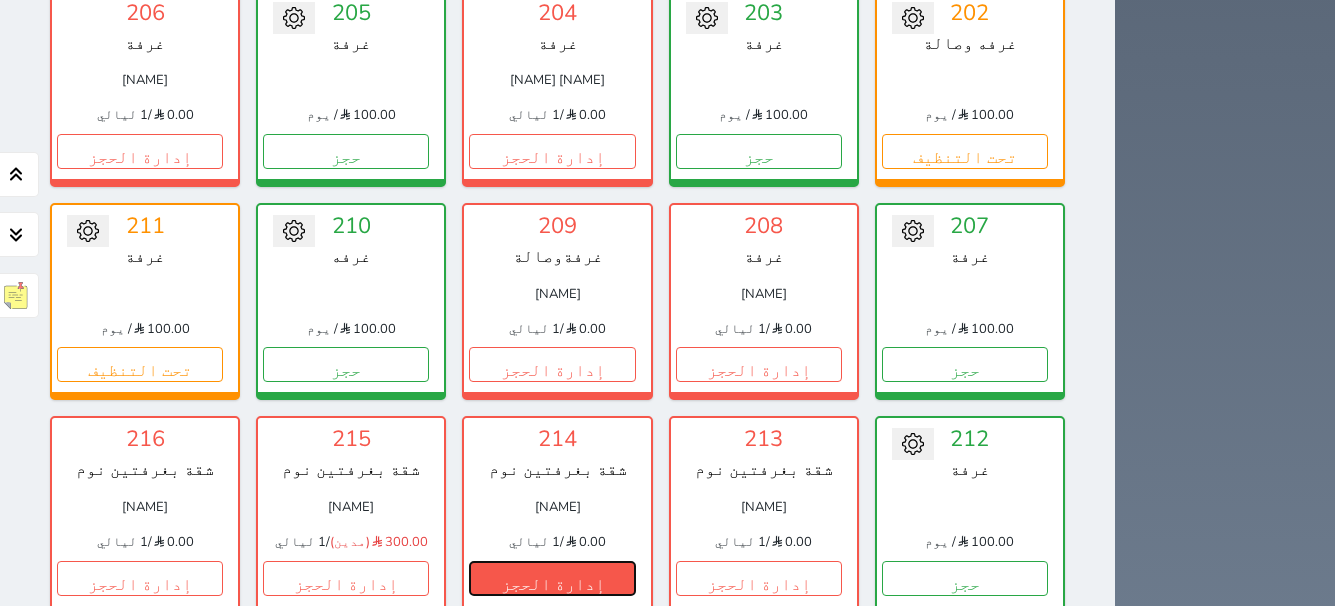 click on "إدارة الحجز" at bounding box center [552, 578] 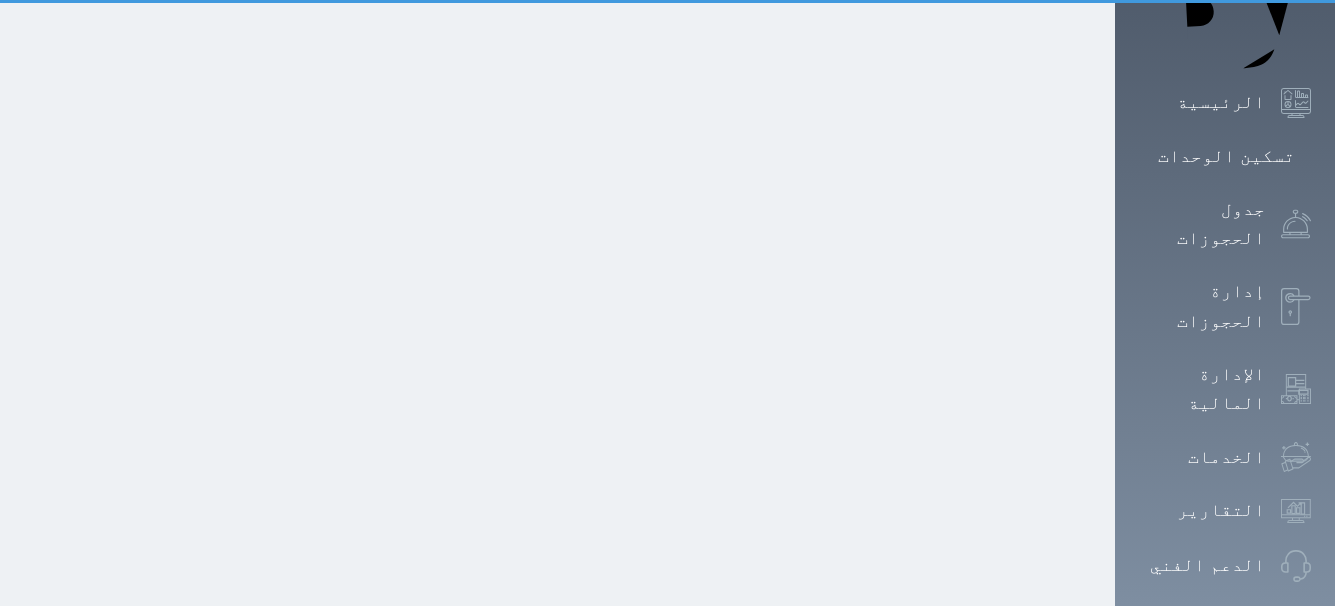 scroll, scrollTop: 0, scrollLeft: 0, axis: both 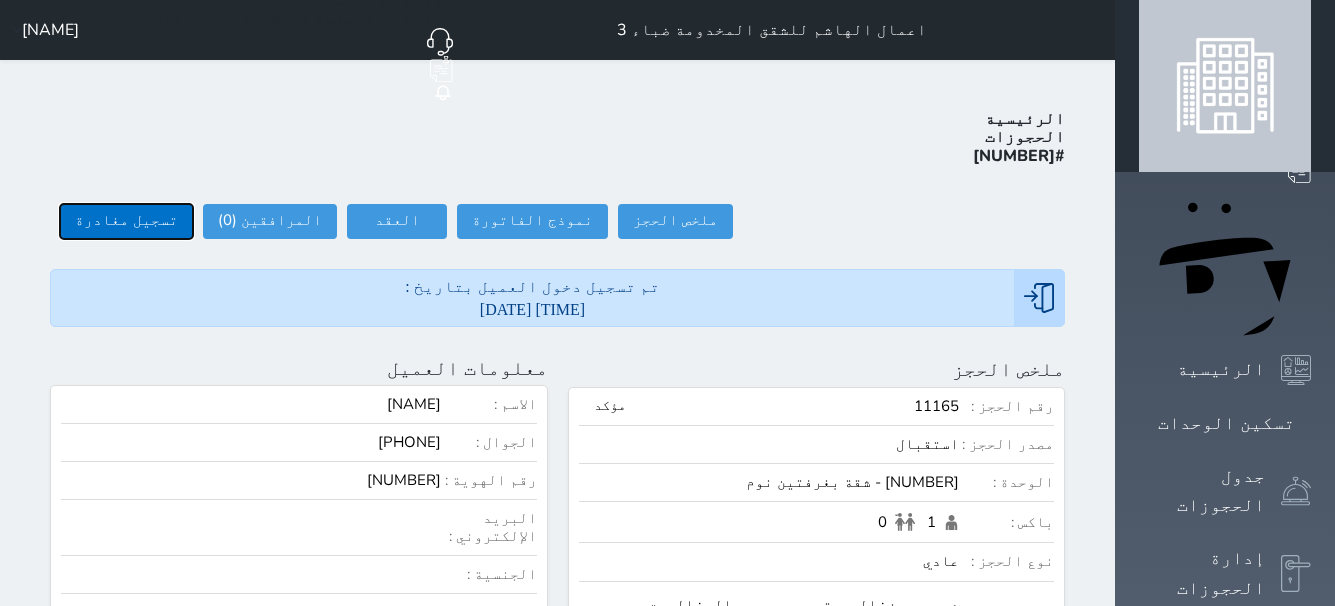 click on "تسجيل مغادرة" at bounding box center [126, 221] 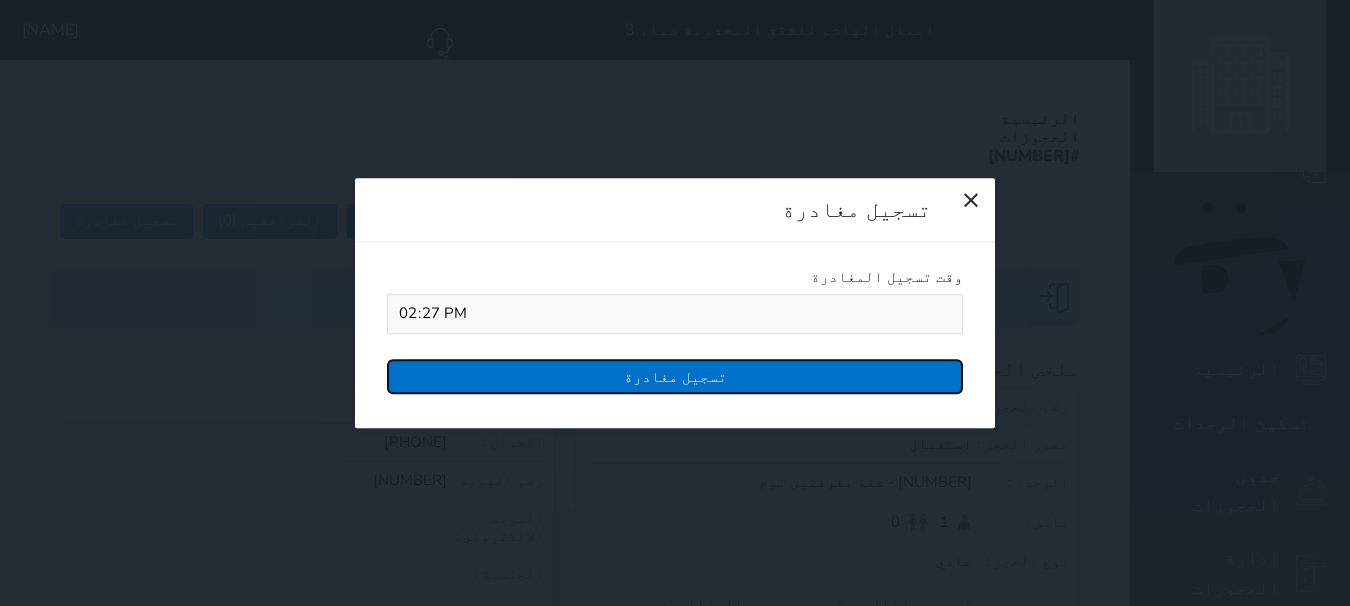 click on "تسجيل مغادرة" at bounding box center [675, 376] 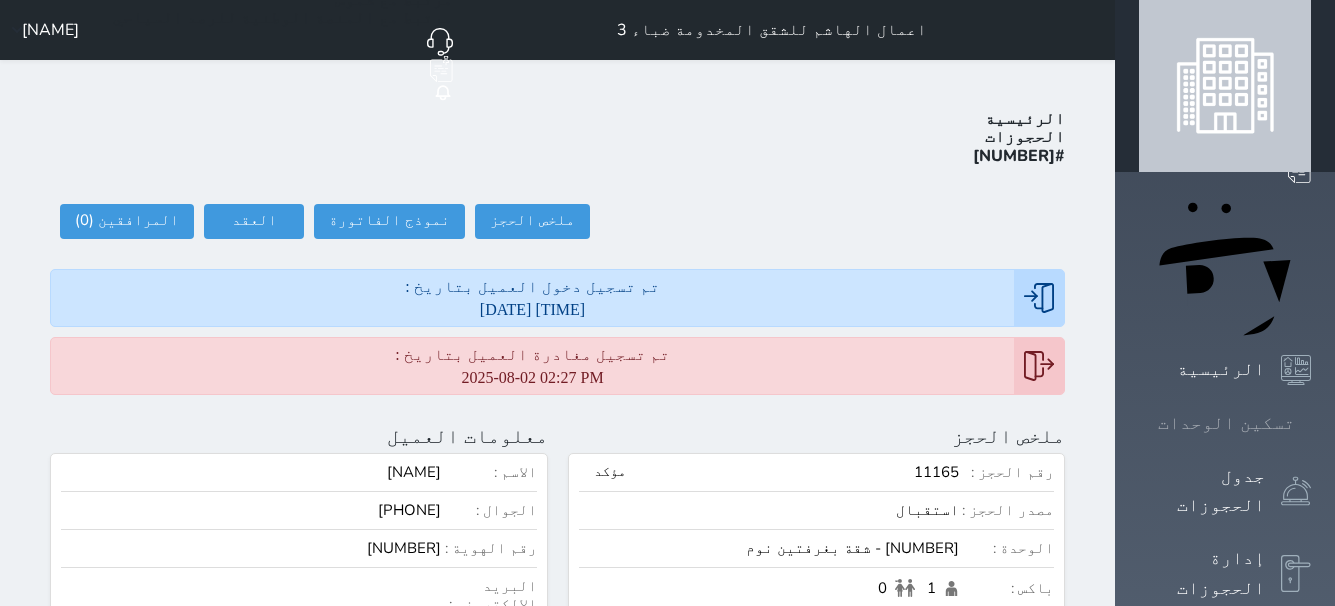 drag, startPoint x: 859, startPoint y: 324, endPoint x: 1255, endPoint y: 234, distance: 406.0985 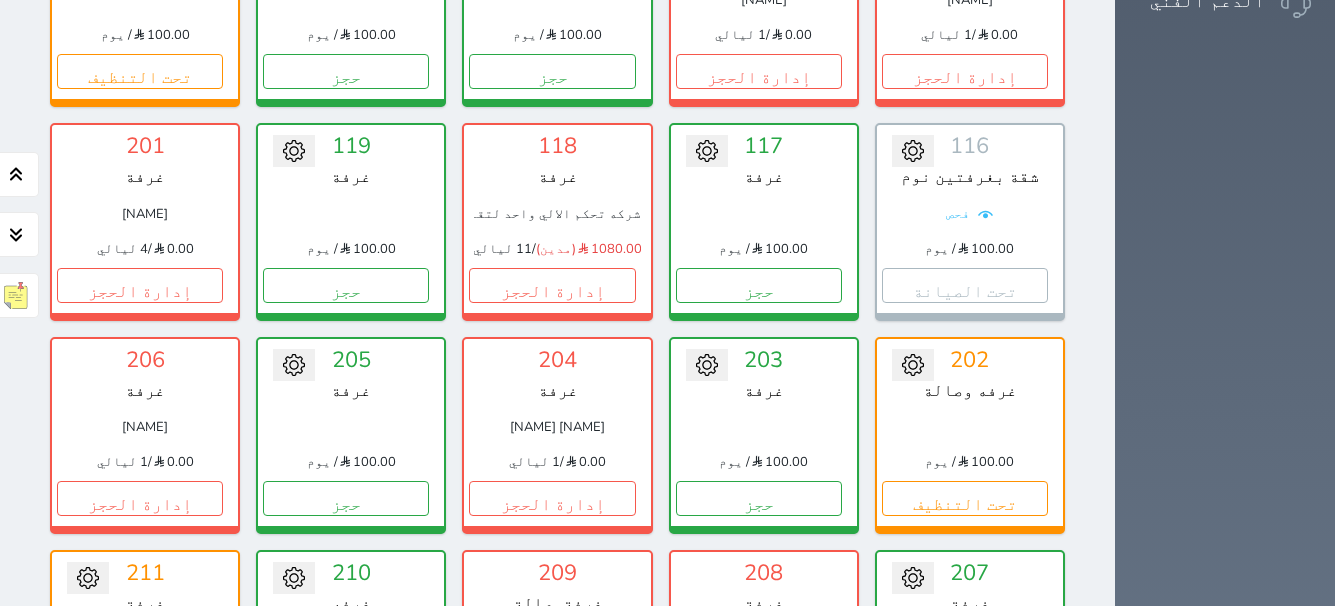 scroll, scrollTop: 1200, scrollLeft: 0, axis: vertical 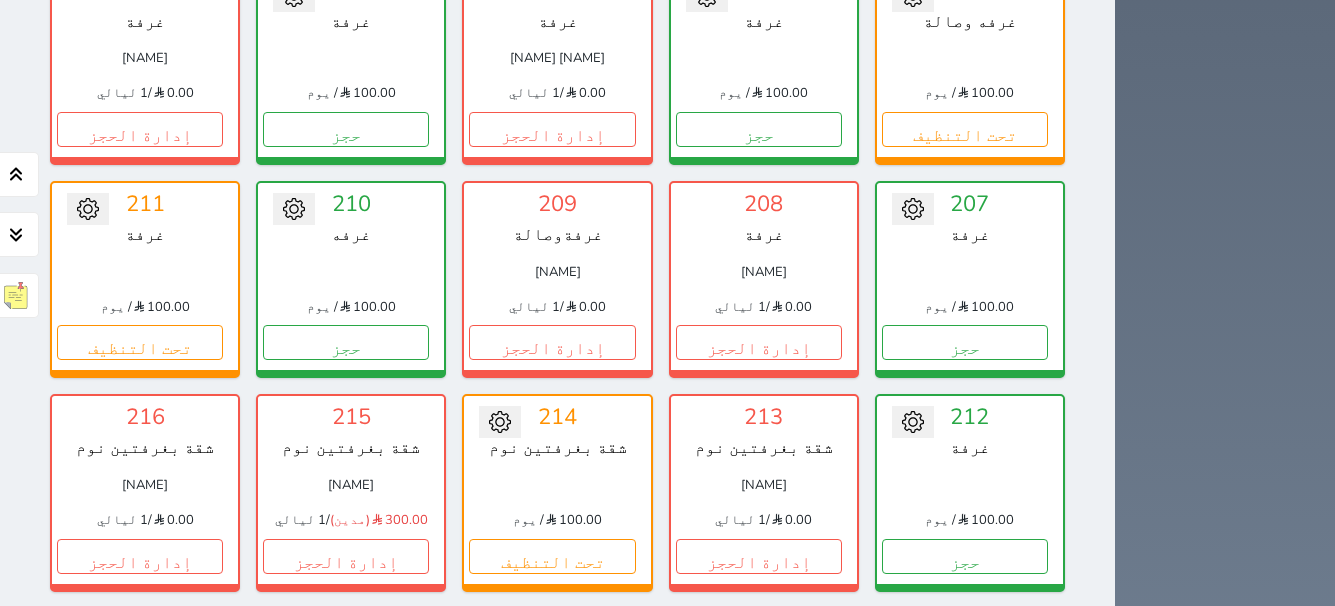 click on "إدارة الحجز" at bounding box center (759, 769) 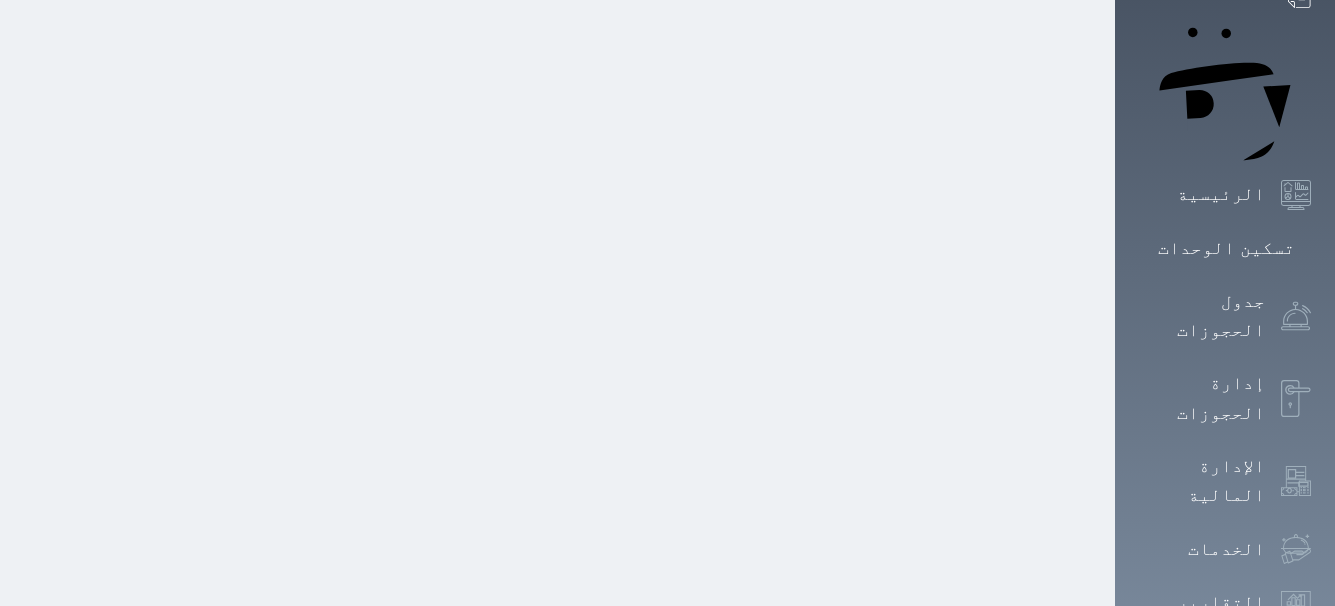 scroll, scrollTop: 0, scrollLeft: 0, axis: both 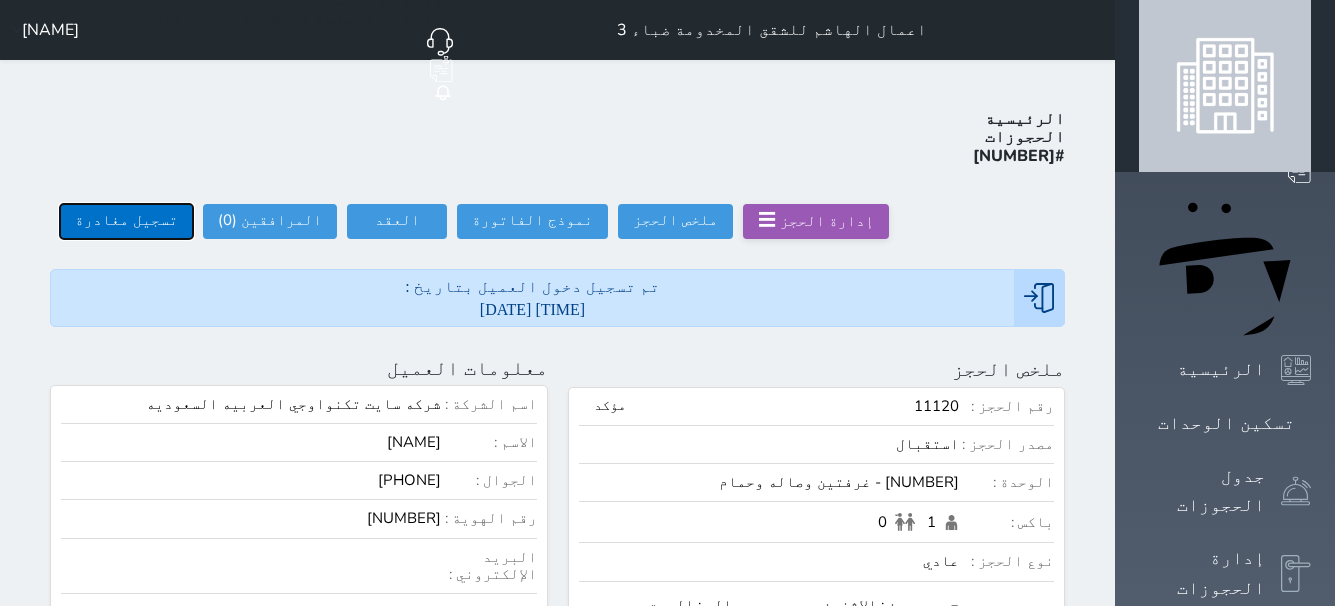 click on "تسجيل مغادرة" at bounding box center [126, 221] 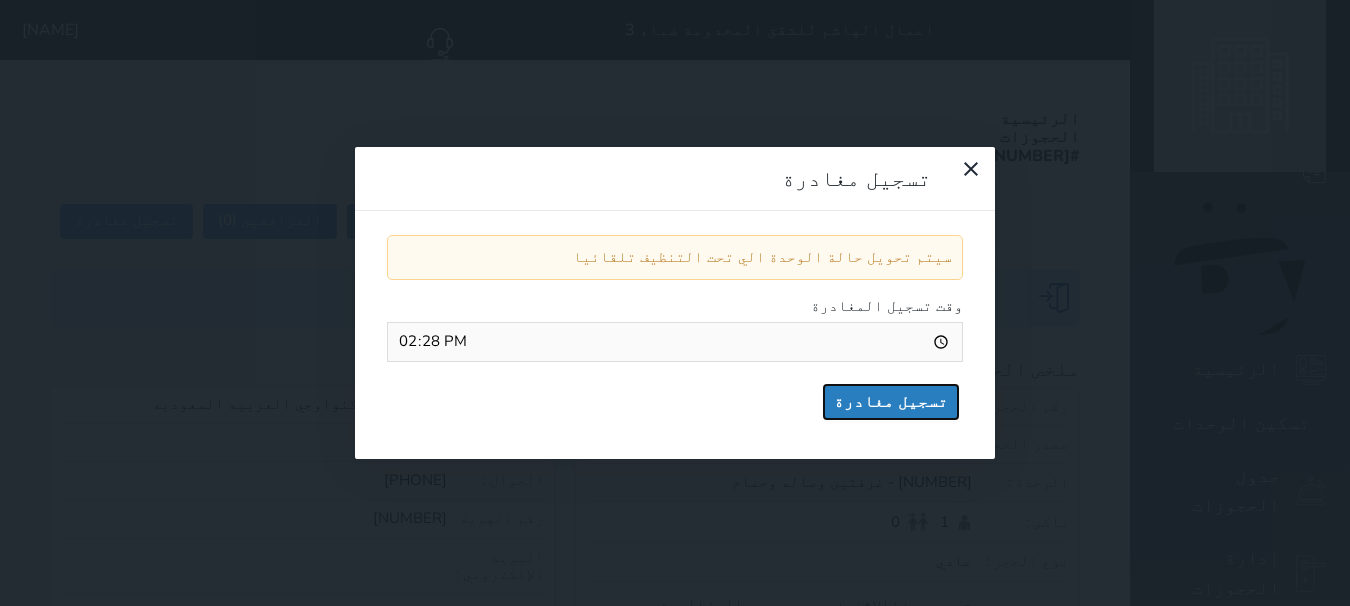 click on "تسجيل مغادرة" at bounding box center [891, 402] 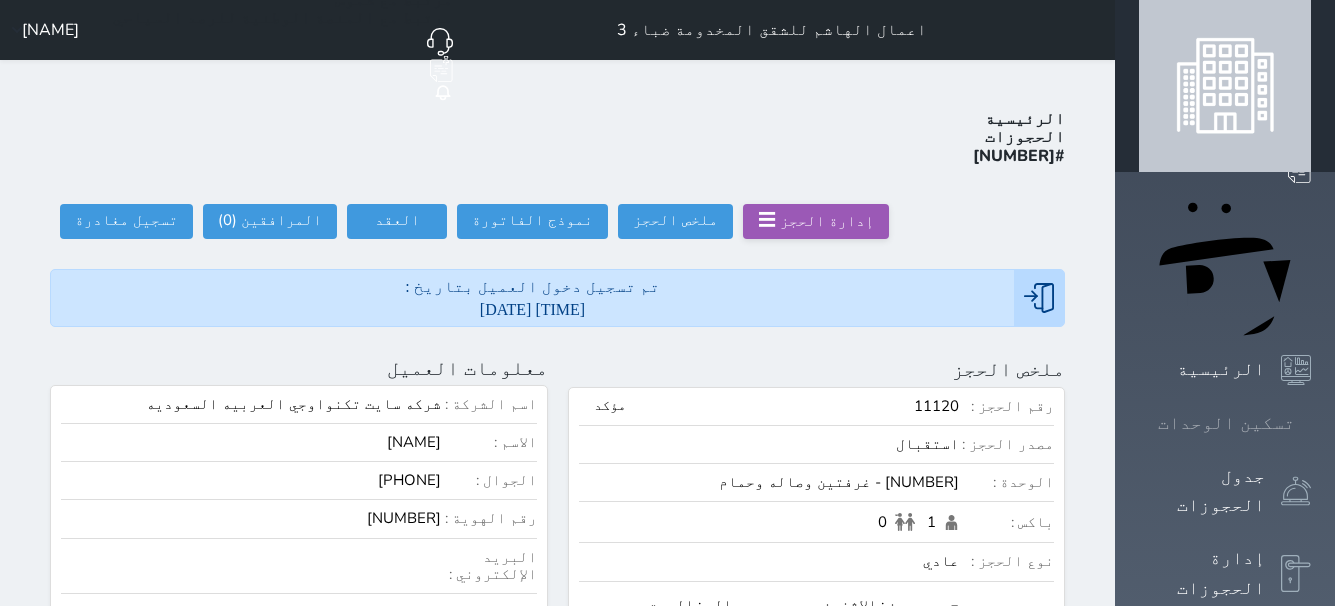click on "تسكين الوحدات" at bounding box center [1226, 423] 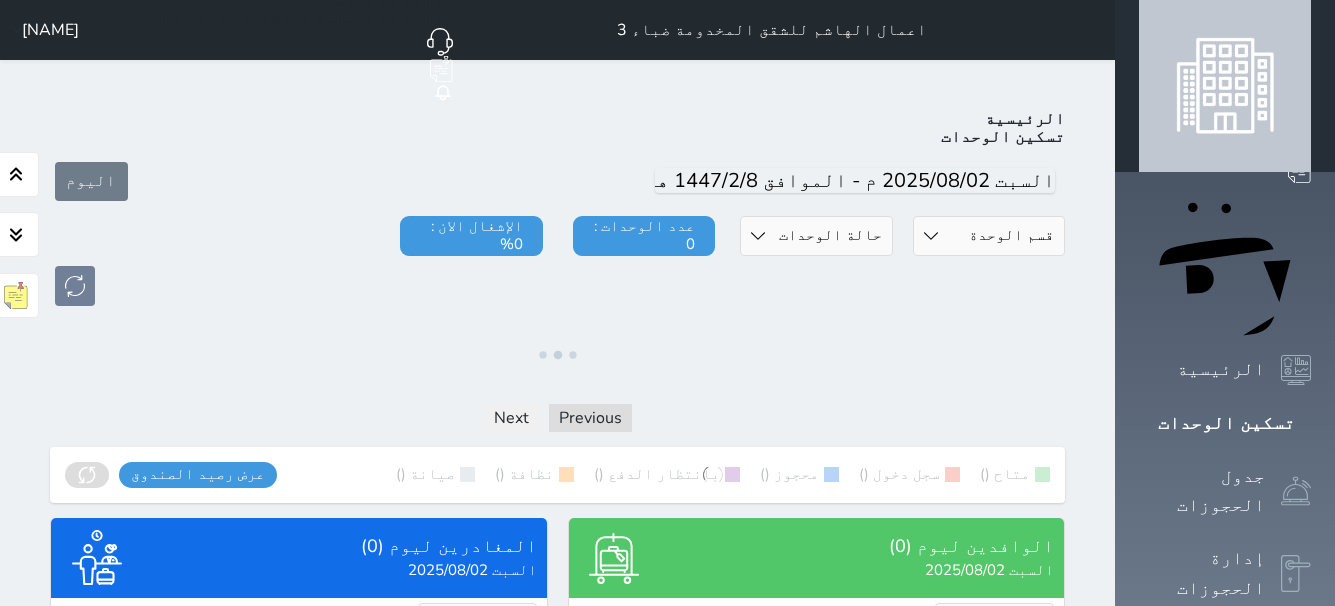 scroll, scrollTop: 192, scrollLeft: 0, axis: vertical 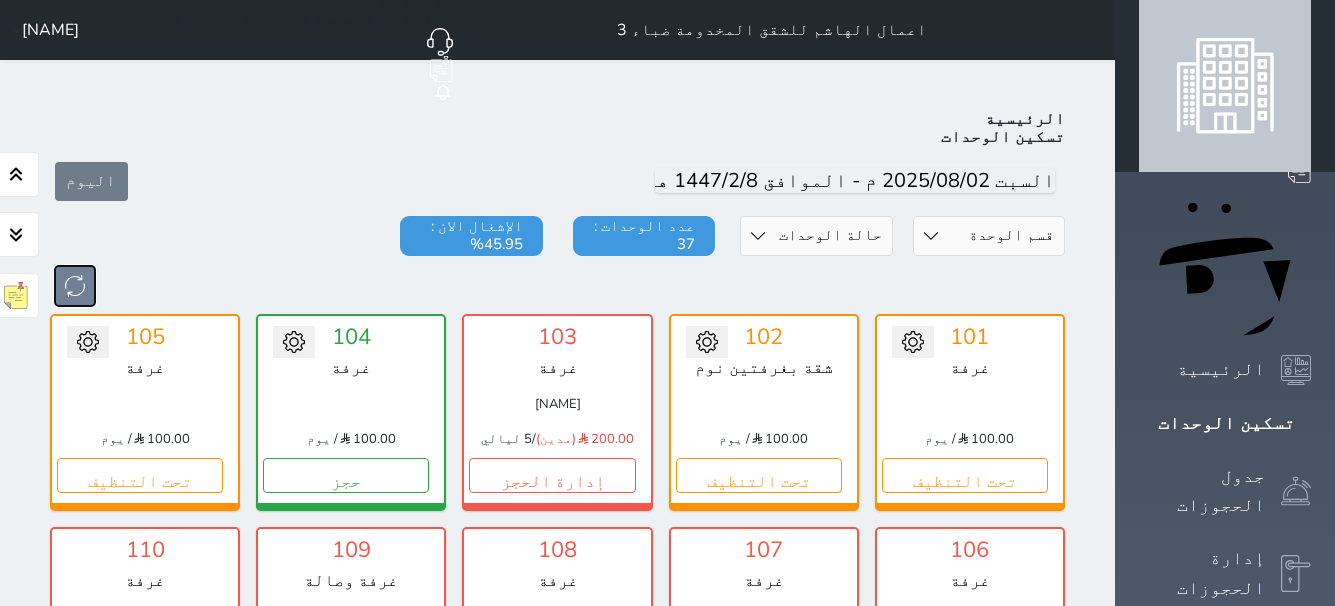 click at bounding box center (75, 286) 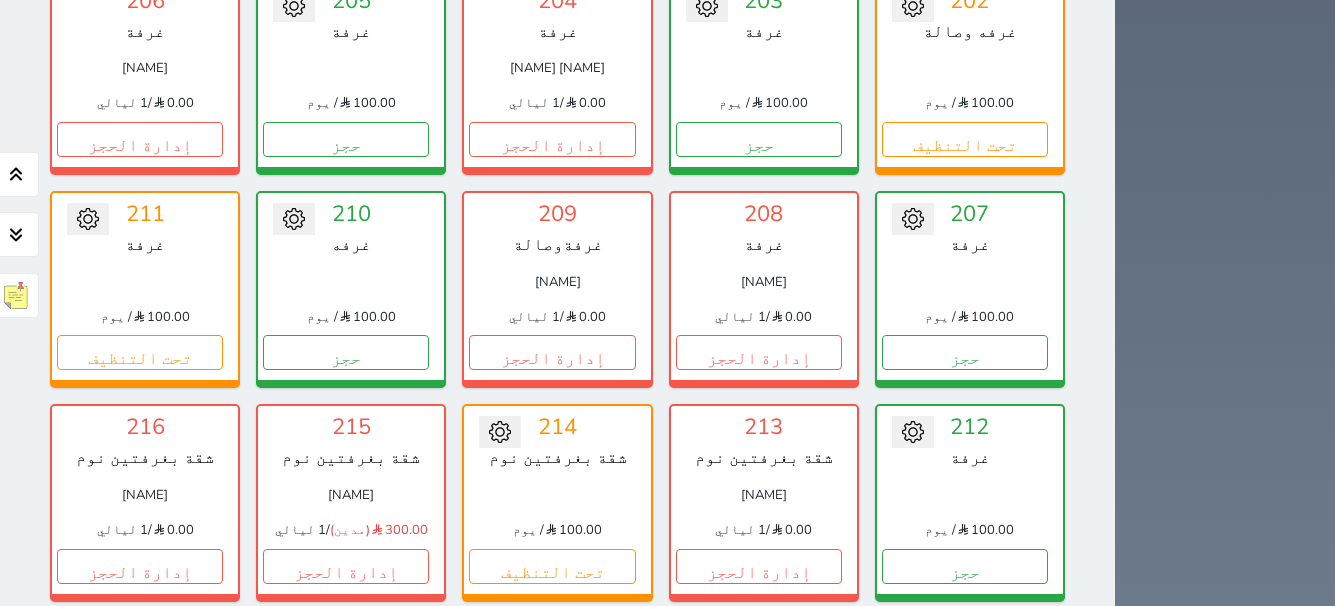 scroll, scrollTop: 1178, scrollLeft: 0, axis: vertical 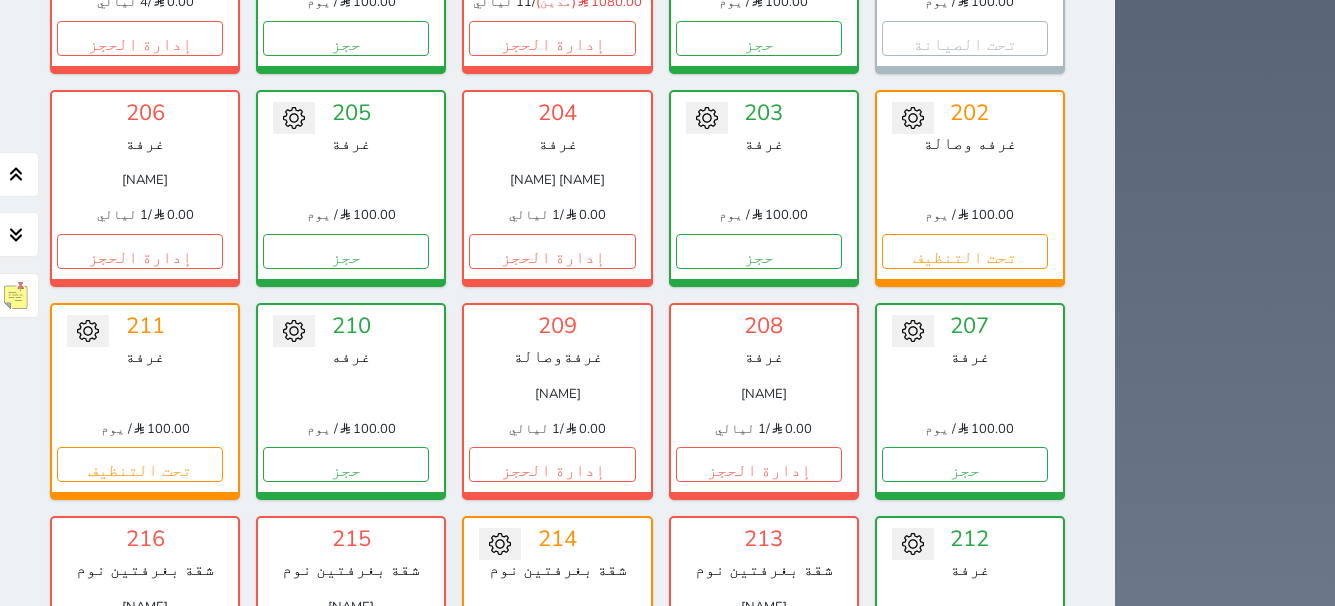click on "إدارة الحجز" at bounding box center (759, 678) 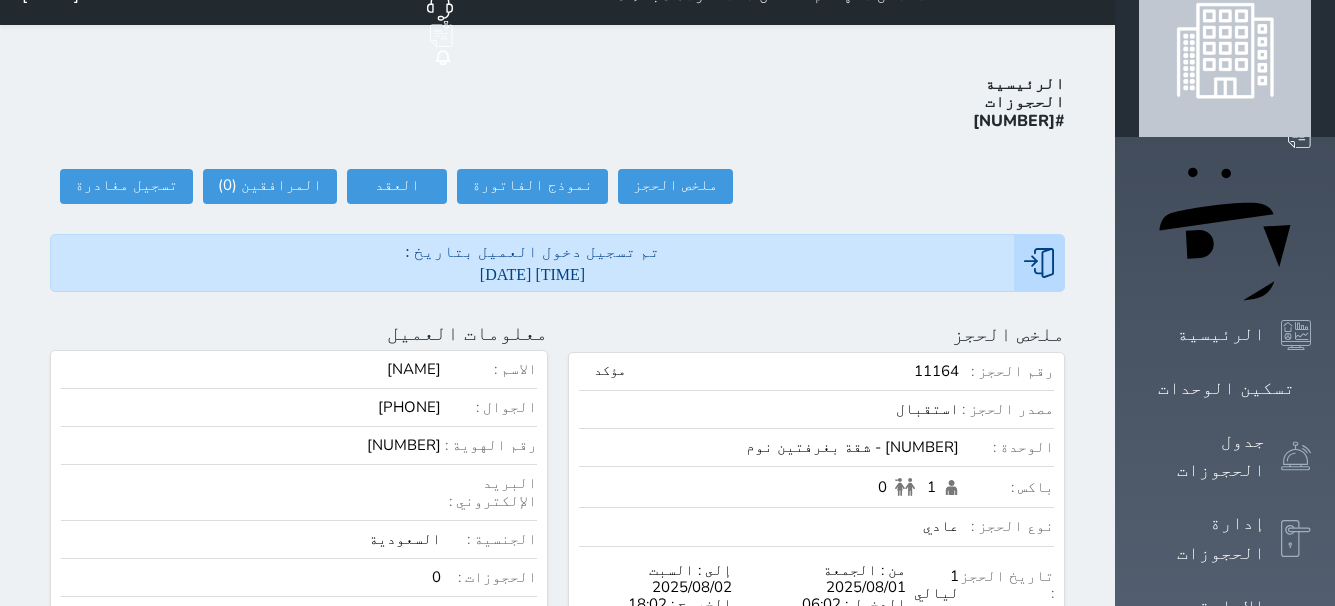 scroll, scrollTop: 0, scrollLeft: 0, axis: both 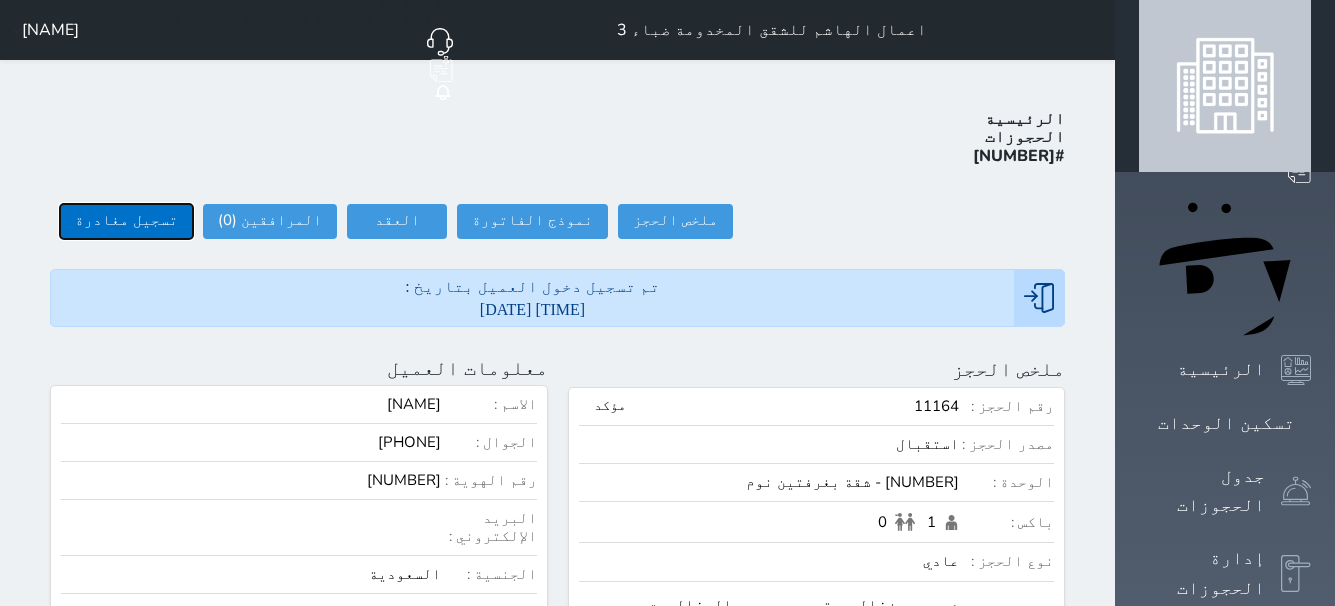 click on "تسجيل مغادرة" at bounding box center (126, 221) 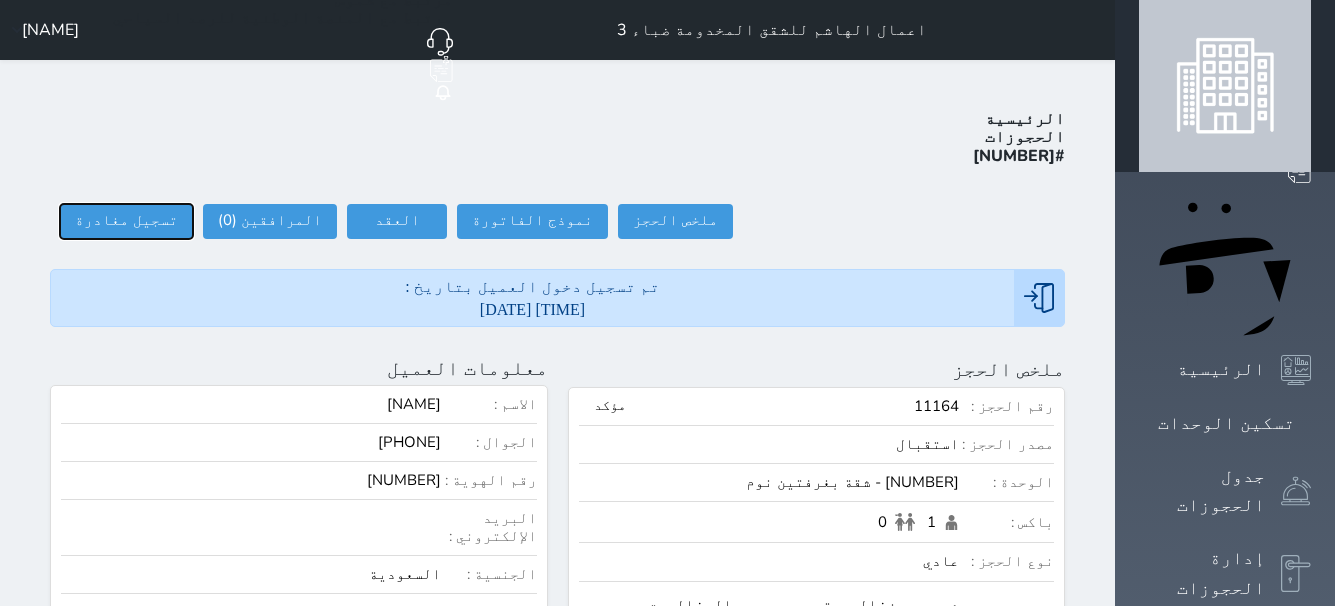type on "14:39" 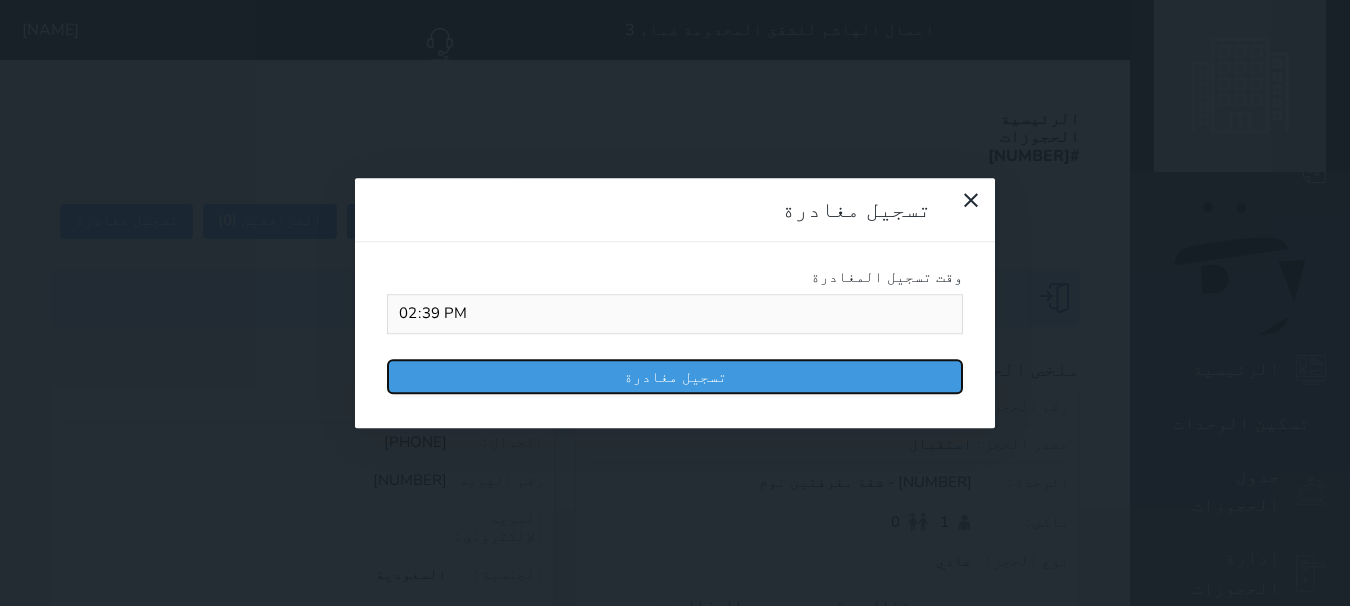click on "تسجيل مغادرة" at bounding box center [675, 376] 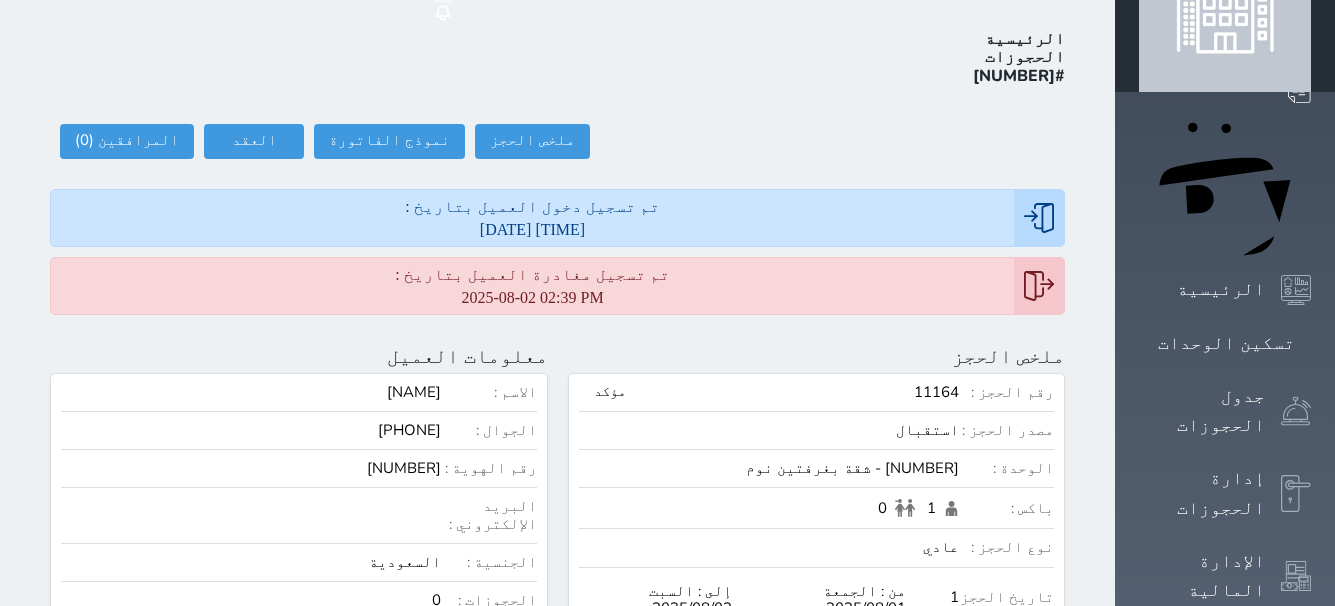 scroll, scrollTop: 0, scrollLeft: 0, axis: both 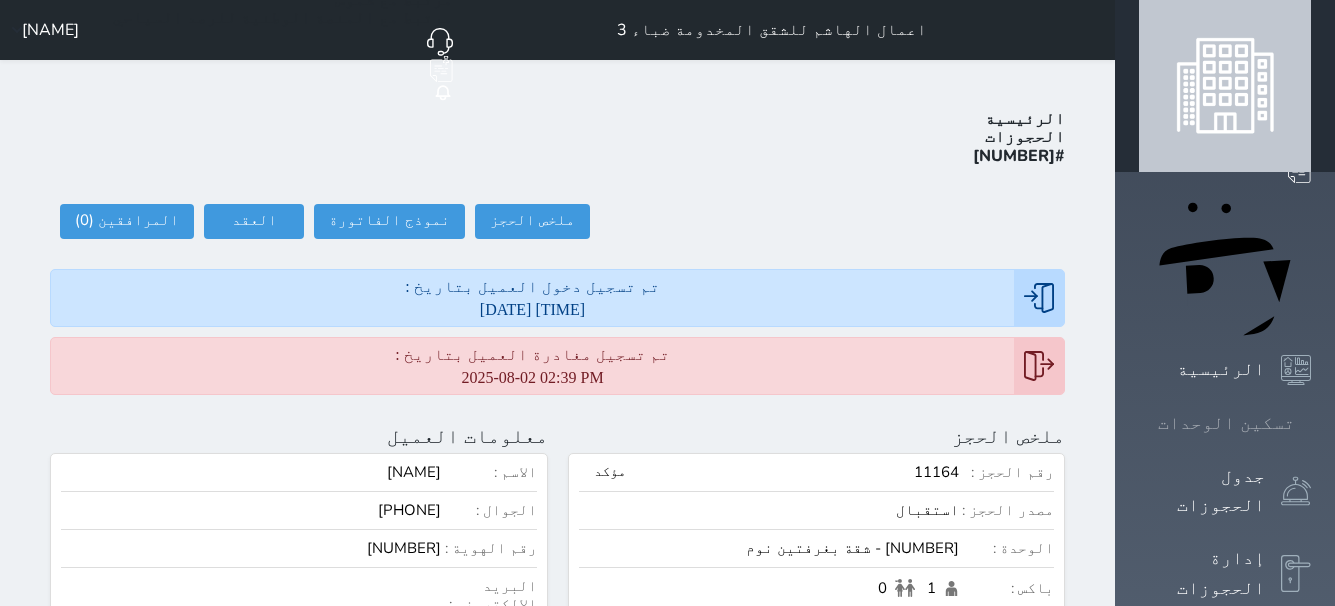 click on "تسكين الوحدات" at bounding box center (1226, 423) 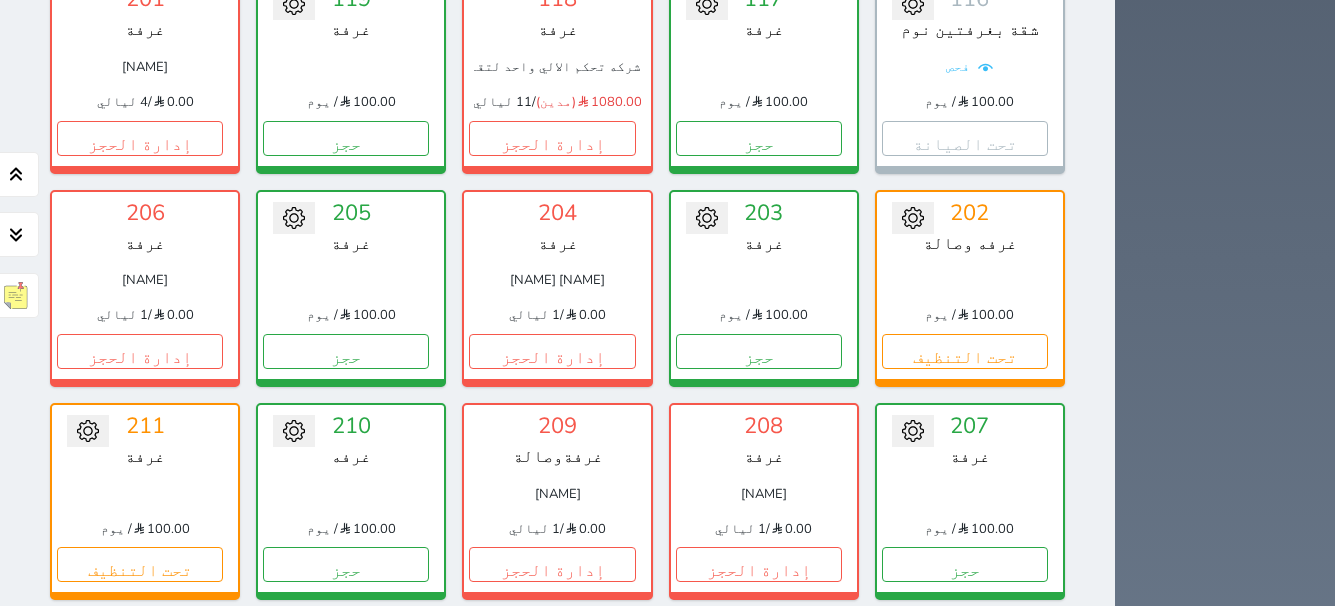 scroll, scrollTop: 1278, scrollLeft: 0, axis: vertical 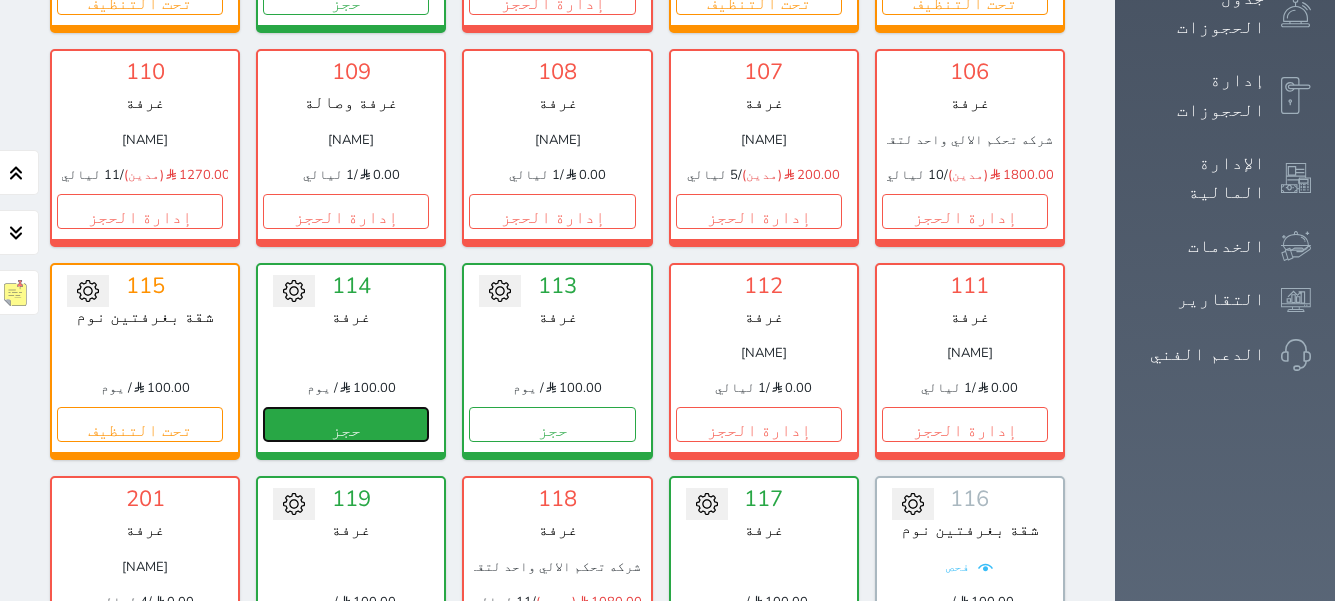 drag, startPoint x: 922, startPoint y: 370, endPoint x: 961, endPoint y: 376, distance: 39.45884 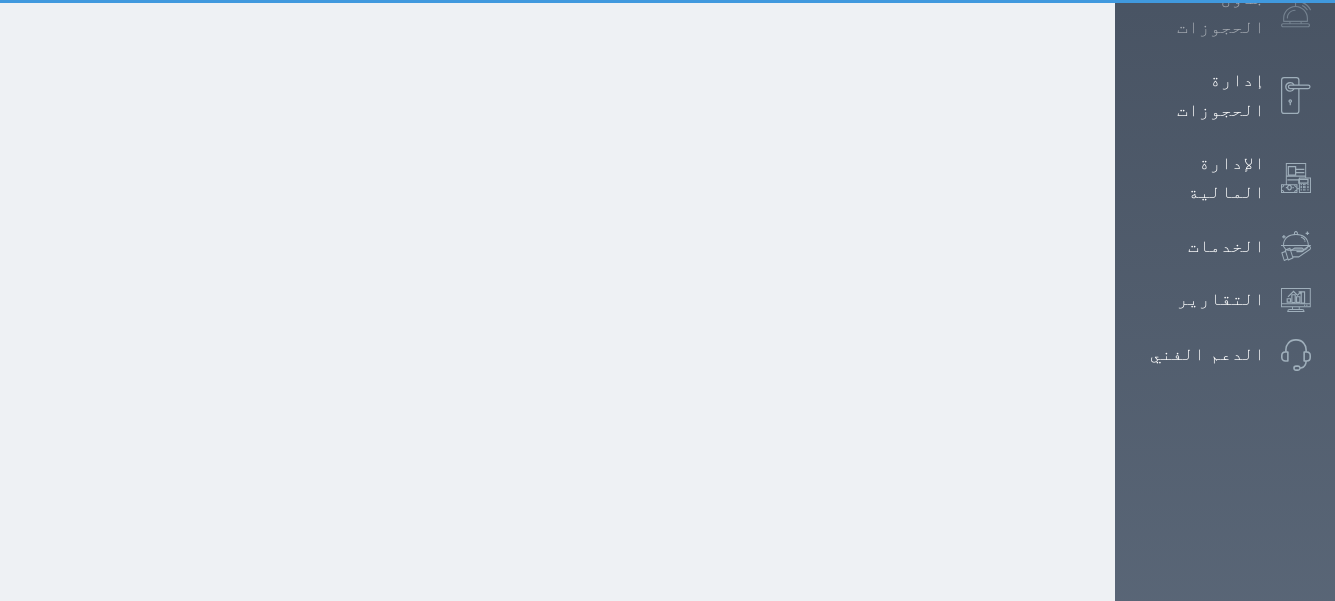 click on "جدول الحجوزات" at bounding box center (1202, 13) 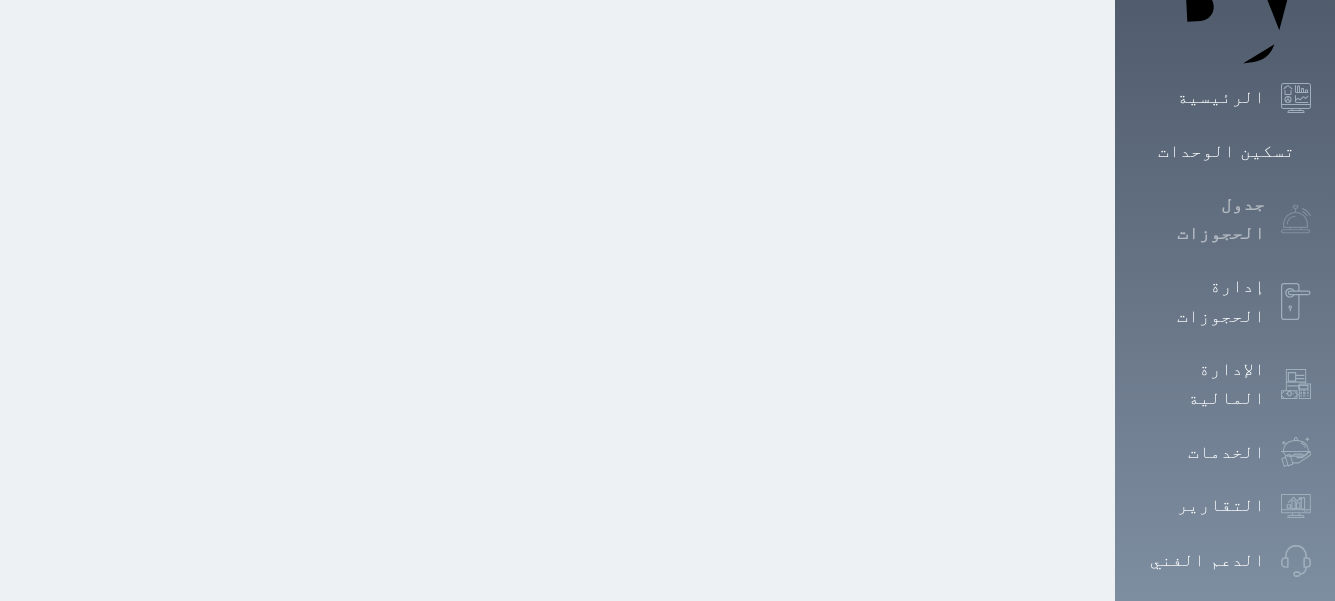 click on "حجز جماعي جديد   حجز جديد             الرئيسية     تسكين الوحدات     جدول الحجوزات     إدارة الحجوزات       الإدارة المالية           الخدمات     التقارير       الدعم الفني" at bounding box center [1225, 164] 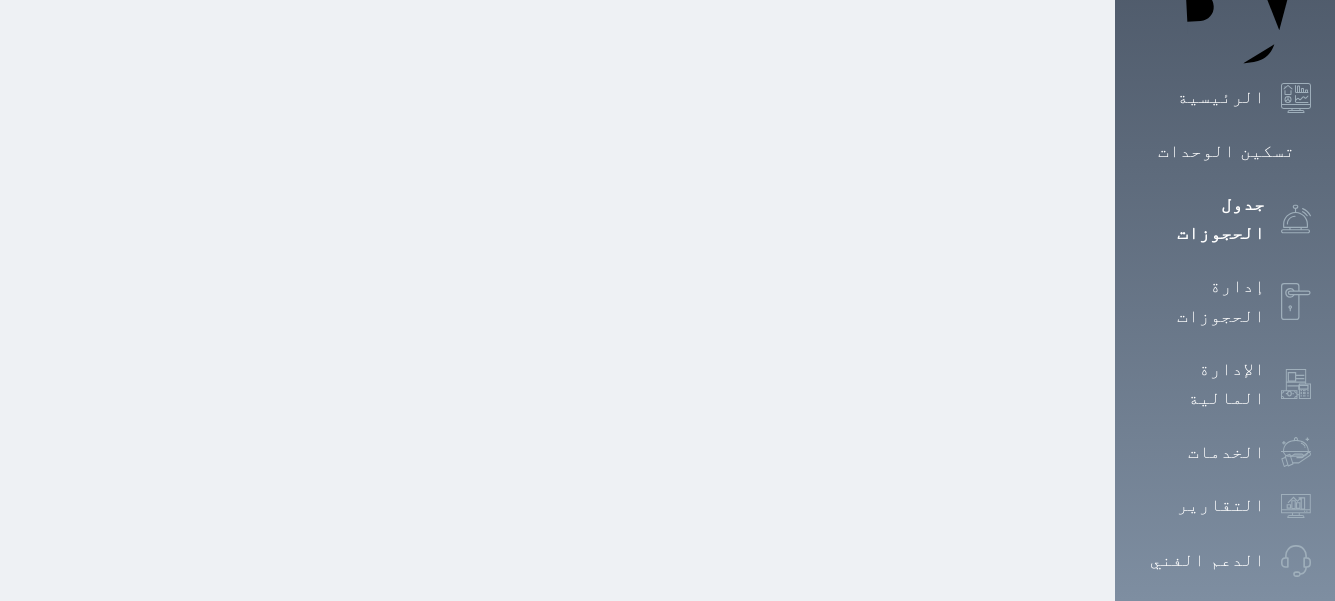 scroll, scrollTop: 152, scrollLeft: 0, axis: vertical 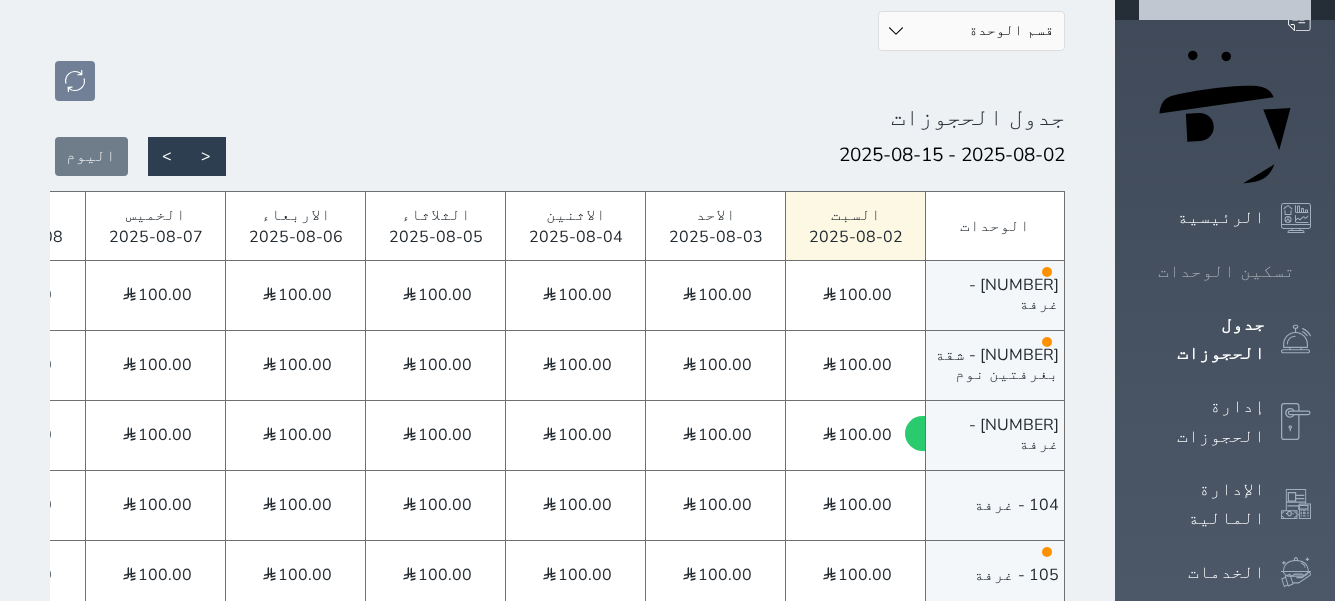 click on "حجز جماعي جديد   حجز جديد             الرئيسية     تسكين الوحدات     جدول الحجوزات     إدارة الحجوزات       الإدارة المالية           الخدمات     التقارير       الدعم الفني" at bounding box center (1225, 1393) 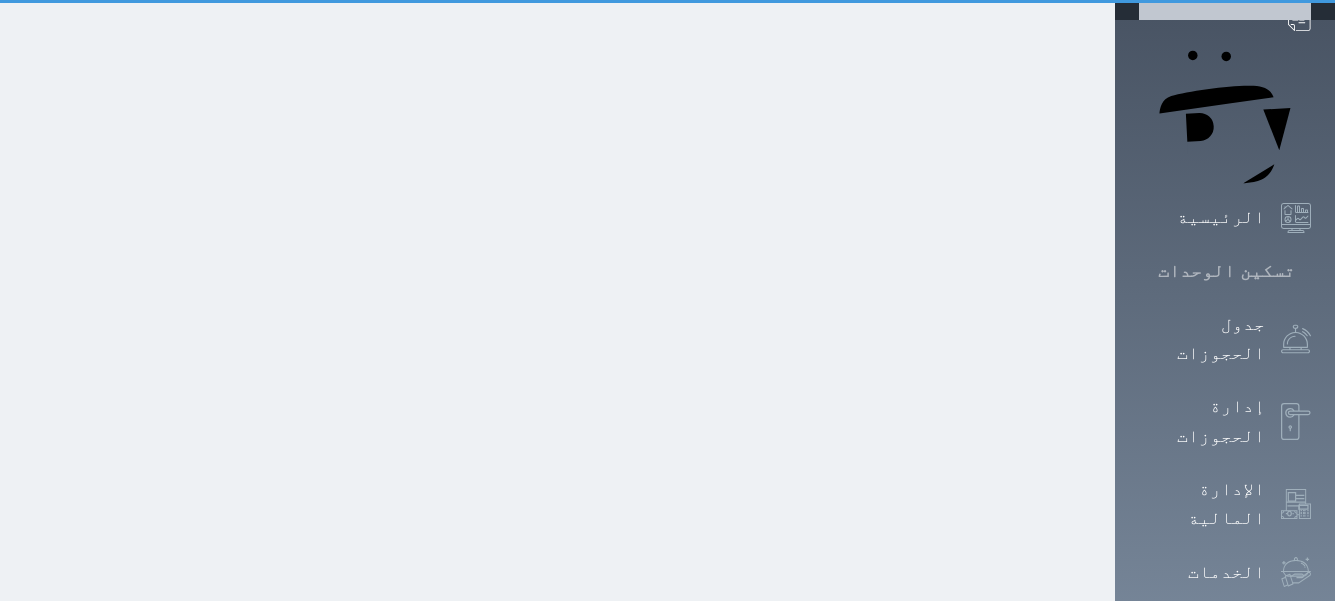 click on "جدول الحجوزات" at bounding box center [1202, 339] 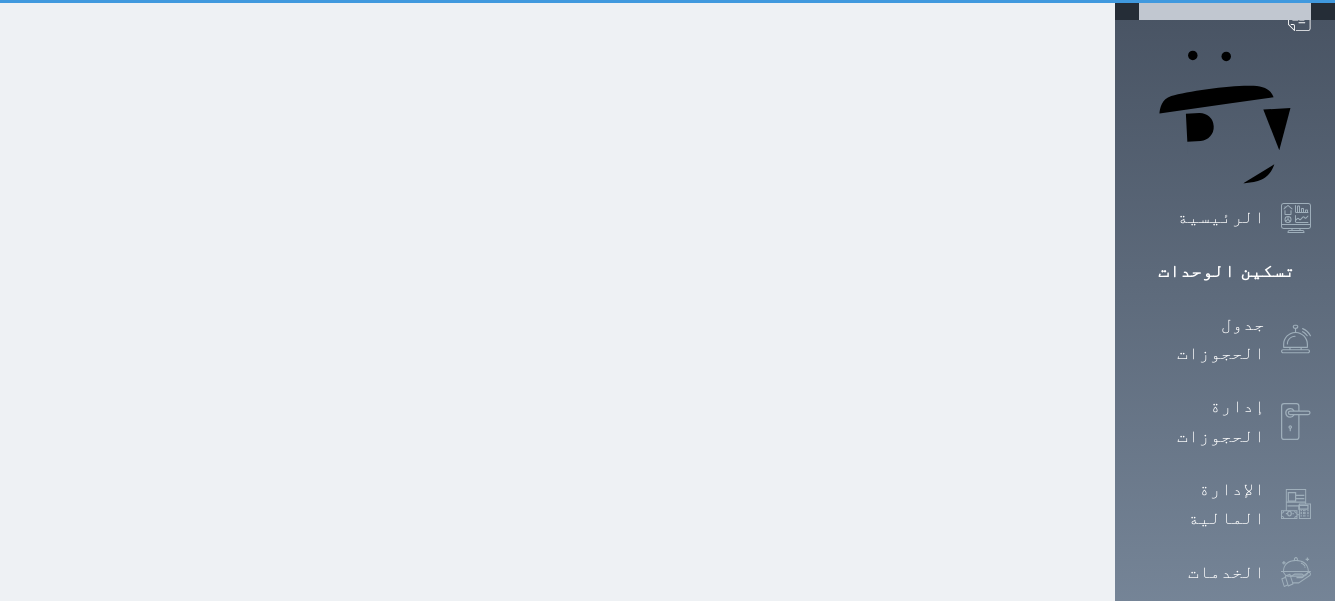 scroll, scrollTop: 0, scrollLeft: 0, axis: both 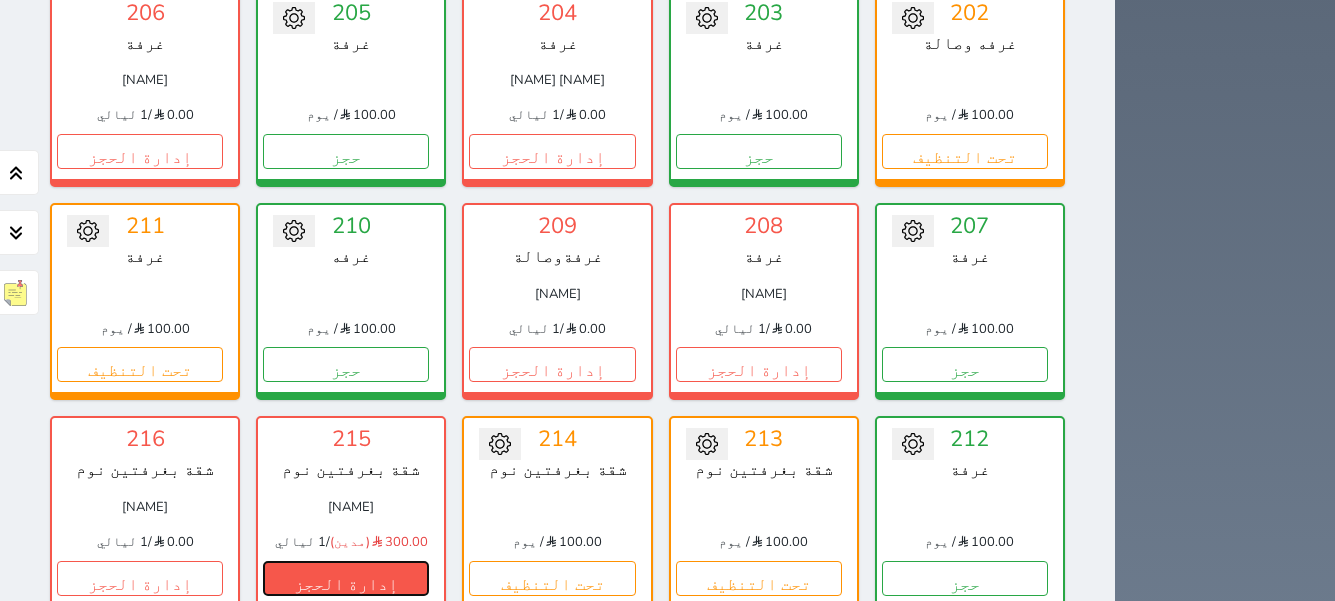 click on "إدارة الحجز" at bounding box center (346, 578) 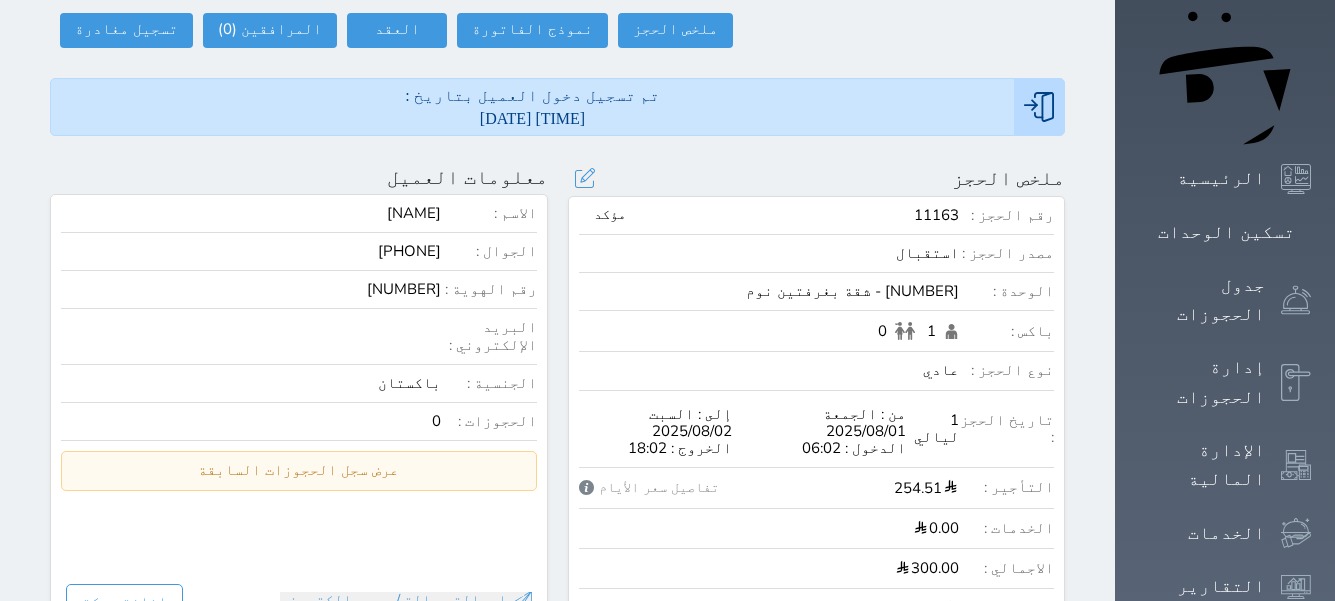 scroll, scrollTop: 0, scrollLeft: 0, axis: both 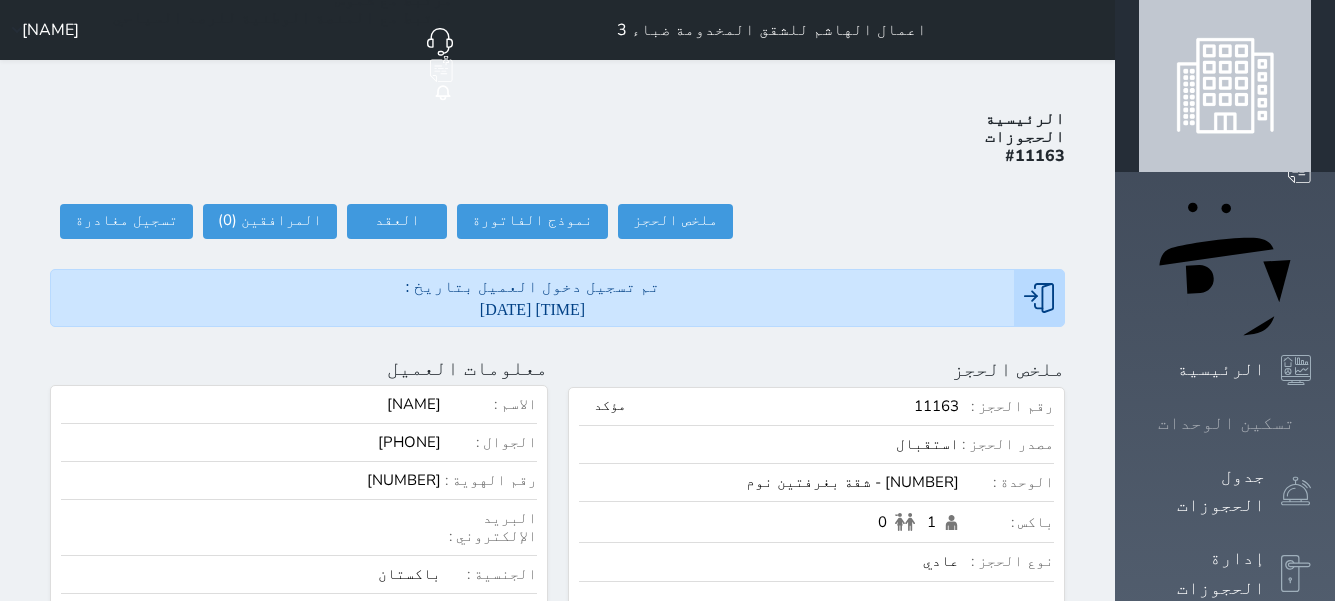 click on "تسكين الوحدات" at bounding box center [1226, 423] 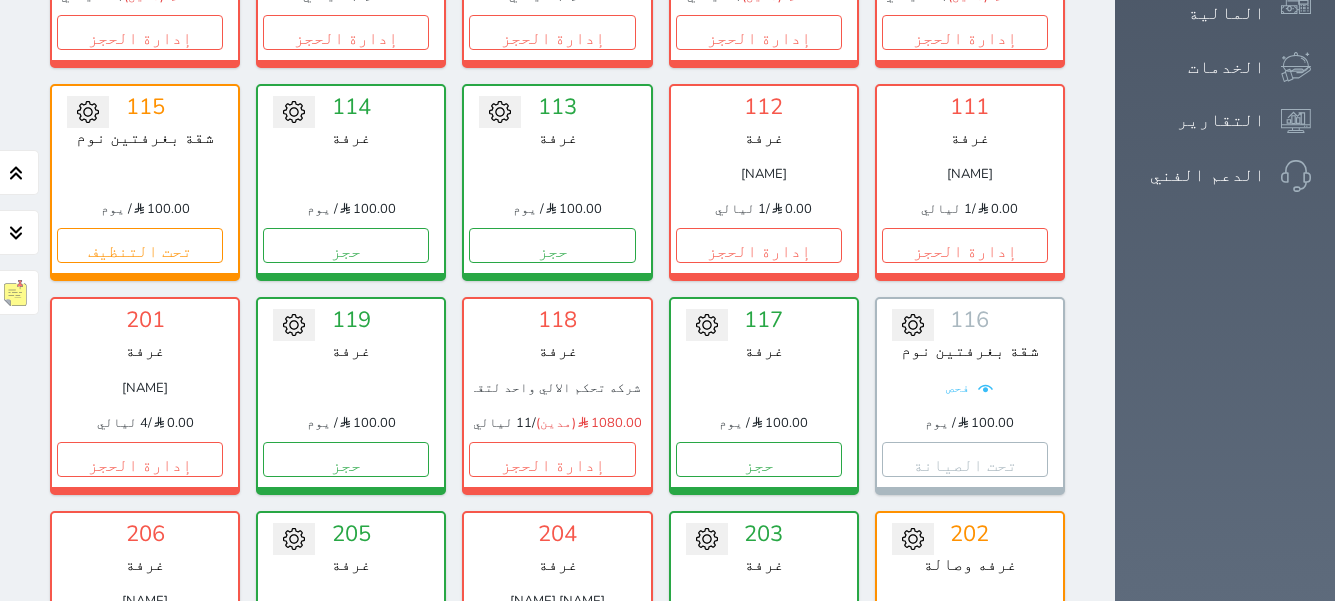 scroll, scrollTop: 764, scrollLeft: 0, axis: vertical 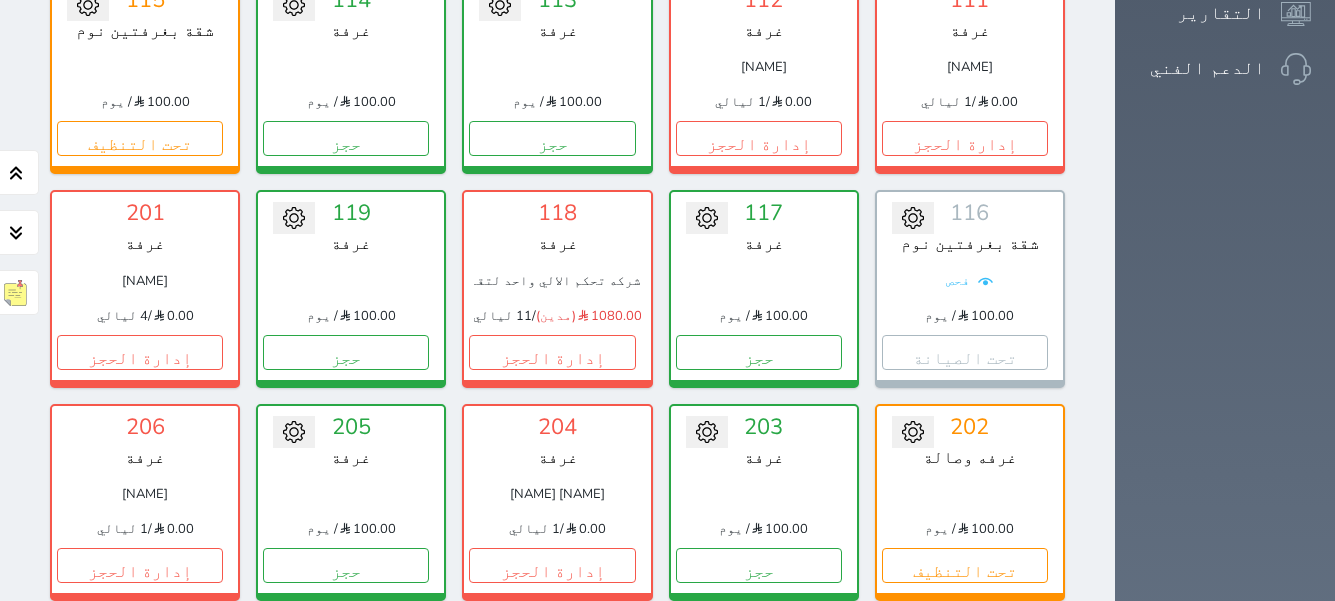 click on "إدارة الحجز" at bounding box center (759, 778) 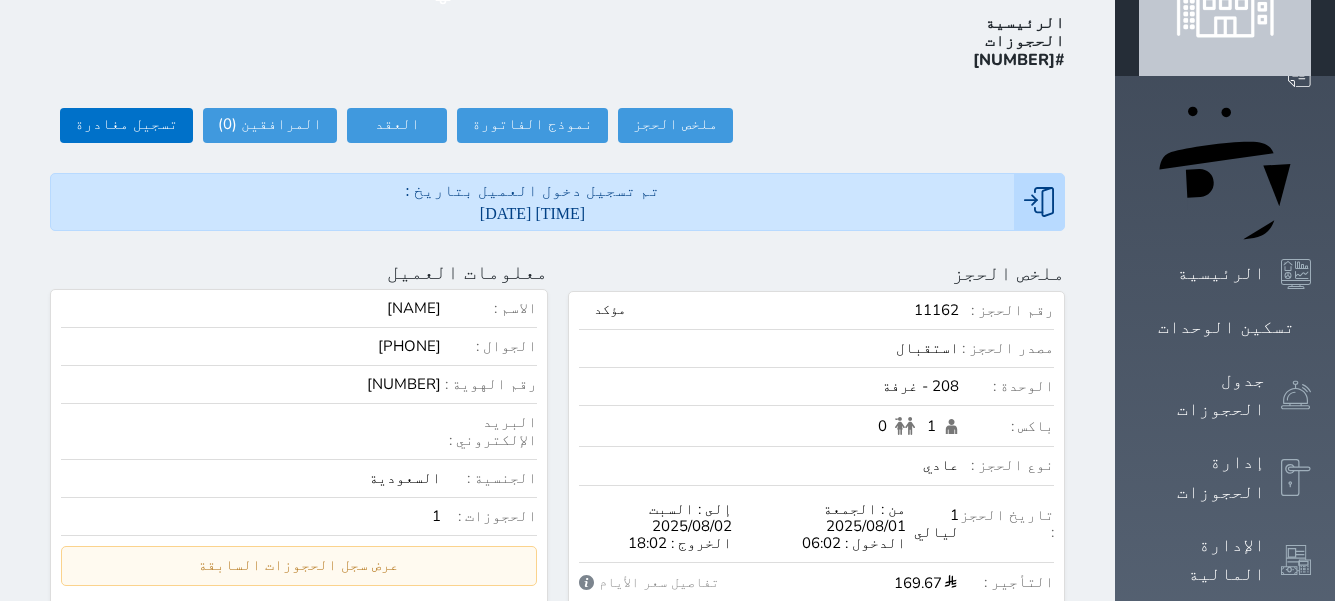 scroll, scrollTop: 0, scrollLeft: 0, axis: both 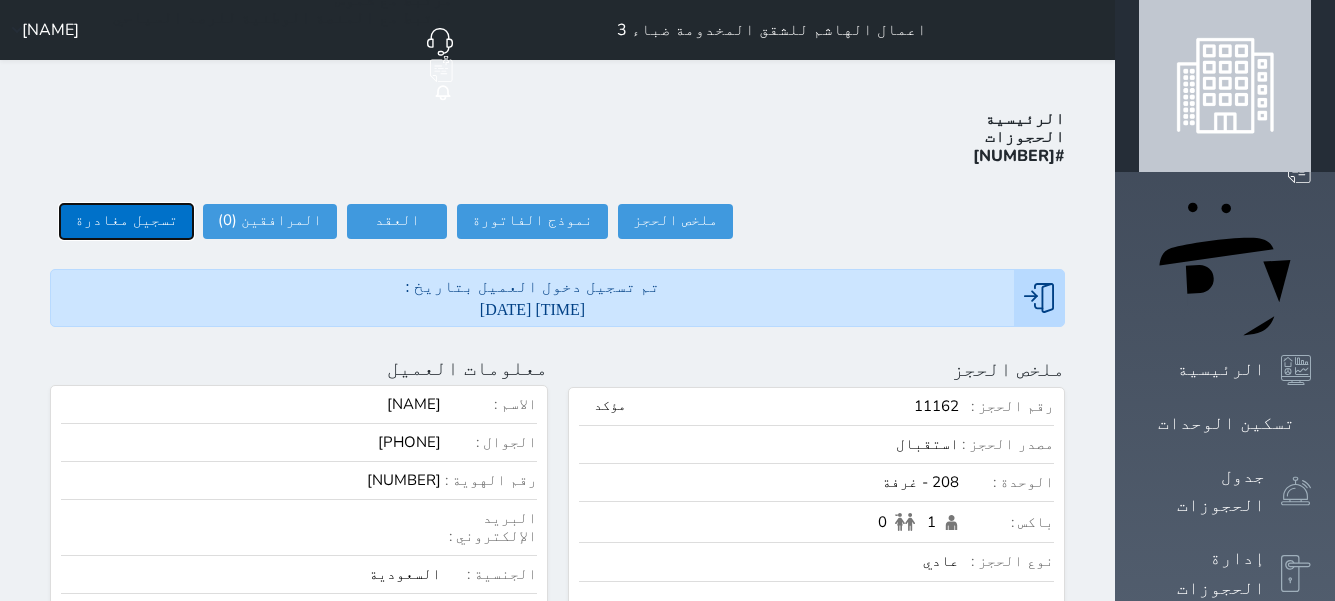 click on "تسجيل مغادرة" at bounding box center [126, 221] 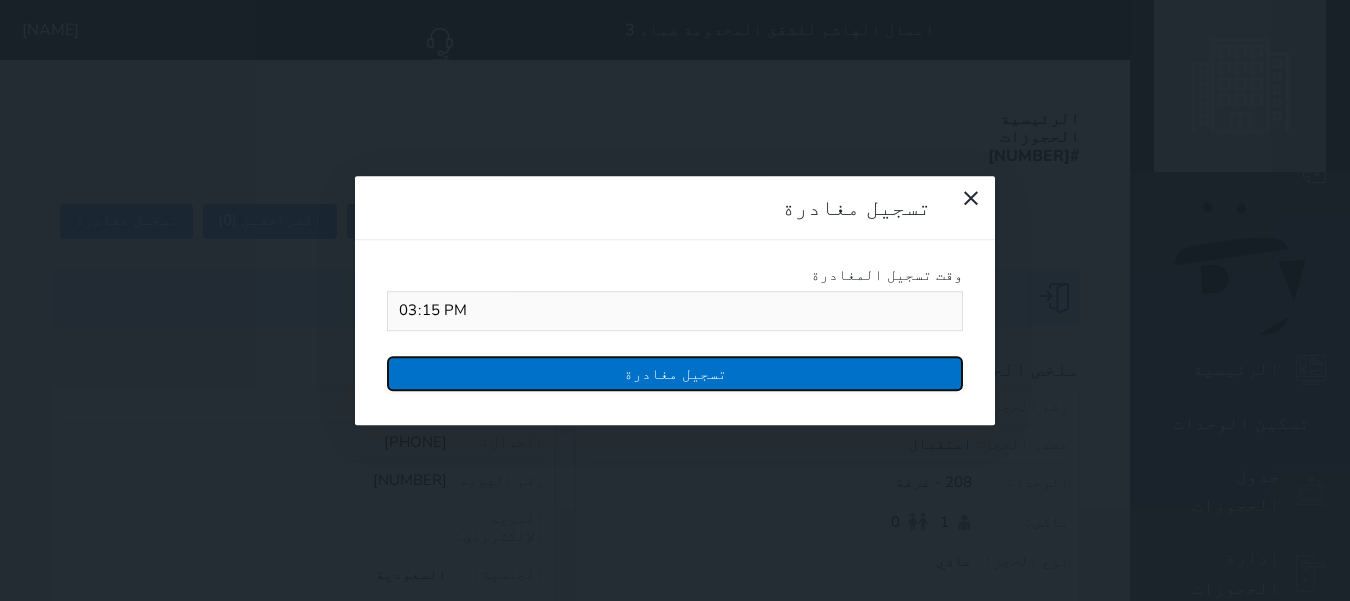 click on "تسجيل مغادرة" at bounding box center [675, 373] 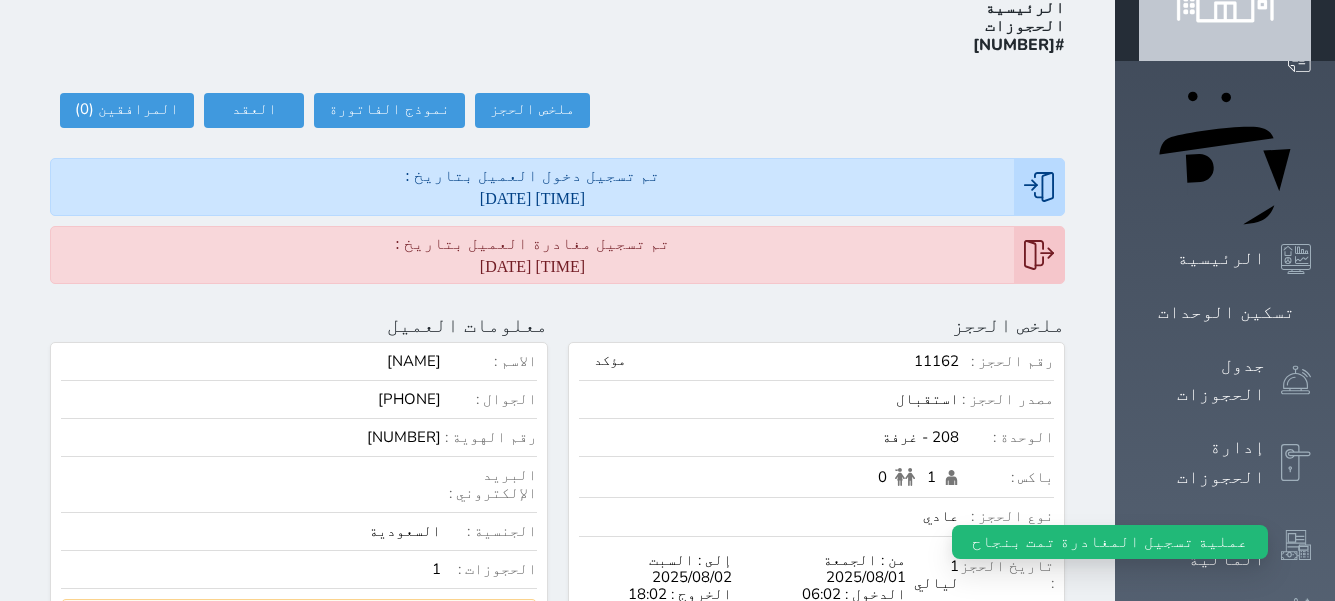 scroll, scrollTop: 0, scrollLeft: 0, axis: both 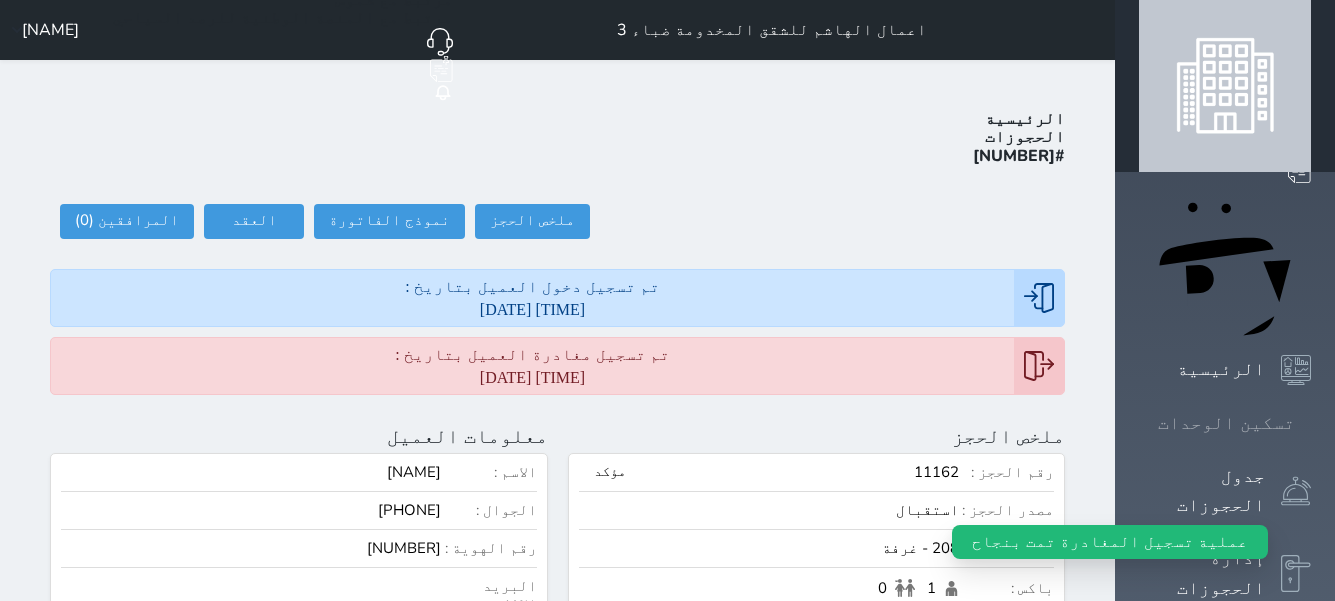 click on "تسكين الوحدات" at bounding box center [1226, 423] 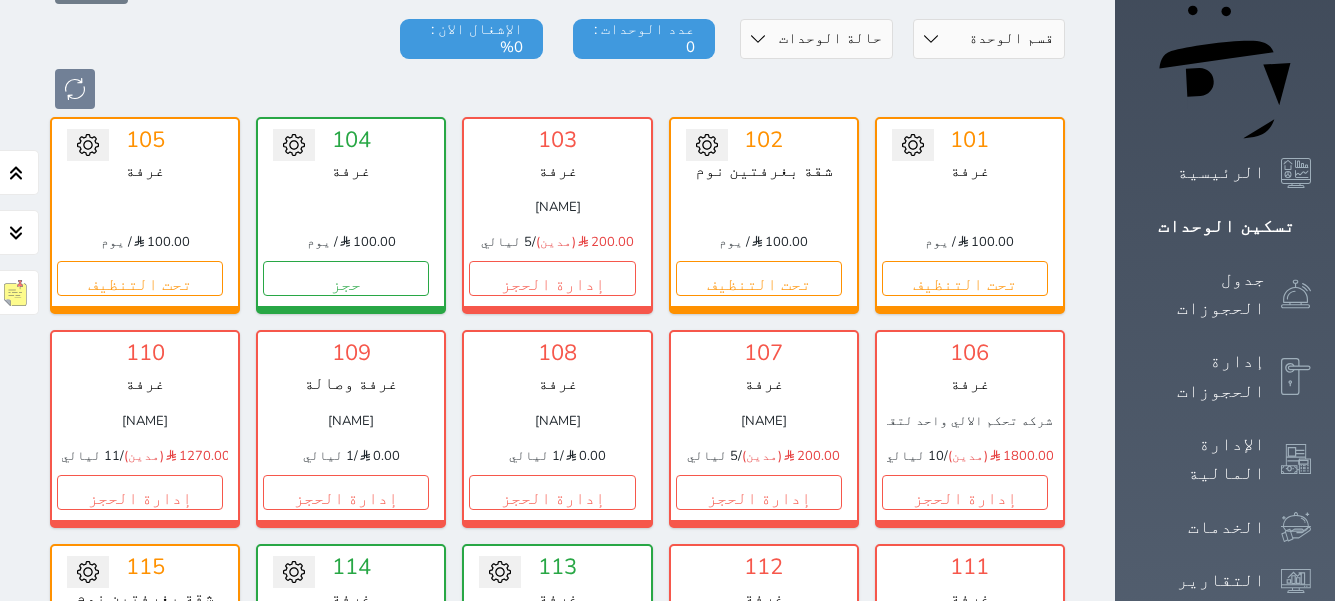 scroll, scrollTop: 178, scrollLeft: 0, axis: vertical 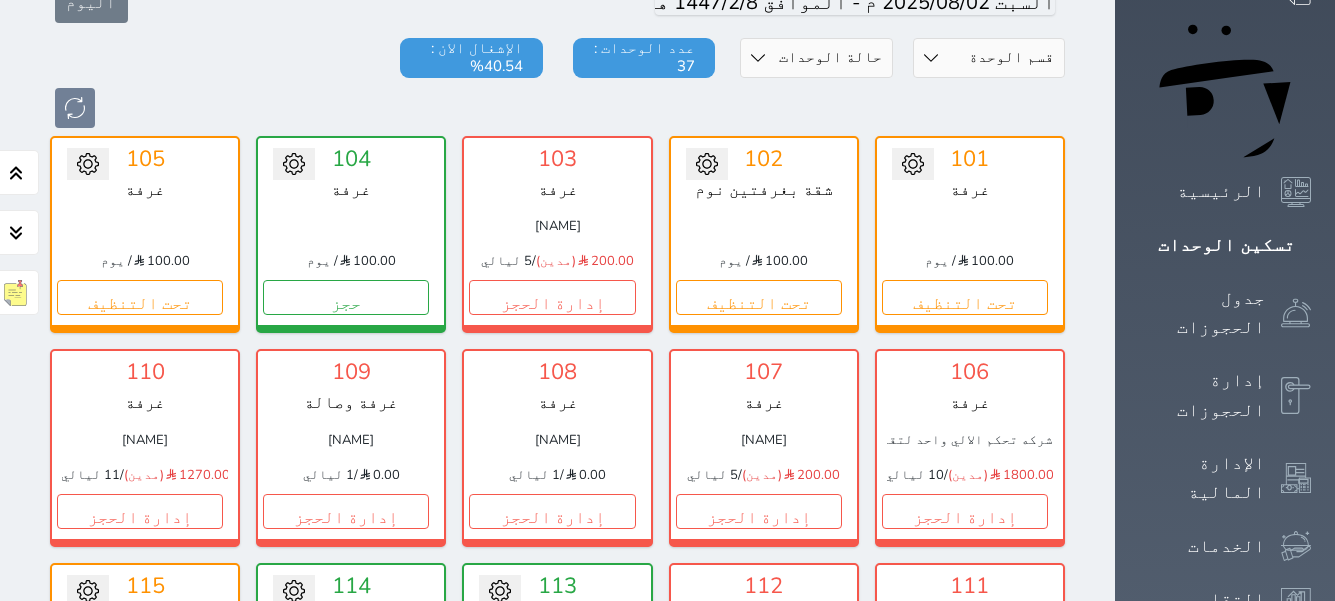 drag, startPoint x: 172, startPoint y: 481, endPoint x: 146, endPoint y: 462, distance: 32.202484 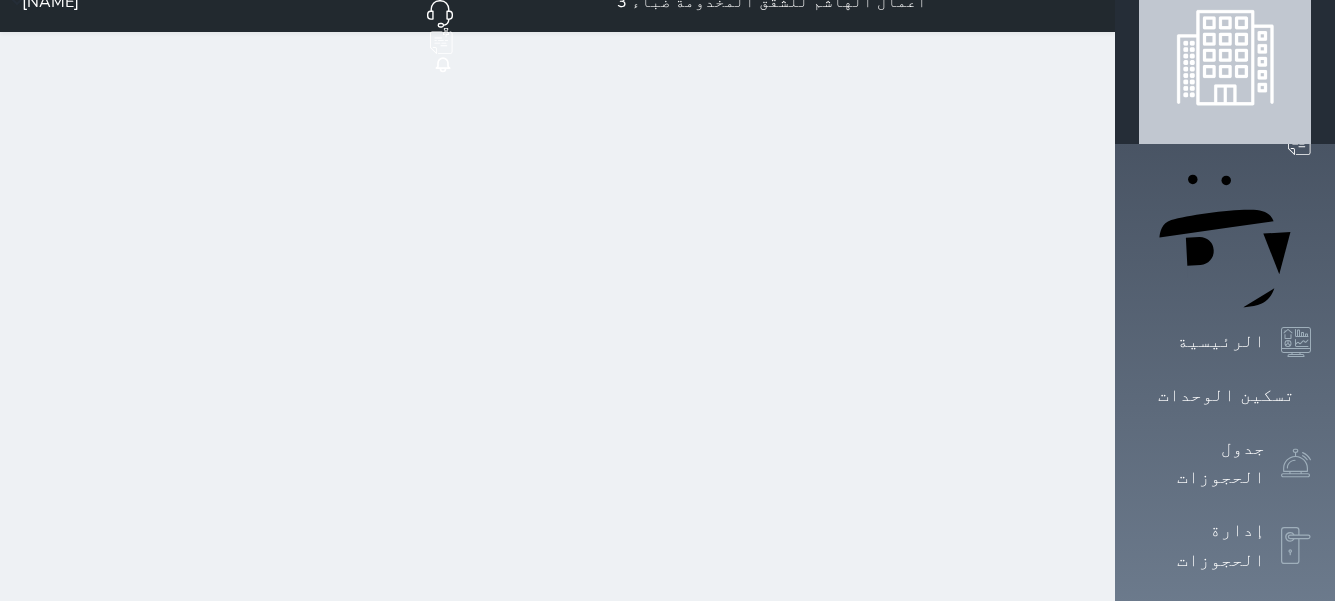 scroll, scrollTop: 0, scrollLeft: 0, axis: both 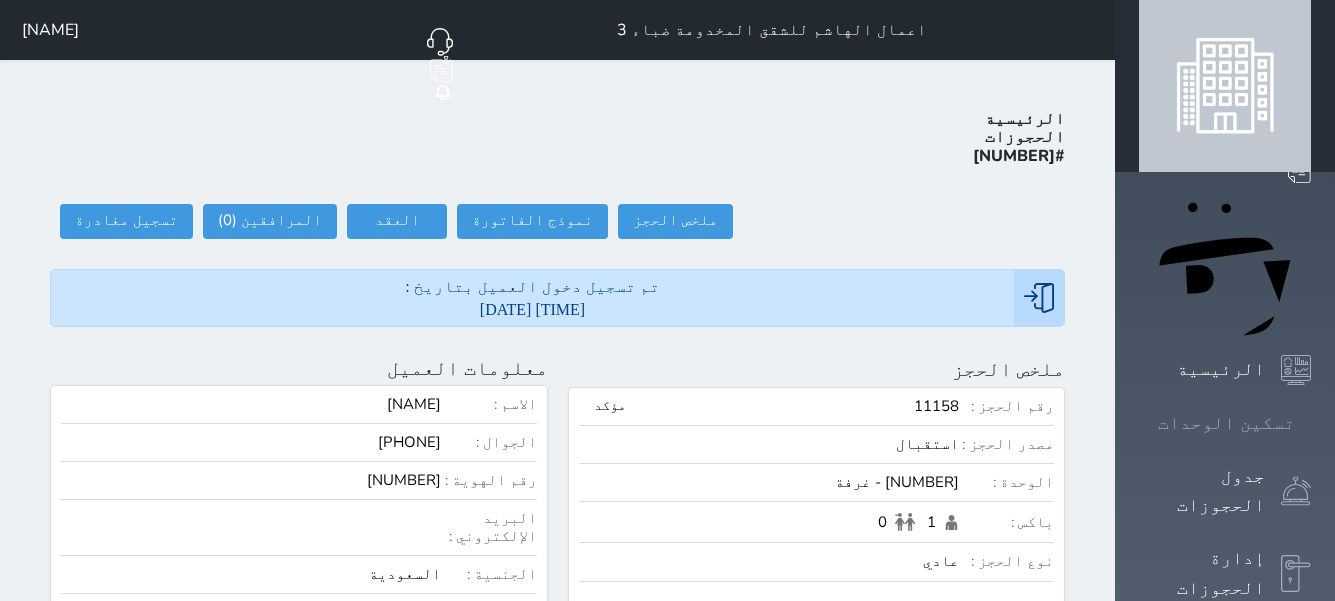 click at bounding box center [1311, 423] 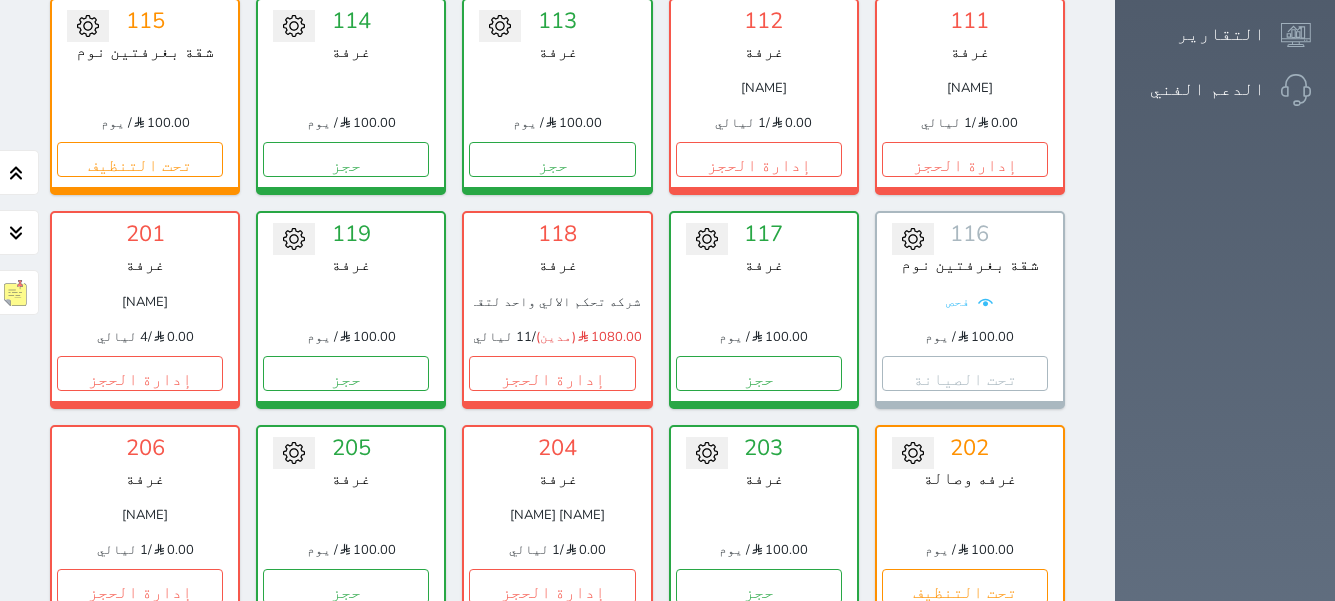 scroll, scrollTop: 778, scrollLeft: 0, axis: vertical 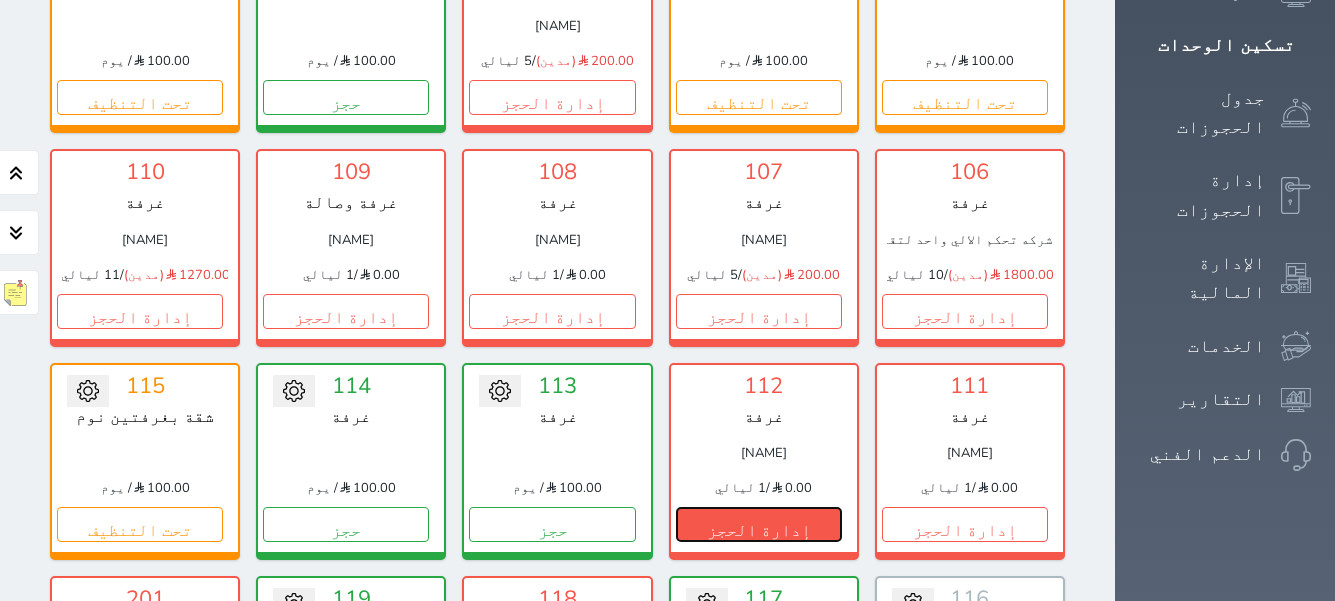 click on "إدارة الحجز" at bounding box center (759, 524) 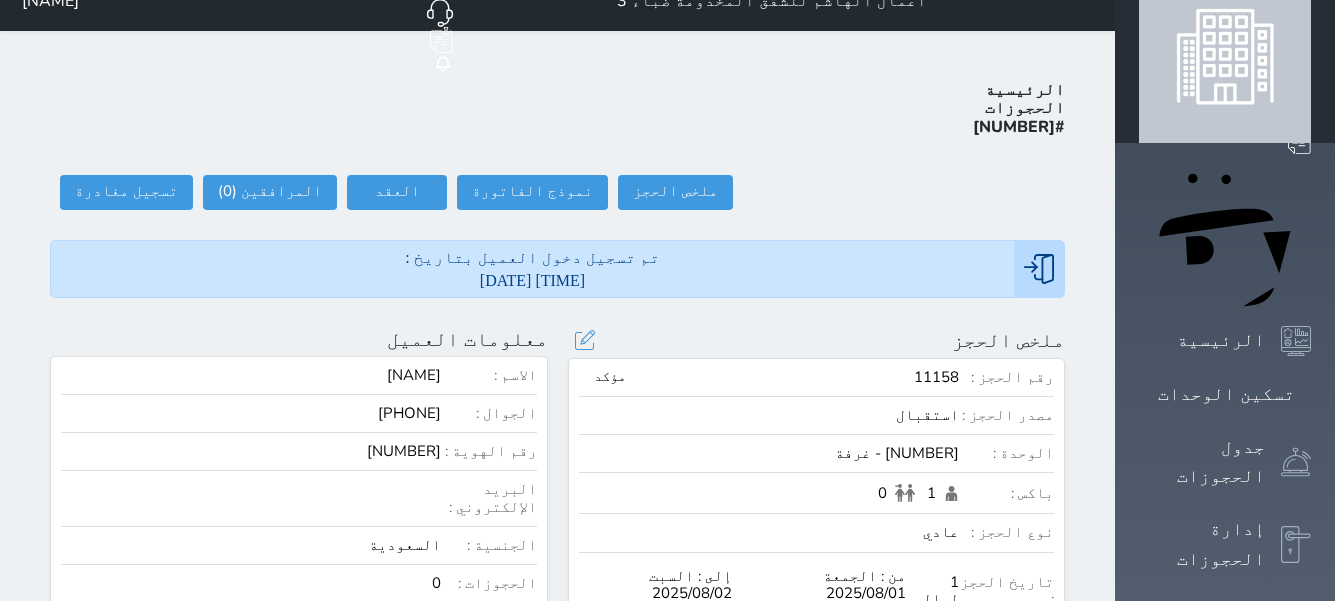 scroll, scrollTop: 0, scrollLeft: 0, axis: both 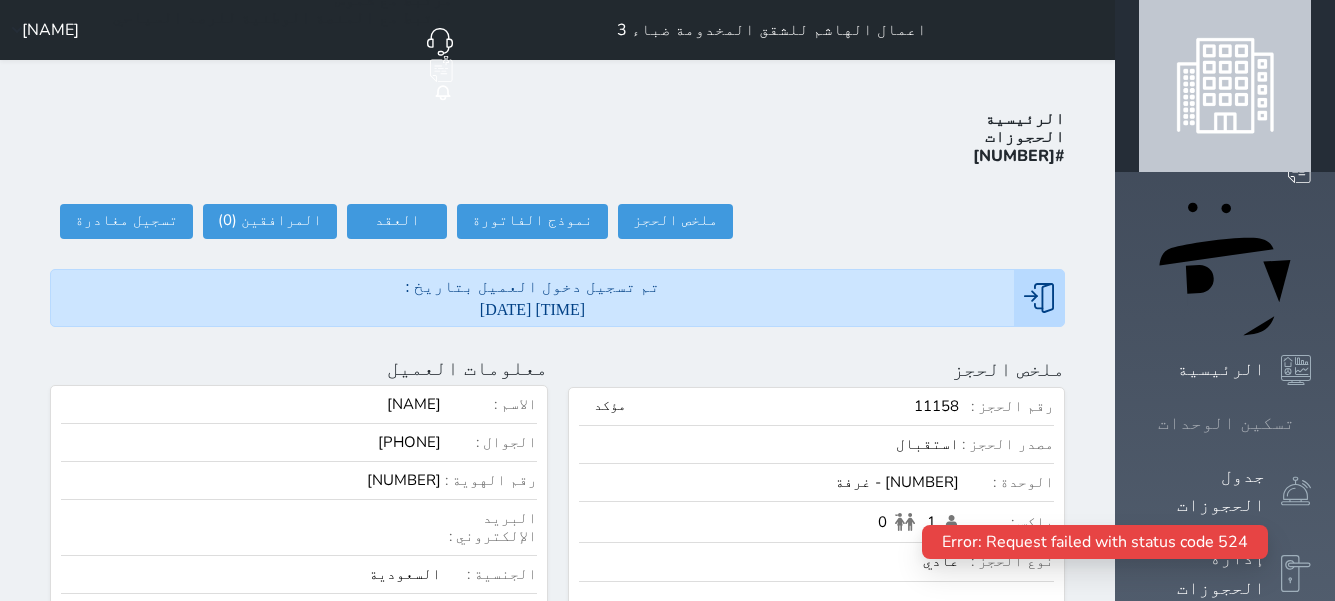 click on "تسكين الوحدات" at bounding box center [1226, 423] 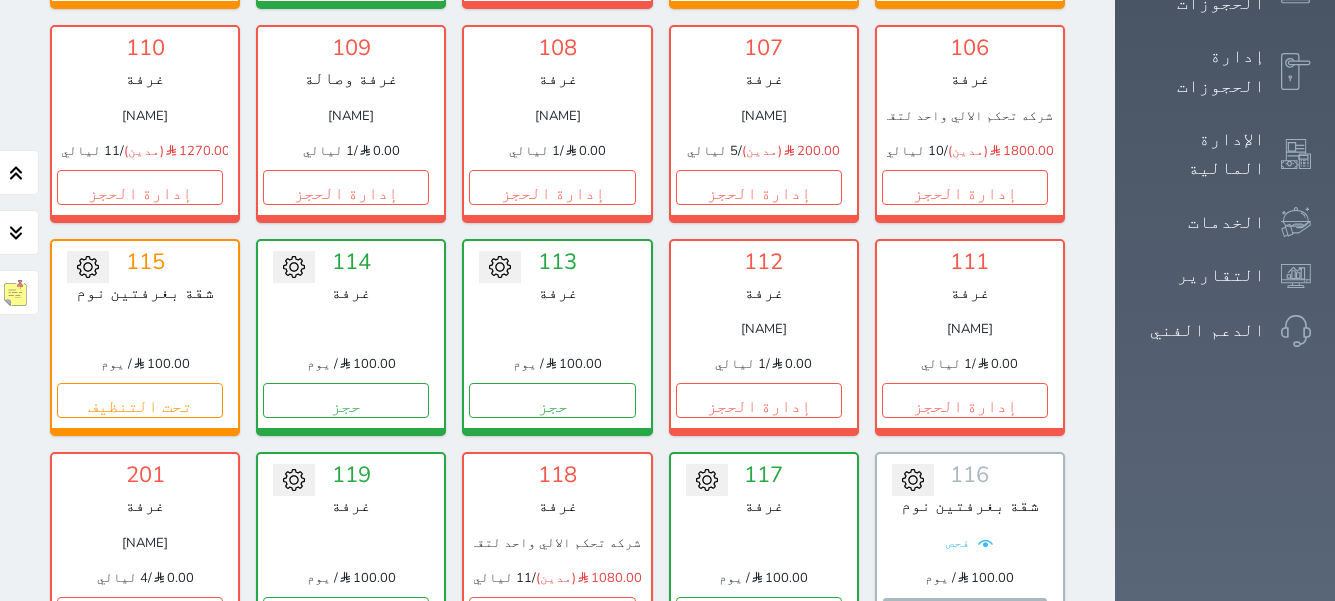 scroll, scrollTop: 278, scrollLeft: 0, axis: vertical 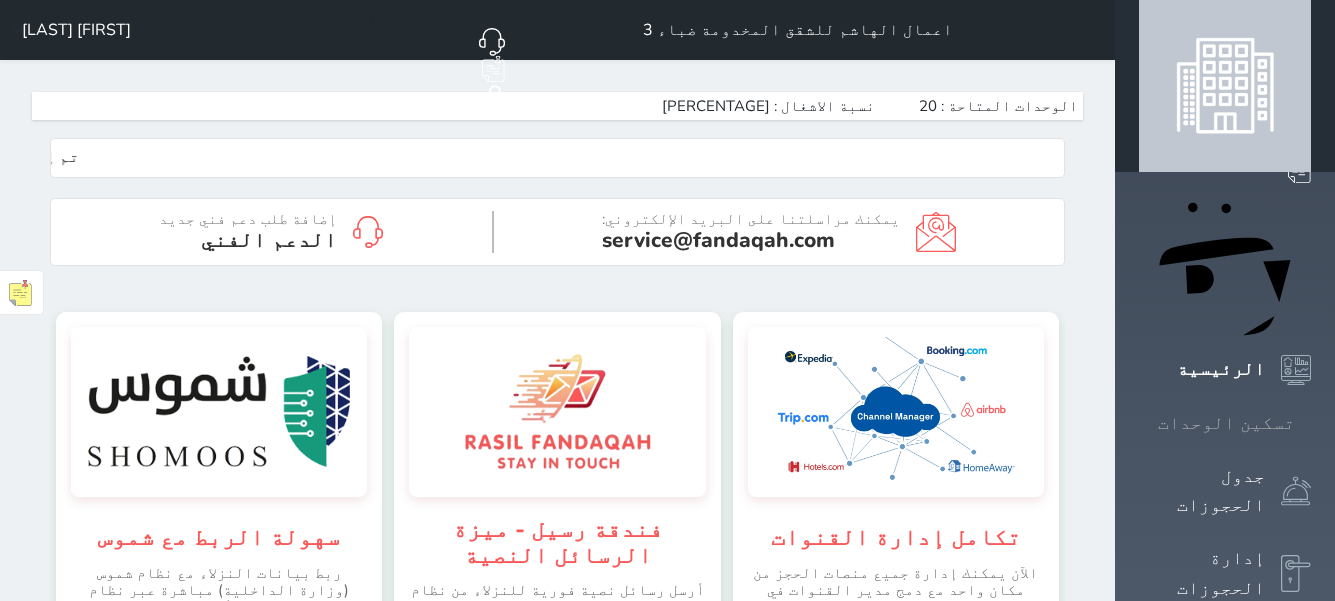 click 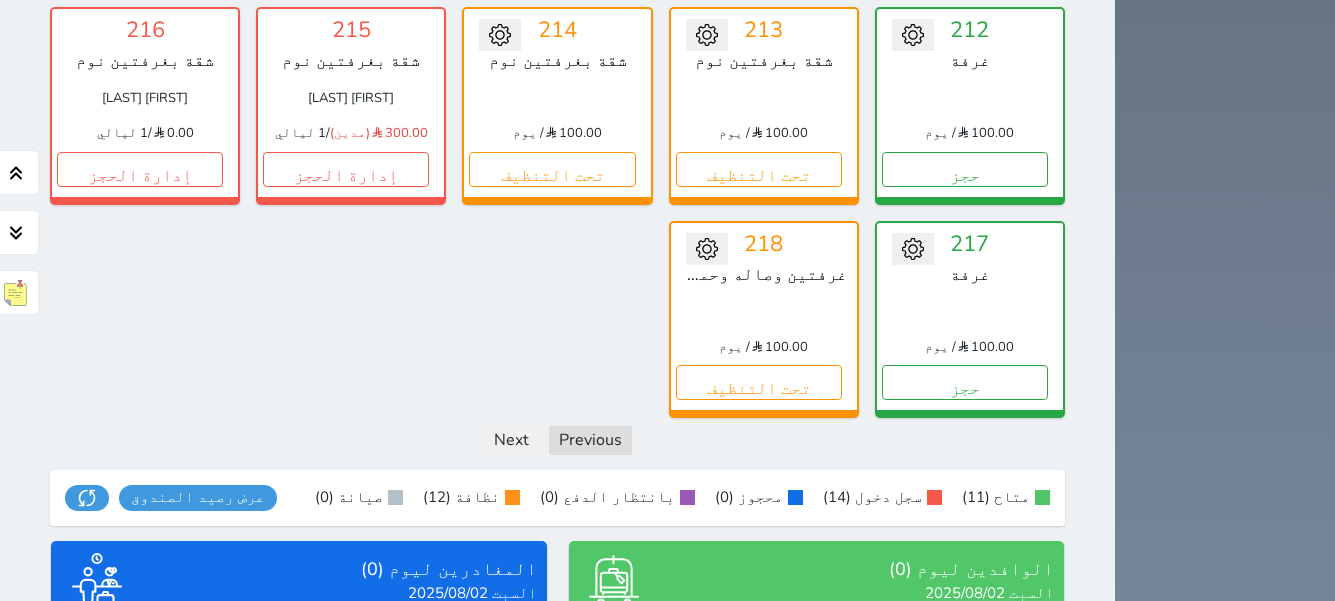 scroll, scrollTop: 1593, scrollLeft: 0, axis: vertical 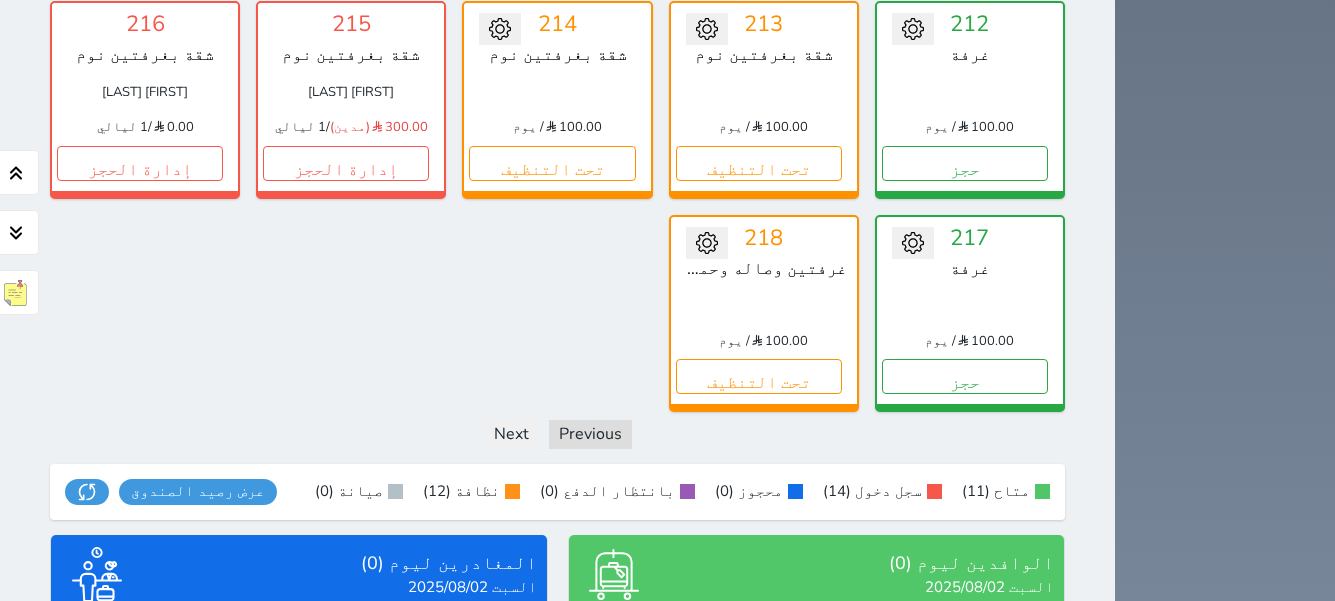 click on "عرض الوافدين" at bounding box center [816, 754] 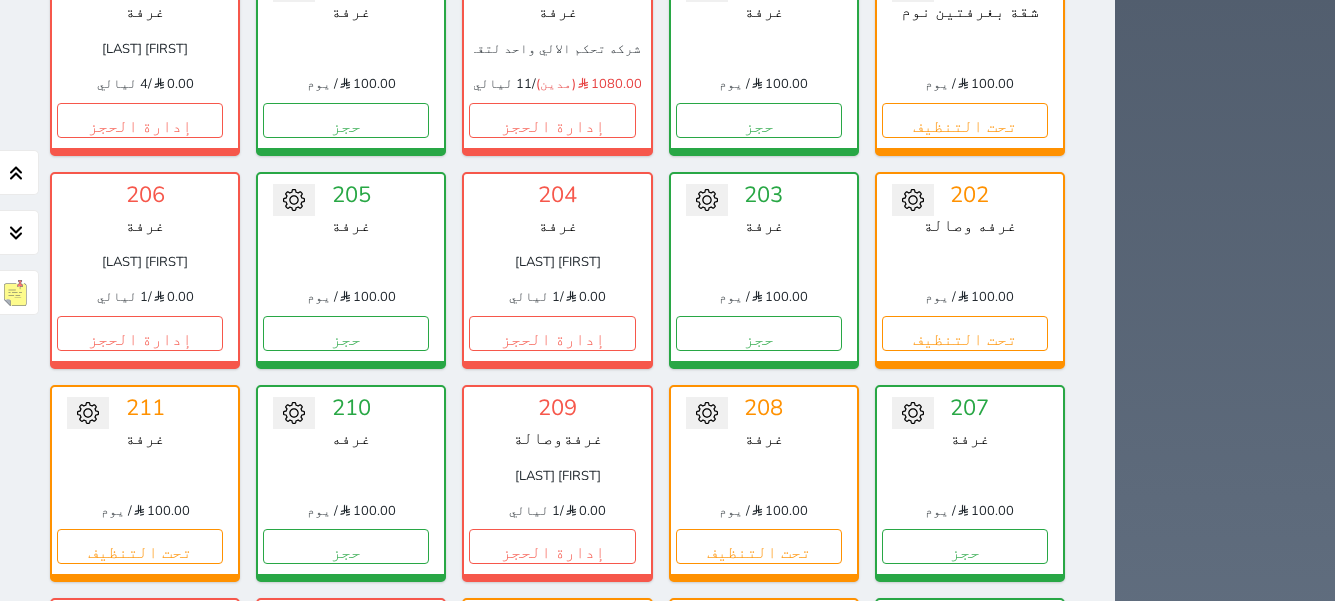 scroll, scrollTop: 1092, scrollLeft: 0, axis: vertical 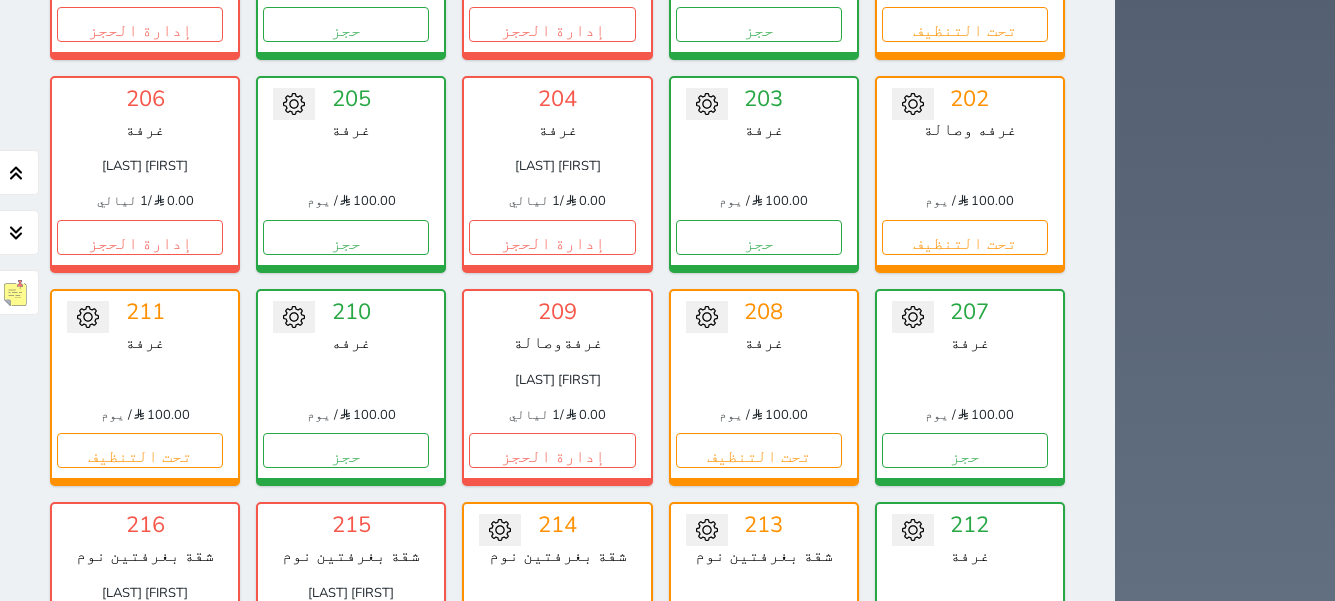 click on "إدارة الحجز" at bounding box center (346, 664) 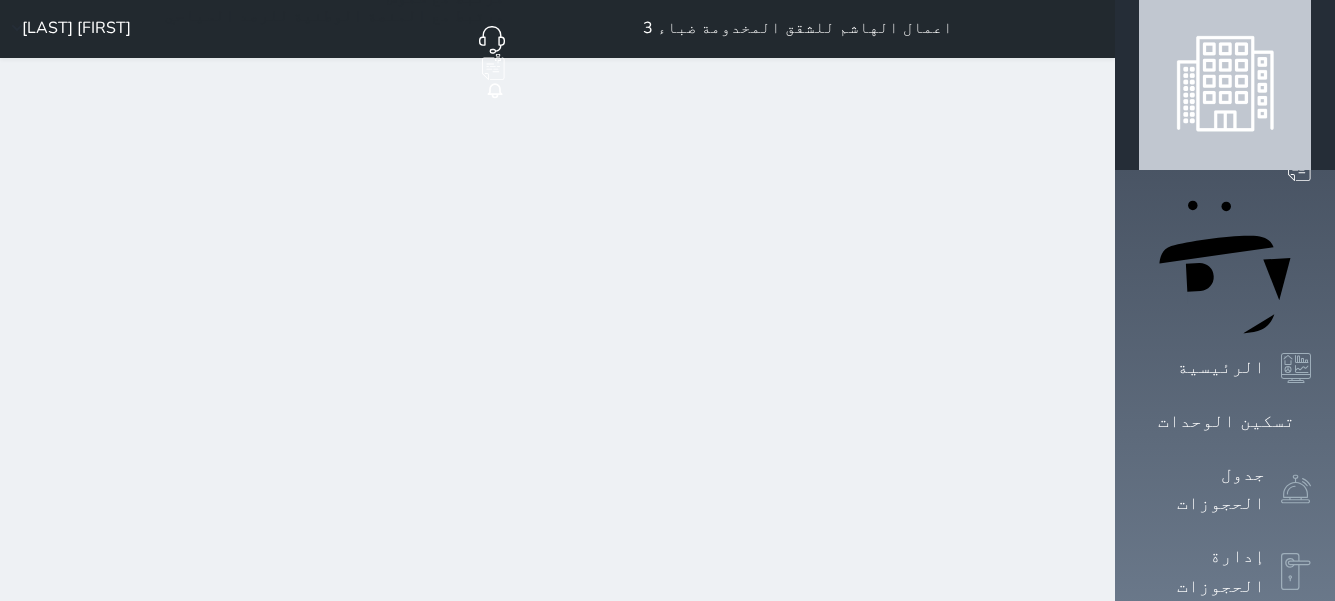 scroll, scrollTop: 0, scrollLeft: 0, axis: both 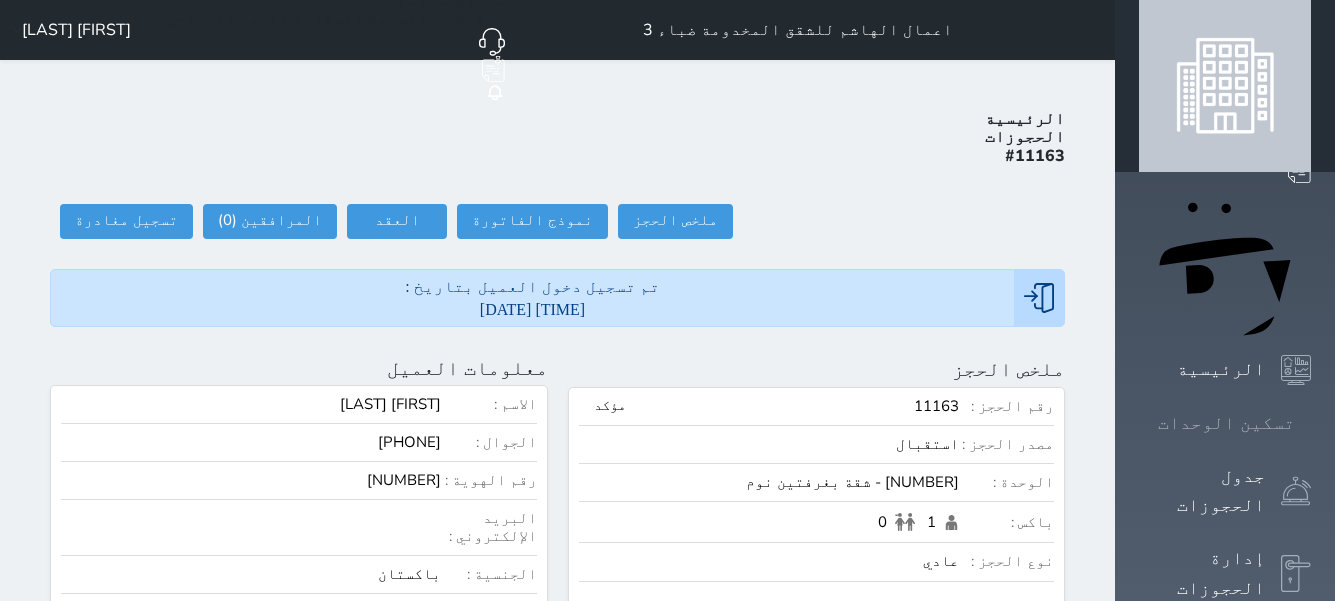 click 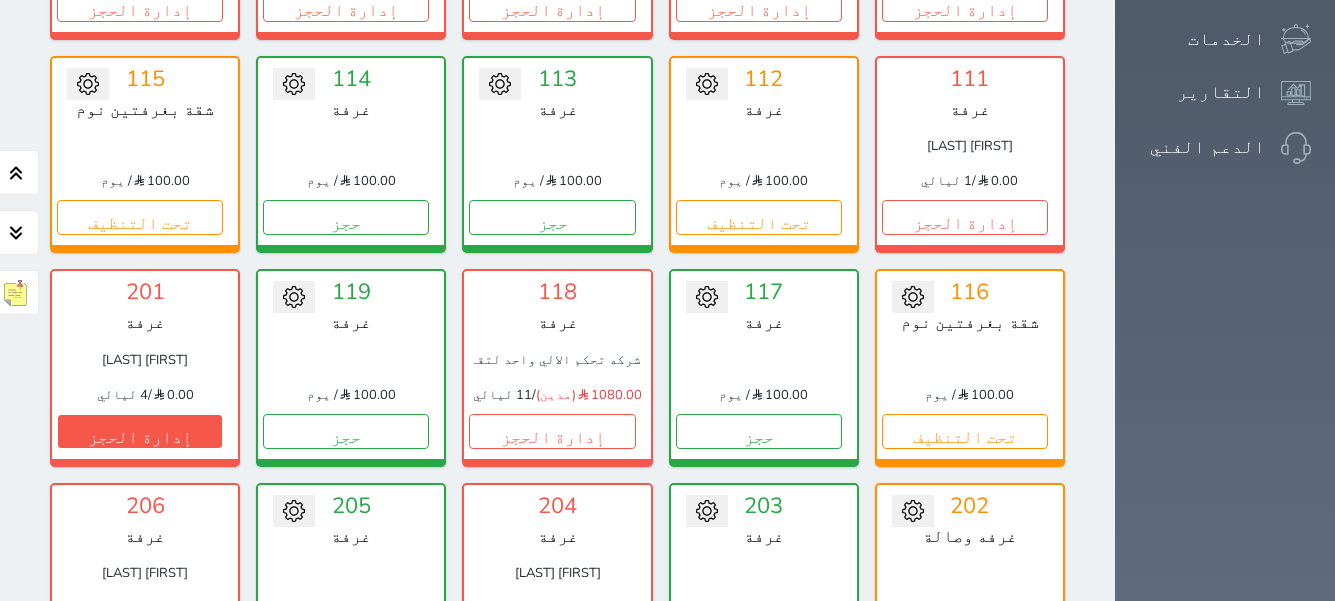 scroll, scrollTop: 678, scrollLeft: 0, axis: vertical 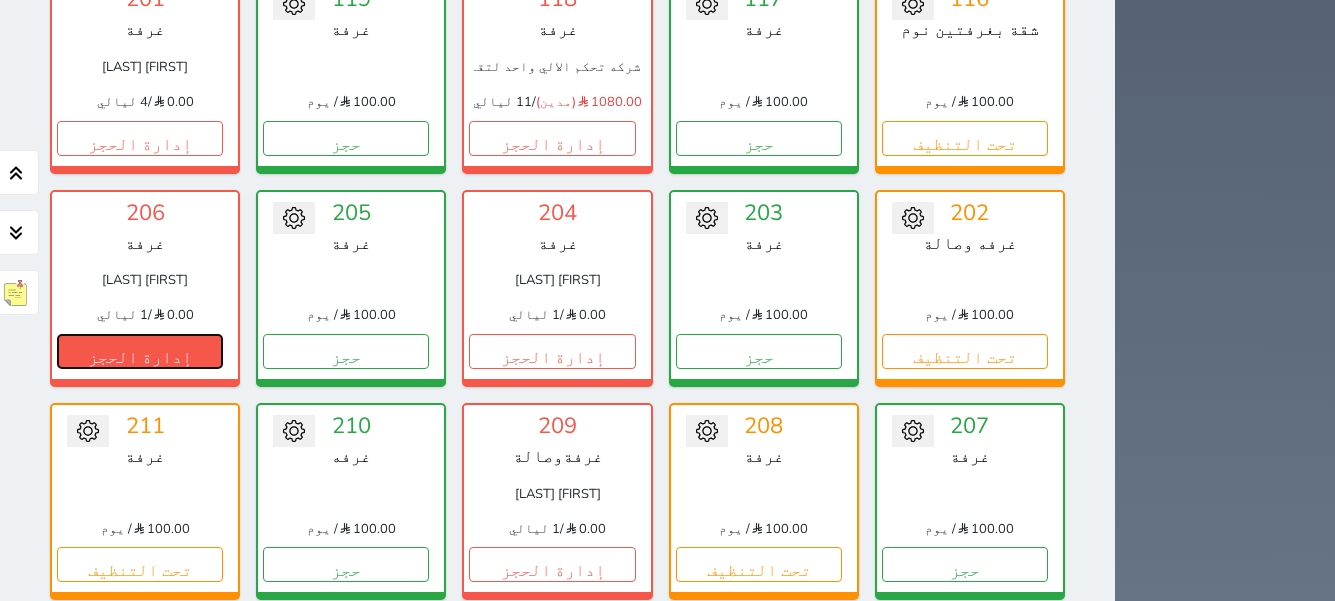click on "إدارة الحجز" at bounding box center [140, 351] 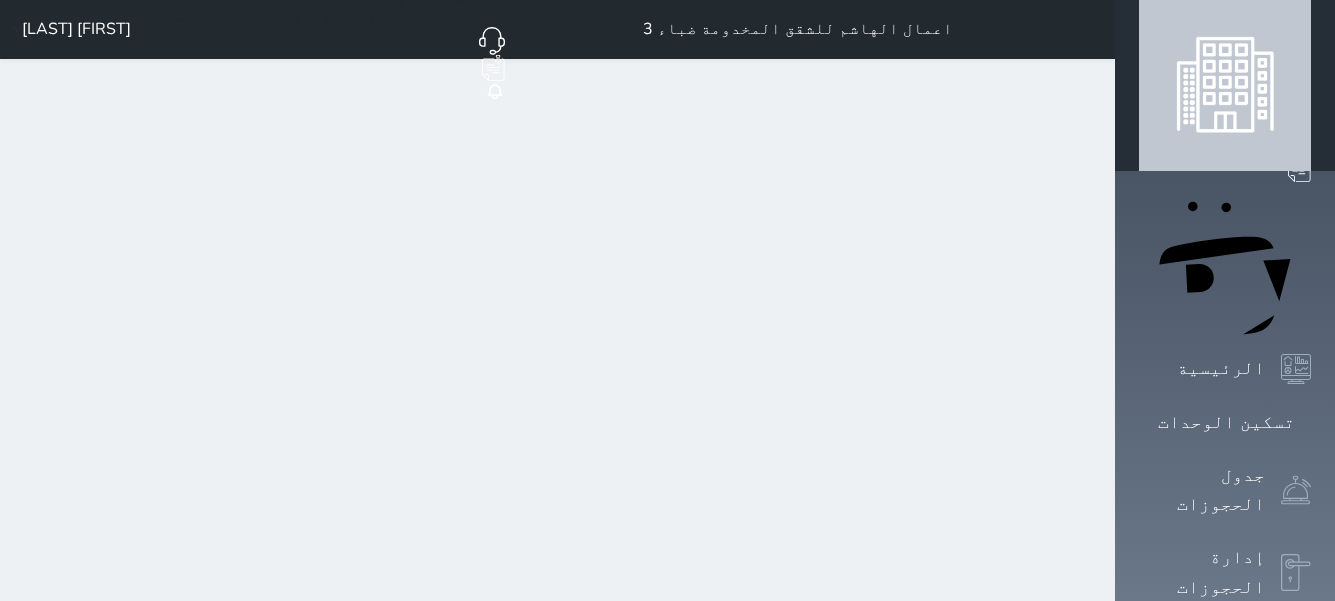 scroll, scrollTop: 0, scrollLeft: 0, axis: both 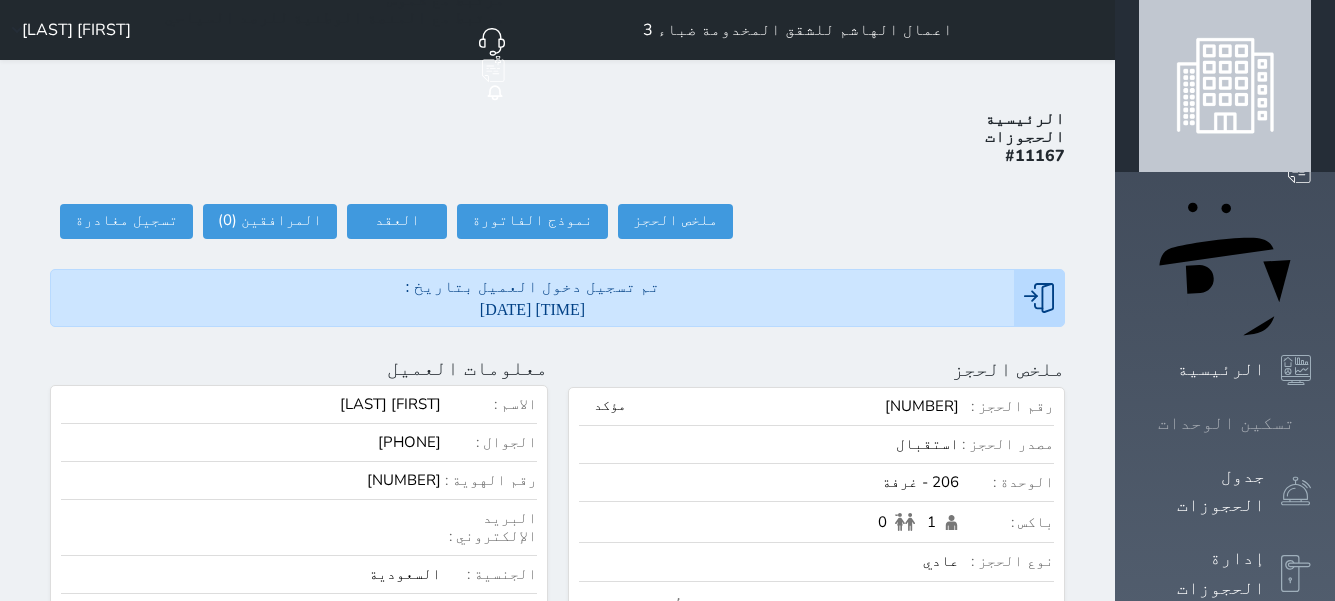 click 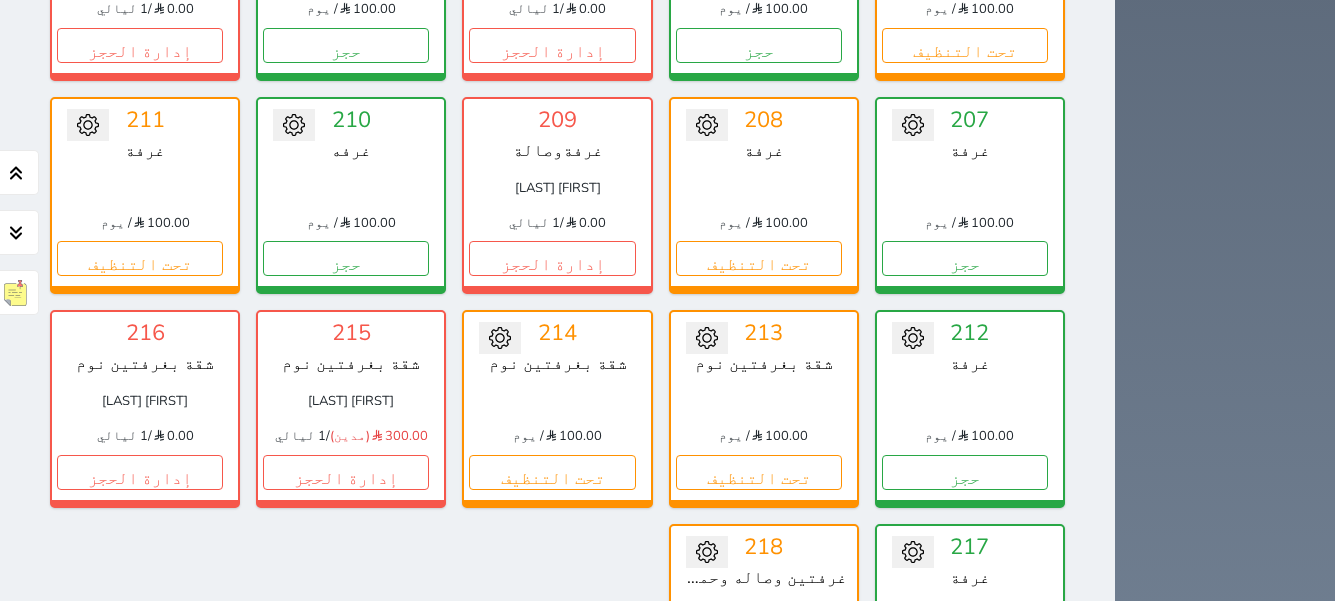 scroll, scrollTop: 1578, scrollLeft: 0, axis: vertical 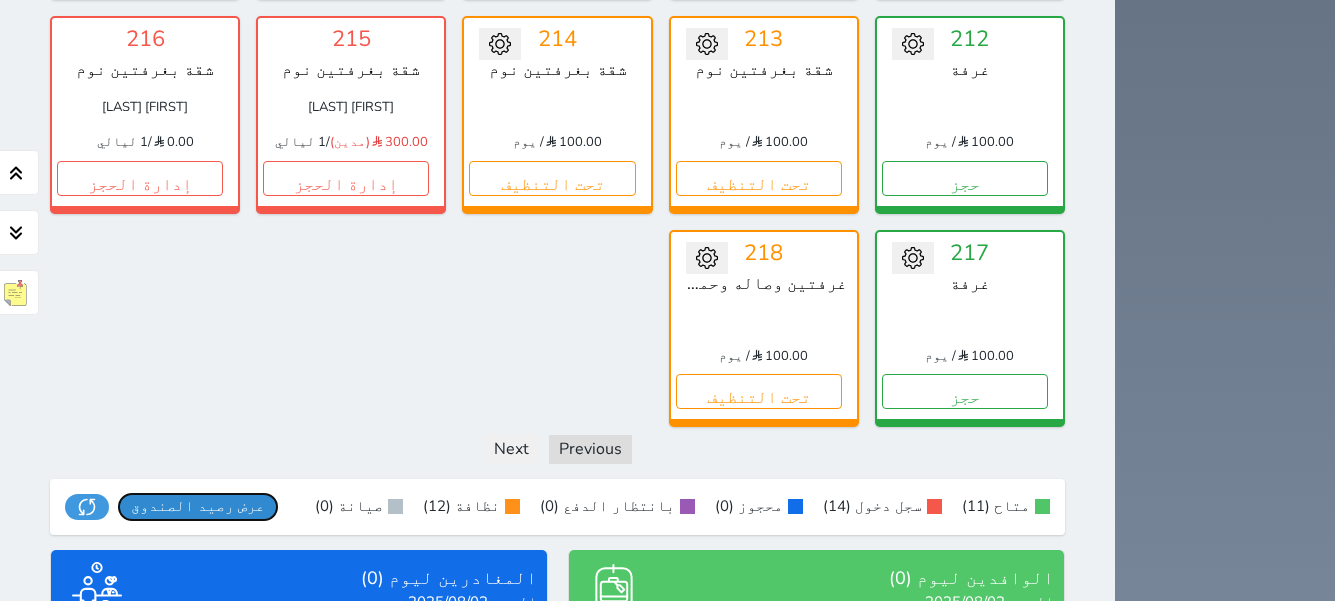 click on "عرض رصيد الصندوق" at bounding box center [198, 506] 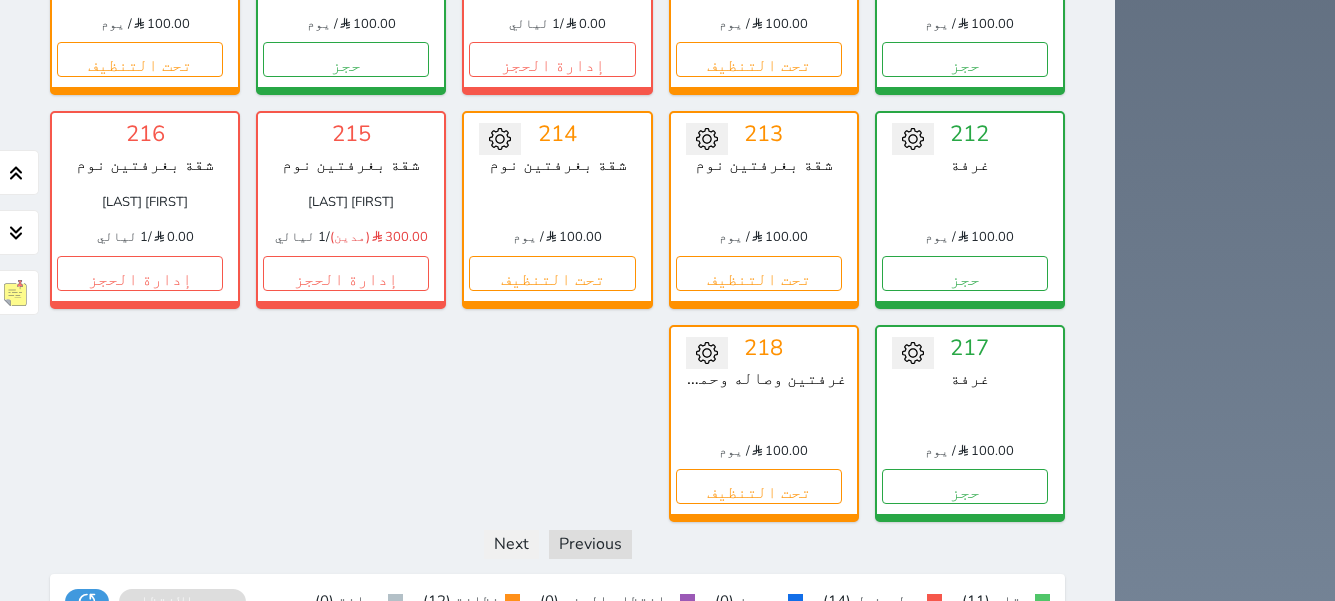 scroll, scrollTop: 1493, scrollLeft: 0, axis: vertical 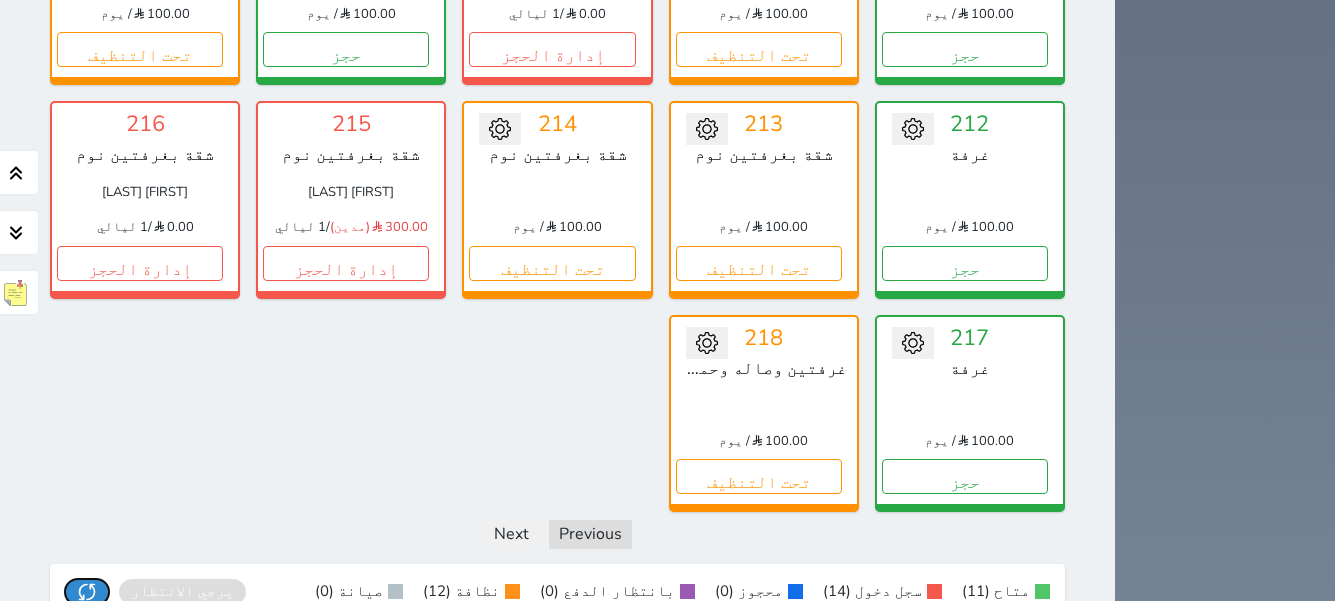 click 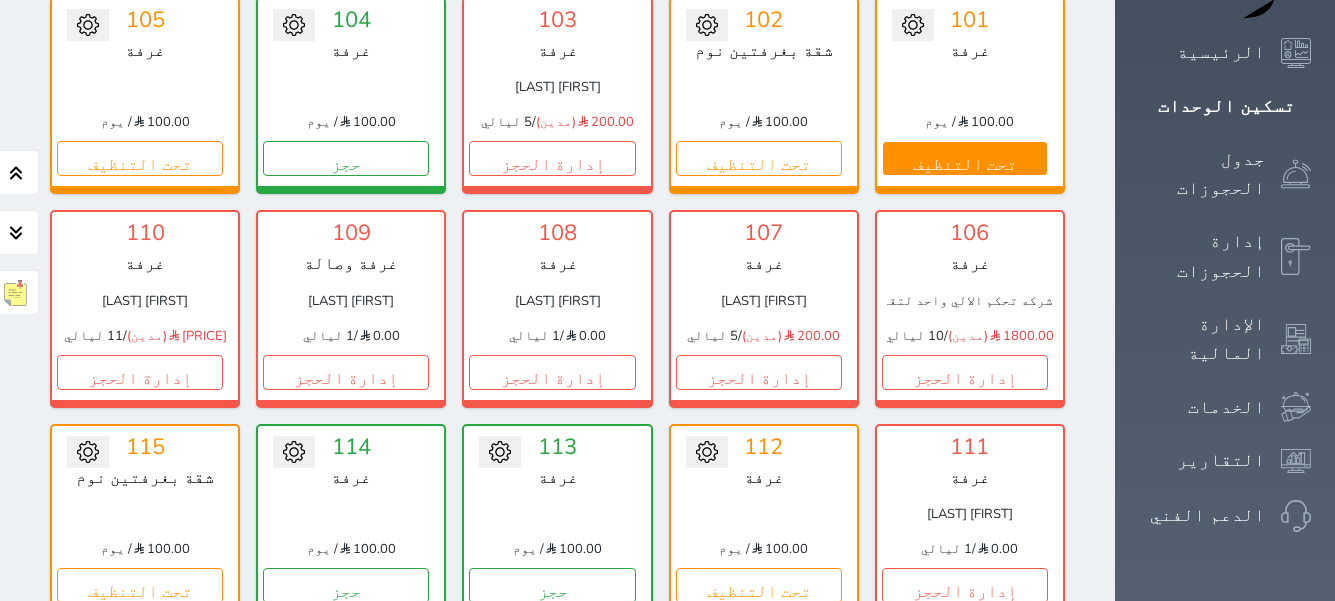 scroll, scrollTop: 193, scrollLeft: 0, axis: vertical 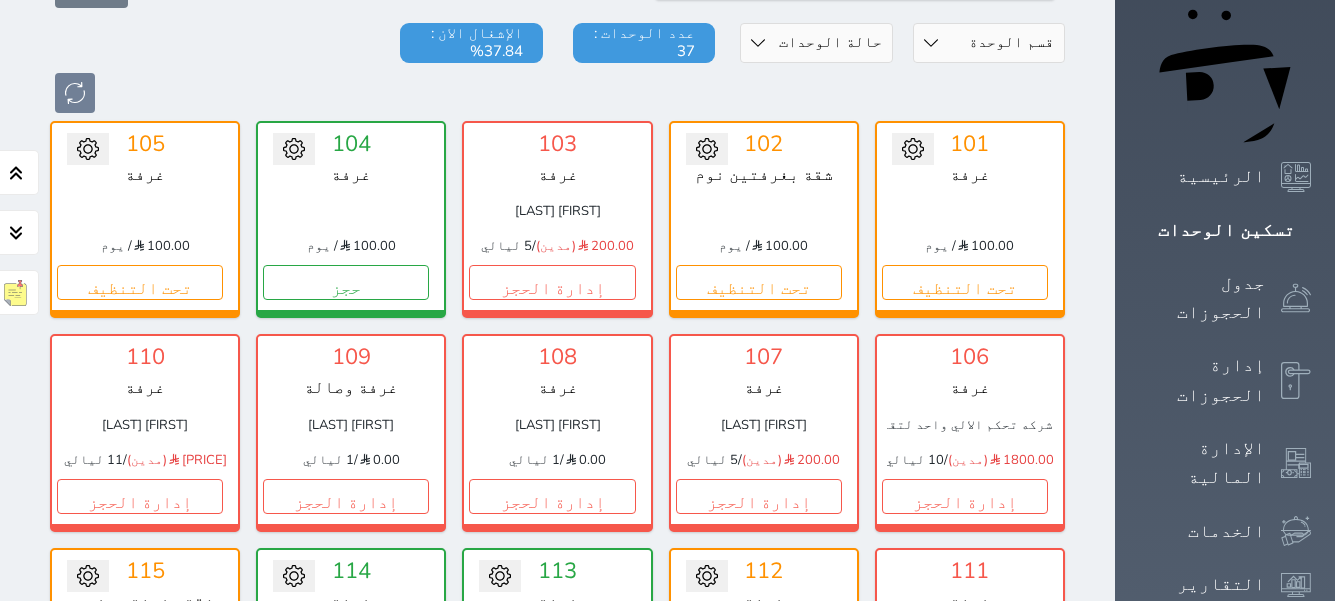 click on "إدارة الحجز" at bounding box center (965, 709) 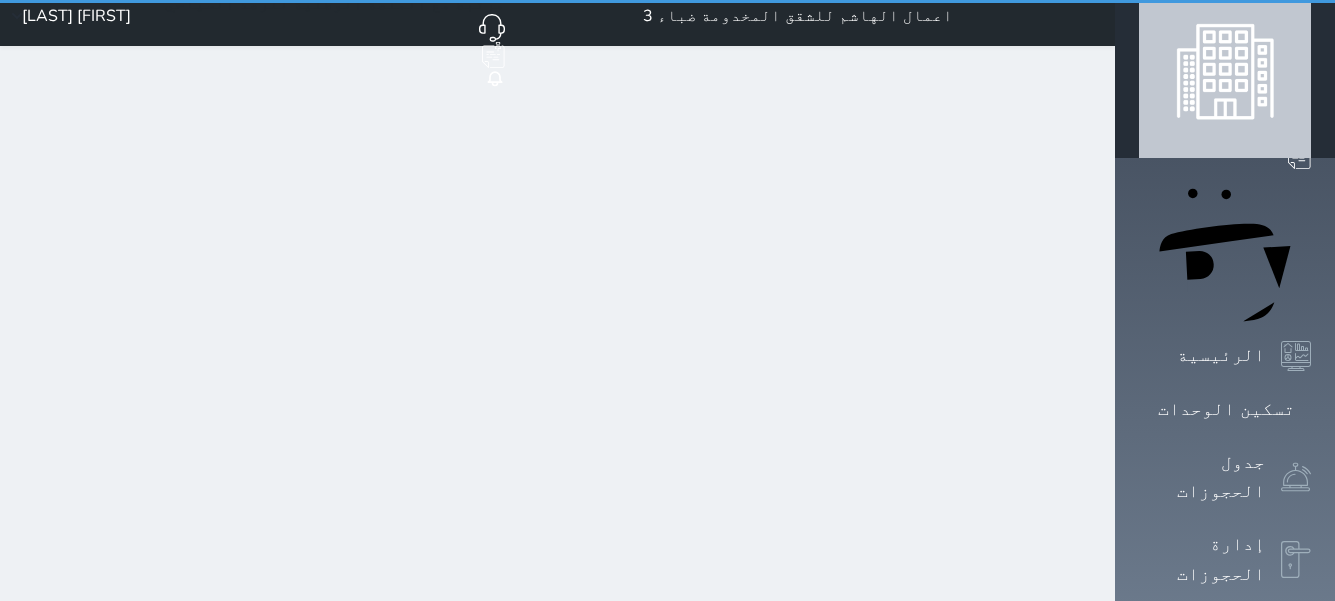 scroll, scrollTop: 0, scrollLeft: 0, axis: both 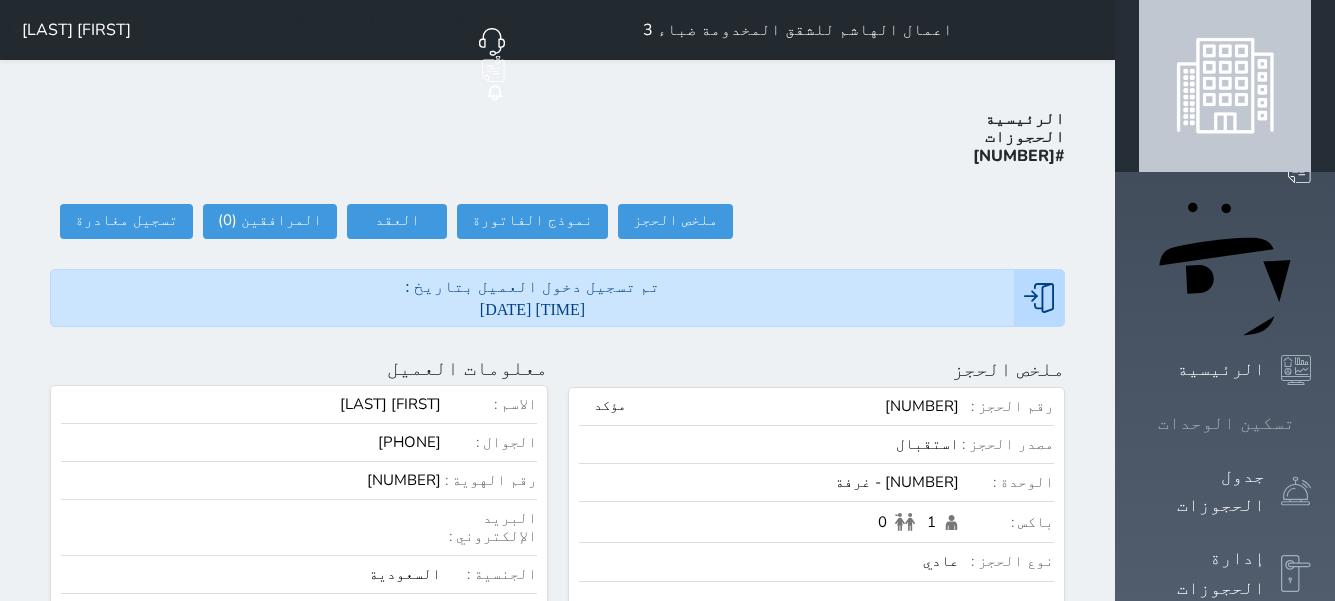click at bounding box center [1311, 423] 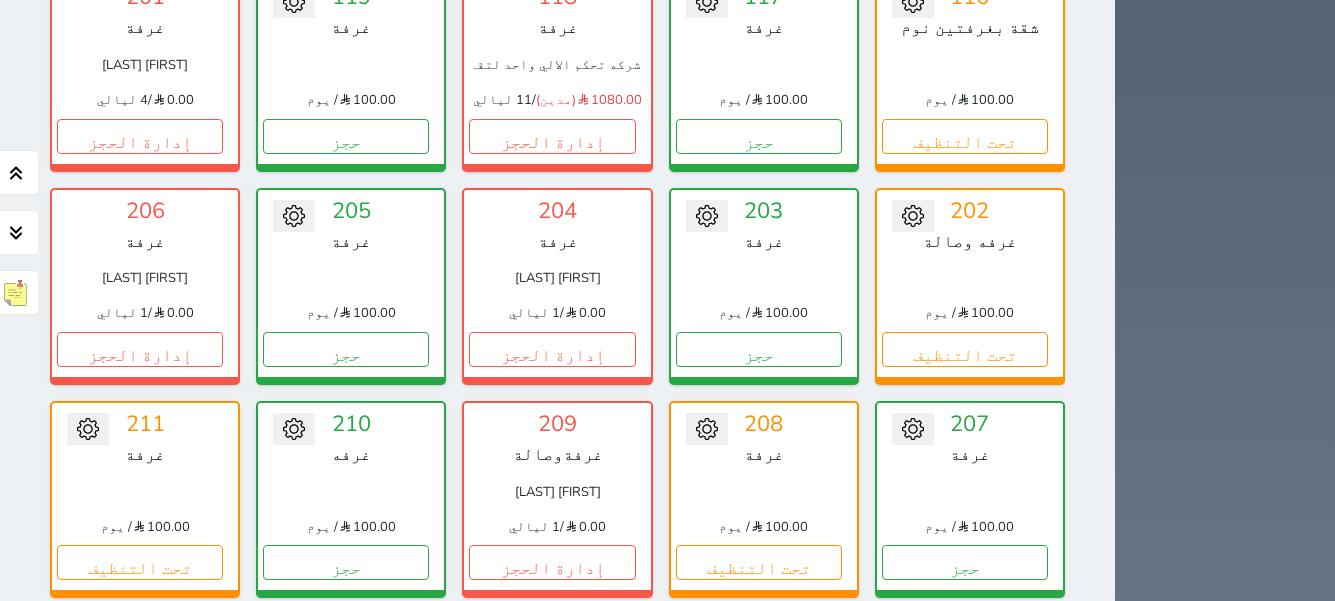 scroll, scrollTop: 978, scrollLeft: 0, axis: vertical 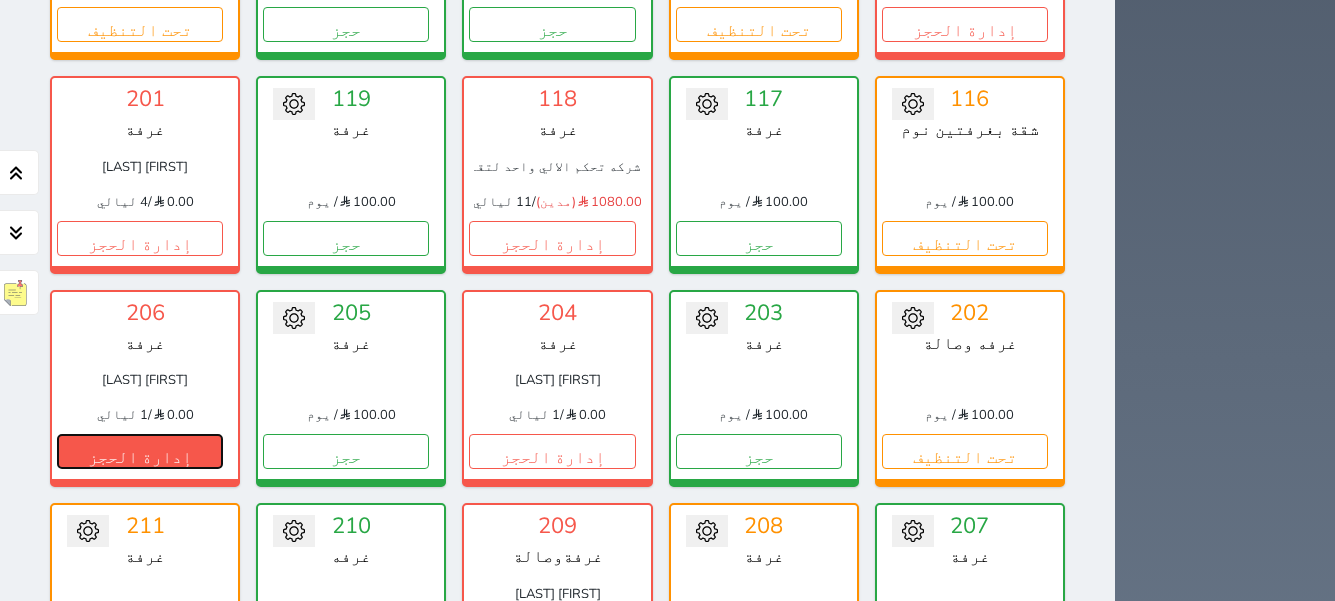 click on "إدارة الحجز" at bounding box center (140, 451) 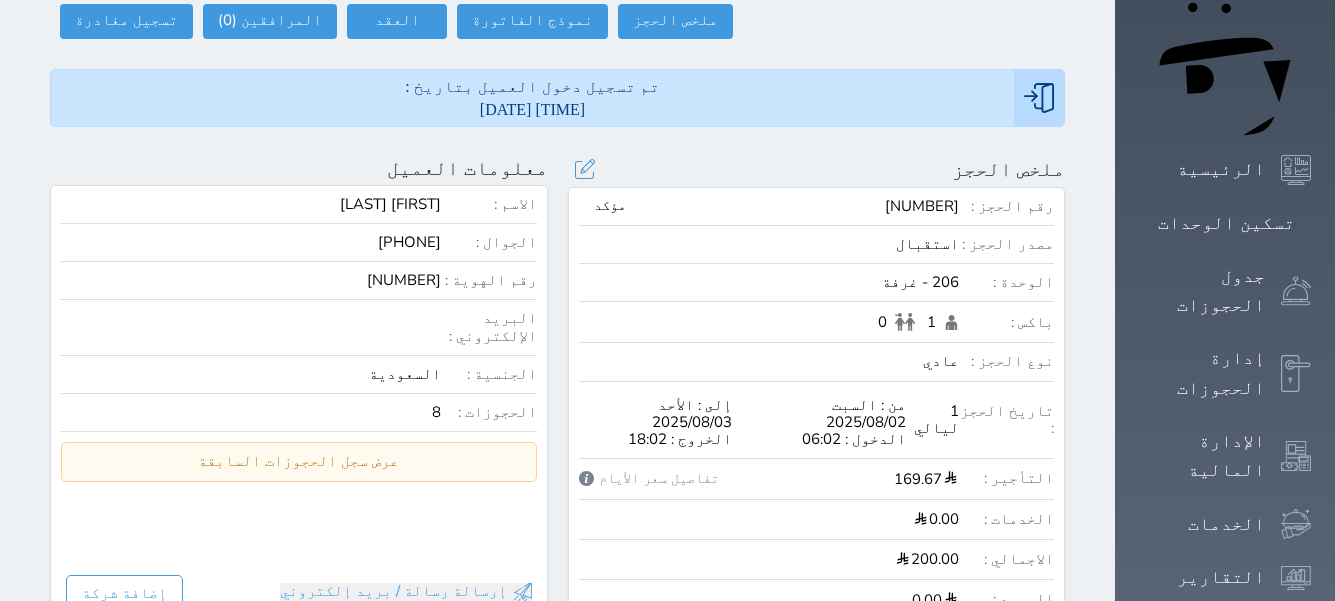 scroll, scrollTop: 0, scrollLeft: 0, axis: both 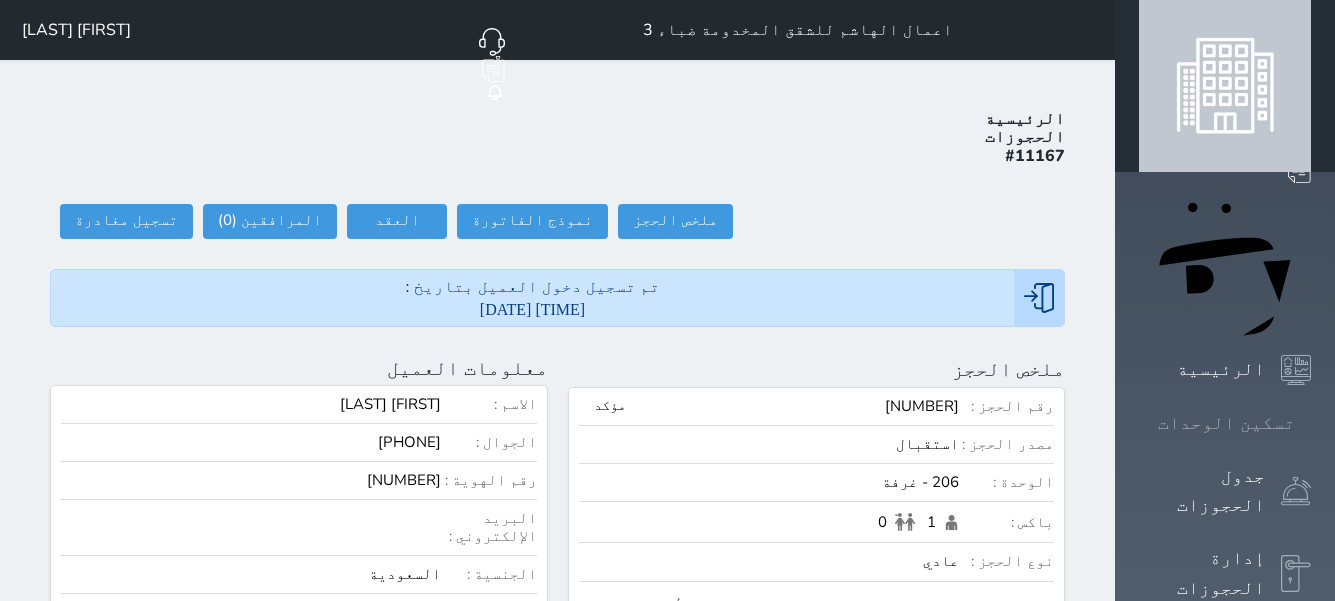 click on "تسكين الوحدات" at bounding box center [1226, 423] 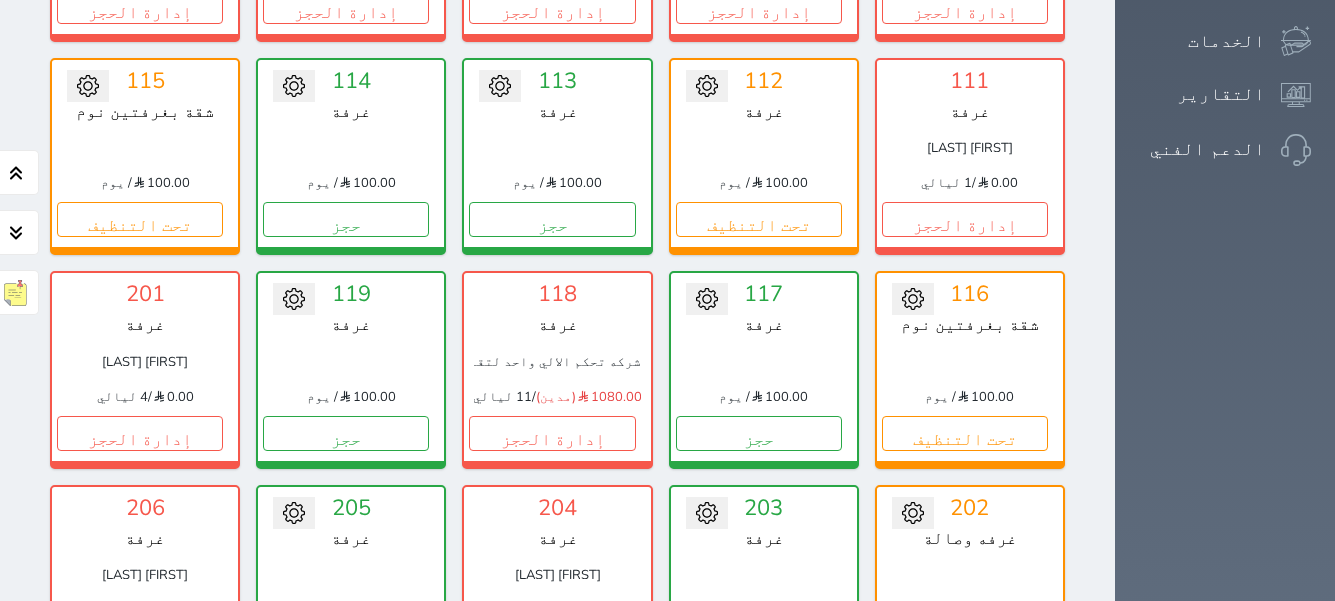 scroll, scrollTop: 678, scrollLeft: 0, axis: vertical 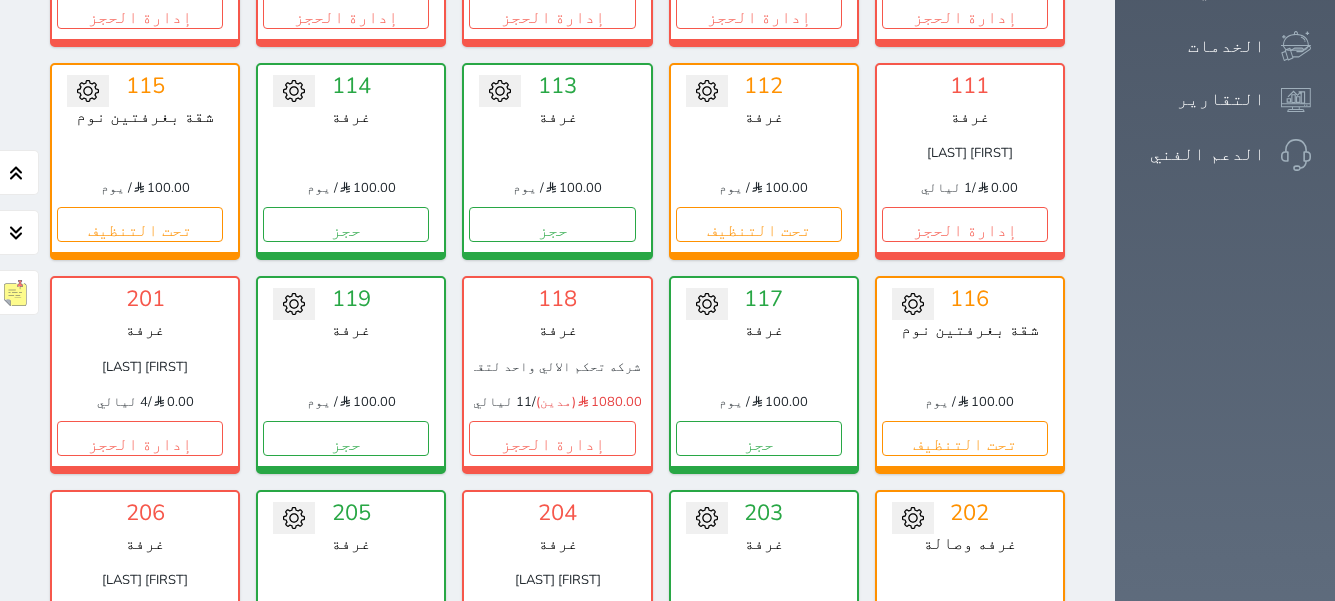 click on "إدارة الحجز" at bounding box center [552, 651] 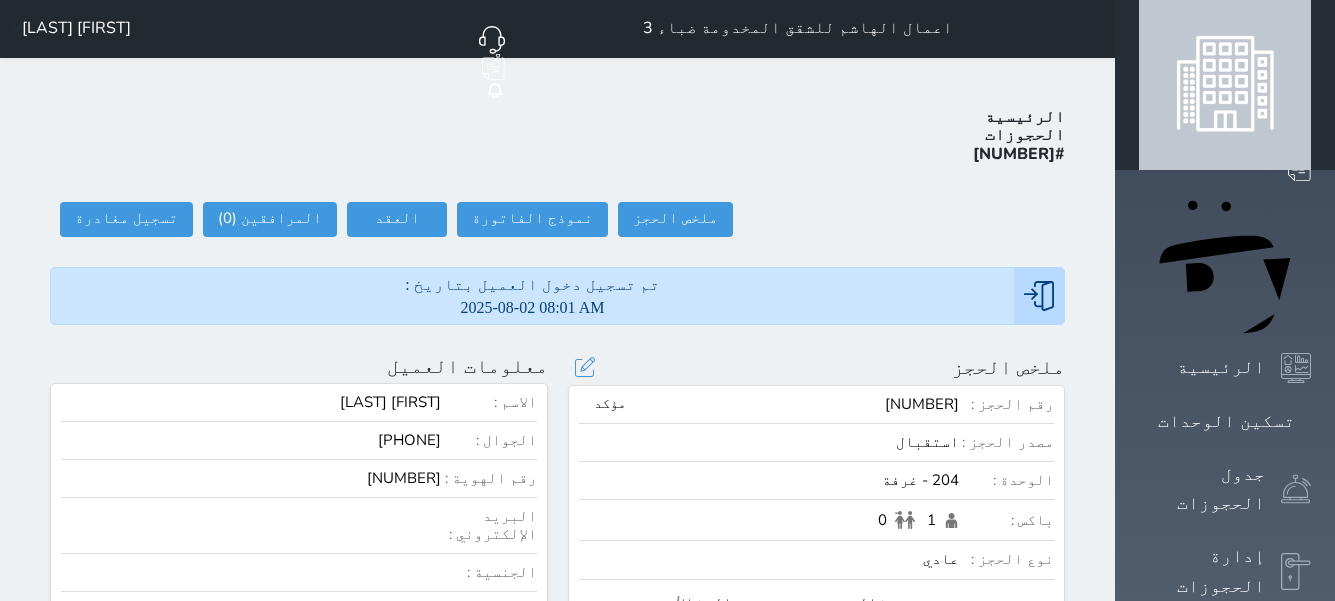 scroll, scrollTop: 0, scrollLeft: 0, axis: both 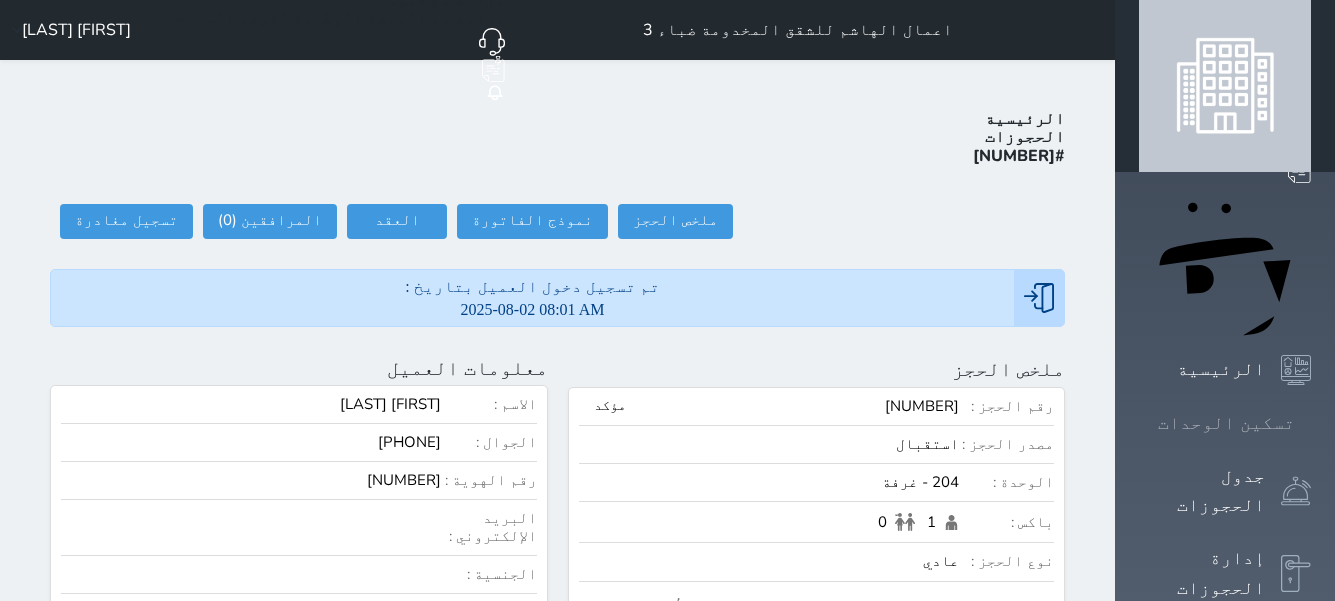 click 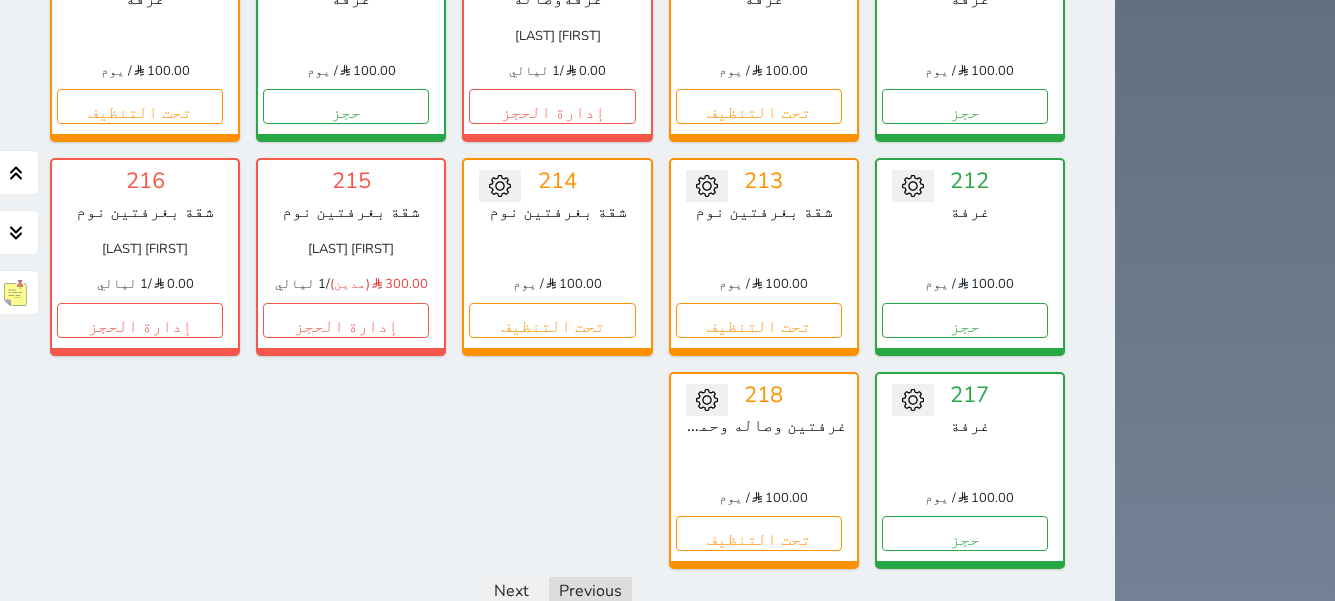 scroll, scrollTop: 1478, scrollLeft: 0, axis: vertical 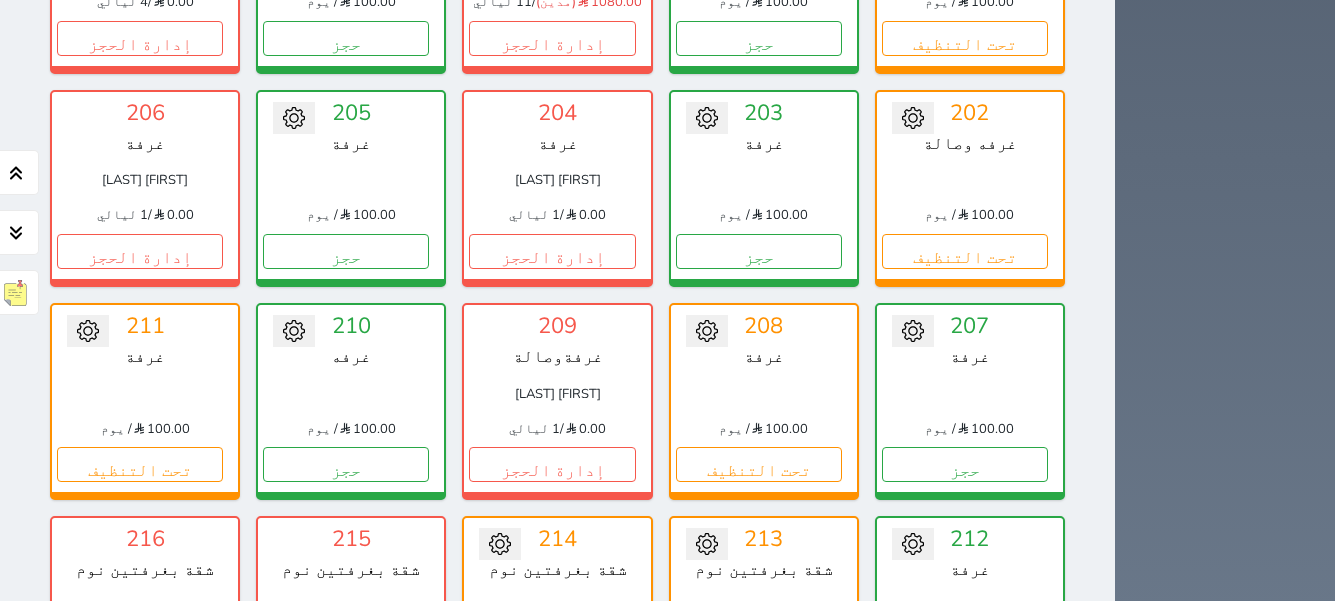 click on "إدارة الحجز" at bounding box center (140, 678) 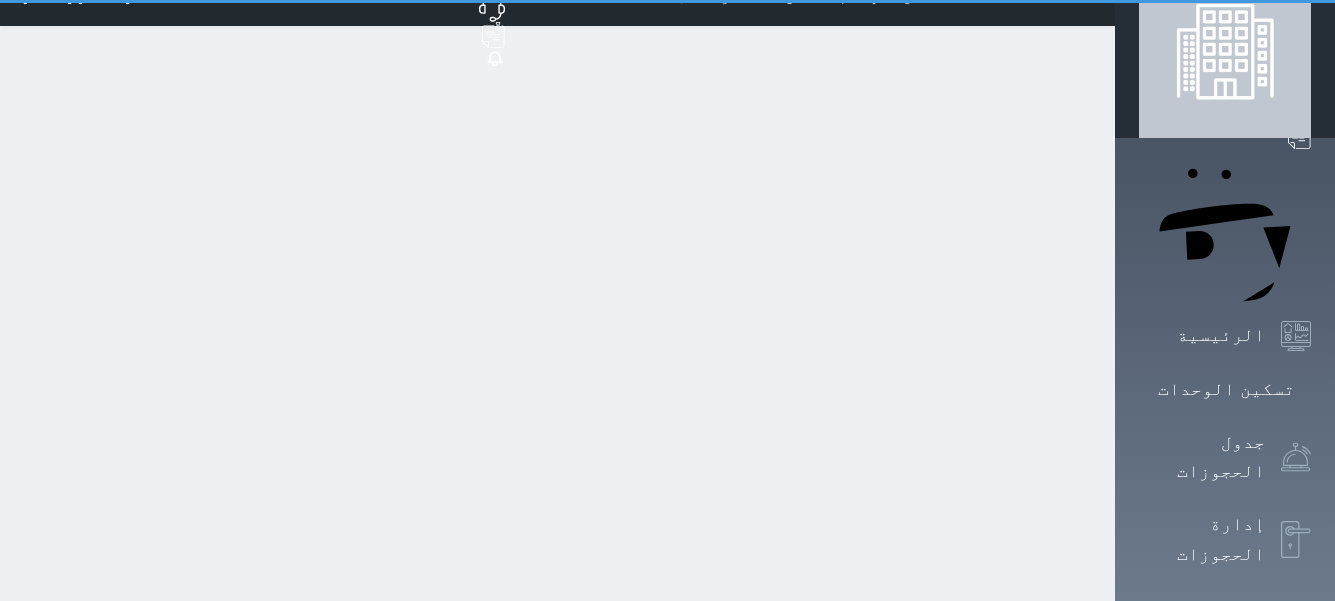scroll, scrollTop: 0, scrollLeft: 0, axis: both 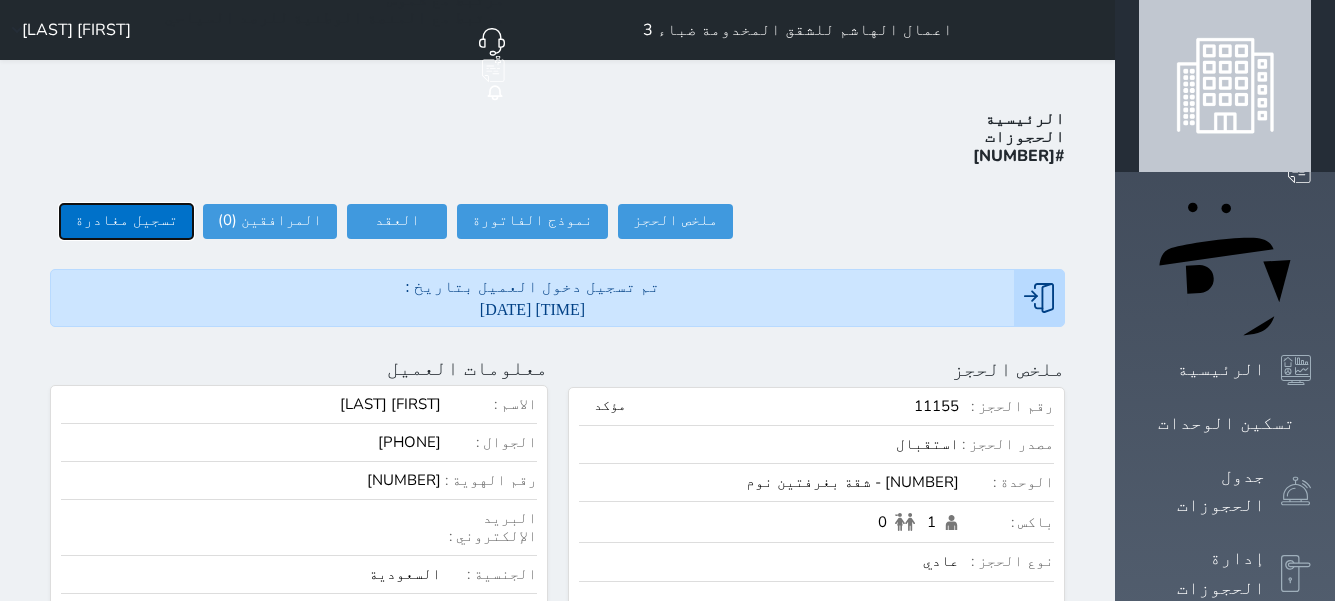 click on "تسجيل مغادرة" at bounding box center (126, 221) 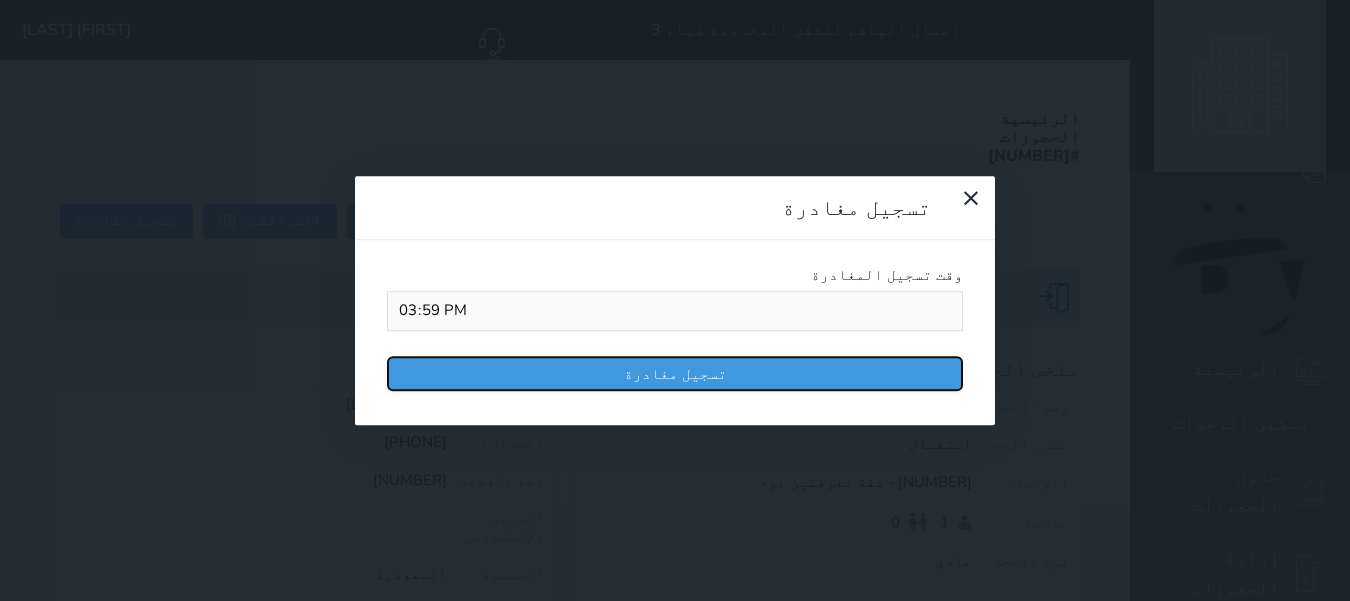 click on "تسجيل مغادرة" at bounding box center [675, 373] 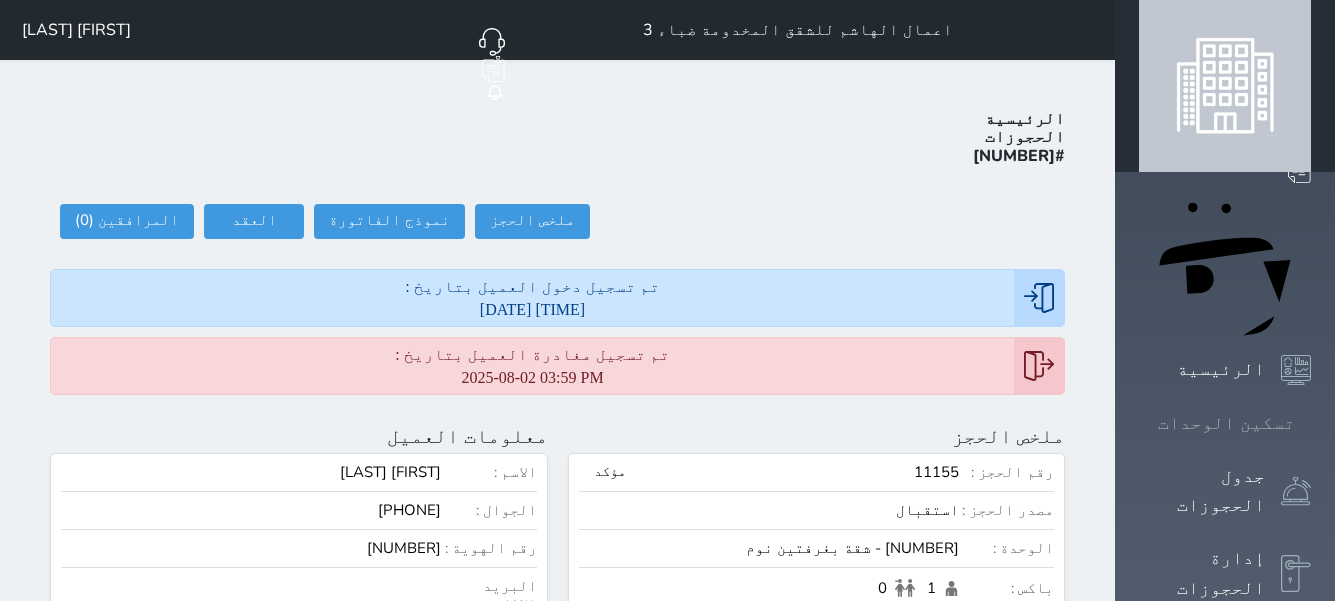 click on "تسكين الوحدات" at bounding box center (1225, 423) 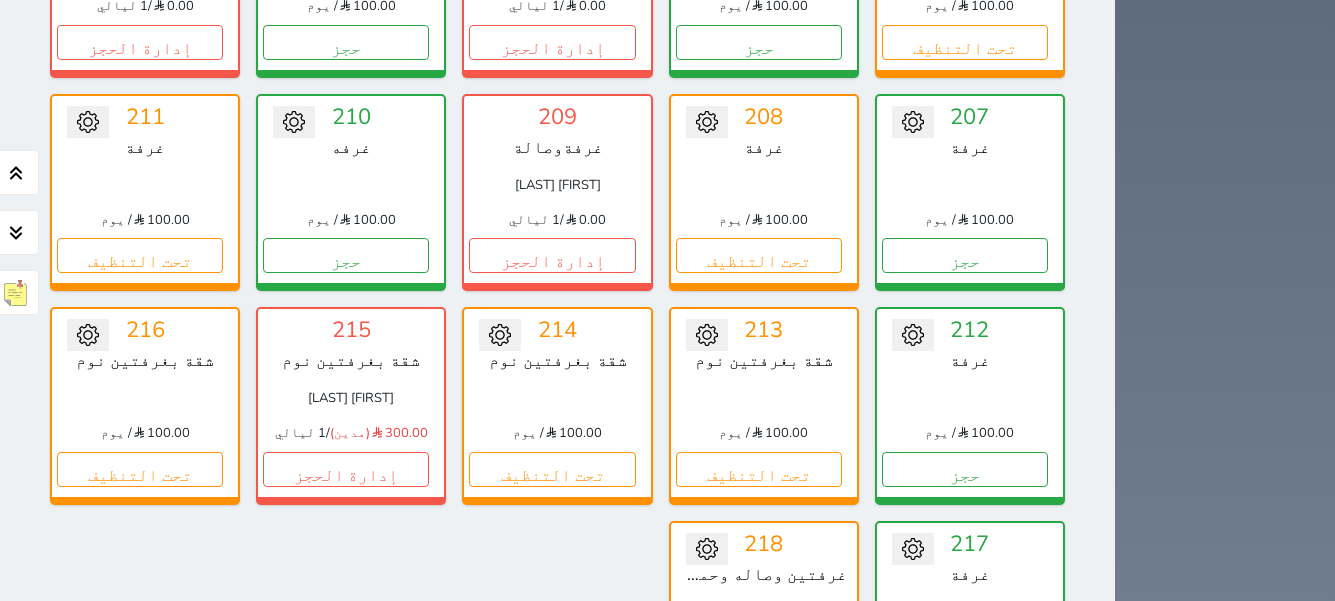 scroll, scrollTop: 1078, scrollLeft: 0, axis: vertical 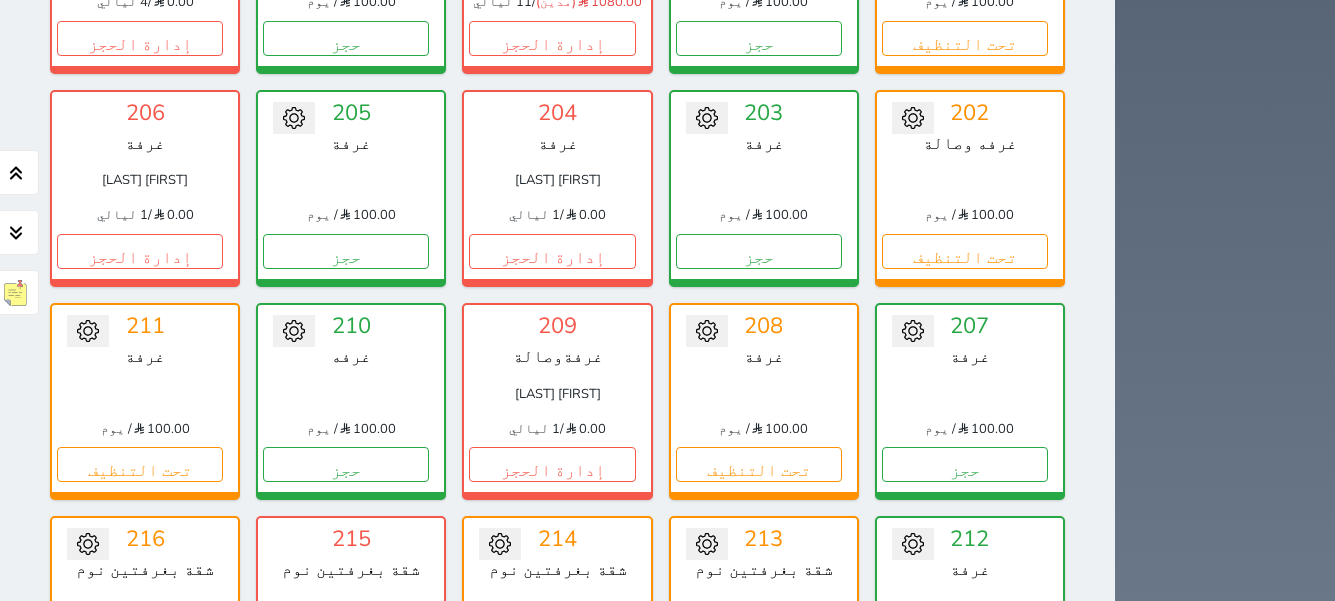 click on "إدارة الحجز" at bounding box center (346, 678) 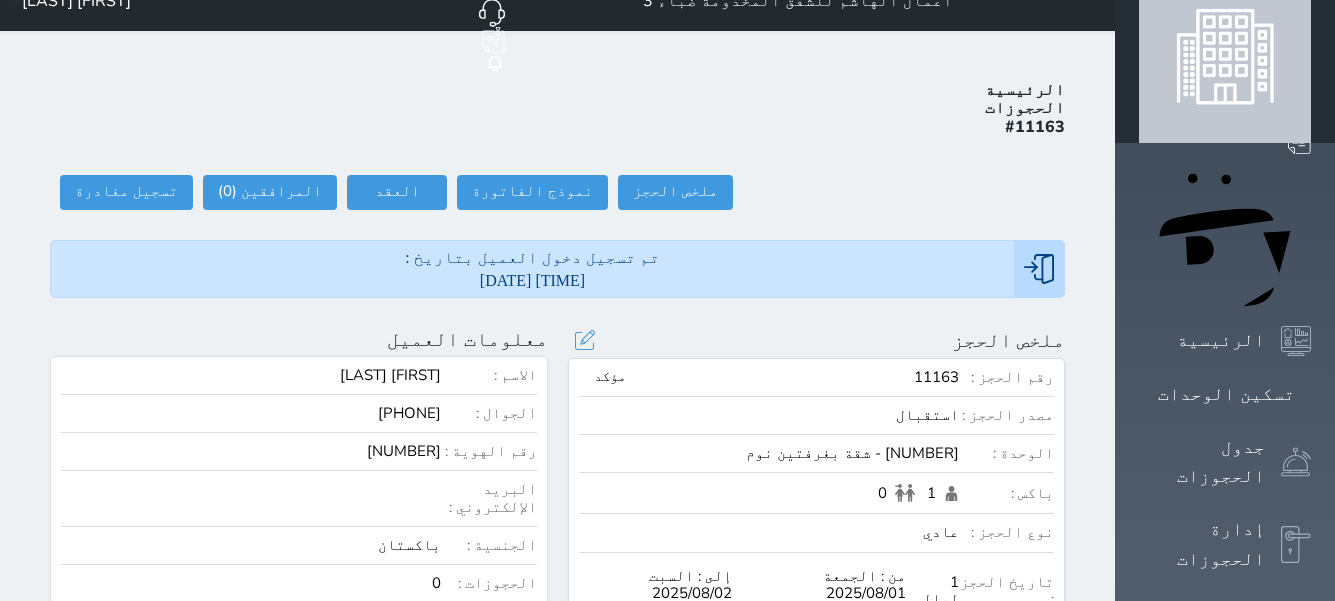 scroll, scrollTop: 0, scrollLeft: 0, axis: both 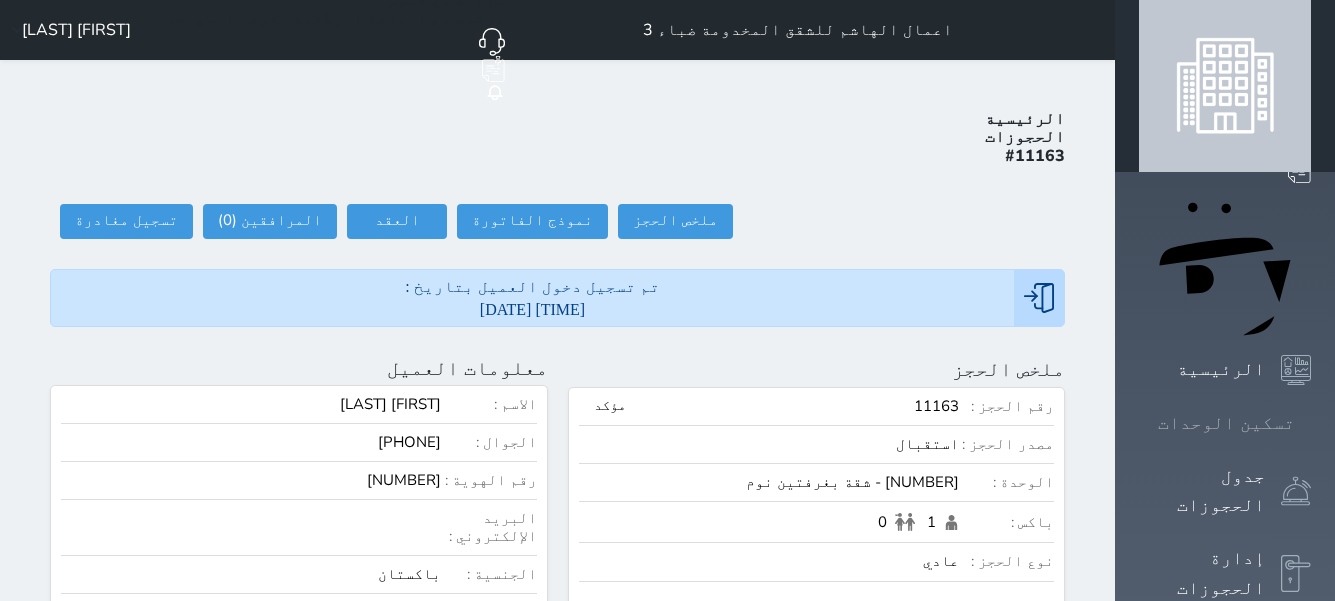 click 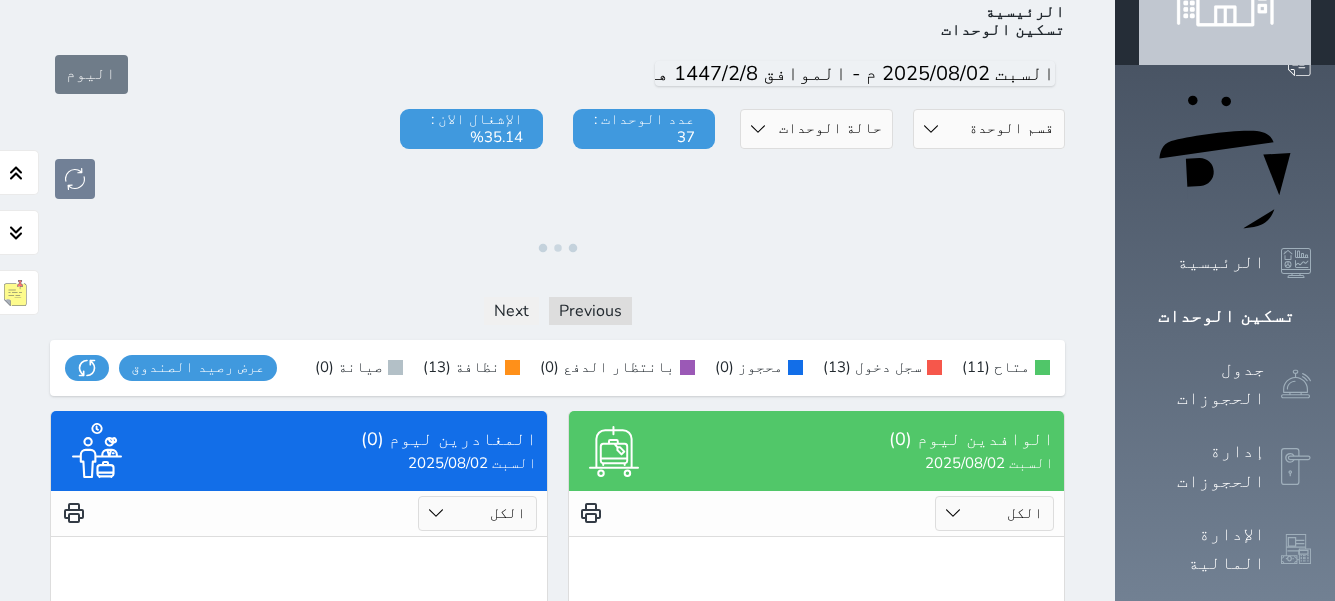 scroll, scrollTop: 197, scrollLeft: 0, axis: vertical 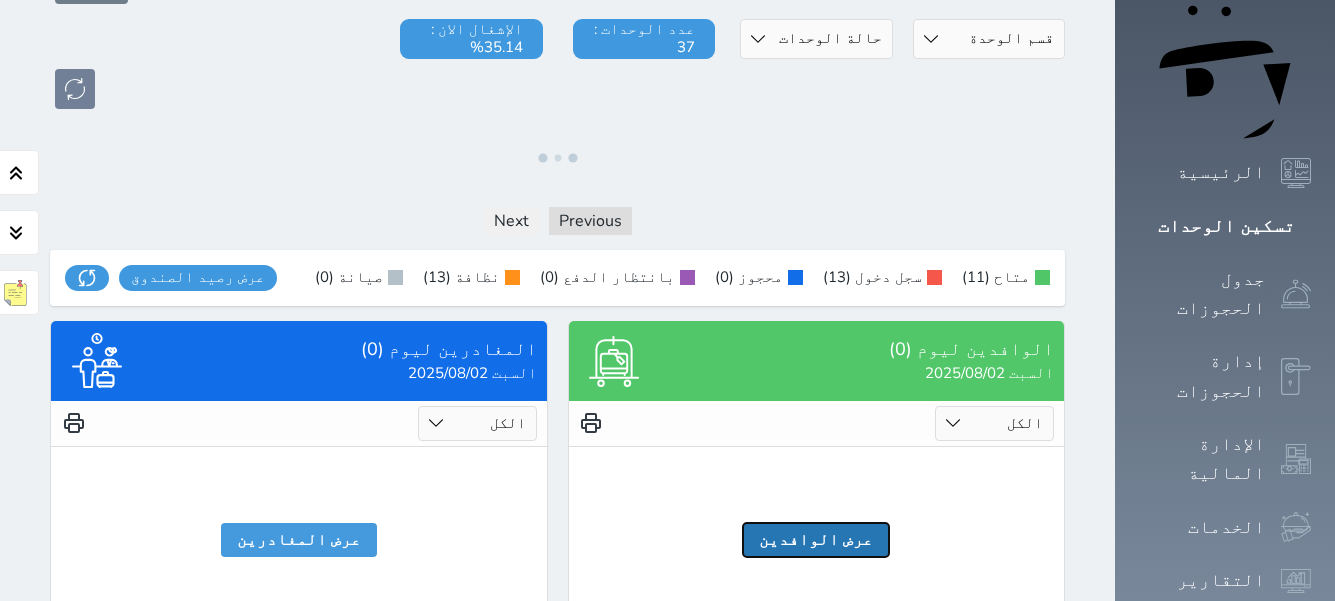 click on "عرض الوافدين" at bounding box center [816, 540] 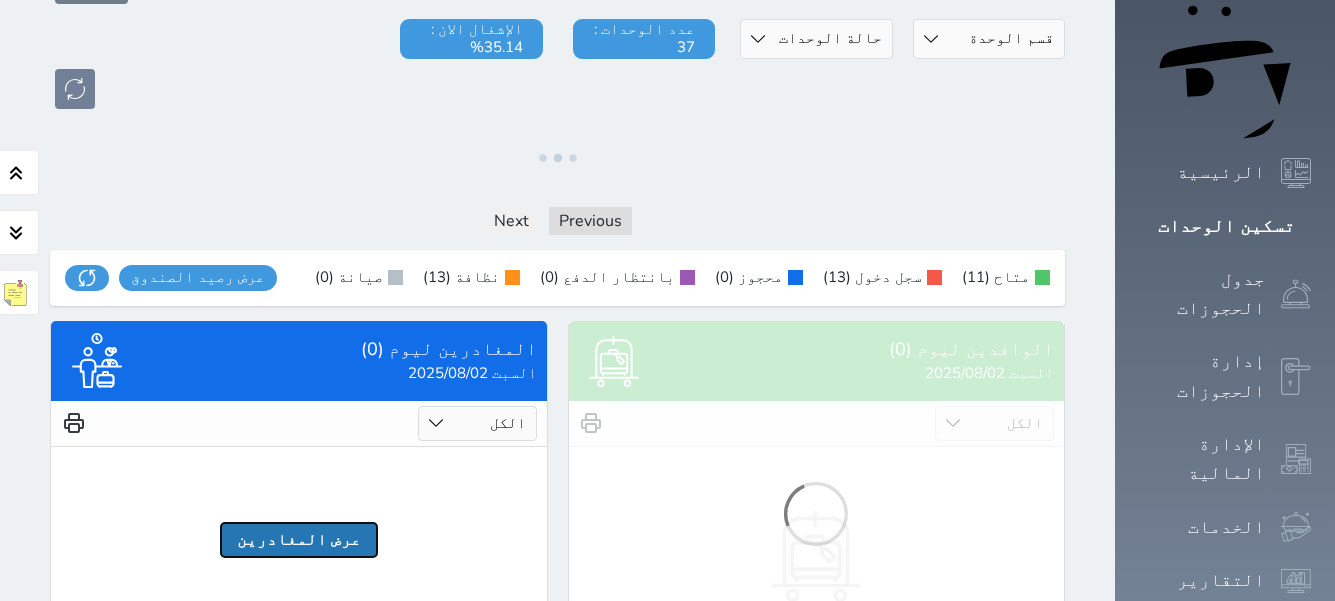 click on "عرض المغادرين" at bounding box center (299, 540) 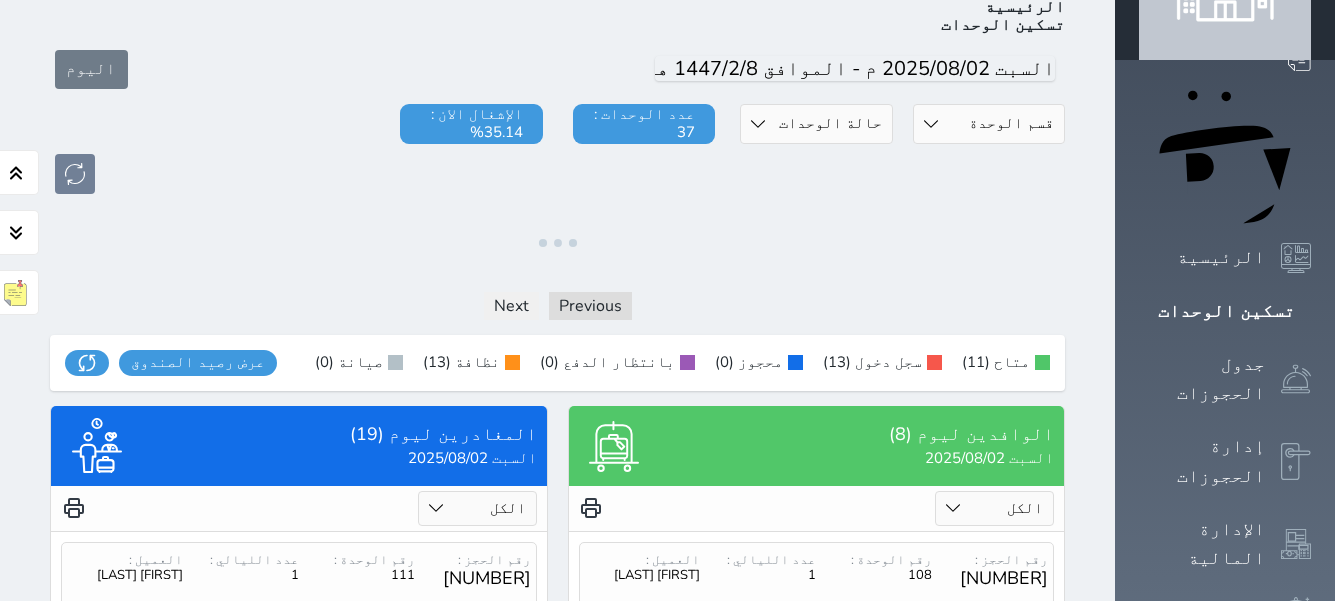 scroll, scrollTop: 0, scrollLeft: 0, axis: both 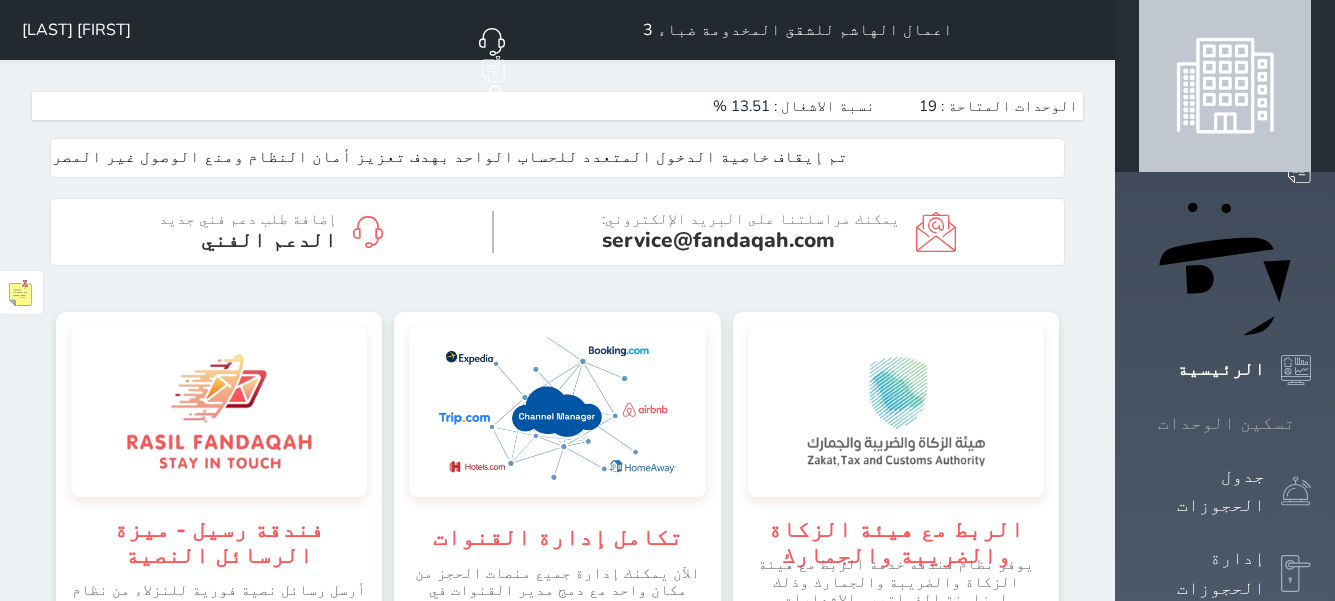 click 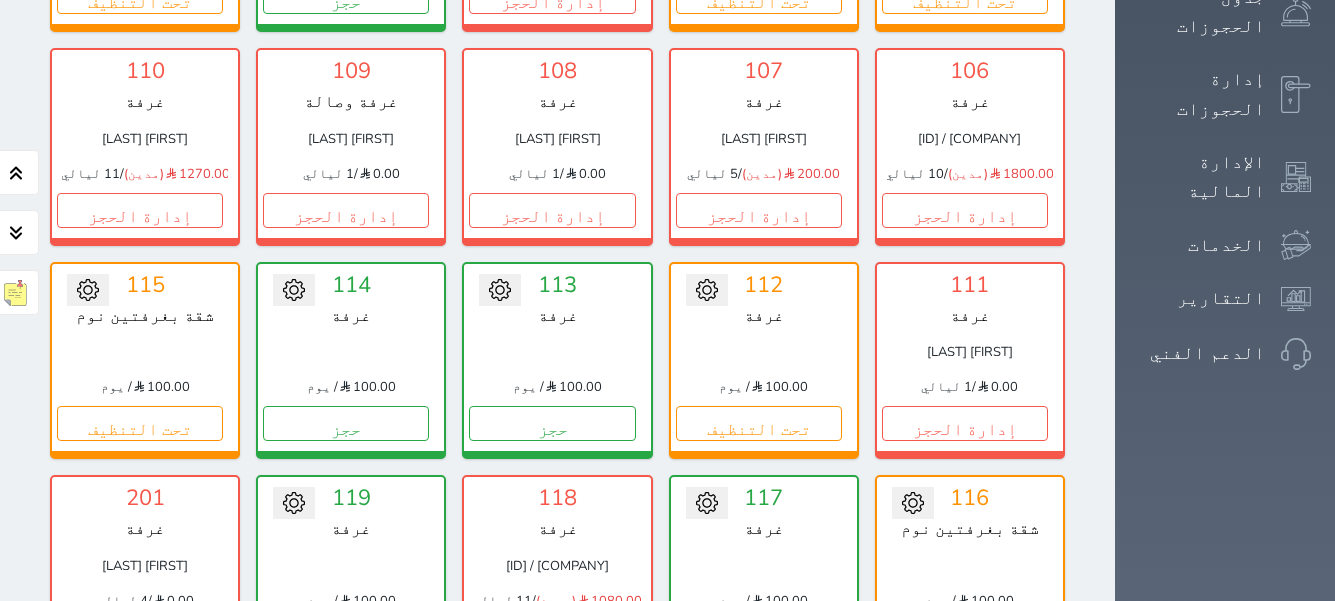 scroll, scrollTop: 578, scrollLeft: 0, axis: vertical 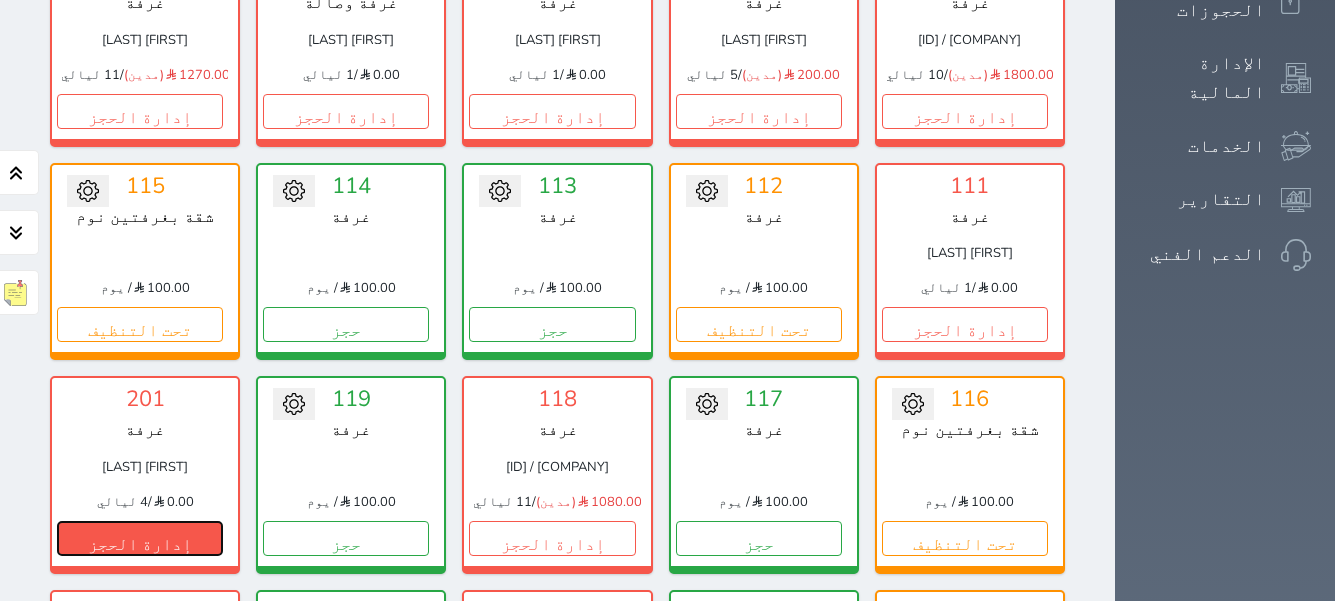 click on "إدارة الحجز" at bounding box center [140, 538] 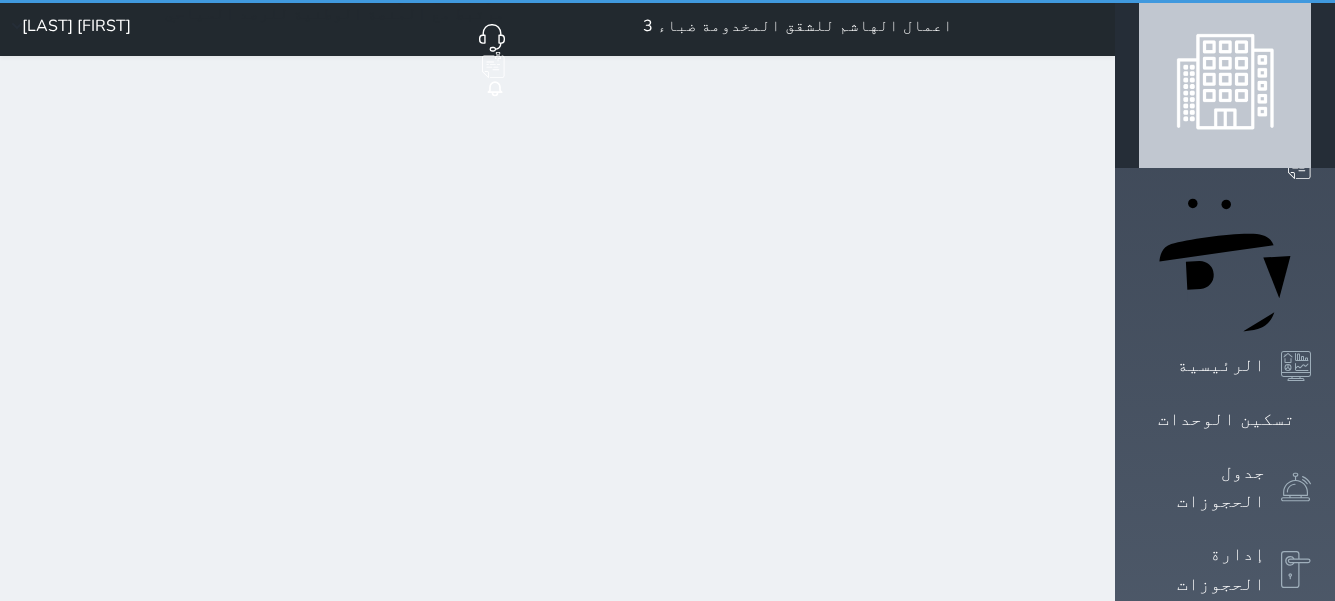 scroll, scrollTop: 0, scrollLeft: 0, axis: both 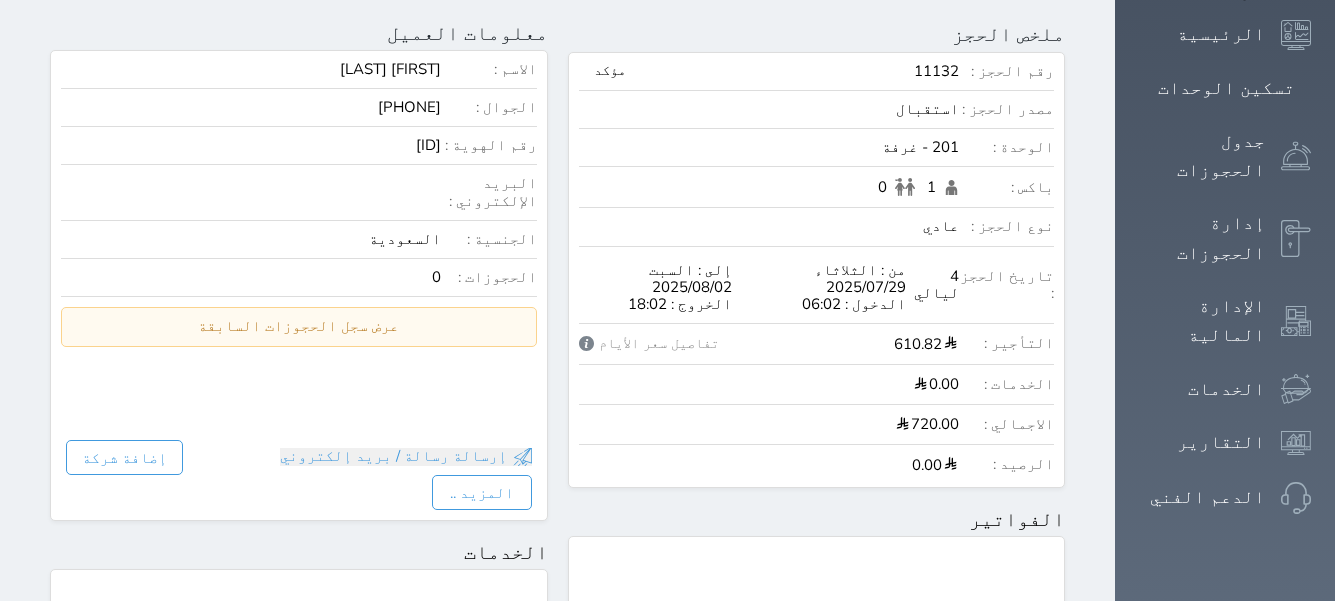 select 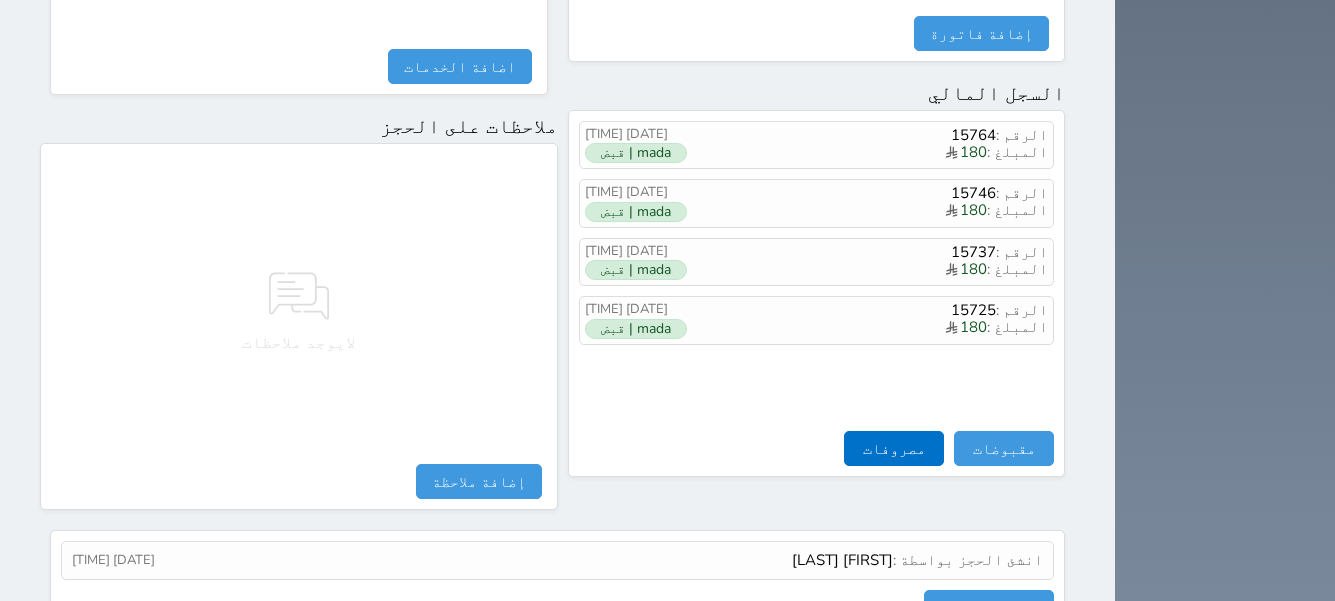 scroll, scrollTop: 1179, scrollLeft: 0, axis: vertical 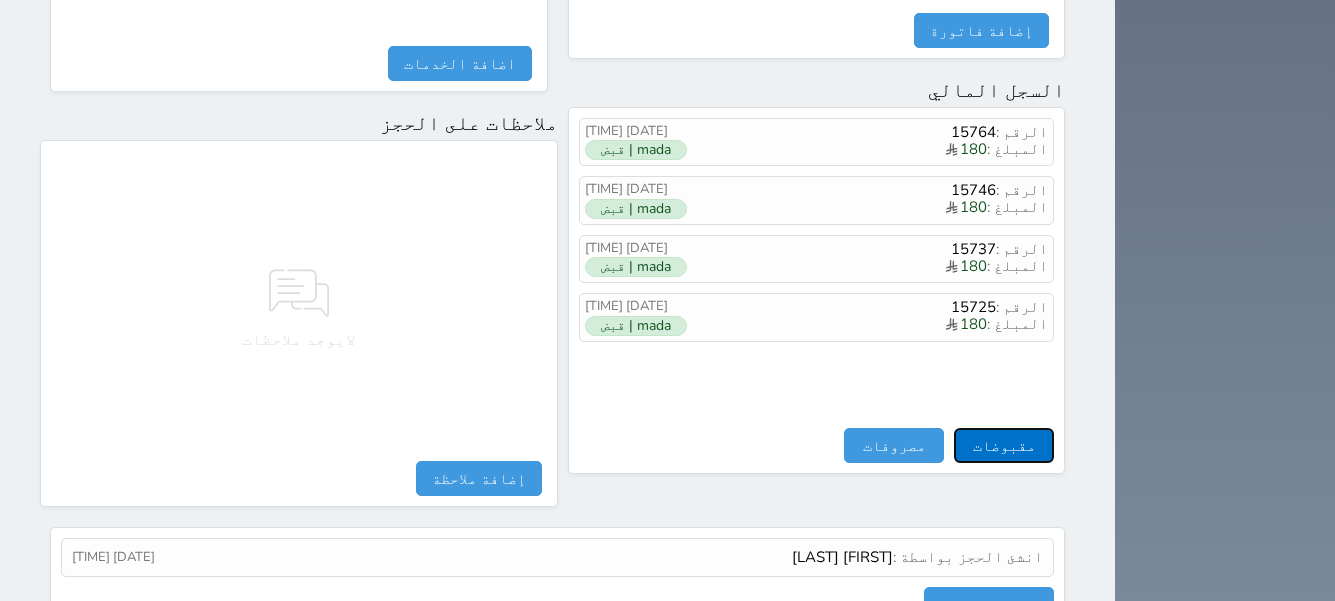 click on "مقبوضات" at bounding box center [1004, 445] 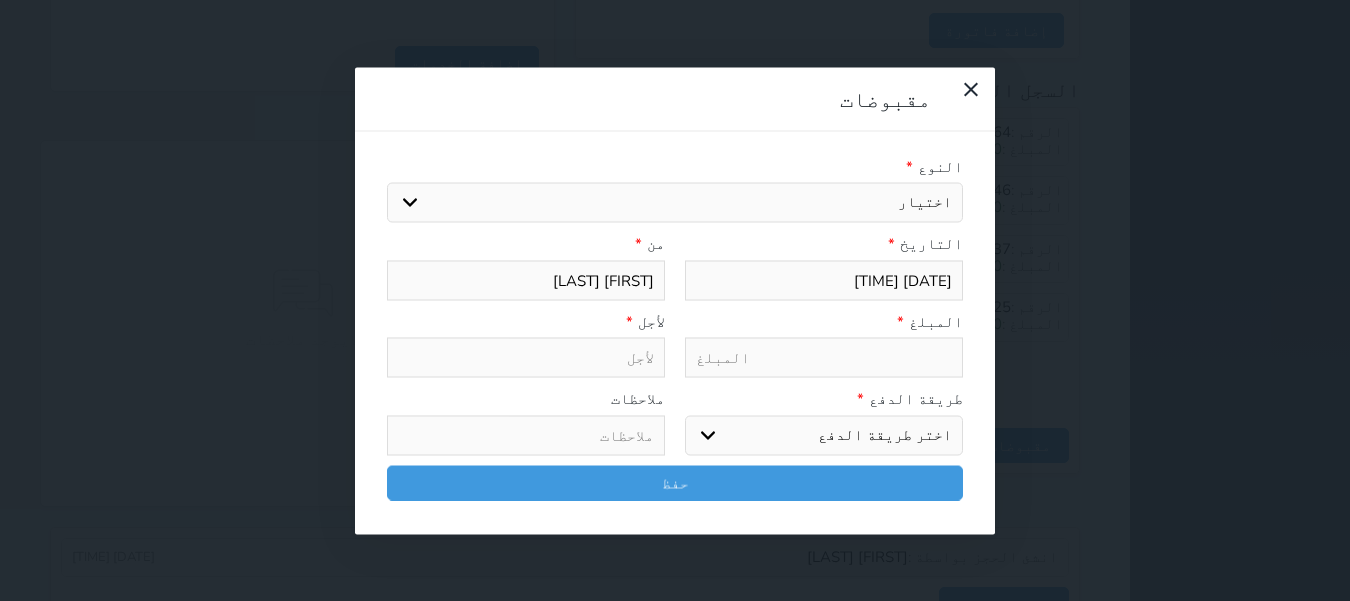 click on "اختيار" at bounding box center [675, 203] 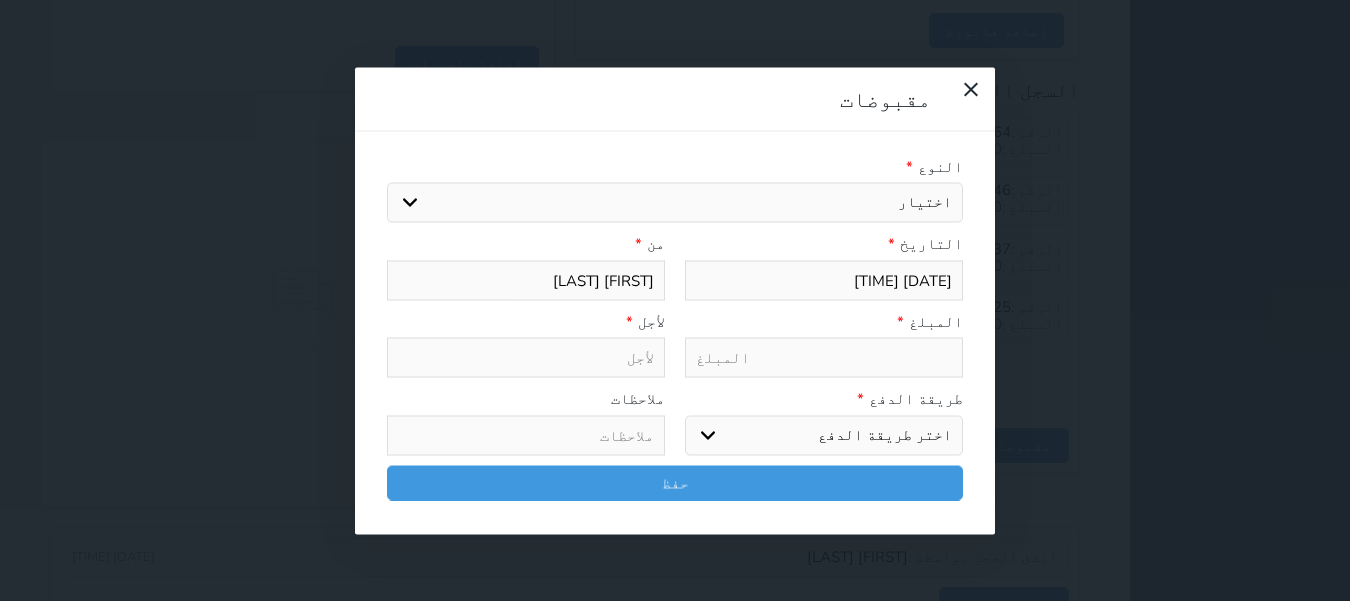 select 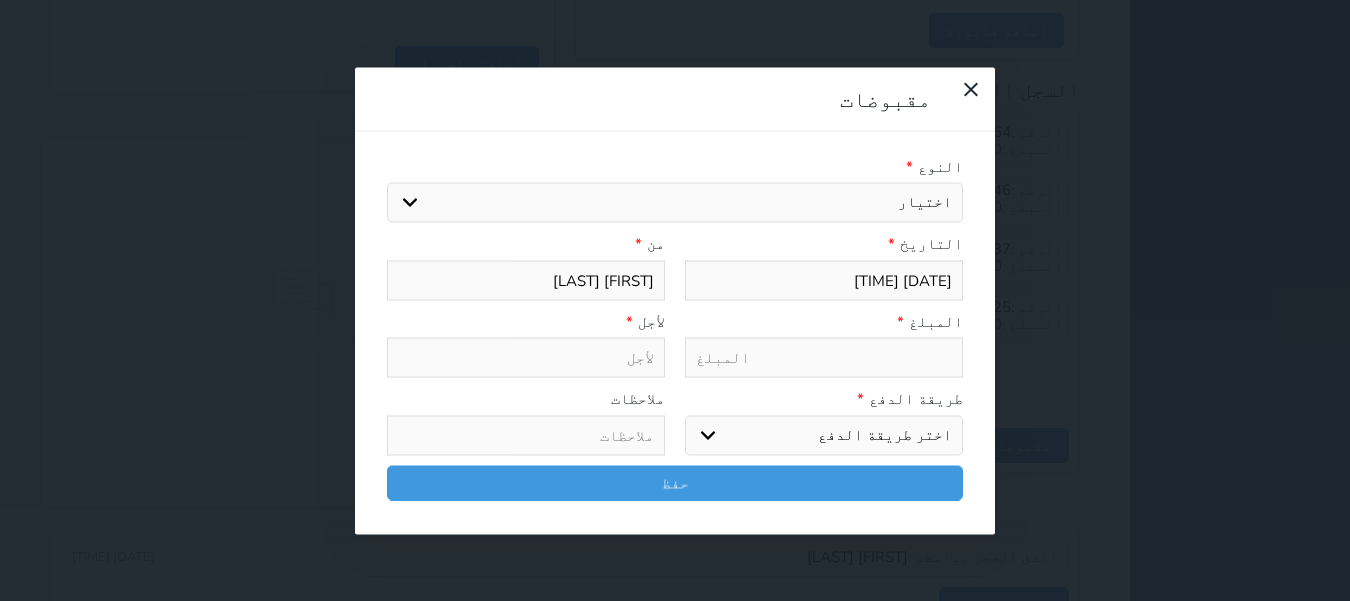 select 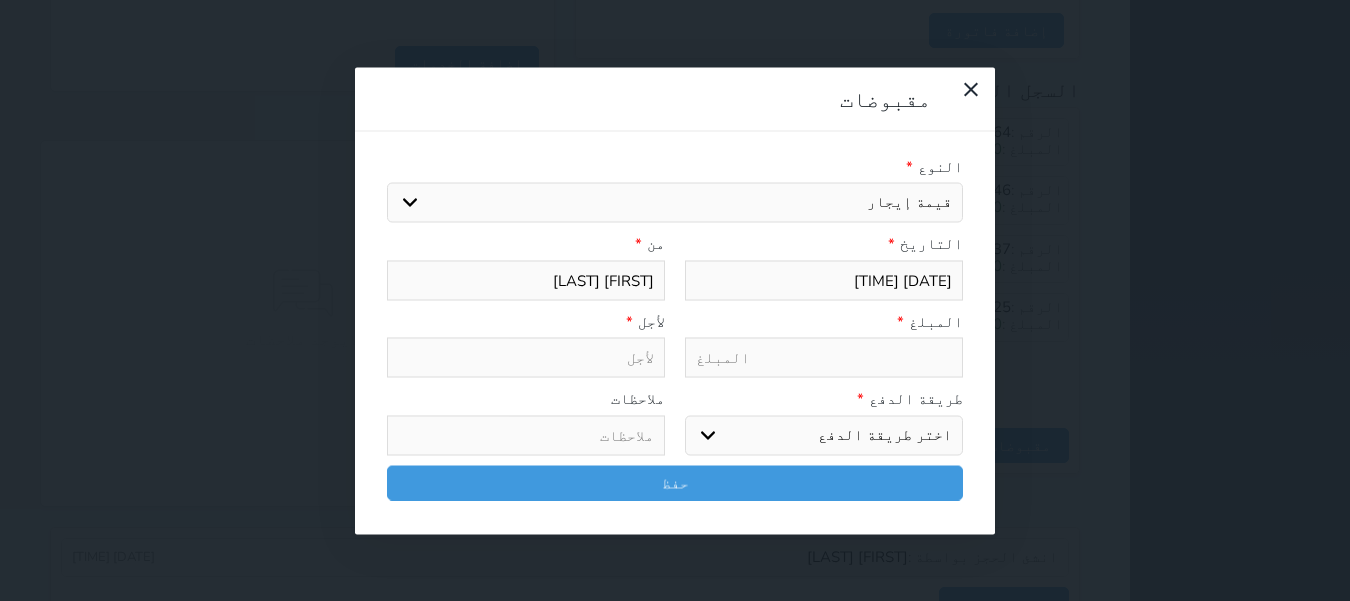 click on "اختيار   مقبوضات عامة قيمة إيجار فواتير تامين عربون لا ينطبق آخر مغسلة واي فاي - الإنترنت مواقف السيارات طعام الأغذية والمشروبات مشروبات المشروبات الباردة المشروبات الساخنة الإفطار غداء عشاء مخبز و كعك حمام سباحة الصالة الرياضية سبا و خدمات الجمال اختيار وإسقاط (خدمات النقل) ميني بار كابل - تلفزيون سرير إضافي تصفيف الشعر التسوق خدمات الجولات السياحية المنظمة خدمات الدليل السياحي" at bounding box center (675, 203) 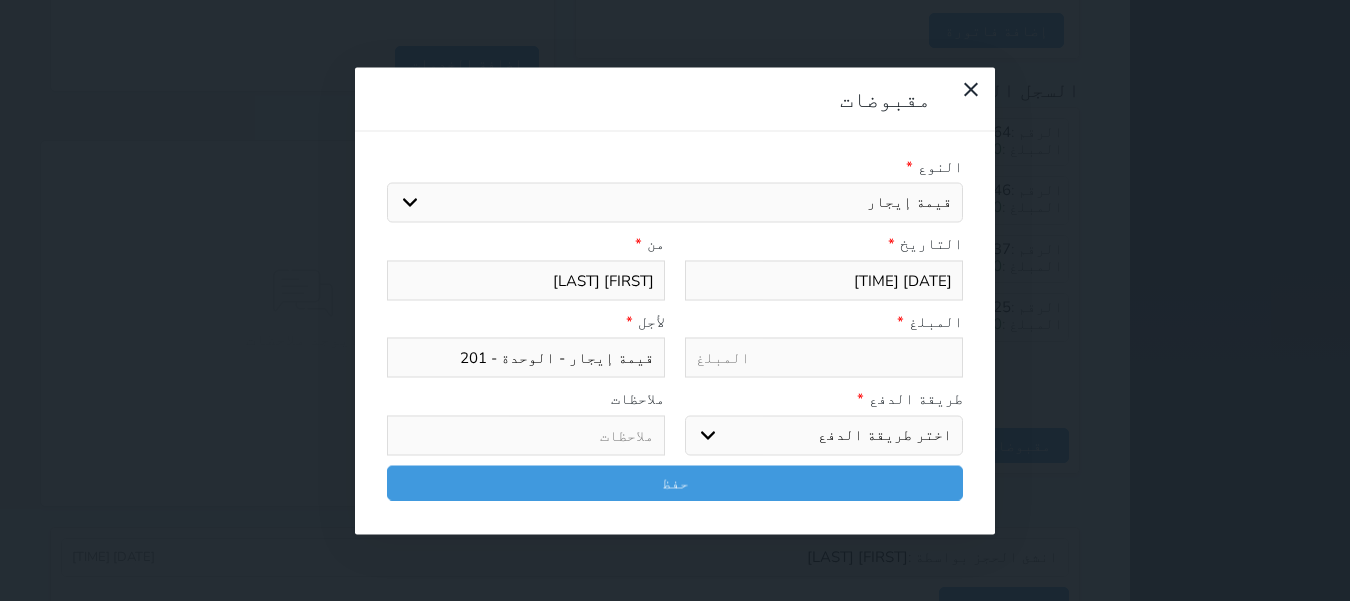 type on "1" 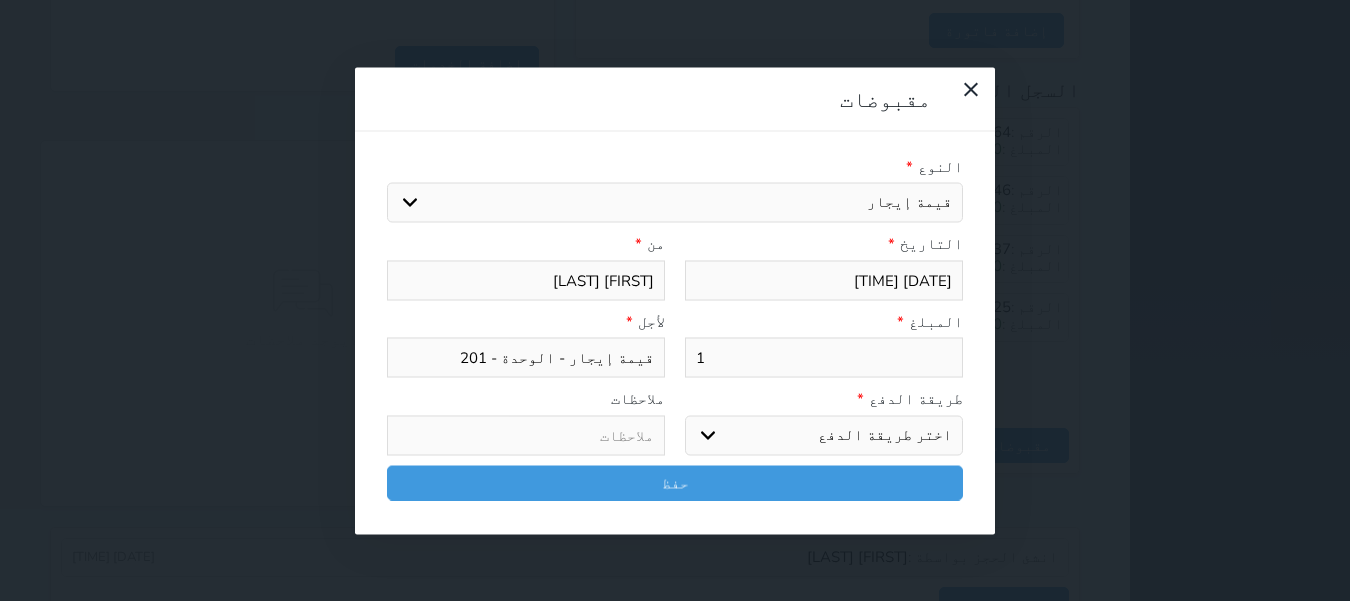 select 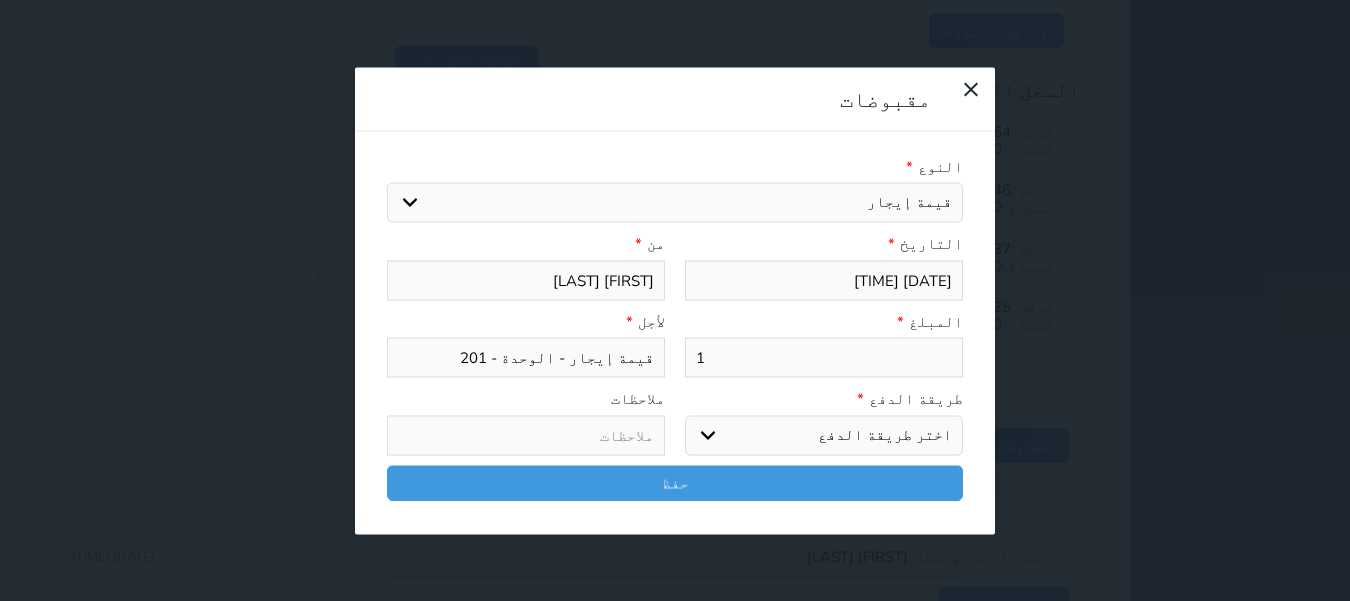 type on "18" 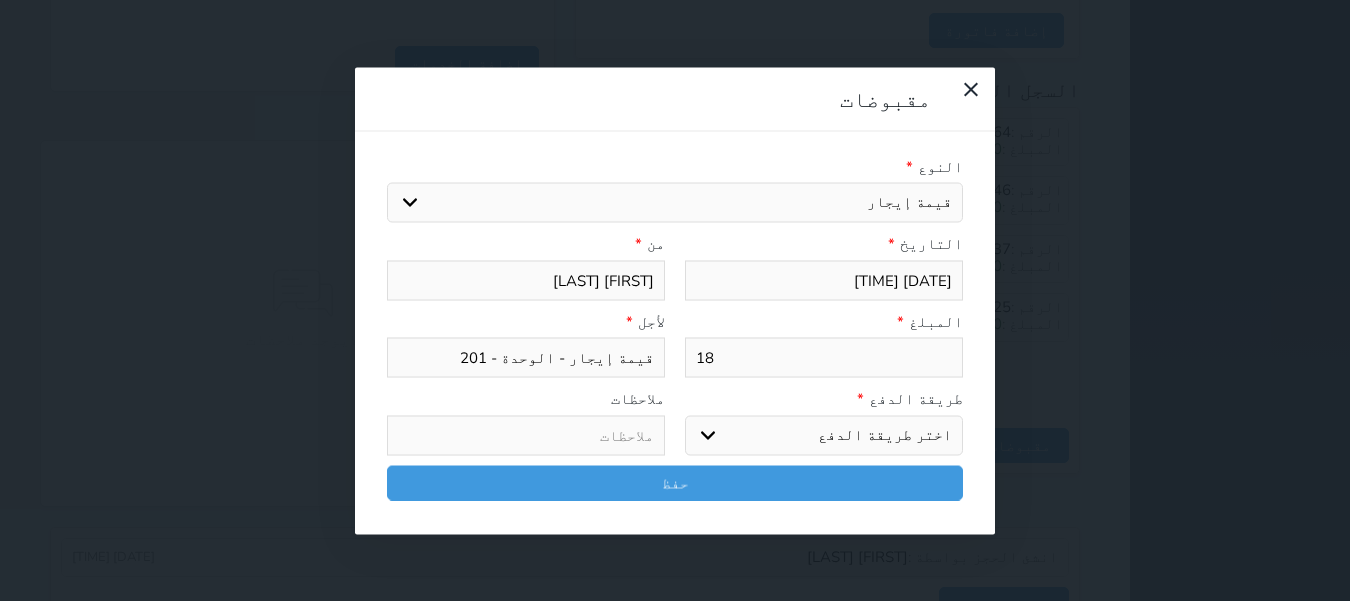 type on "180" 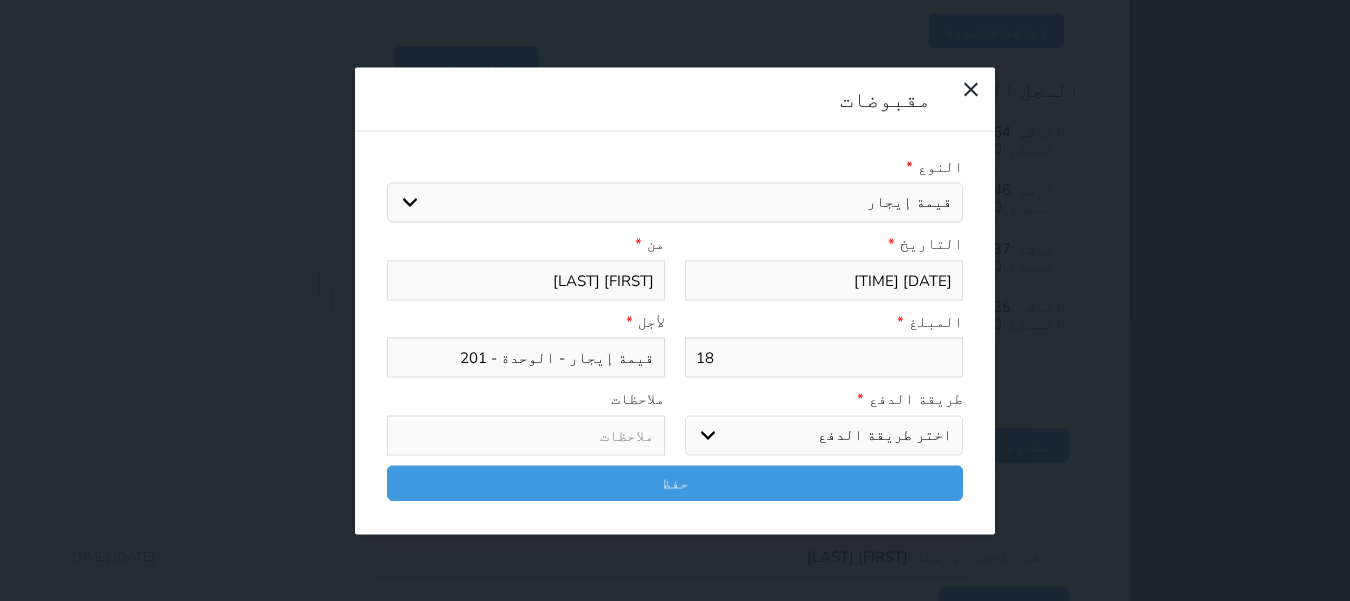 select 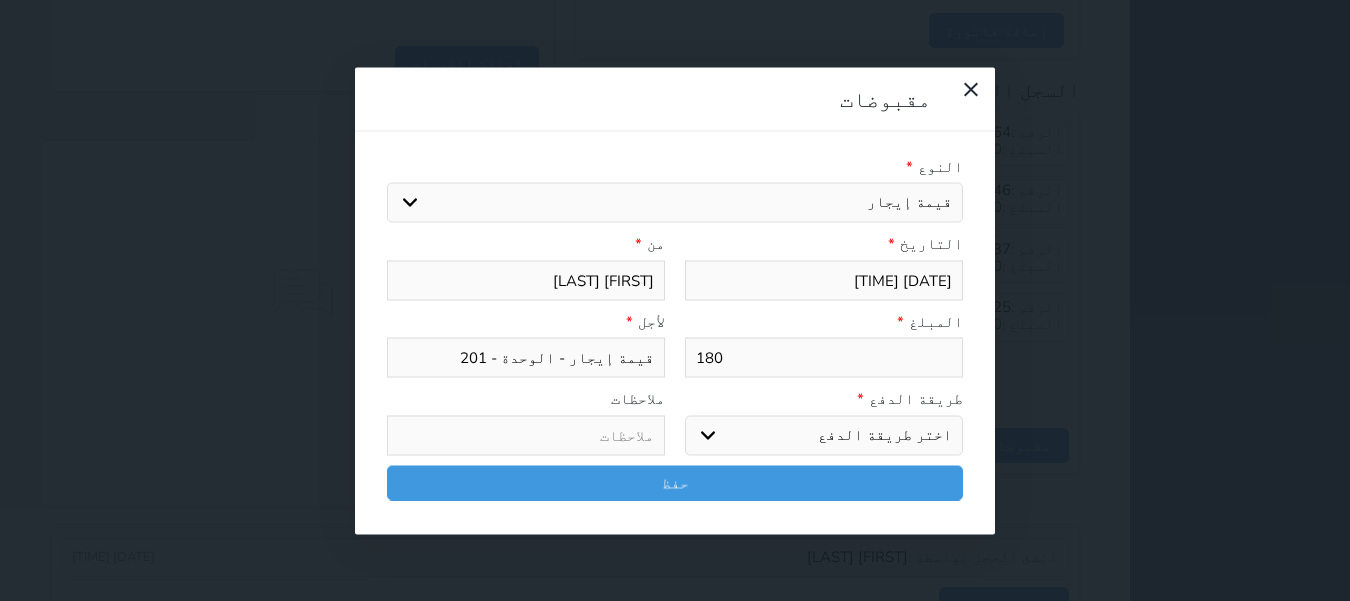type on "180" 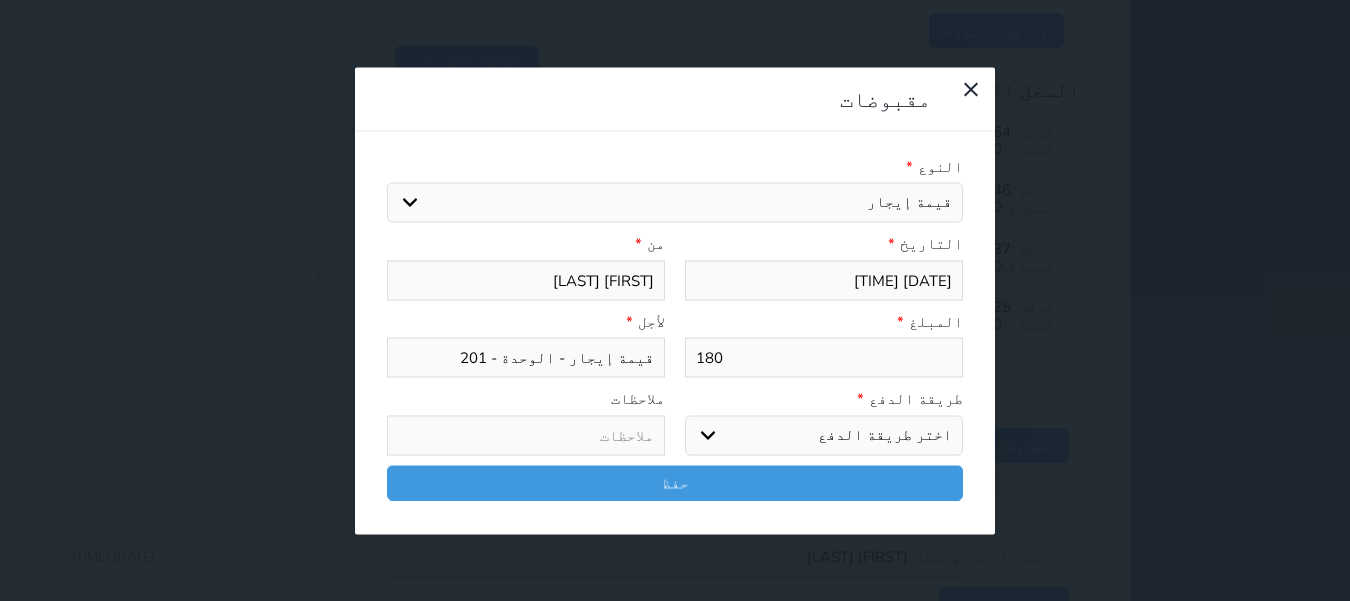 click on "اختر طريقة الدفع   دفع نقدى   تحويل بنكى   مدى   بطاقة ائتمان   آجل" at bounding box center [824, 435] 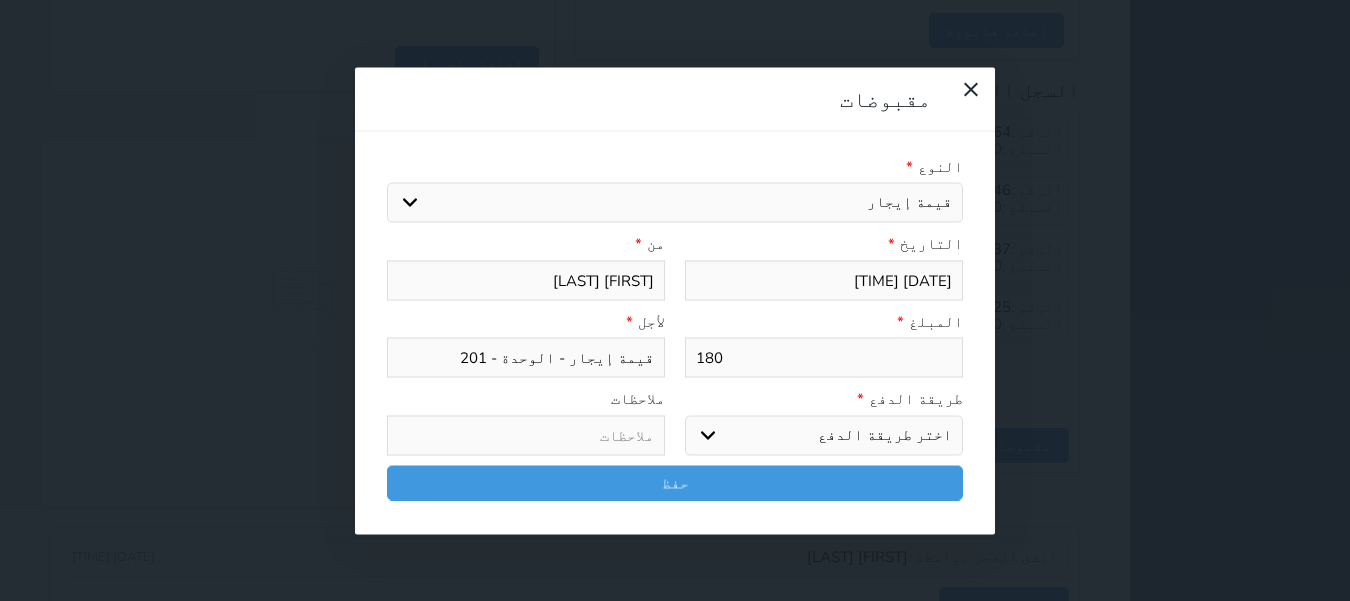 select on "mada" 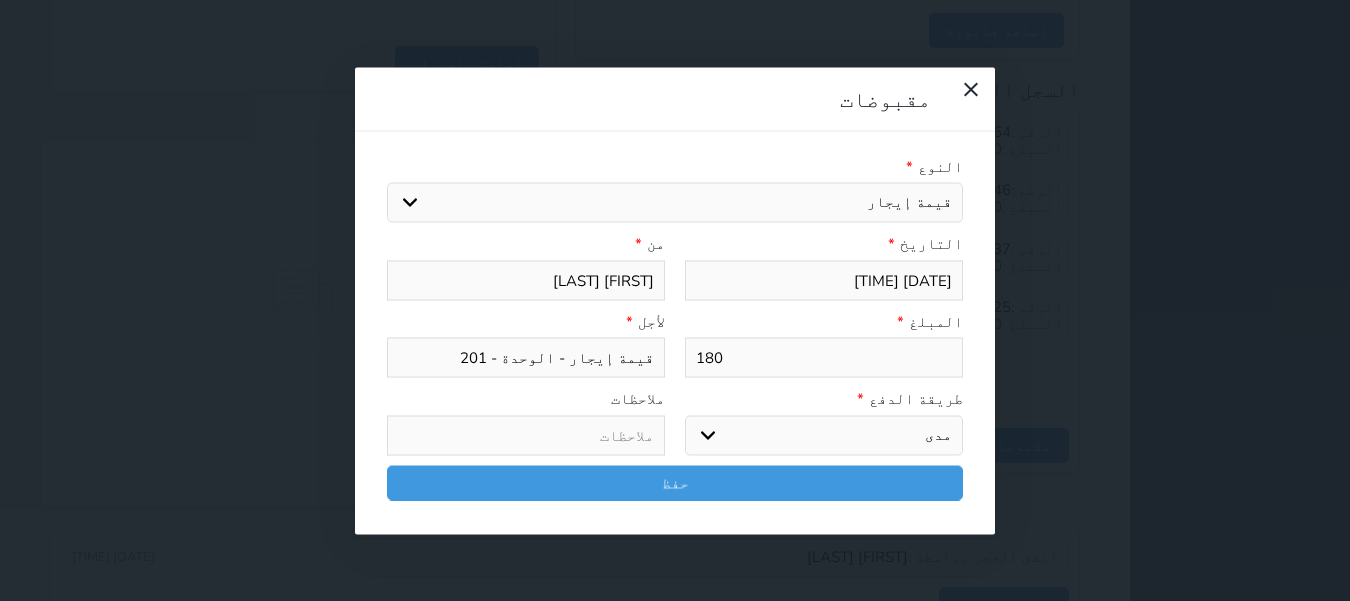 click on "اختر طريقة الدفع   دفع نقدى   تحويل بنكى   مدى   بطاقة ائتمان   آجل" at bounding box center [824, 435] 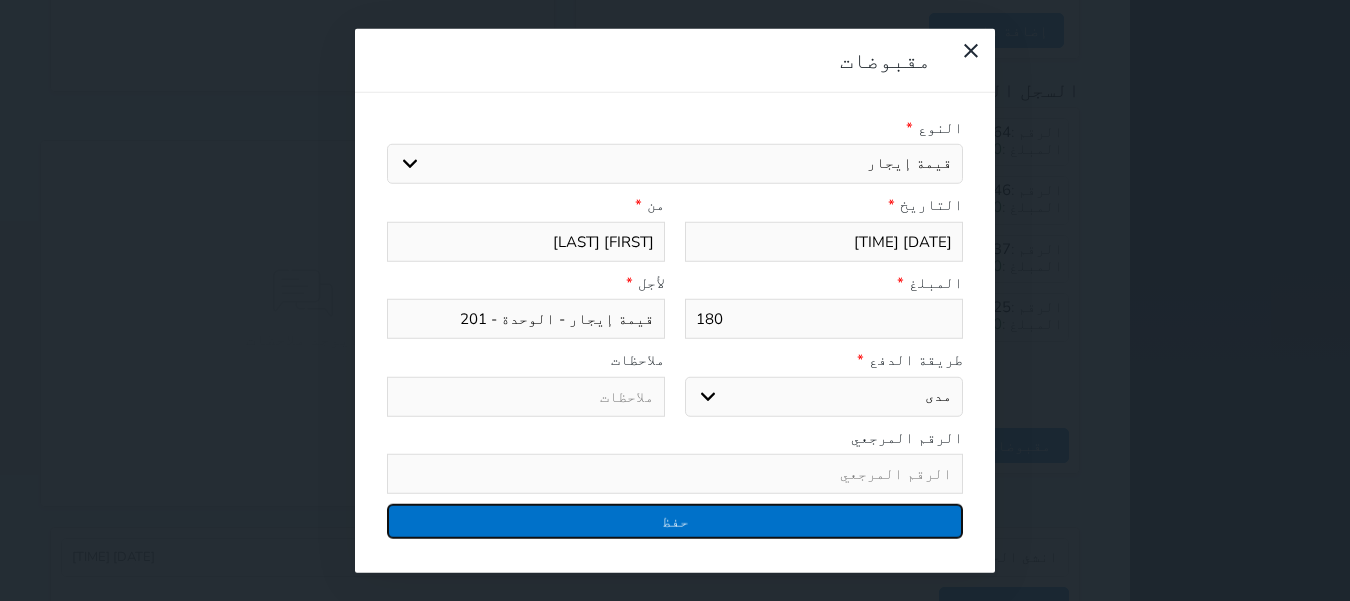 click on "حفظ" at bounding box center [675, 521] 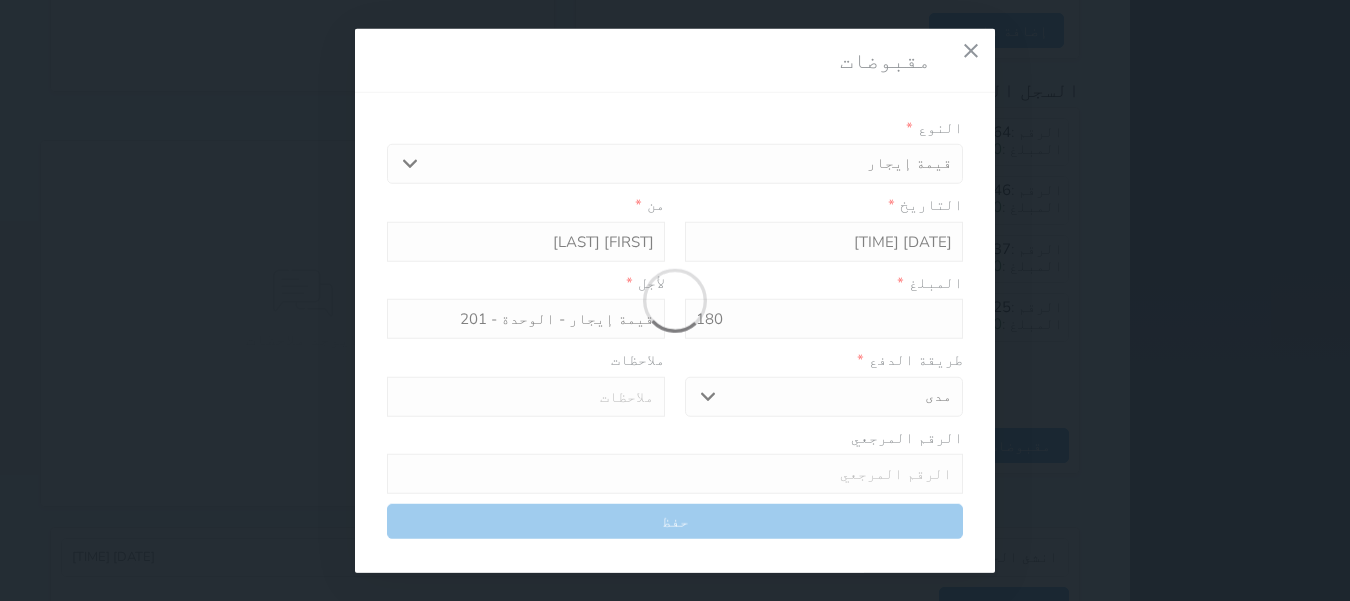 select 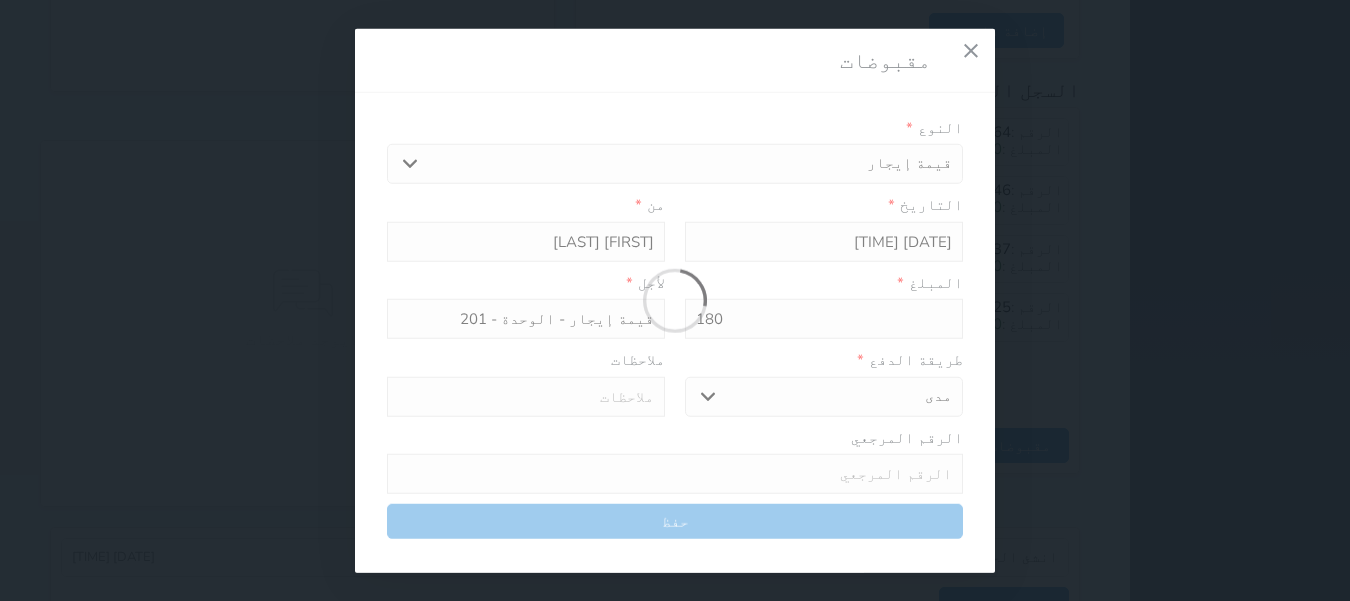 type 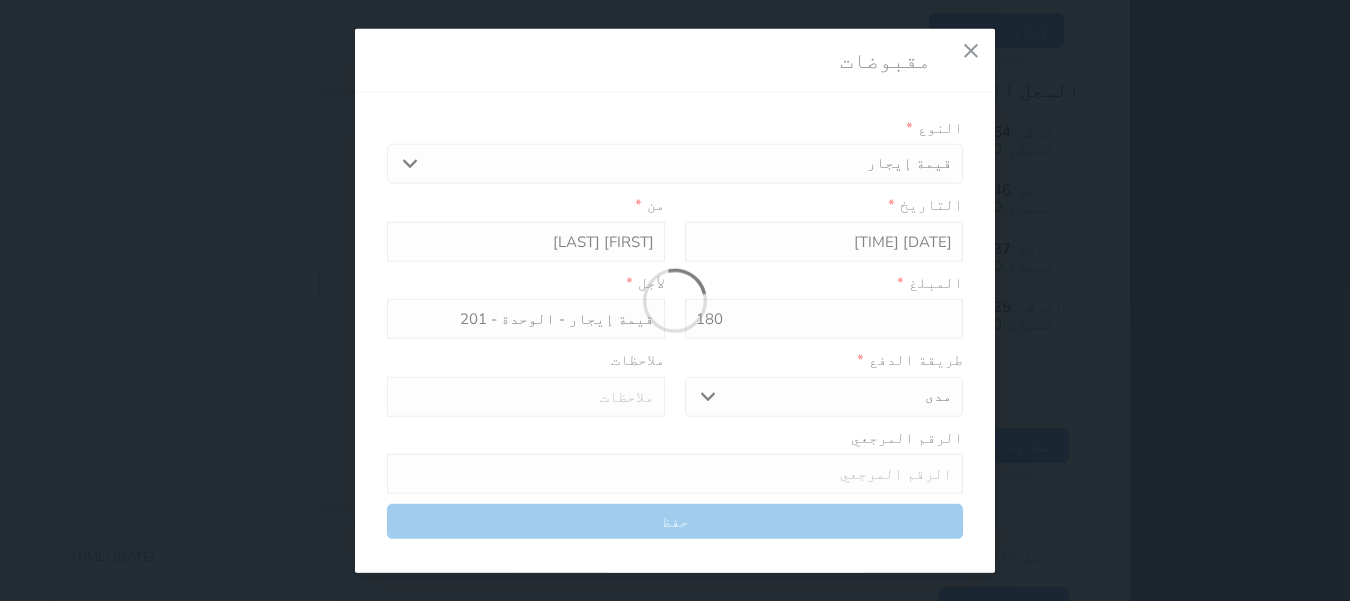 type on "0" 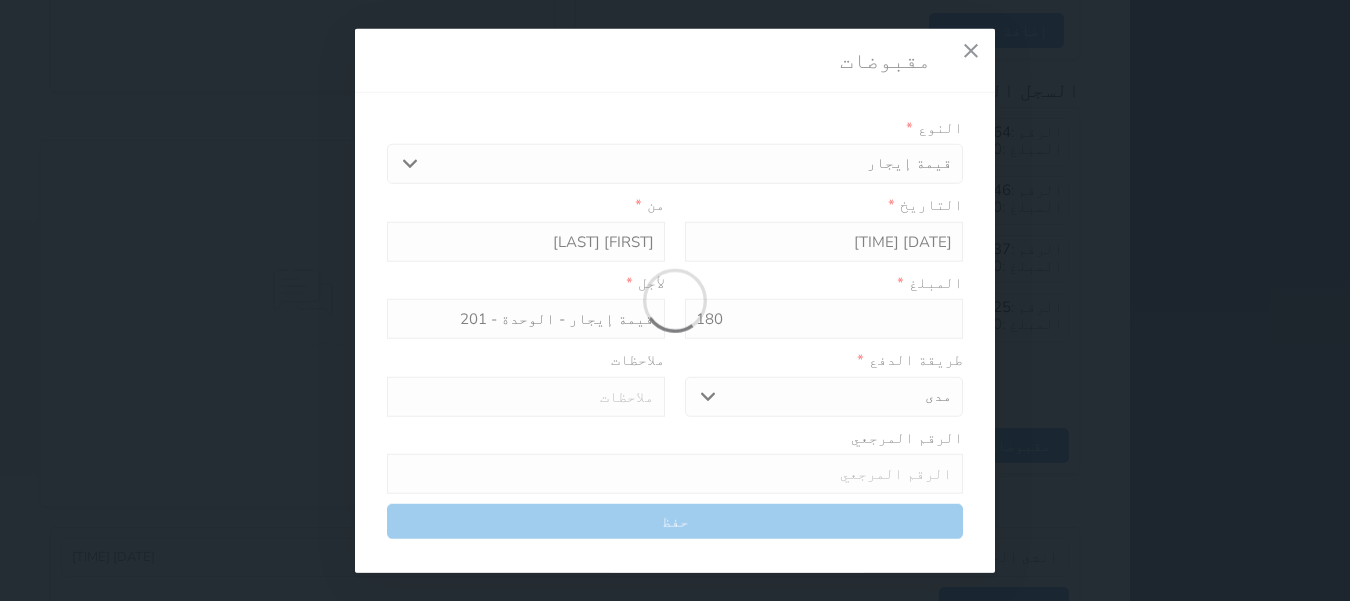 select 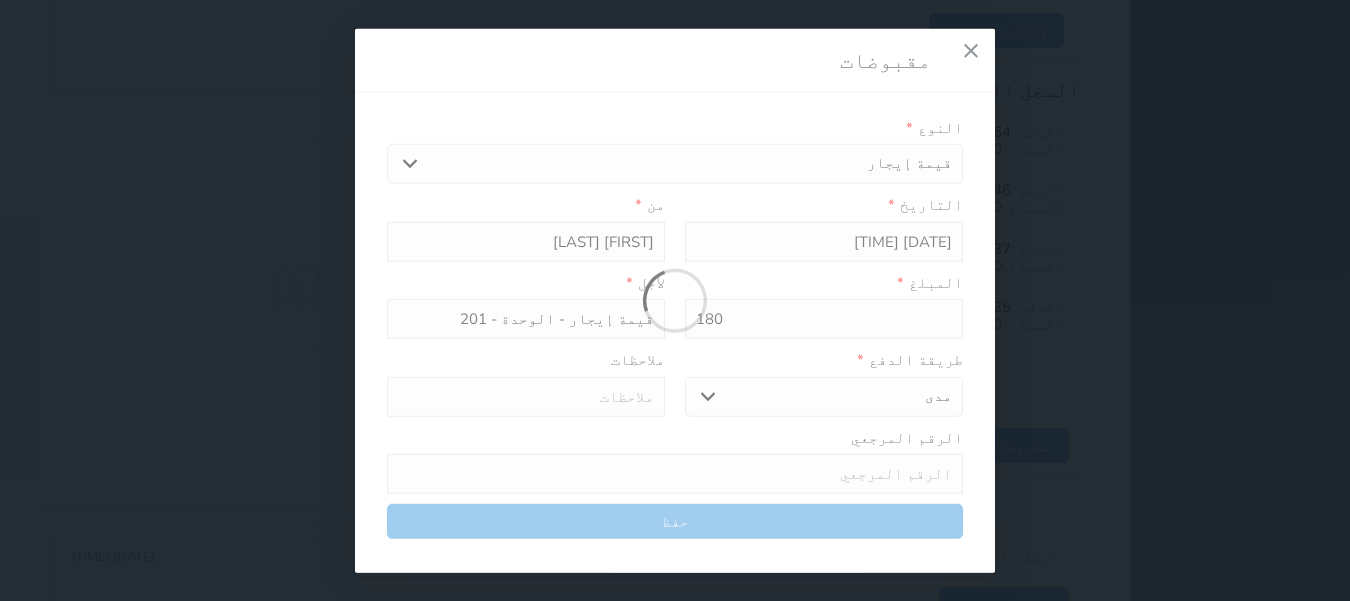 type on "0" 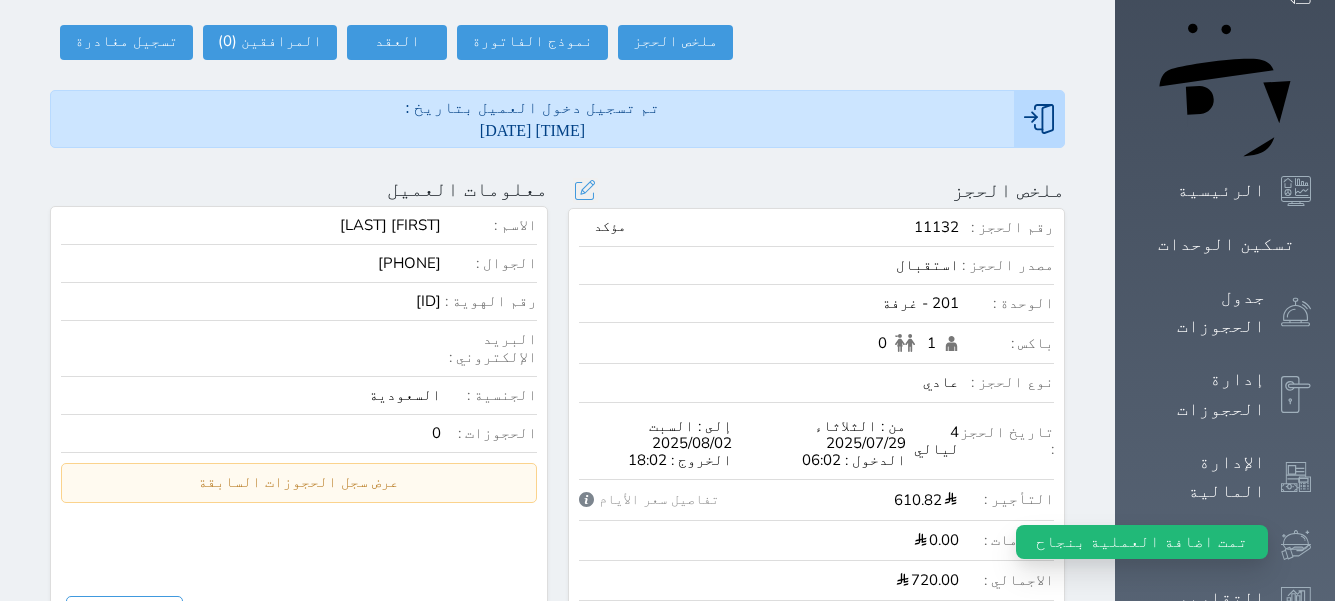 scroll, scrollTop: 0, scrollLeft: 0, axis: both 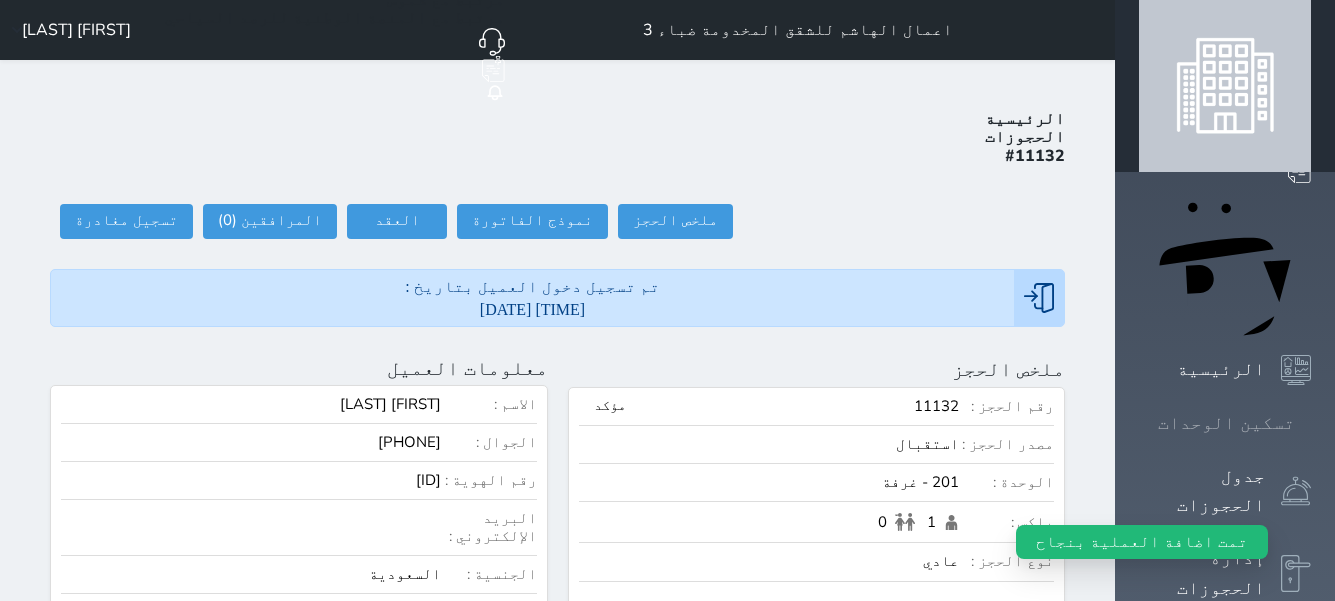 click 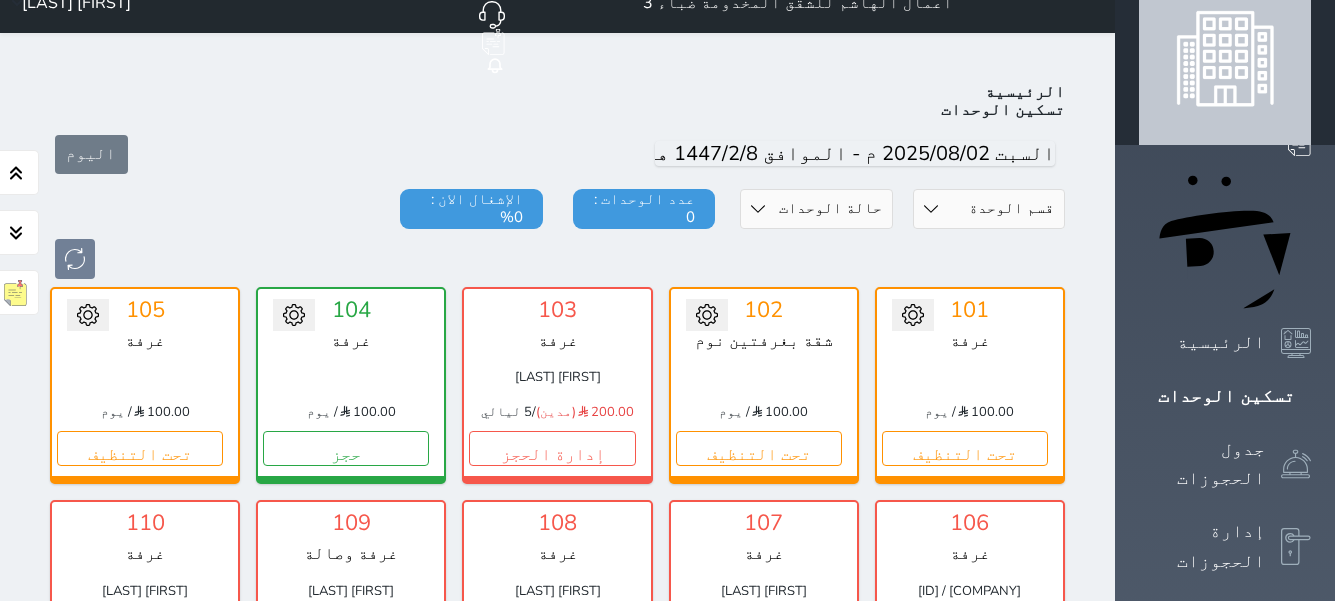 scroll, scrollTop: 0, scrollLeft: 0, axis: both 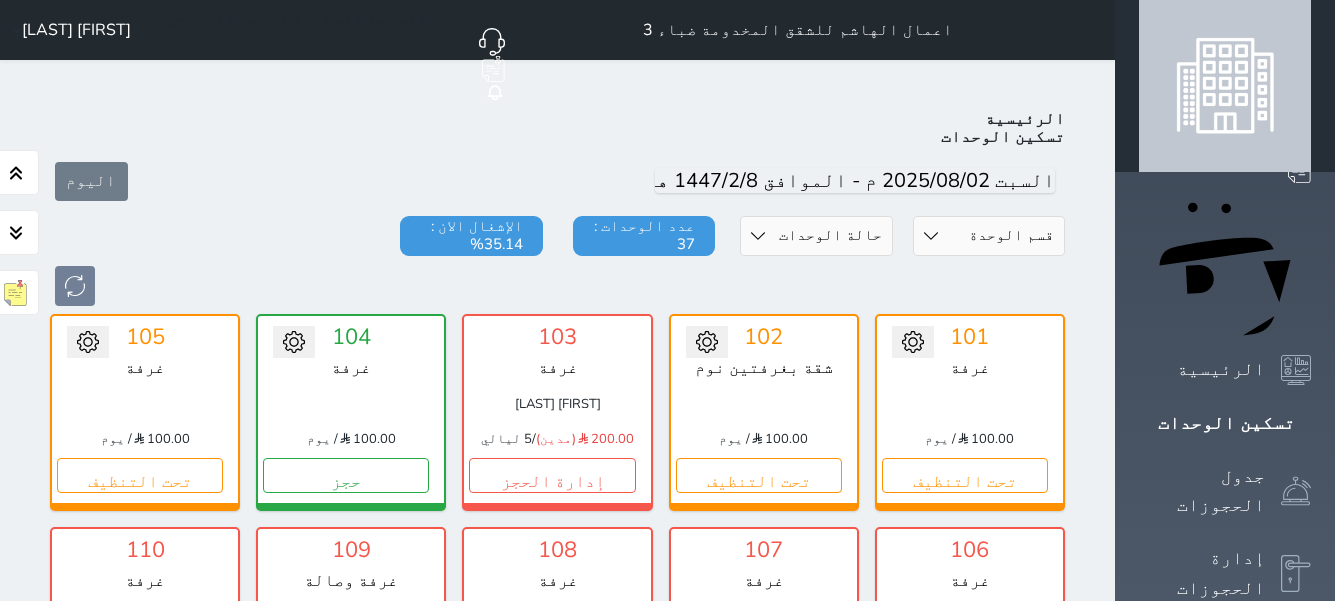 click on "تحويل لمتاح
101   غرفة
100.00
/ يوم             تحت التنظيف" at bounding box center (970, 412) 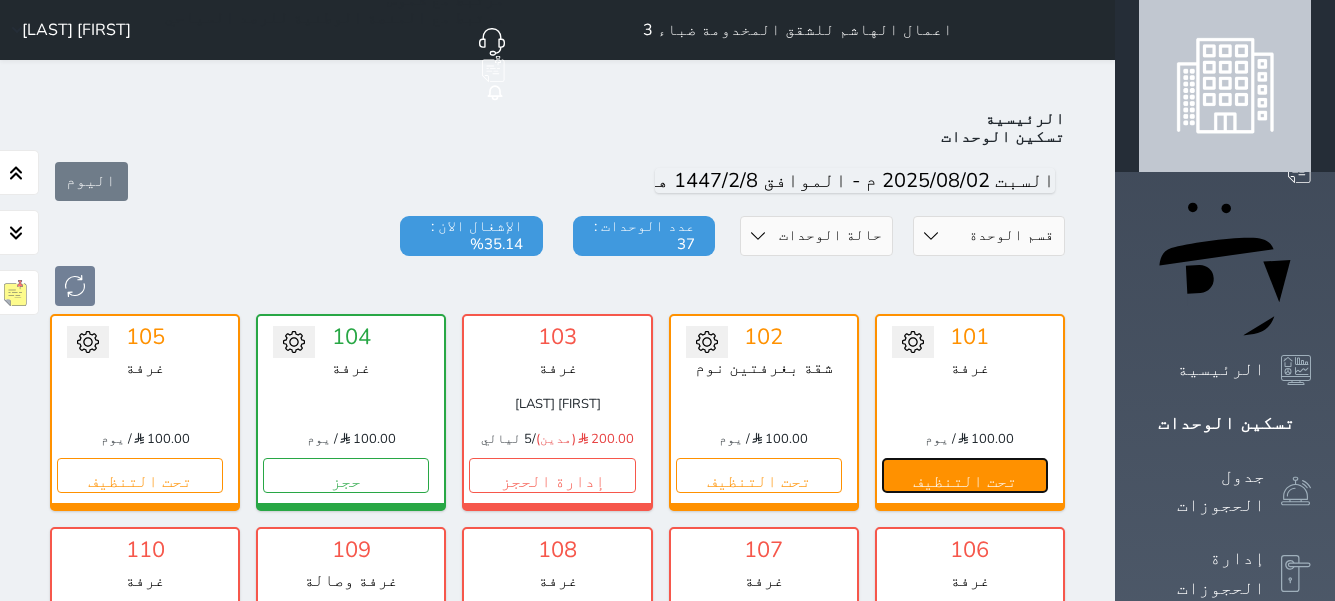 click on "تحت التنظيف" at bounding box center (965, 475) 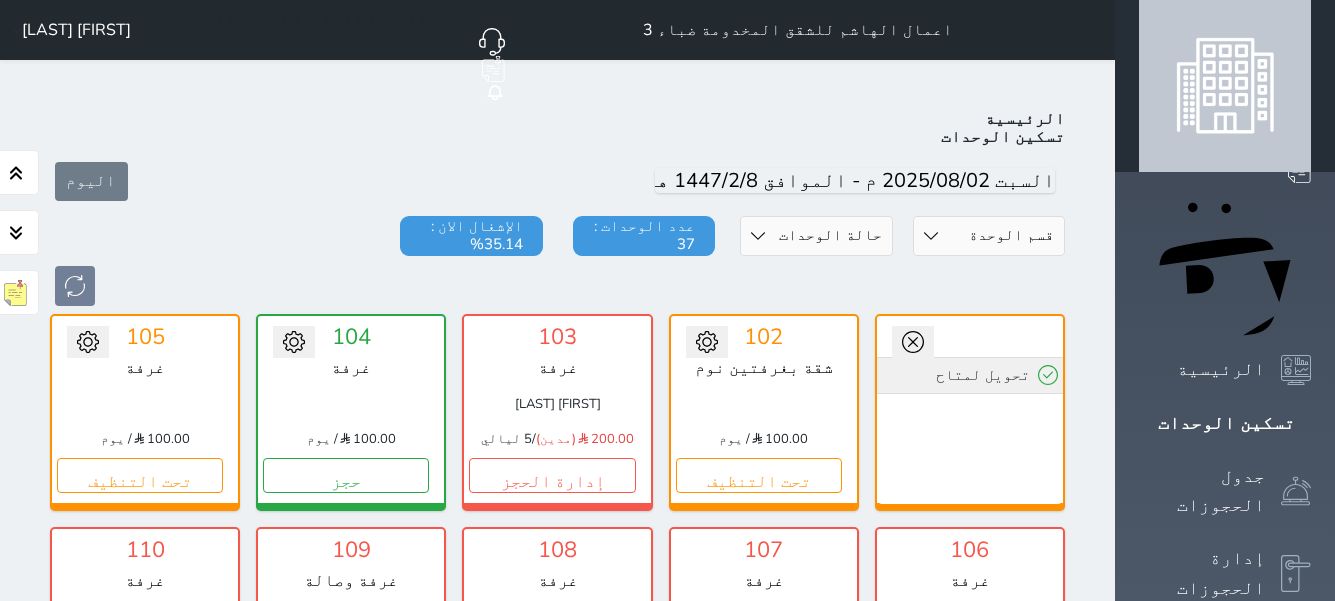 click on "تحويل لمتاح" at bounding box center [970, 375] 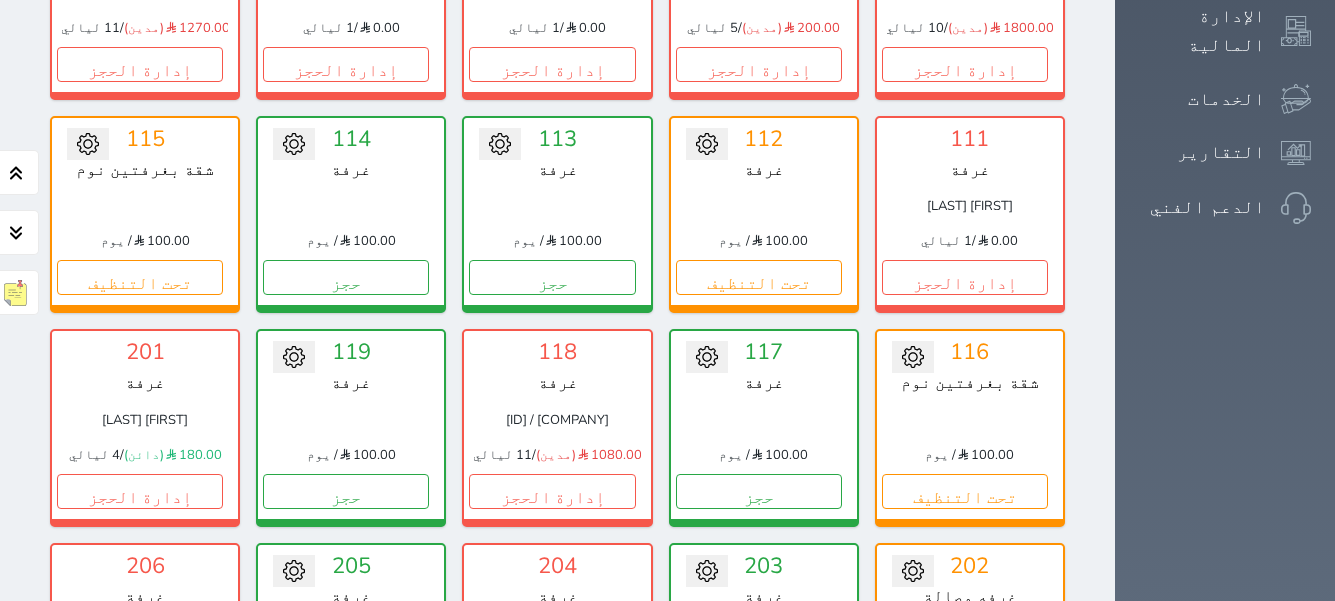 scroll, scrollTop: 600, scrollLeft: 0, axis: vertical 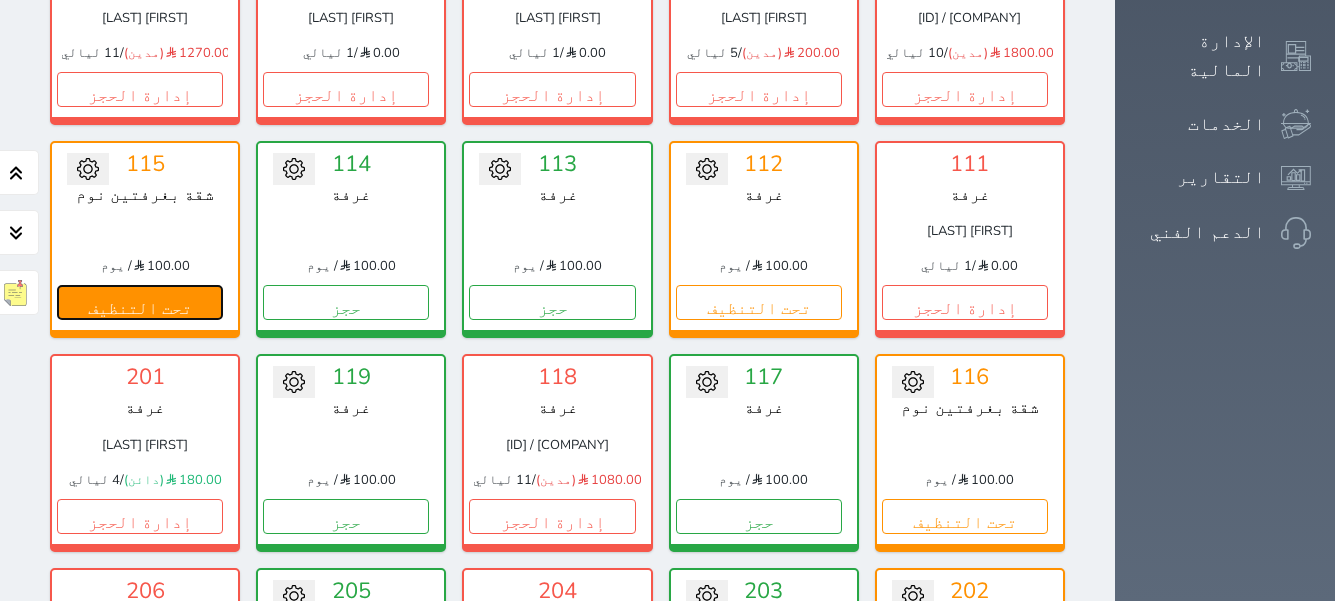 click on "تحت التنظيف" at bounding box center [140, 302] 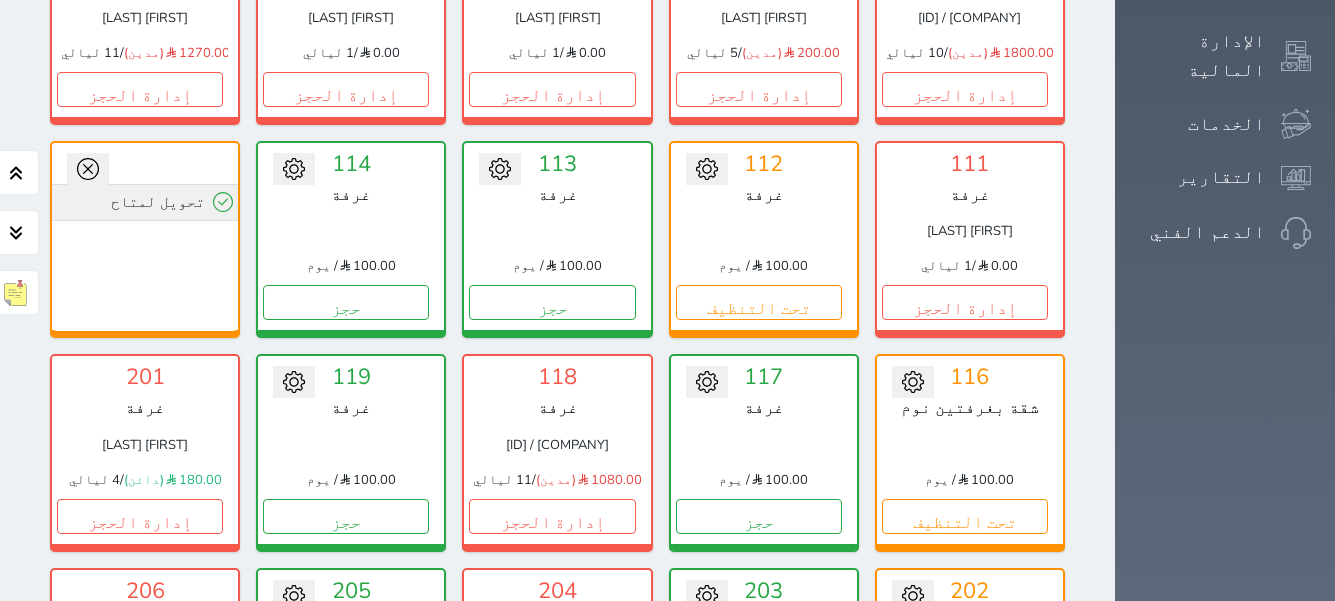 click on "تحويل لمتاح" at bounding box center (145, 202) 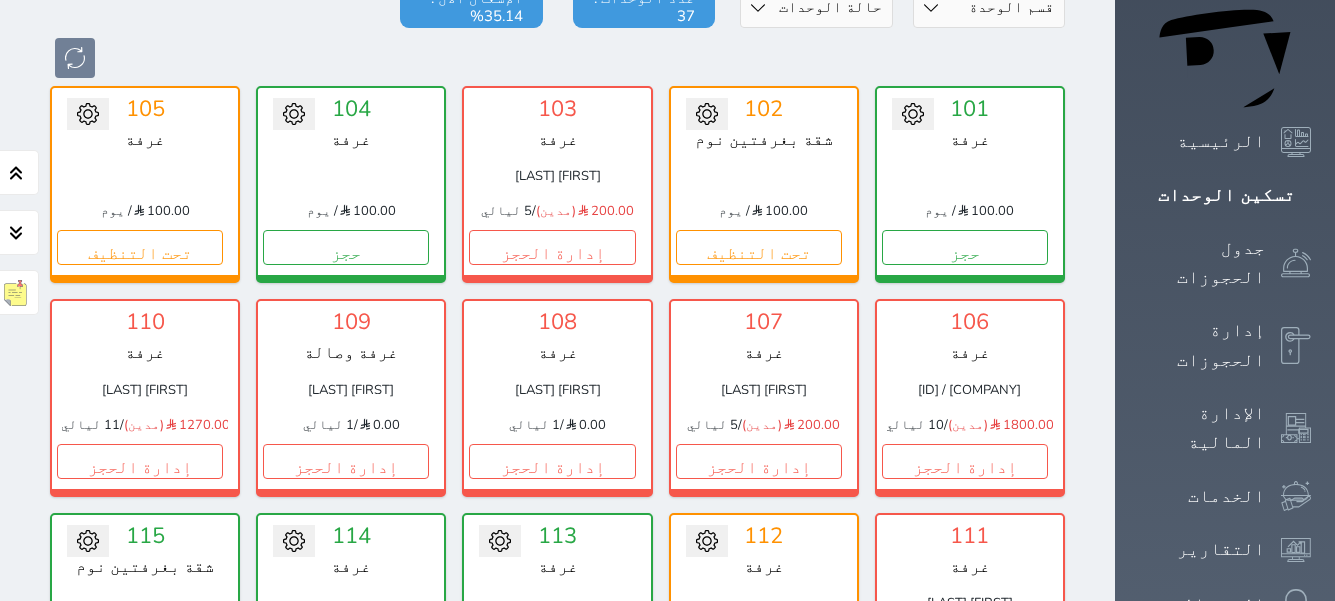 scroll, scrollTop: 193, scrollLeft: 0, axis: vertical 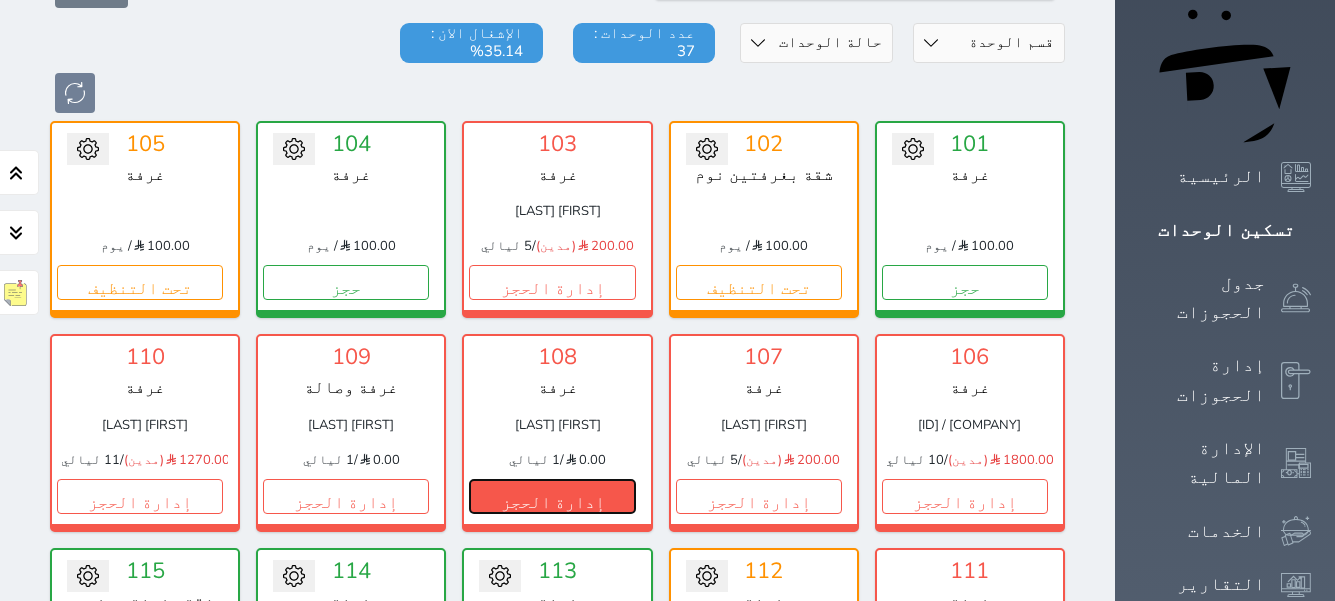 click on "إدارة الحجز" at bounding box center (552, 496) 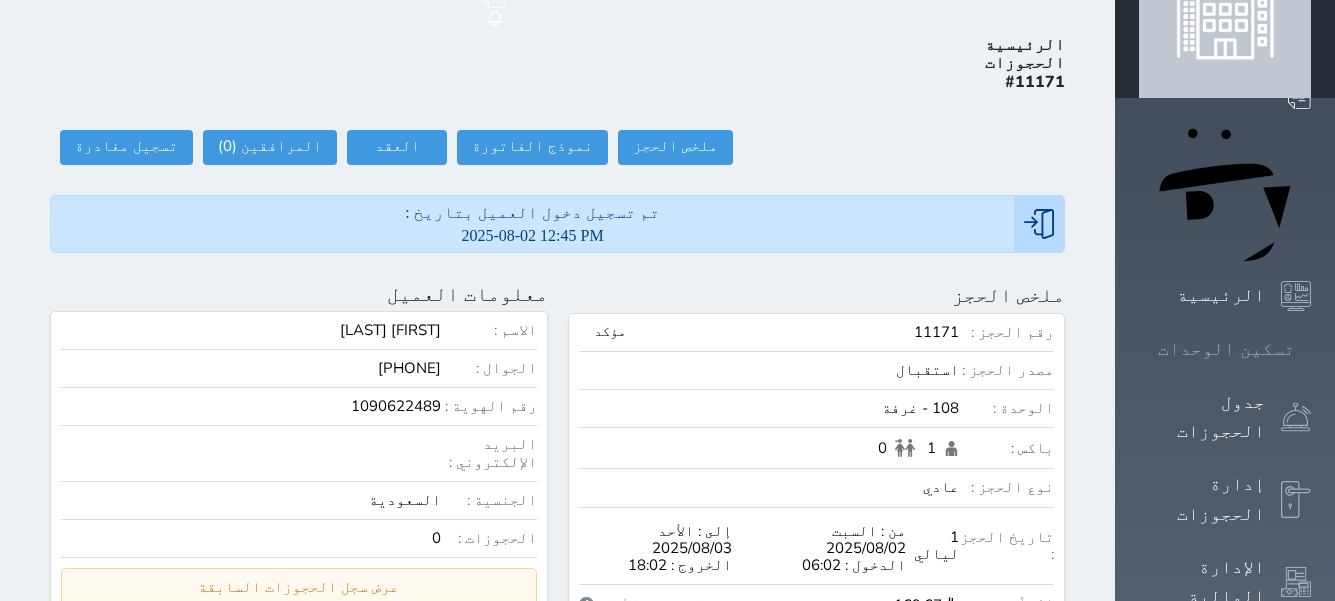 scroll, scrollTop: 0, scrollLeft: 0, axis: both 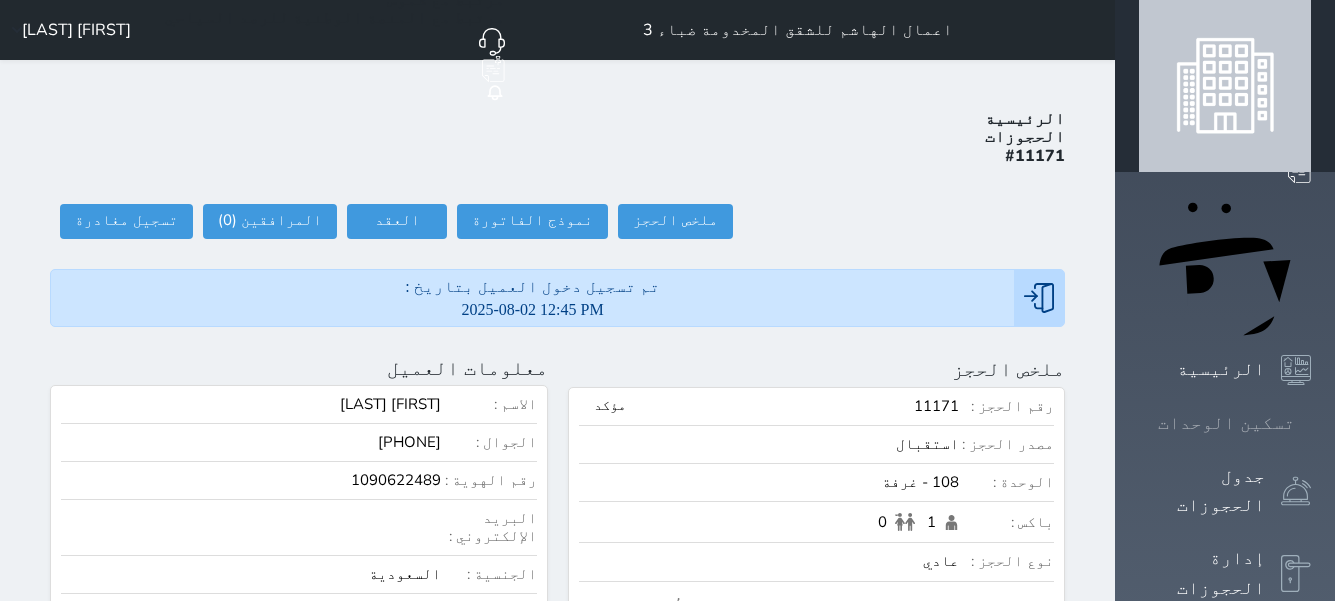 click 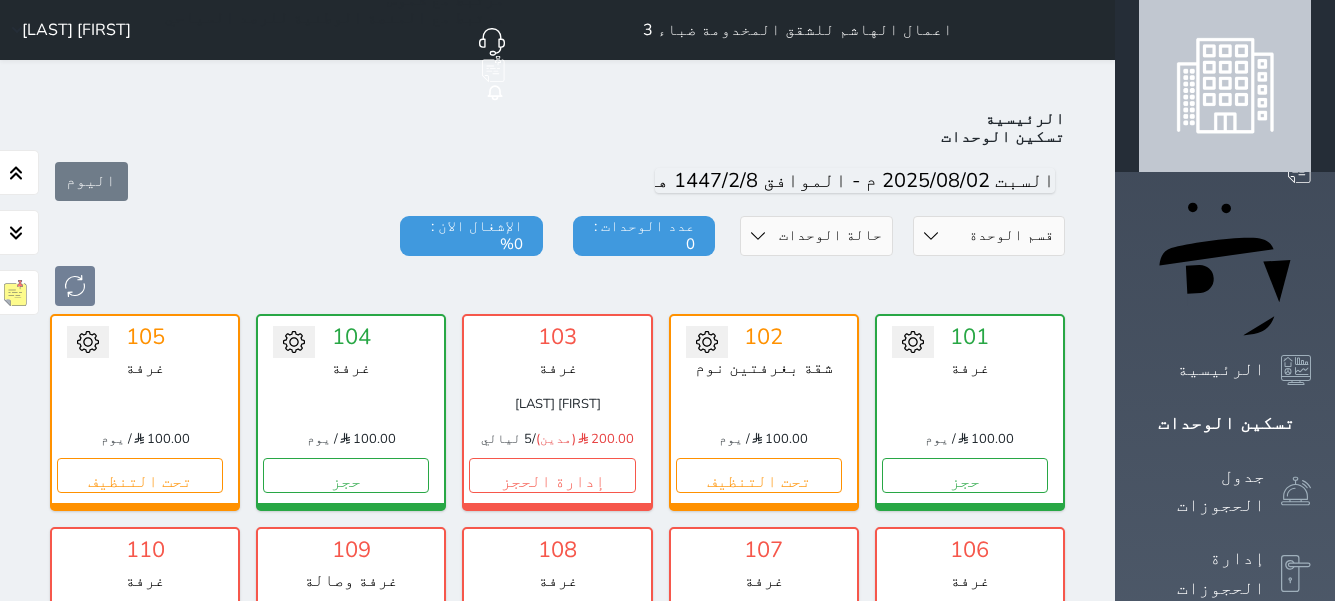 scroll, scrollTop: 78, scrollLeft: 0, axis: vertical 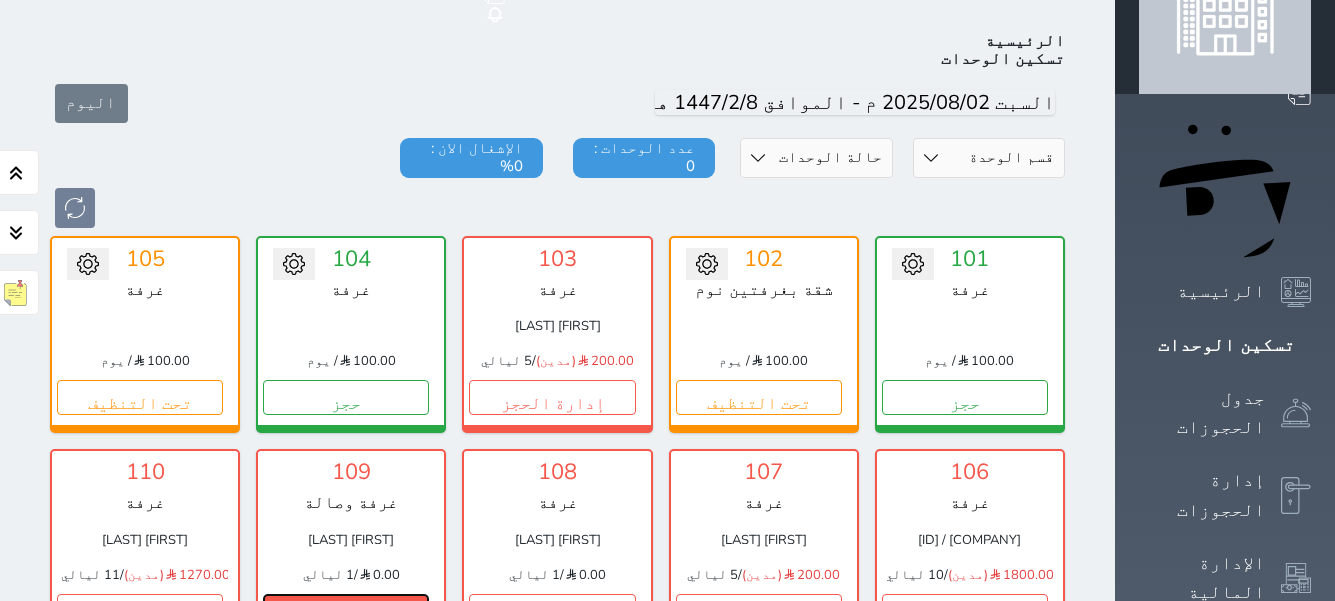 click on "إدارة الحجز" at bounding box center [346, 611] 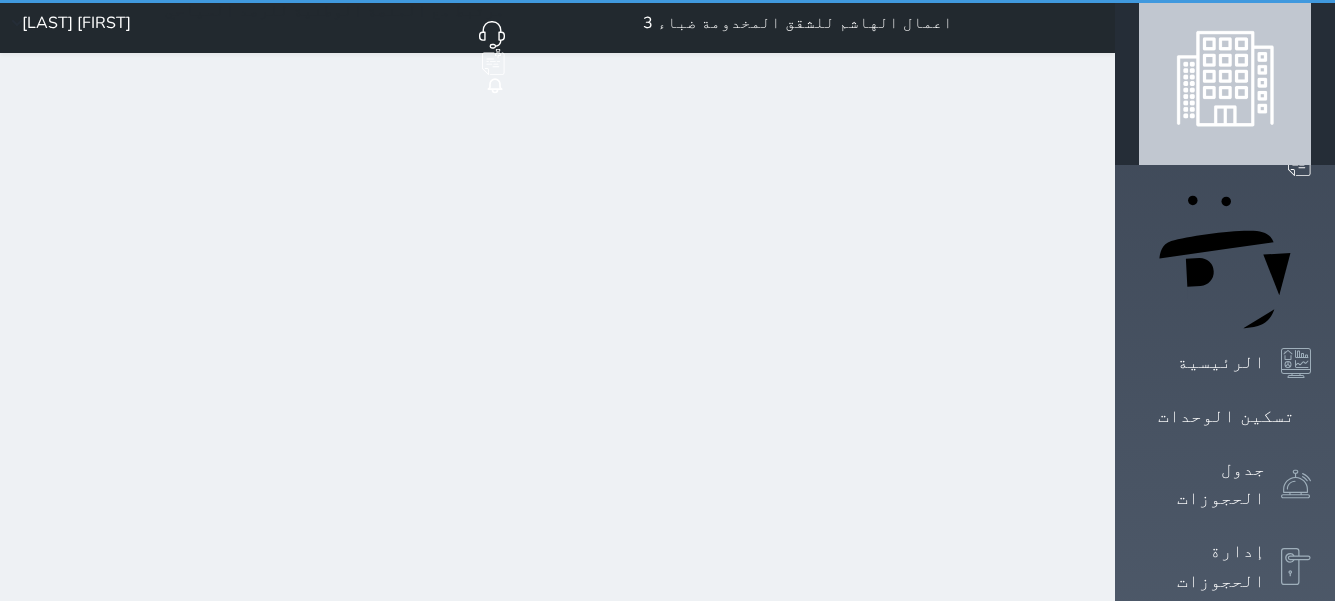 scroll, scrollTop: 0, scrollLeft: 0, axis: both 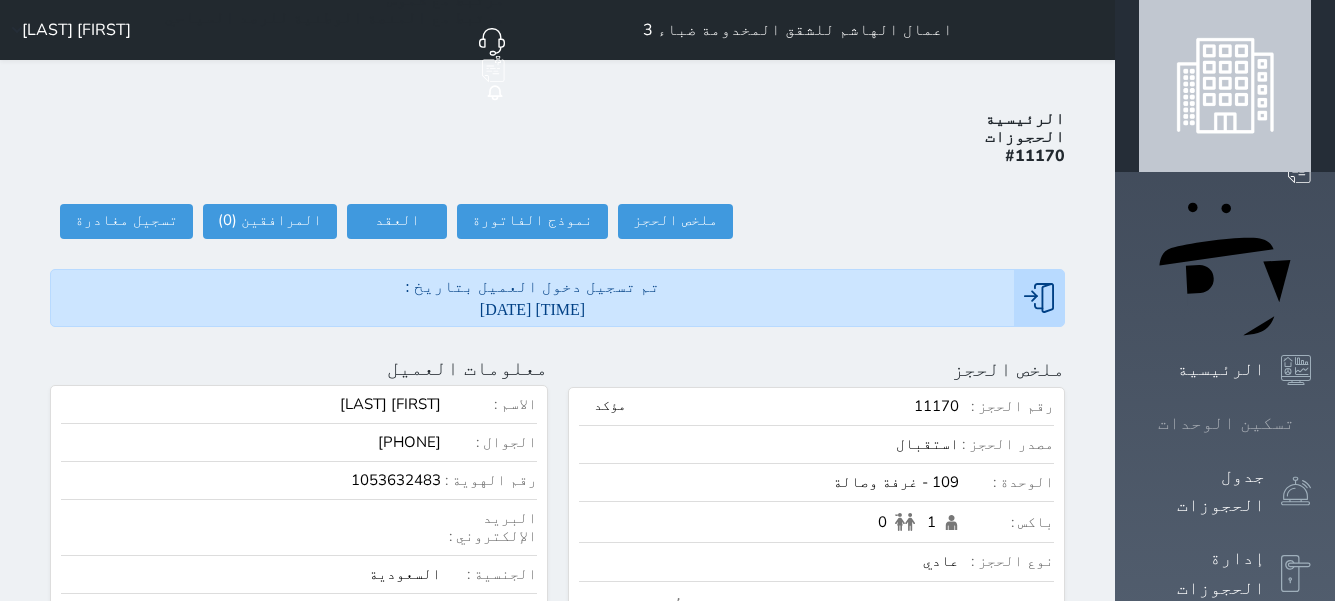 click 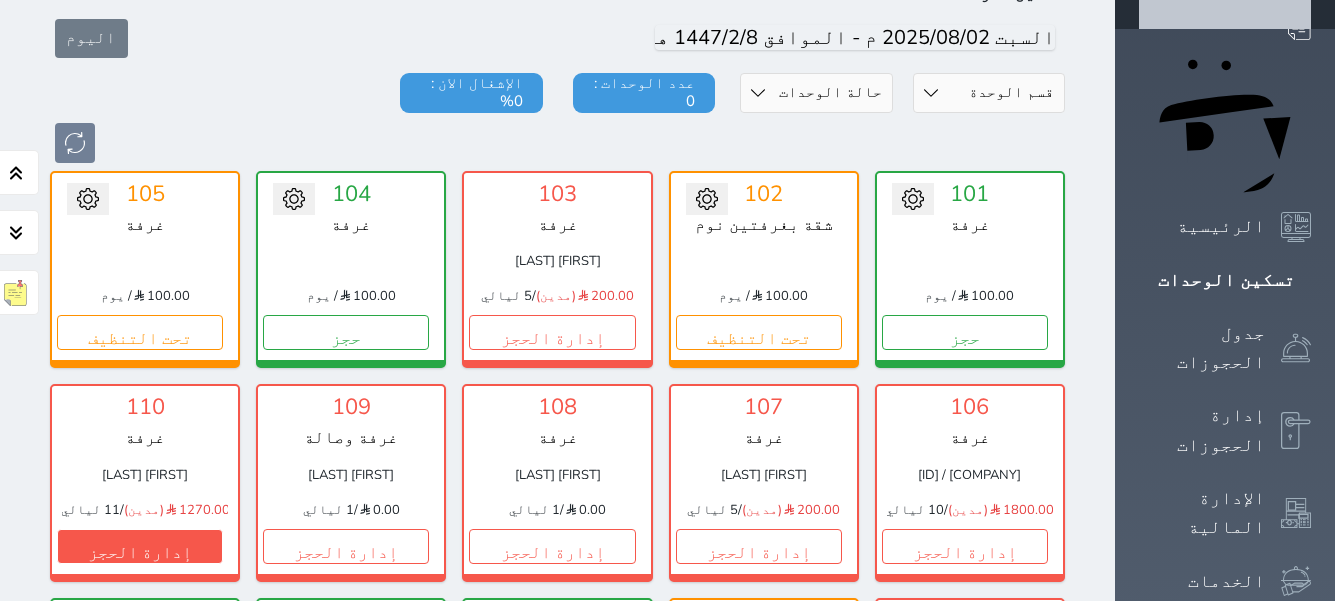 scroll, scrollTop: 178, scrollLeft: 0, axis: vertical 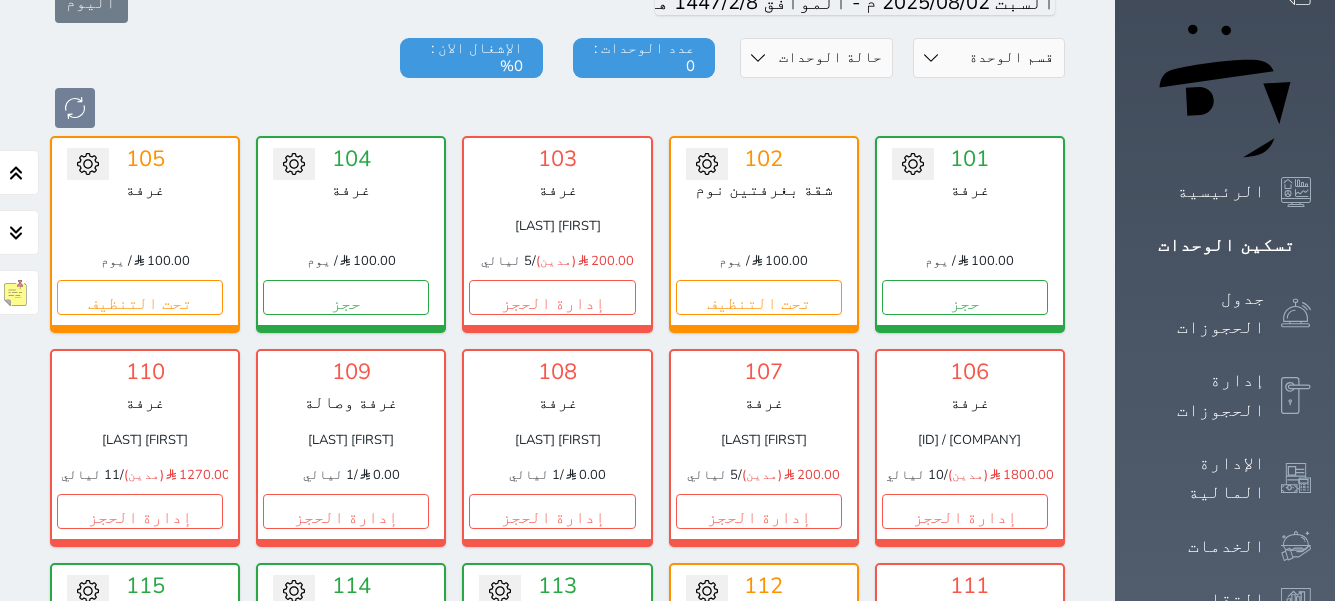 click on "إدارة الحجز" at bounding box center (965, 724) 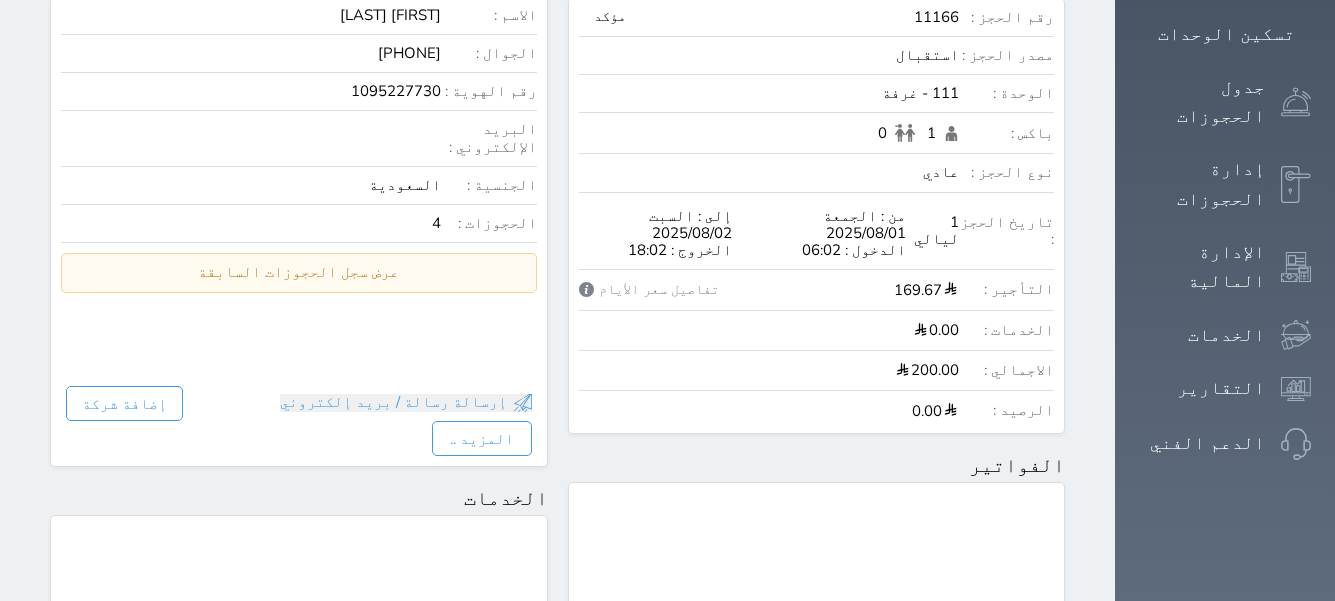 scroll, scrollTop: 400, scrollLeft: 0, axis: vertical 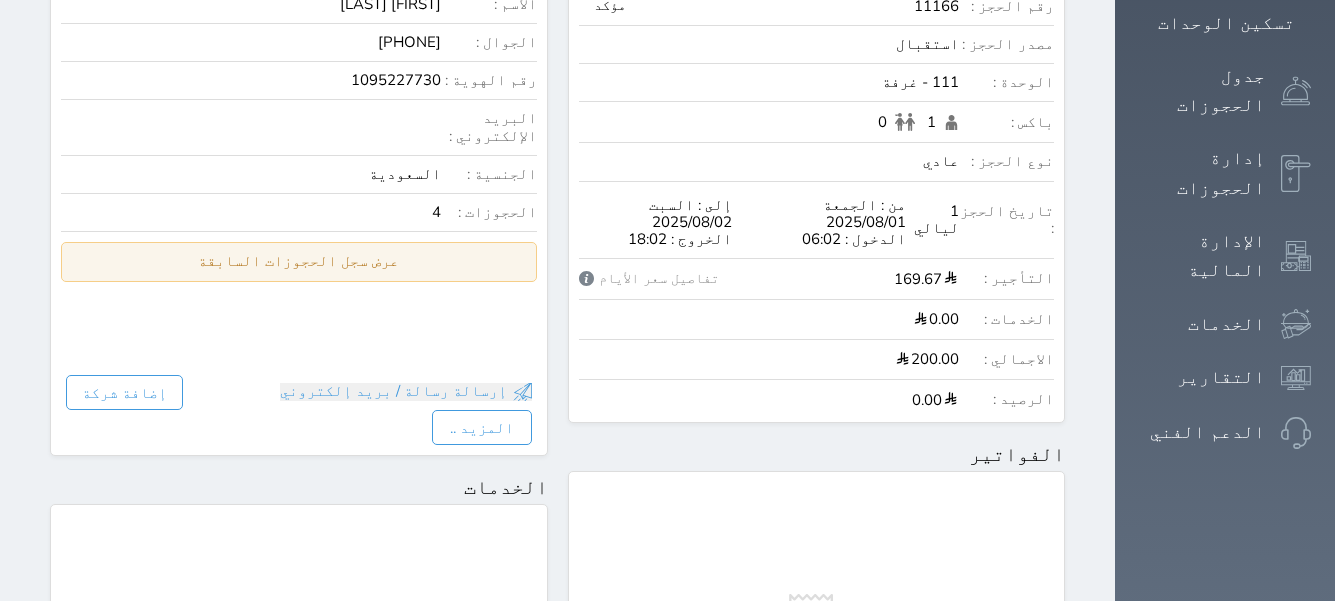 click on "عرض سجل الحجوزات السابقة" at bounding box center [299, 261] 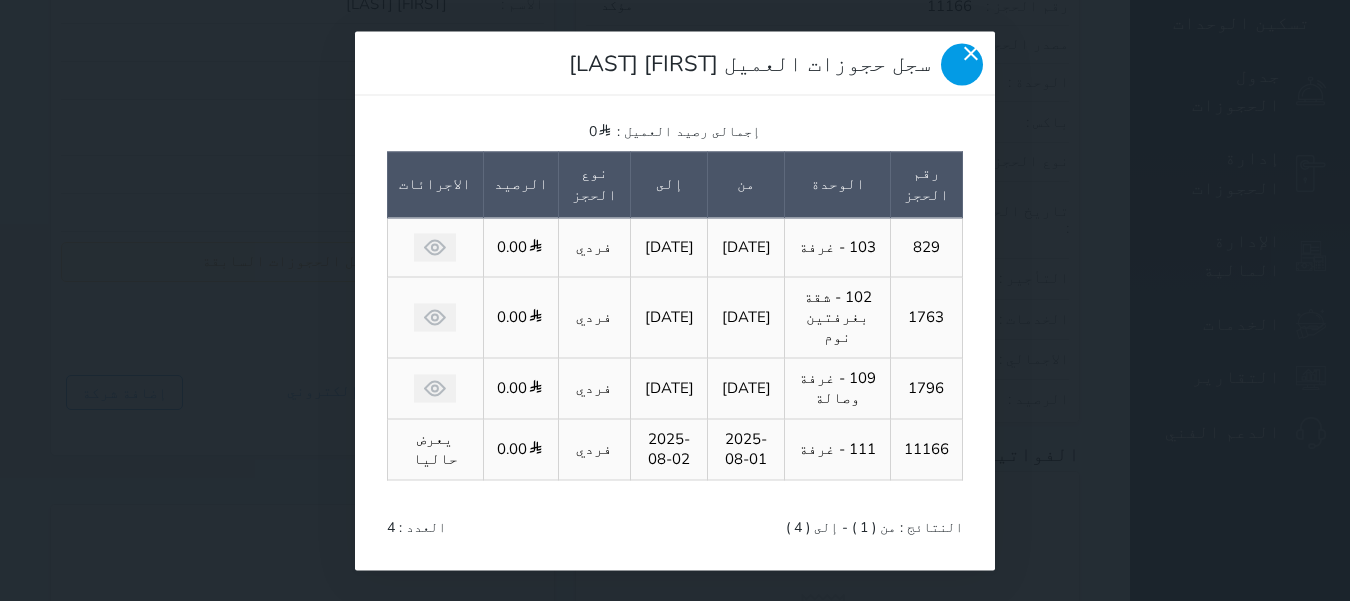 click at bounding box center (962, 64) 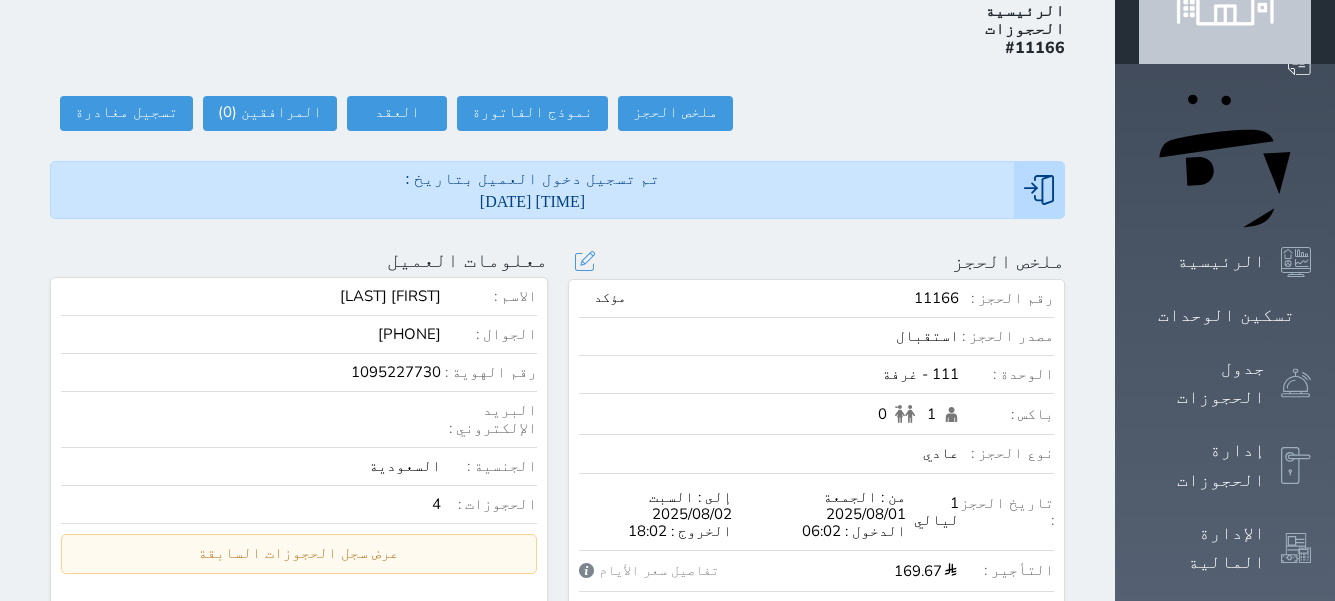scroll, scrollTop: 0, scrollLeft: 0, axis: both 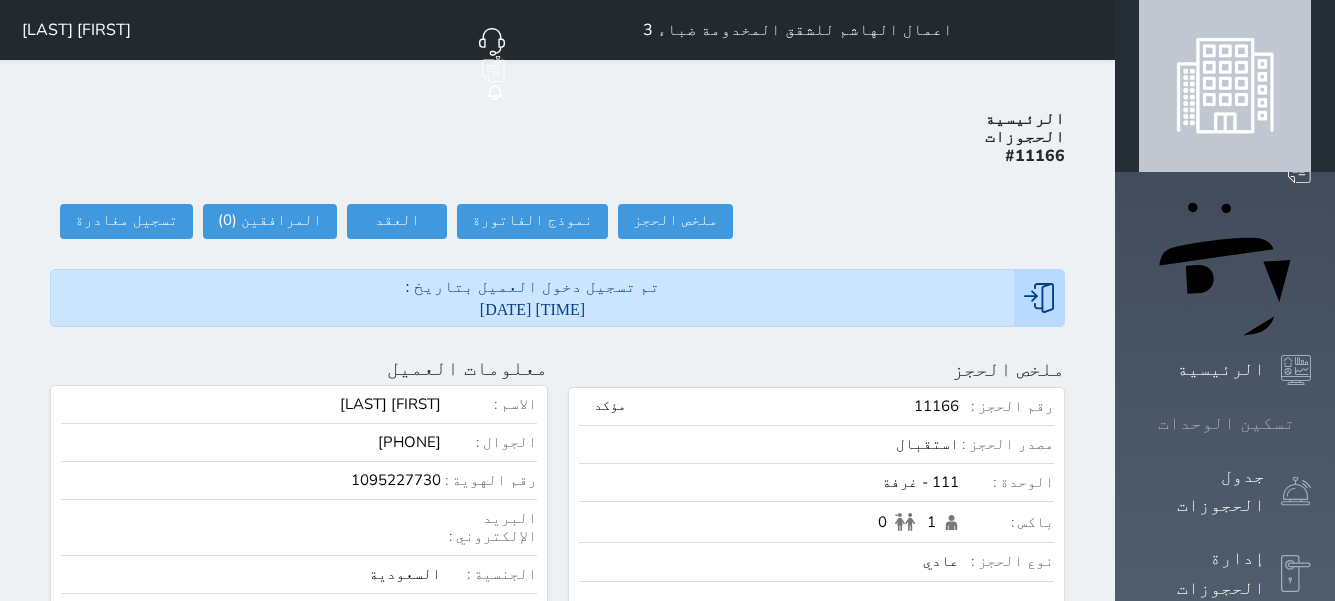 click 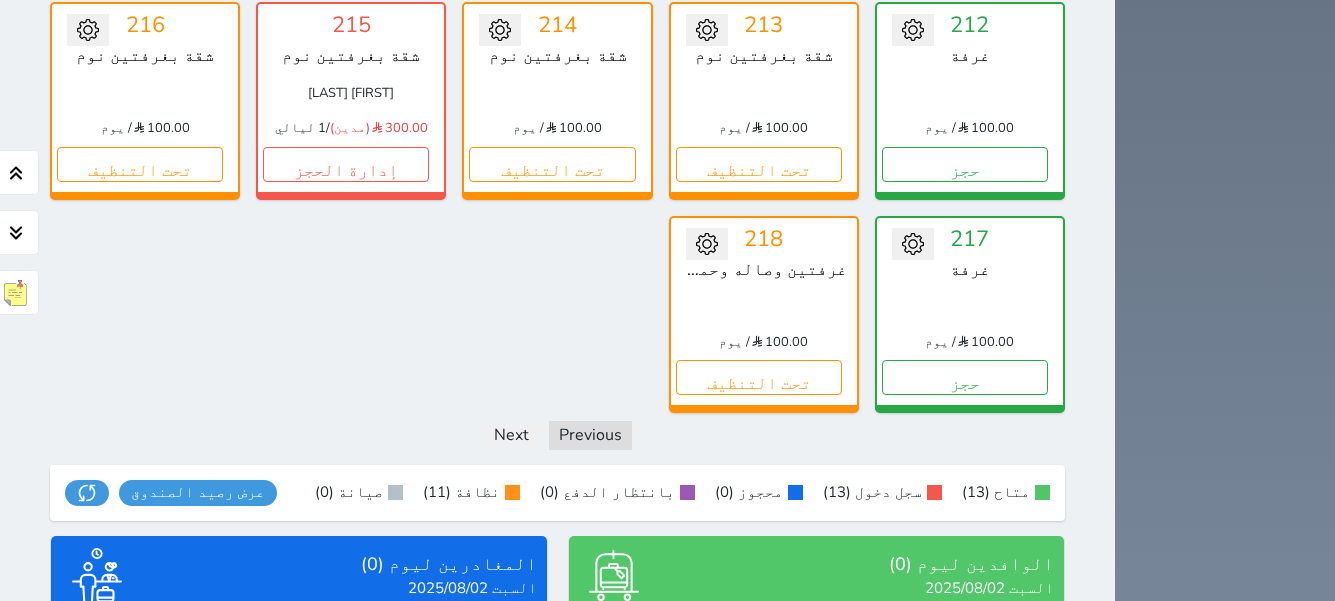 scroll, scrollTop: 1593, scrollLeft: 0, axis: vertical 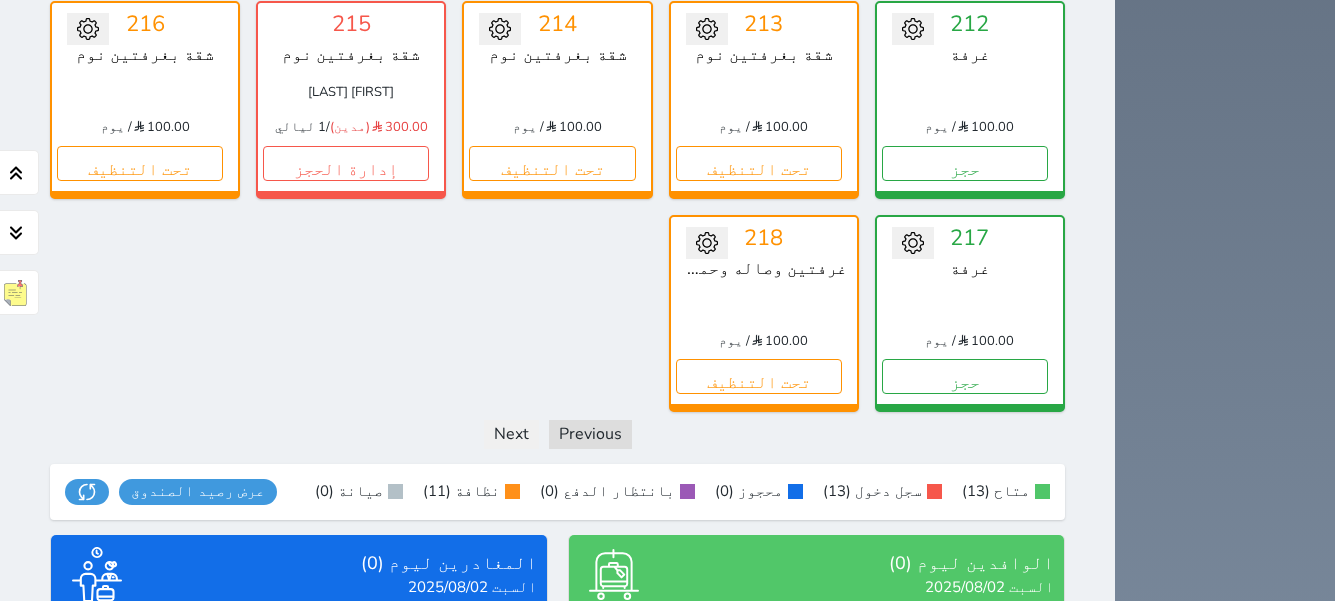 click on "المغادرين ليوم (0)   السبت  2025/08/02     الكل   تم الدخول   تم المغادرة       لايوجد عملاء مغادرين   عرض المغادرين" at bounding box center [299, 683] 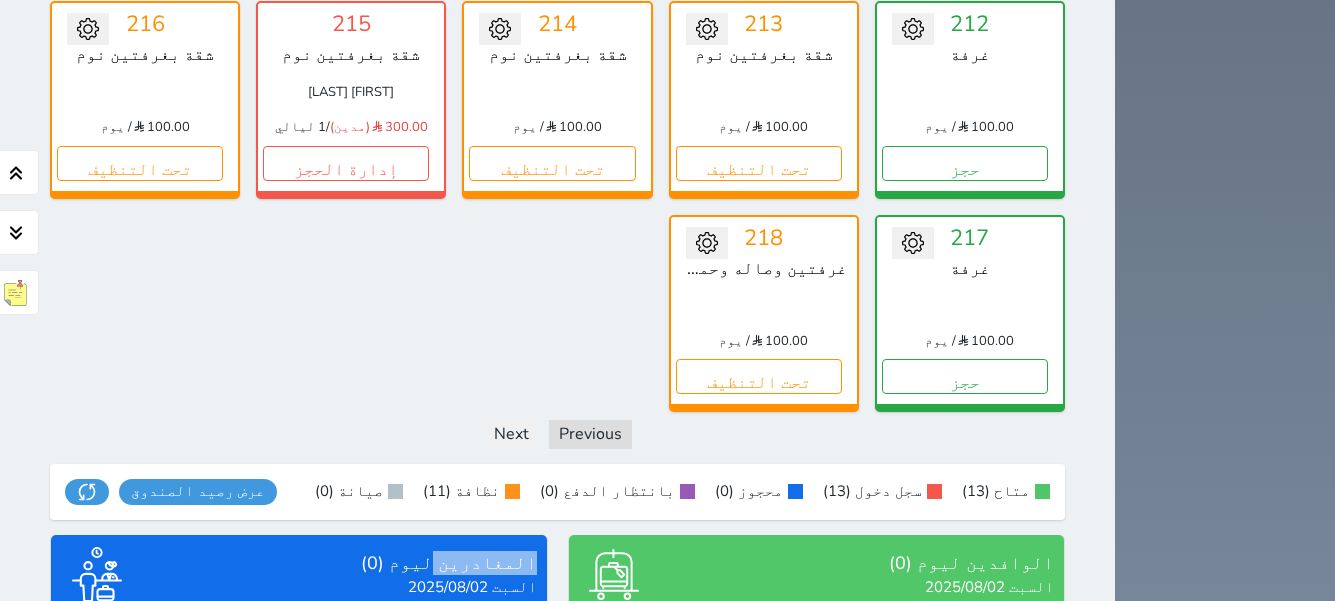 click on "المغادرين ليوم (0)   السبت  2025/08/02     الكل   تم الدخول   تم المغادرة       لايوجد عملاء مغادرين   عرض المغادرين" at bounding box center (299, 683) 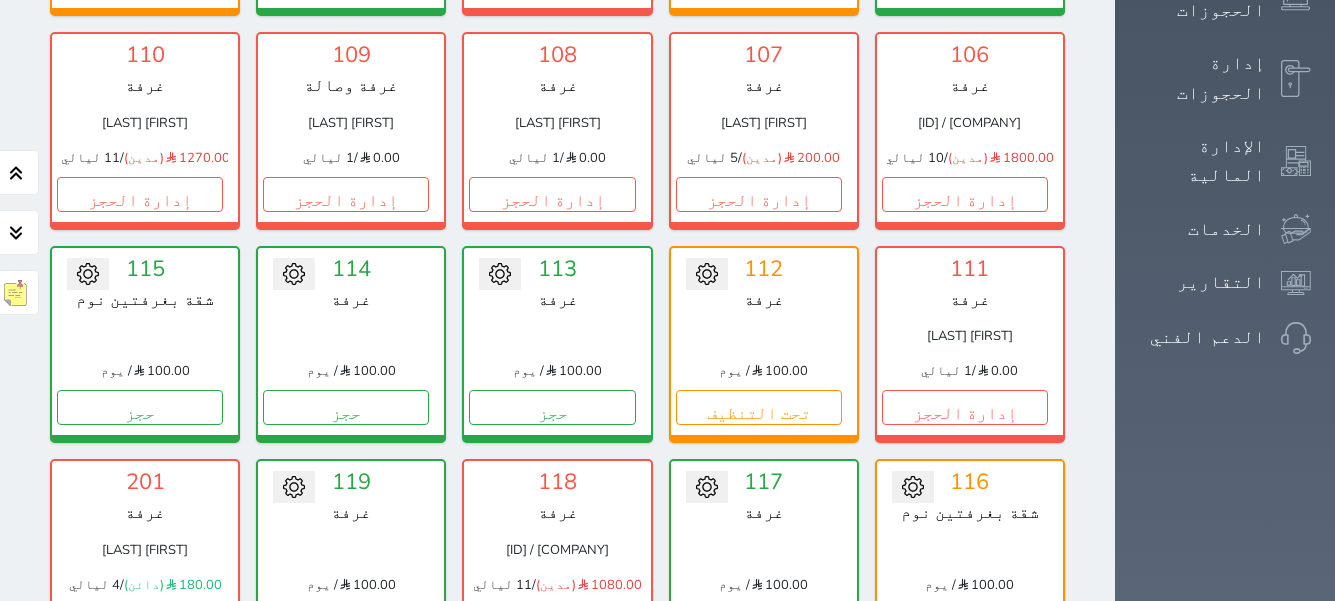 scroll, scrollTop: 493, scrollLeft: 0, axis: vertical 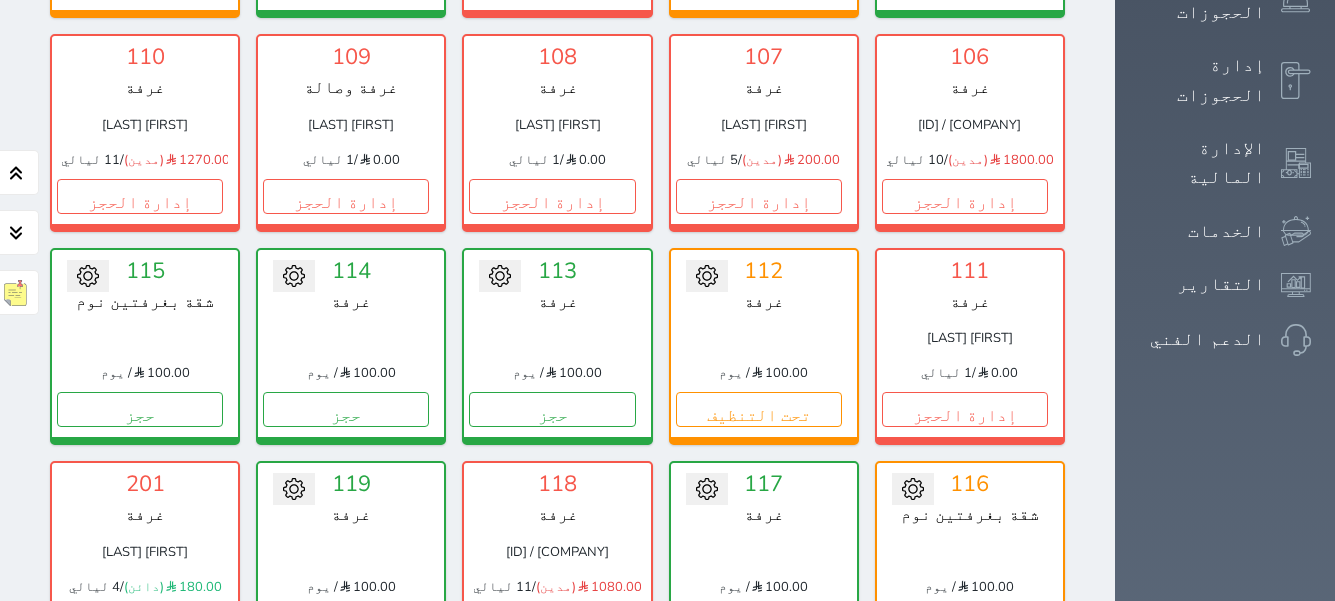 click 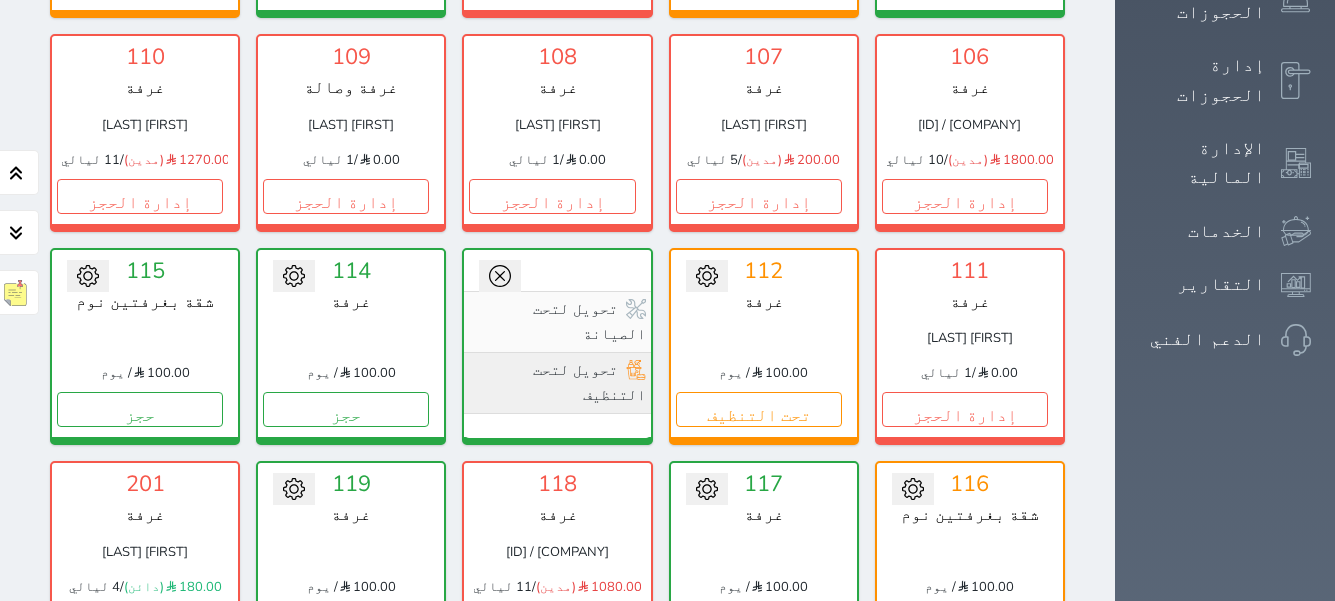 click on "تحويل لتحت التنظيف" at bounding box center (557, 383) 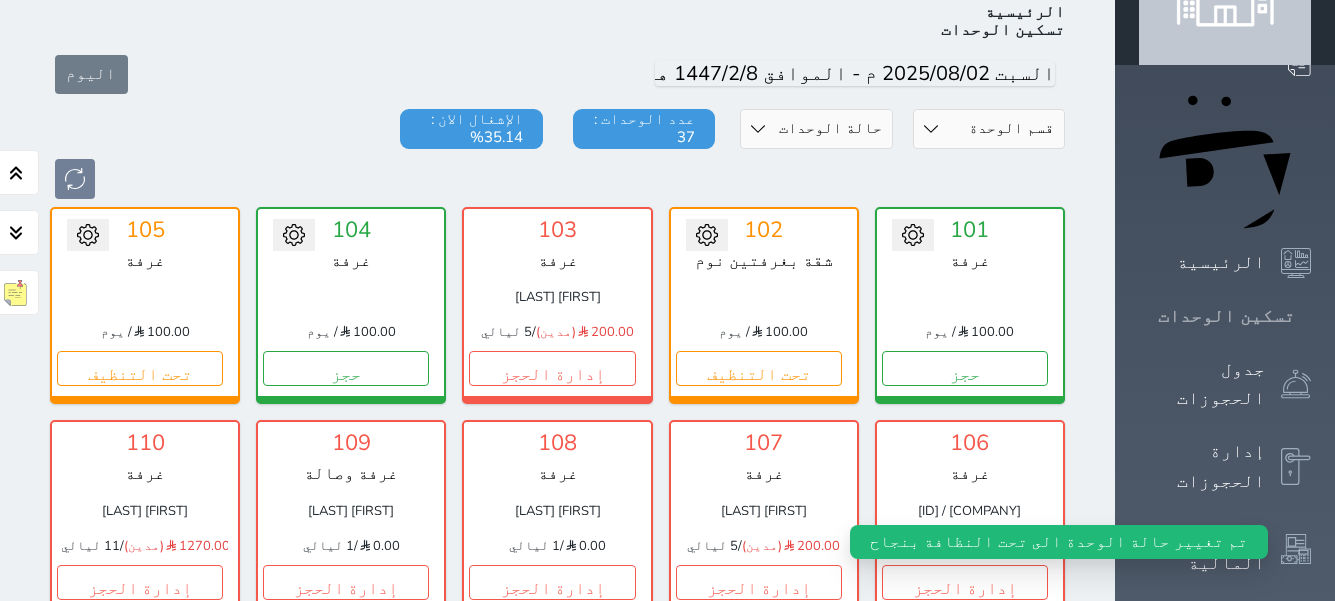 scroll, scrollTop: 93, scrollLeft: 0, axis: vertical 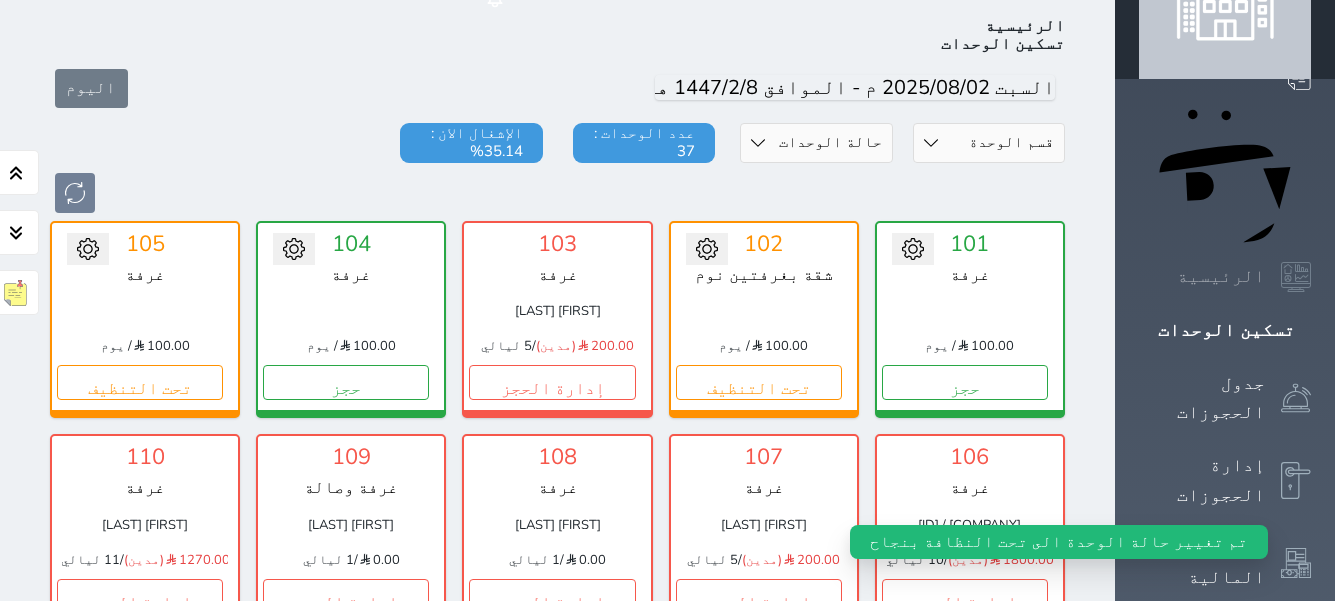 click 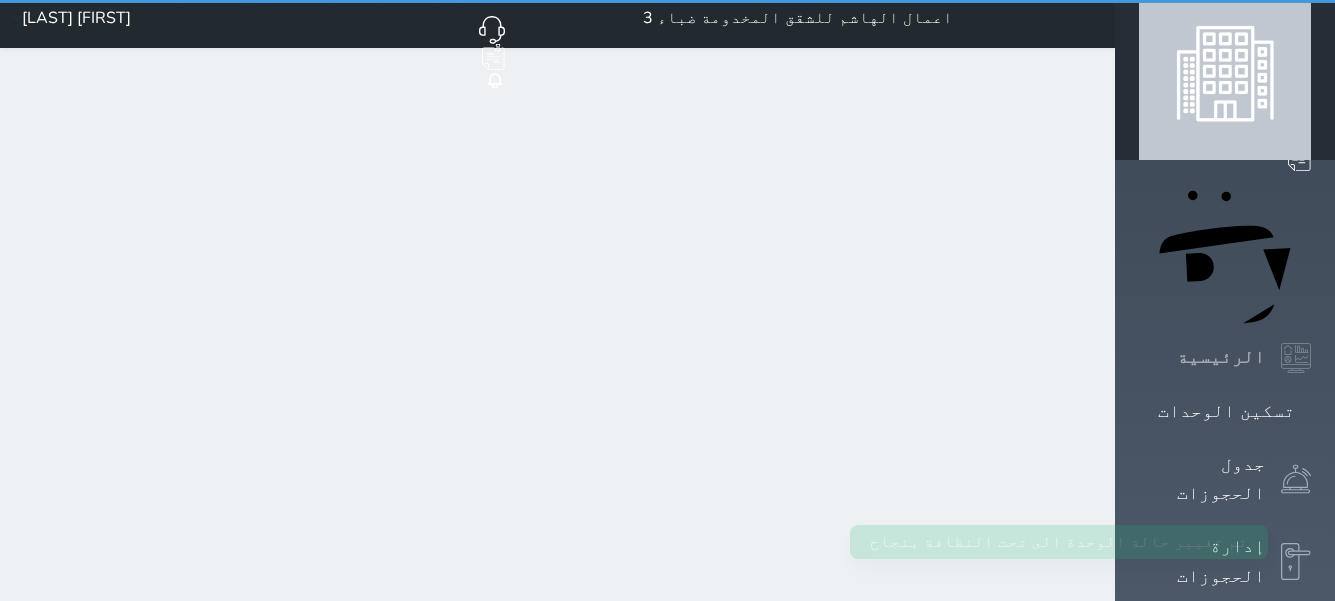 scroll, scrollTop: 0, scrollLeft: 0, axis: both 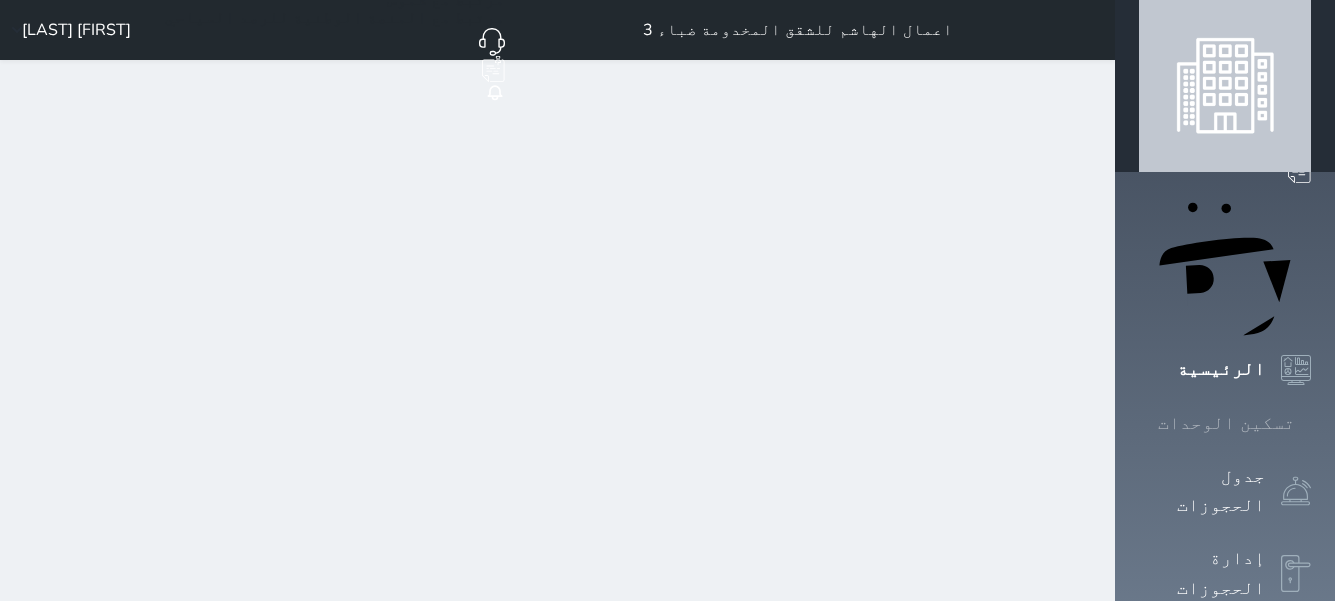 click 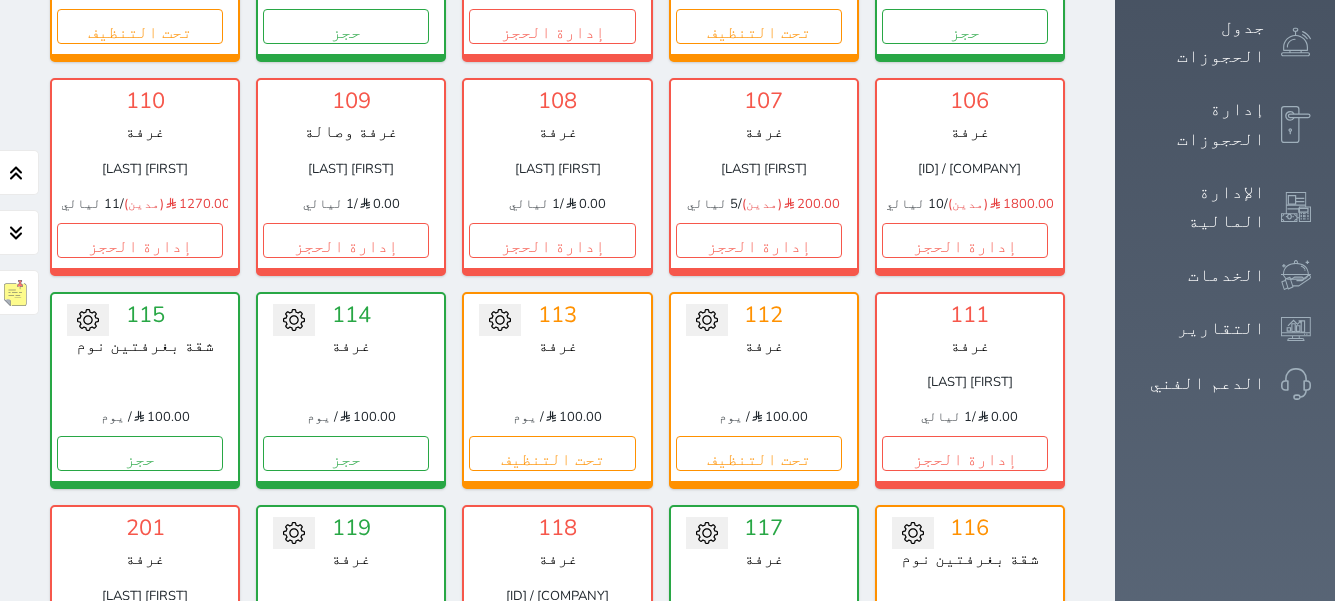 scroll, scrollTop: 478, scrollLeft: 0, axis: vertical 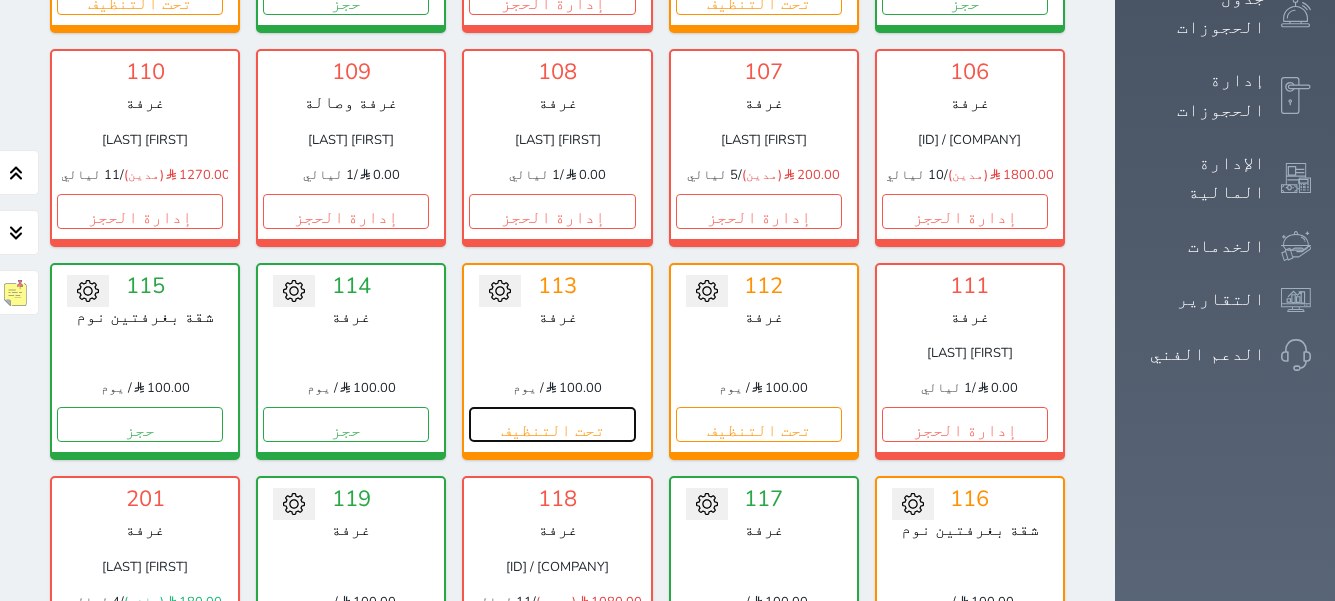drag, startPoint x: 1077, startPoint y: 372, endPoint x: 1078, endPoint y: 349, distance: 23.021729 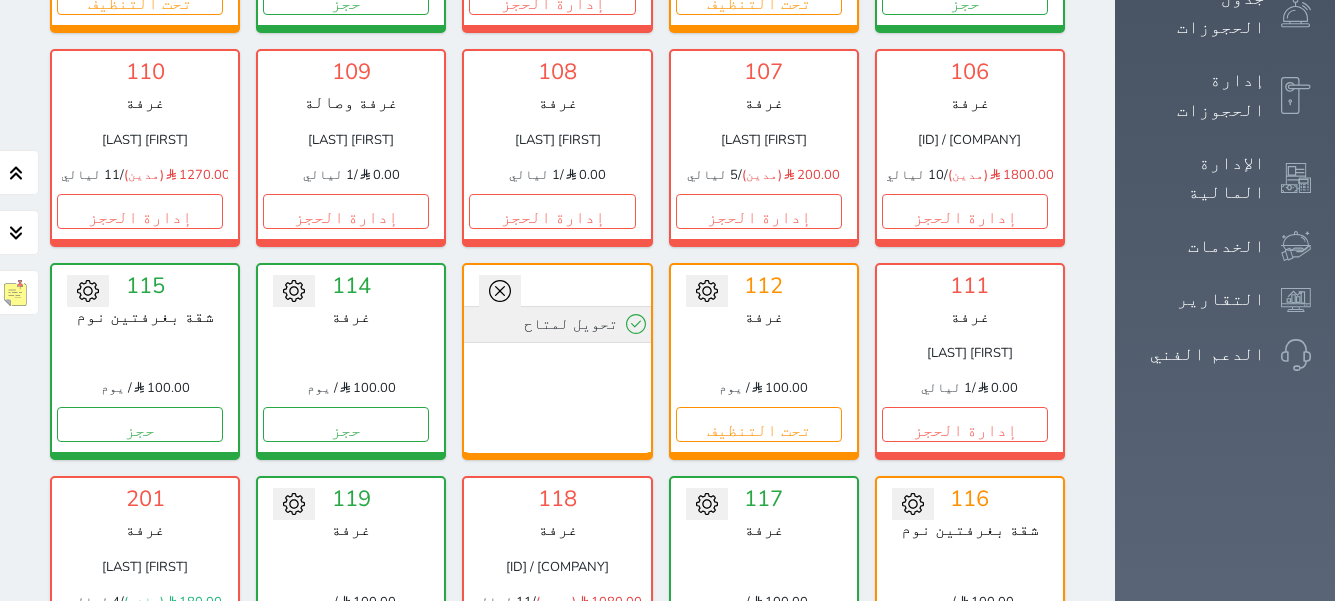 click on "تحويل لمتاح" at bounding box center [557, 324] 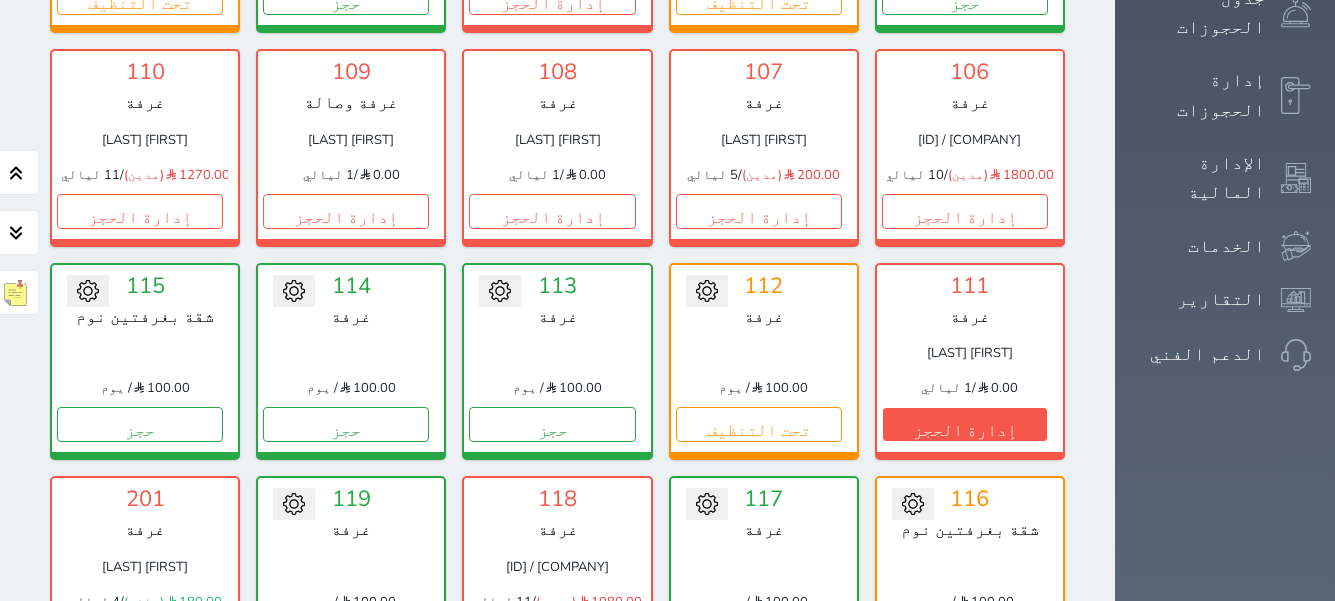 scroll, scrollTop: 378, scrollLeft: 0, axis: vertical 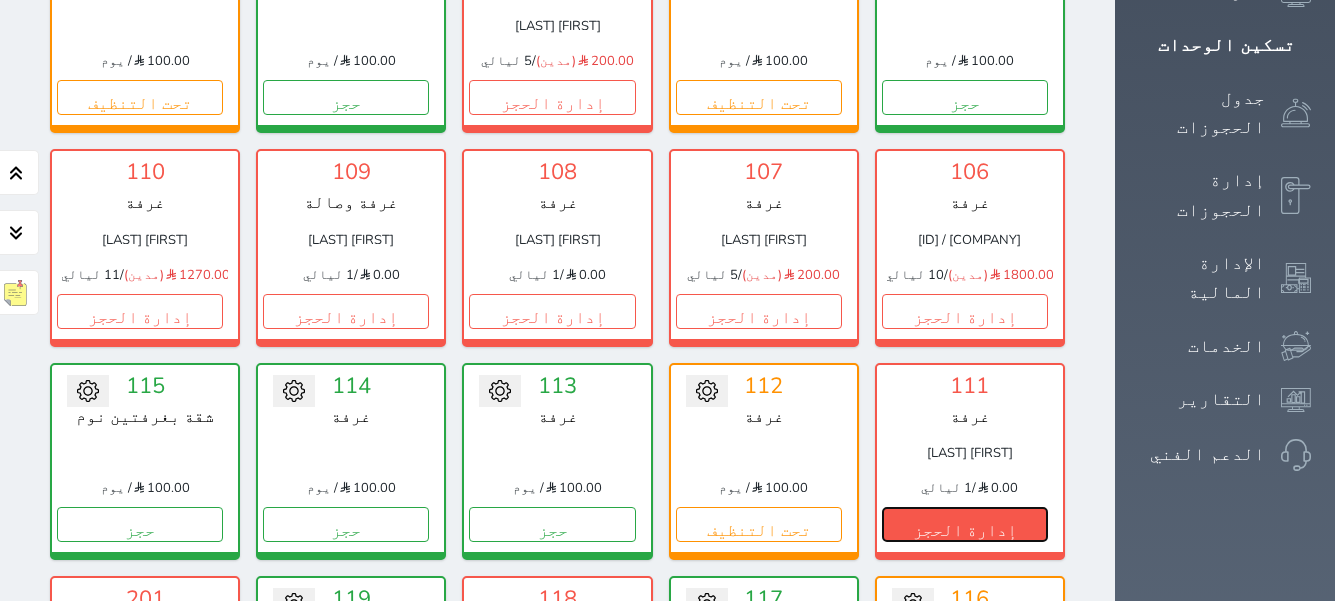 click on "إدارة الحجز" at bounding box center (965, 524) 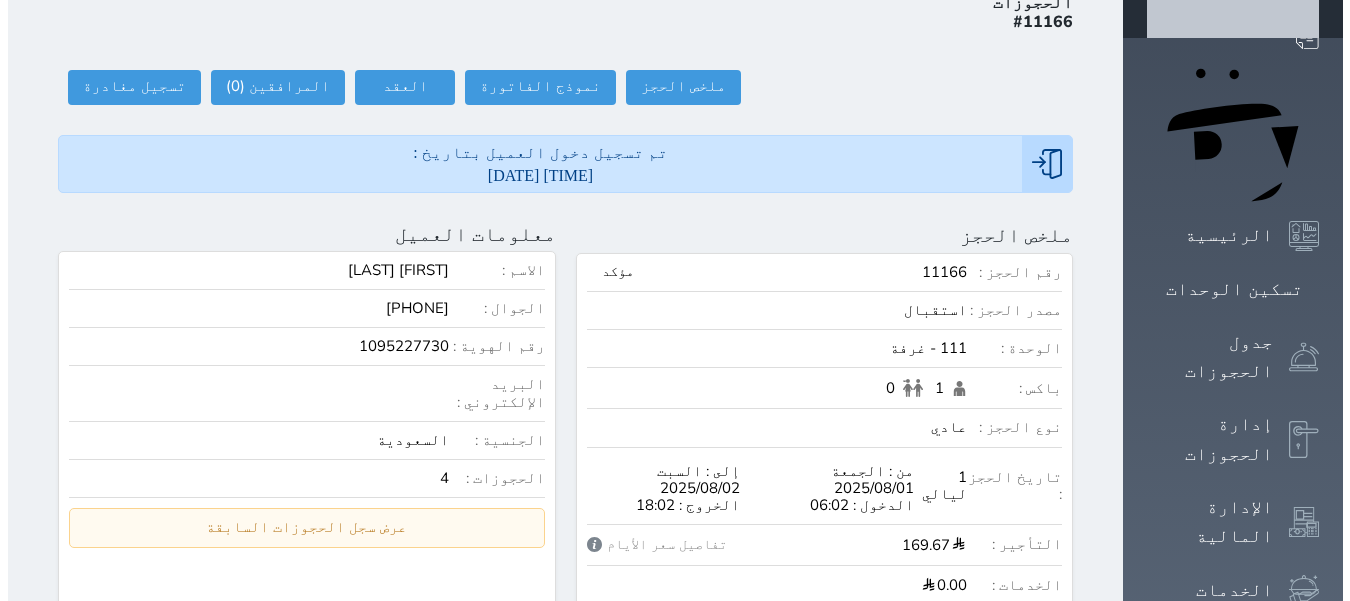 scroll, scrollTop: 500, scrollLeft: 0, axis: vertical 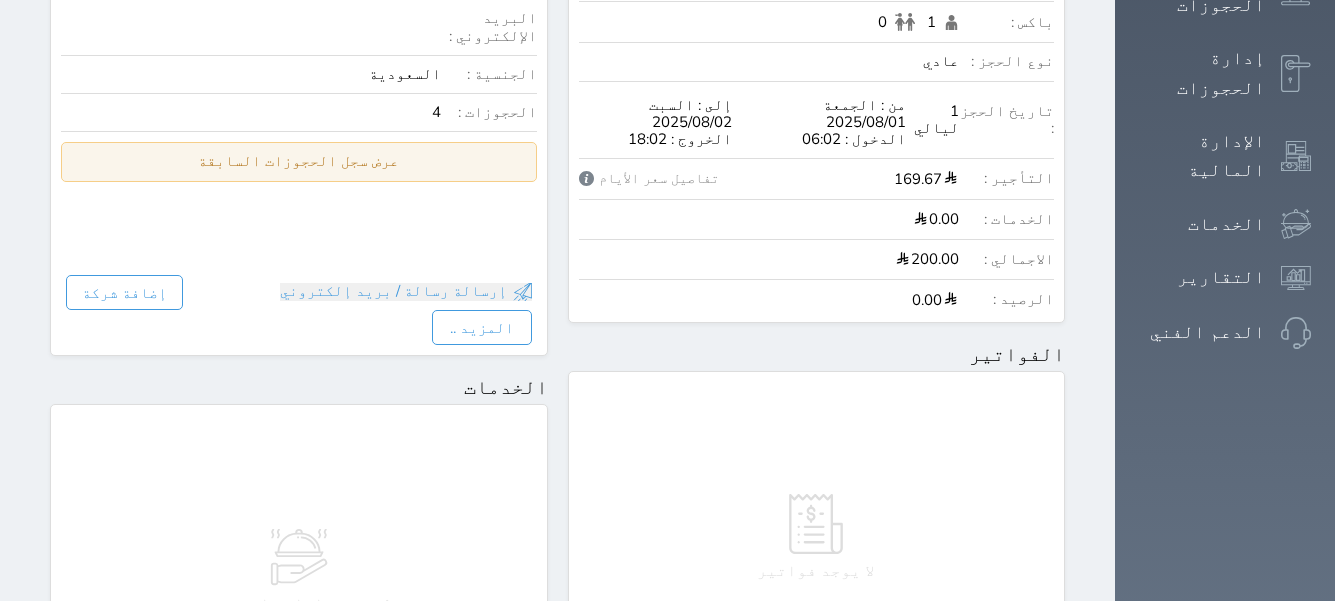 click on "عرض سجل الحجوزات السابقة" at bounding box center (299, 161) 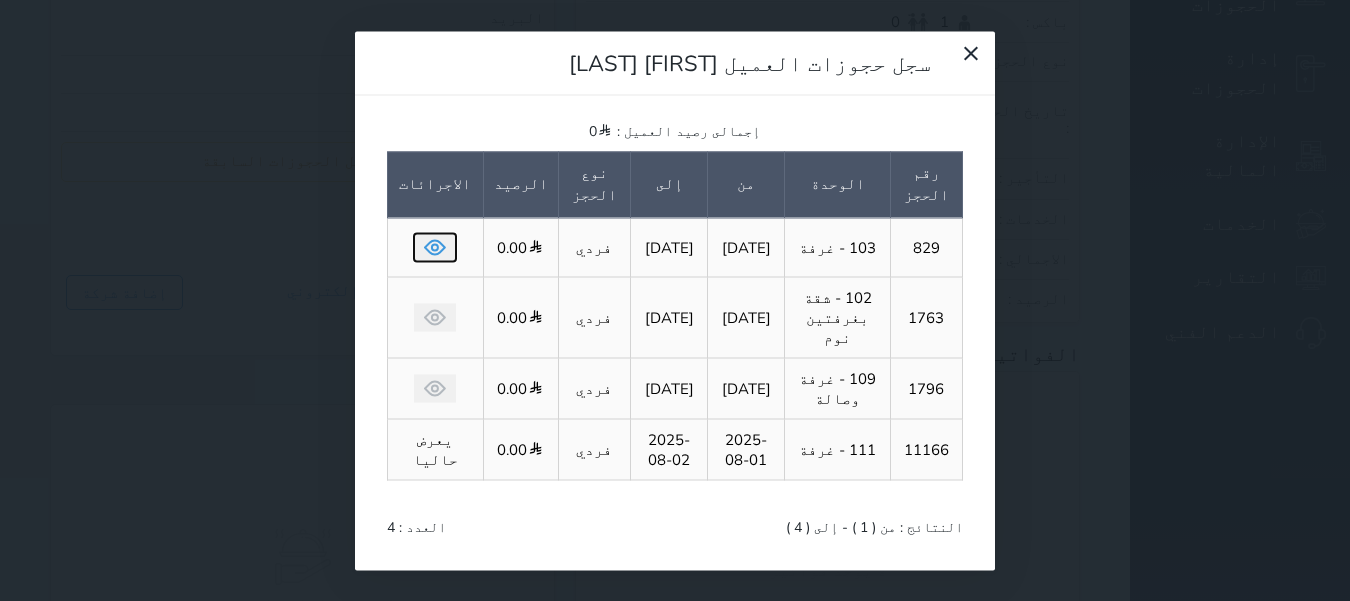click 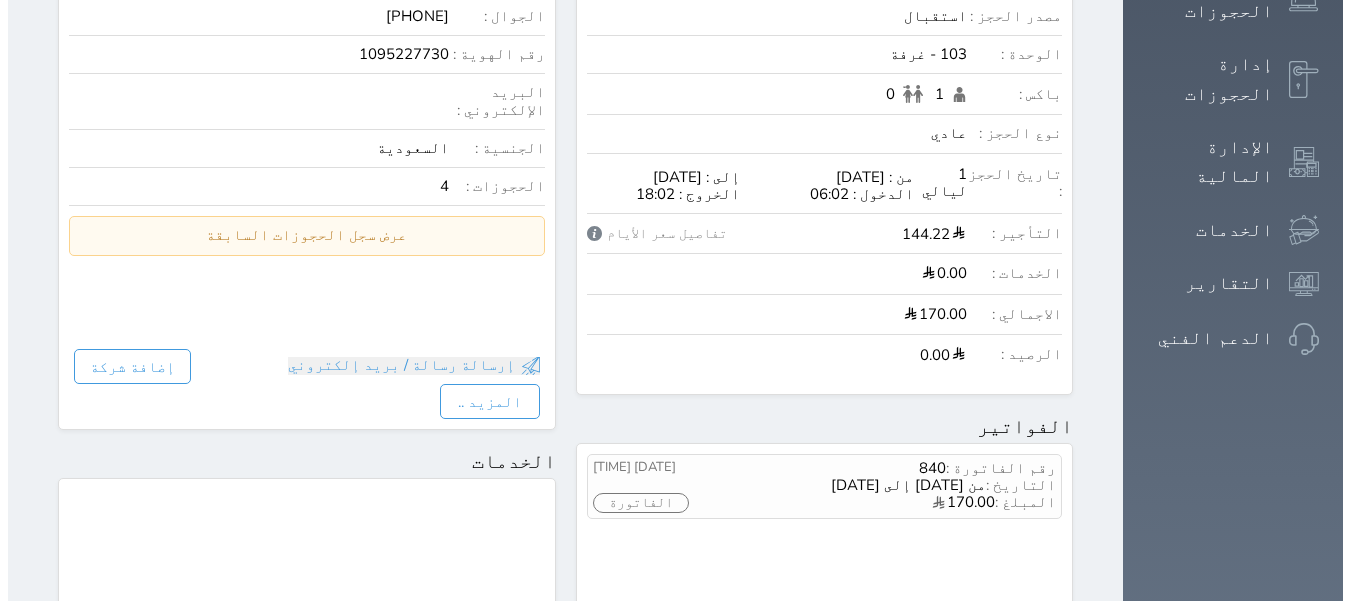 scroll, scrollTop: 500, scrollLeft: 0, axis: vertical 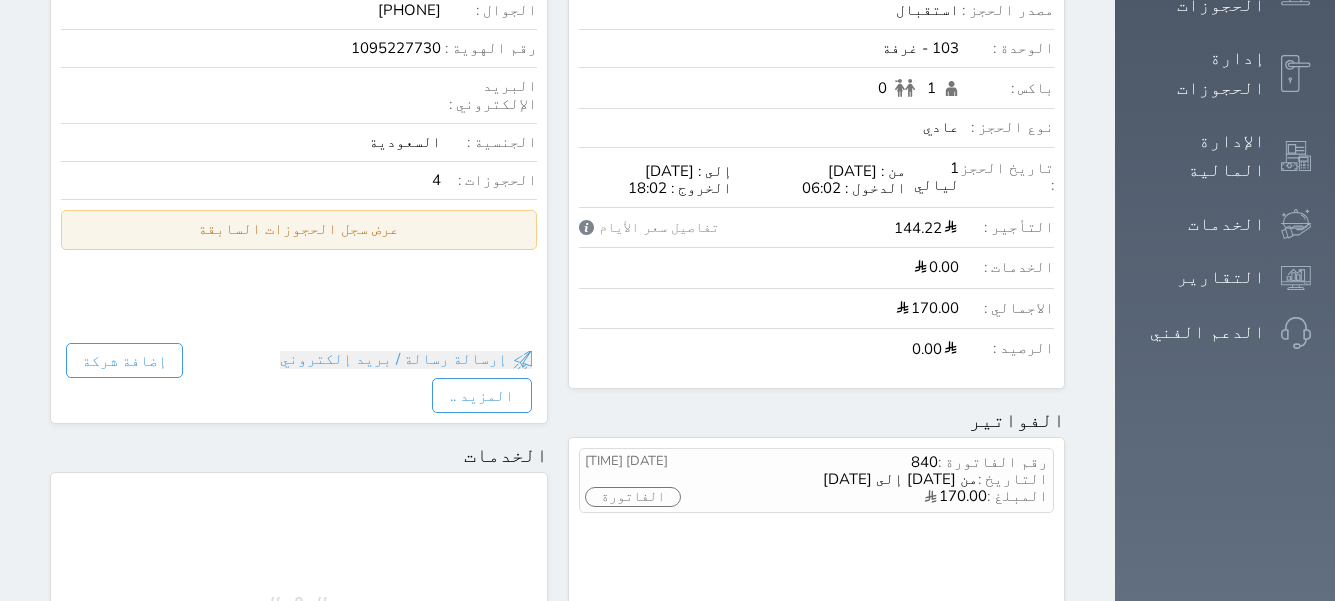 click on "عرض سجل الحجوزات السابقة" at bounding box center [299, 229] 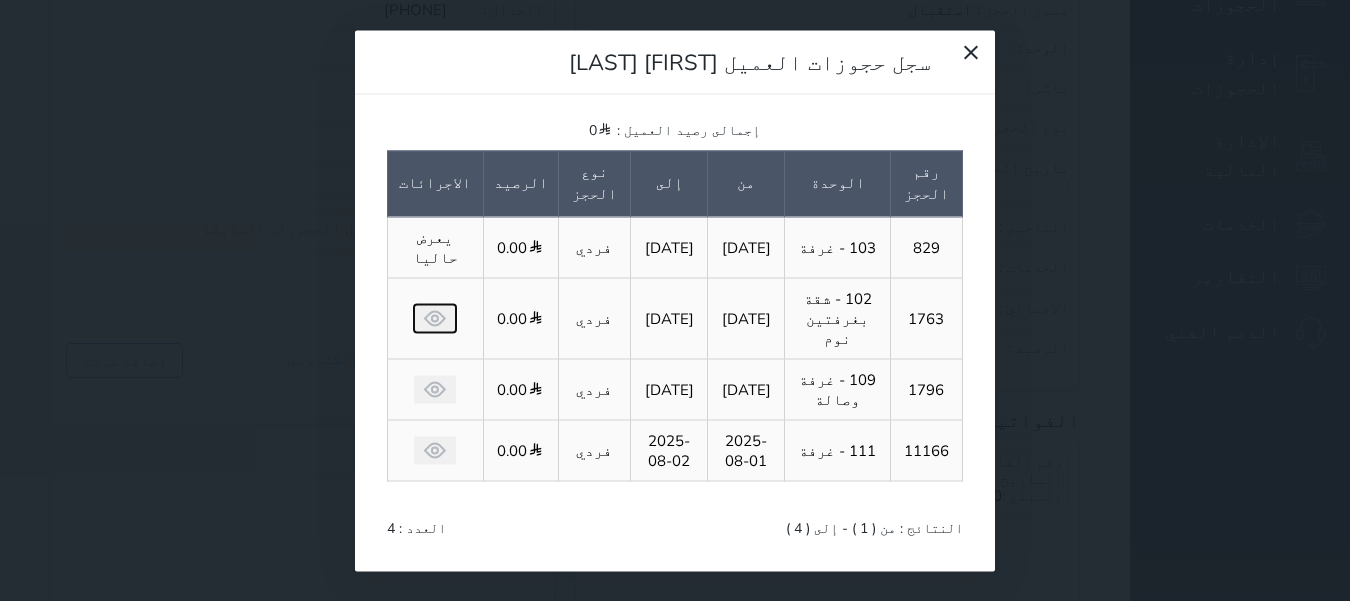 click 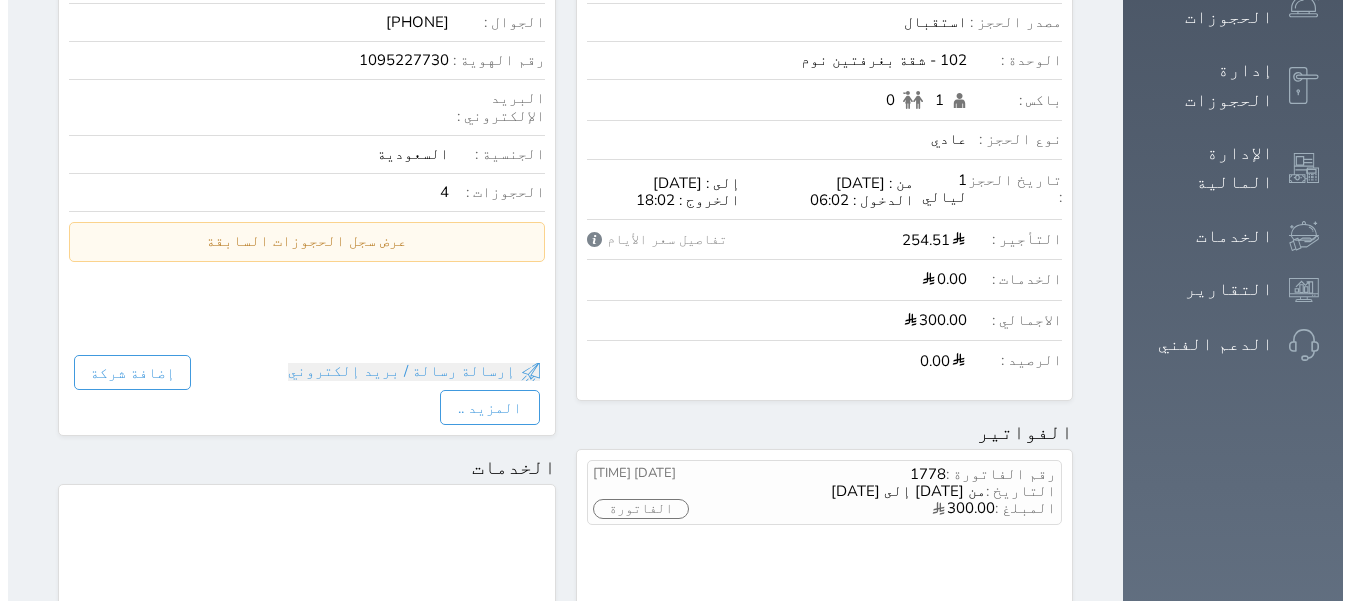 scroll, scrollTop: 500, scrollLeft: 0, axis: vertical 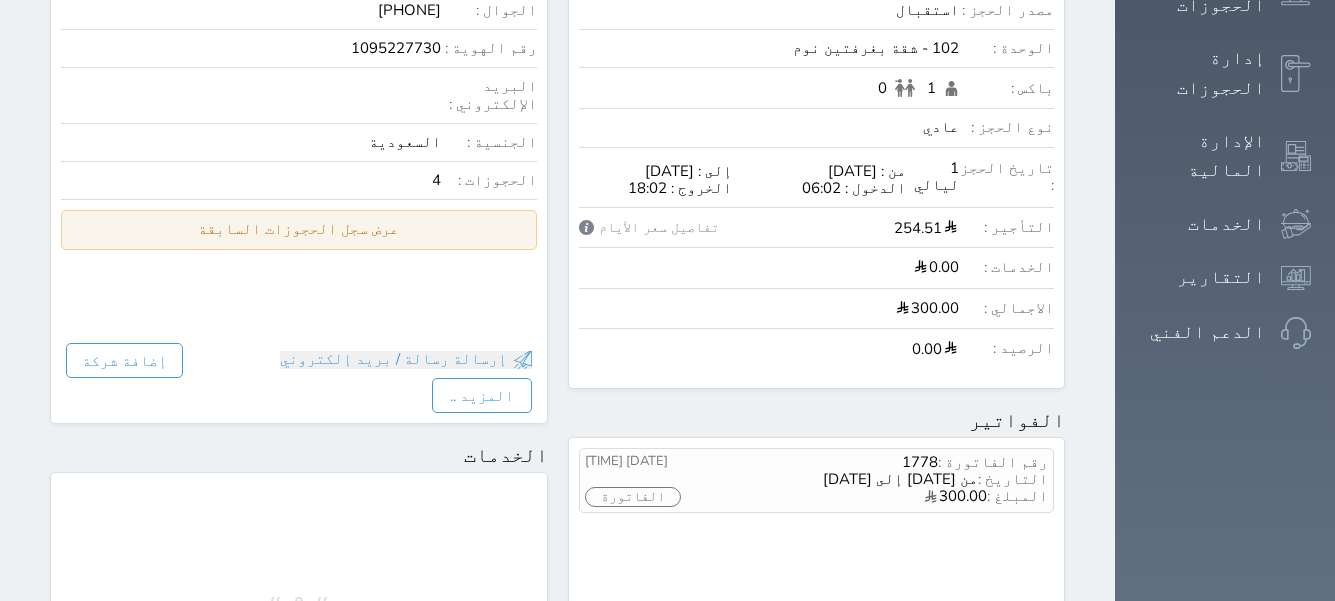 click on "عرض سجل الحجوزات السابقة" at bounding box center [299, 229] 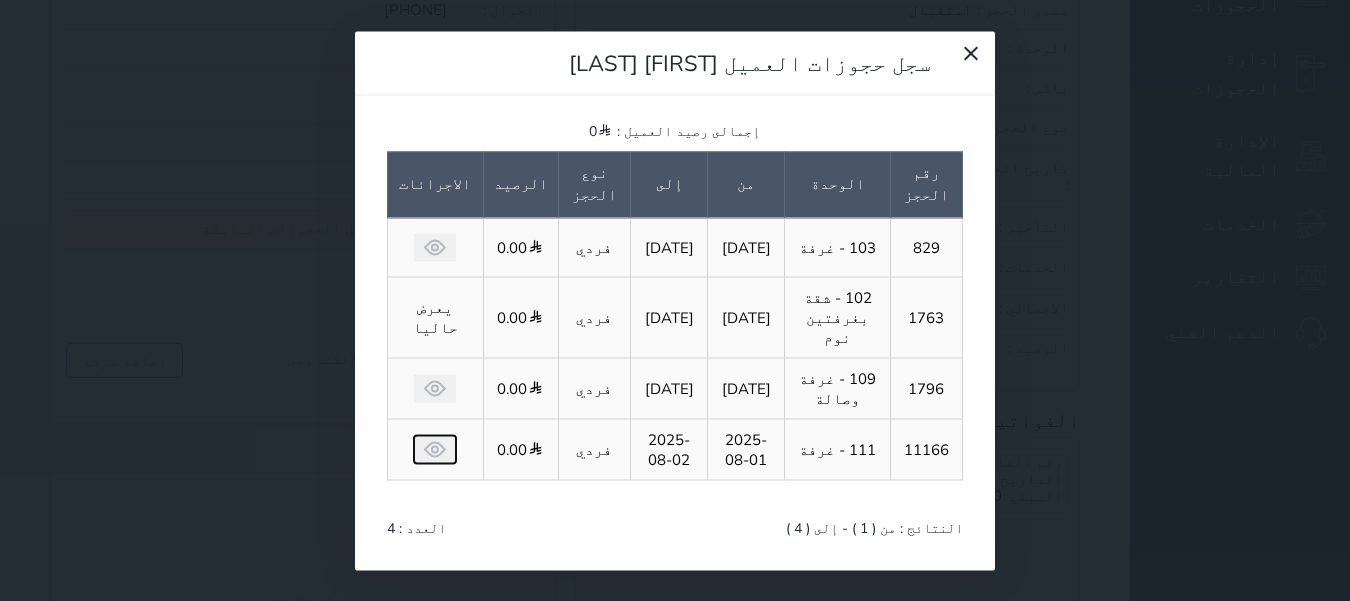 click 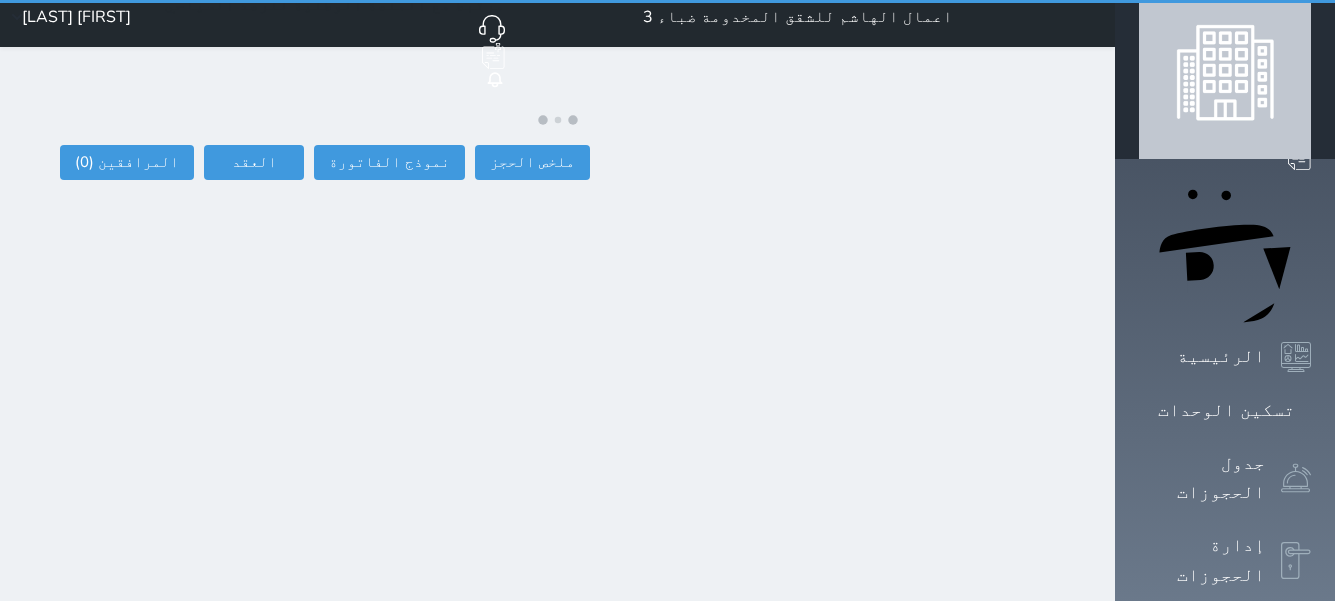 scroll, scrollTop: 0, scrollLeft: 0, axis: both 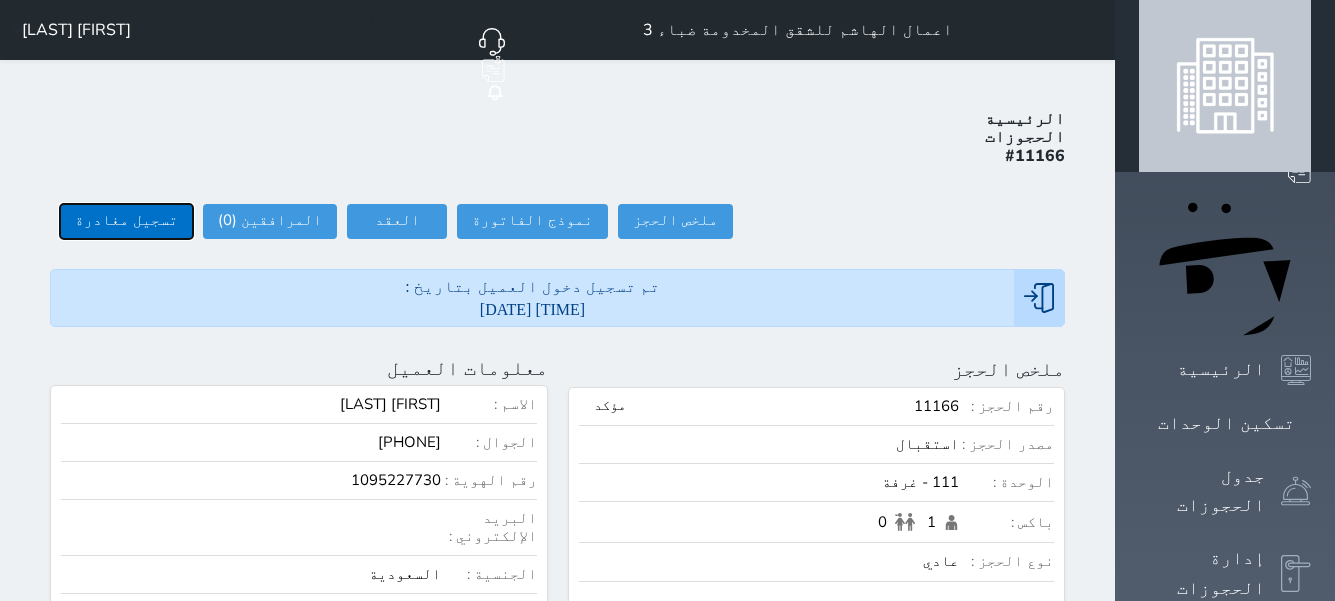 click on "تسجيل مغادرة" at bounding box center [126, 221] 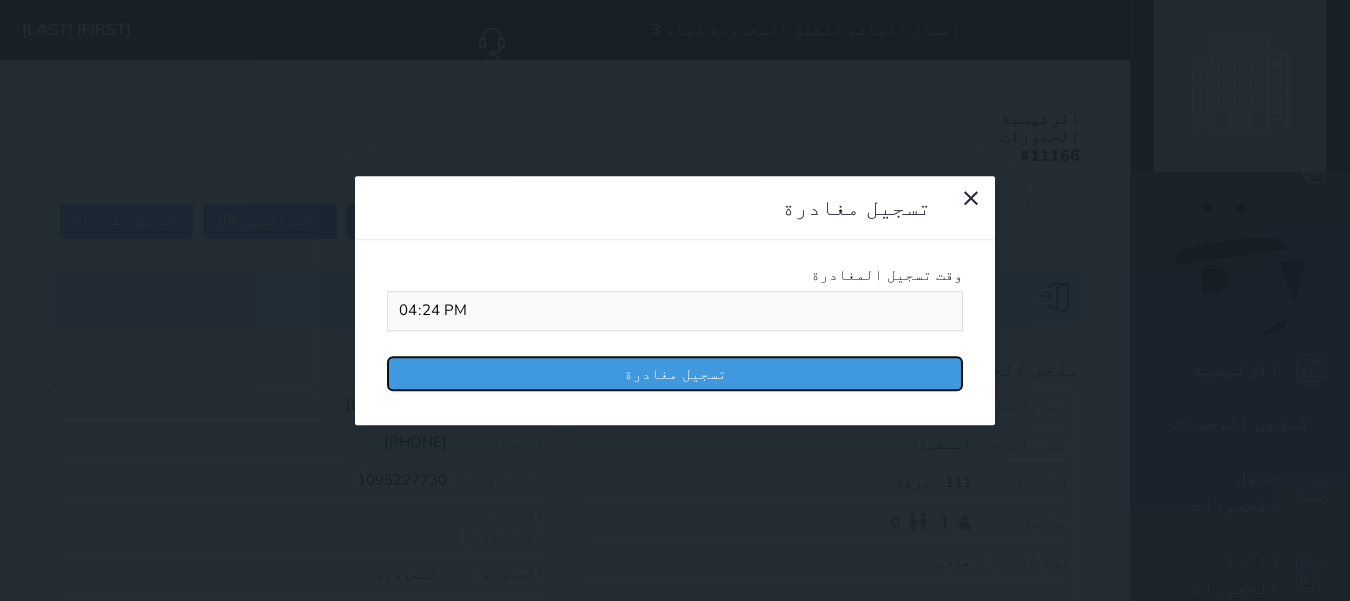 click on "تسجيل مغادرة" at bounding box center [675, 373] 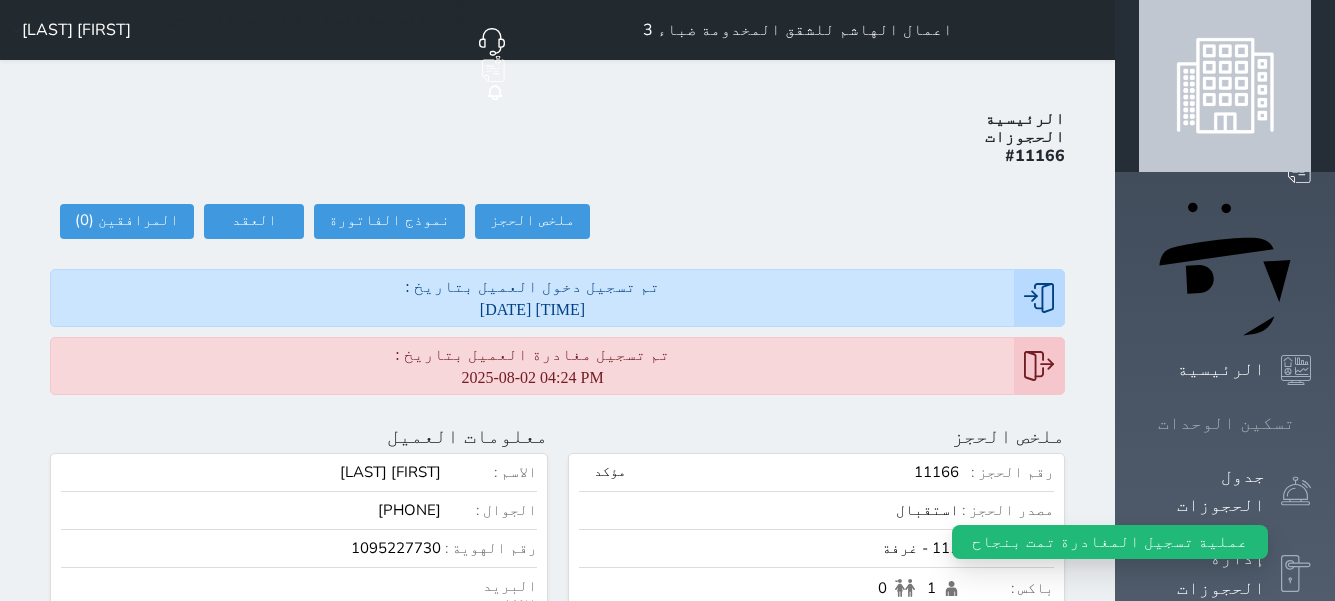 click 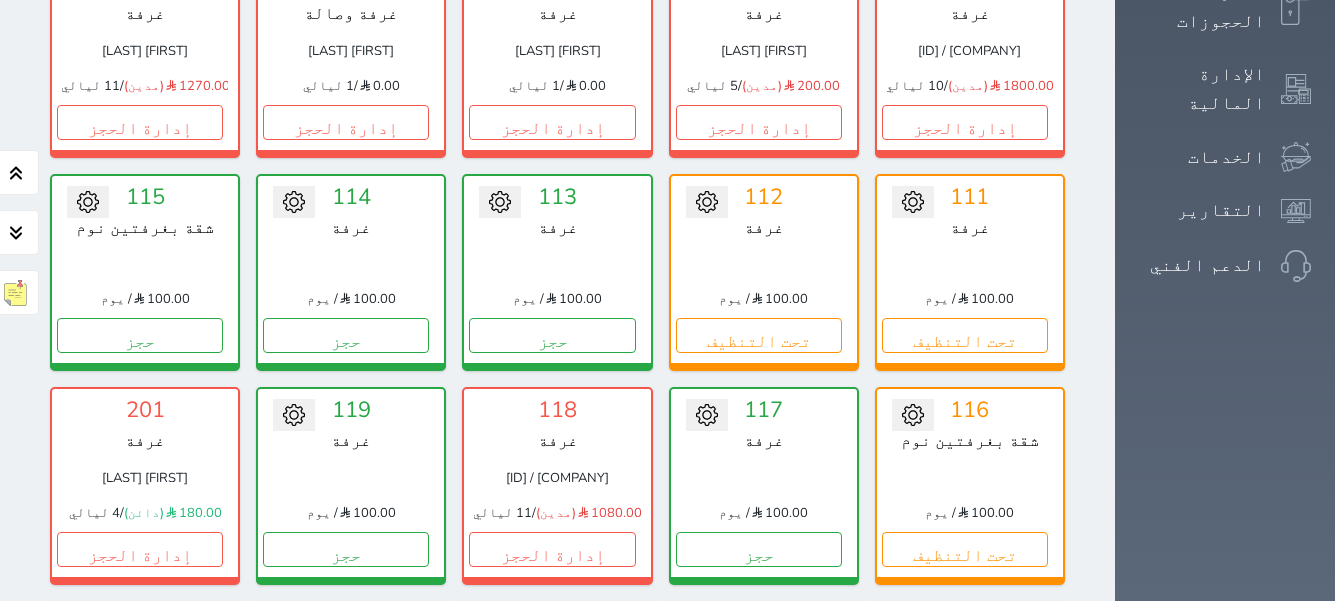 scroll, scrollTop: 578, scrollLeft: 0, axis: vertical 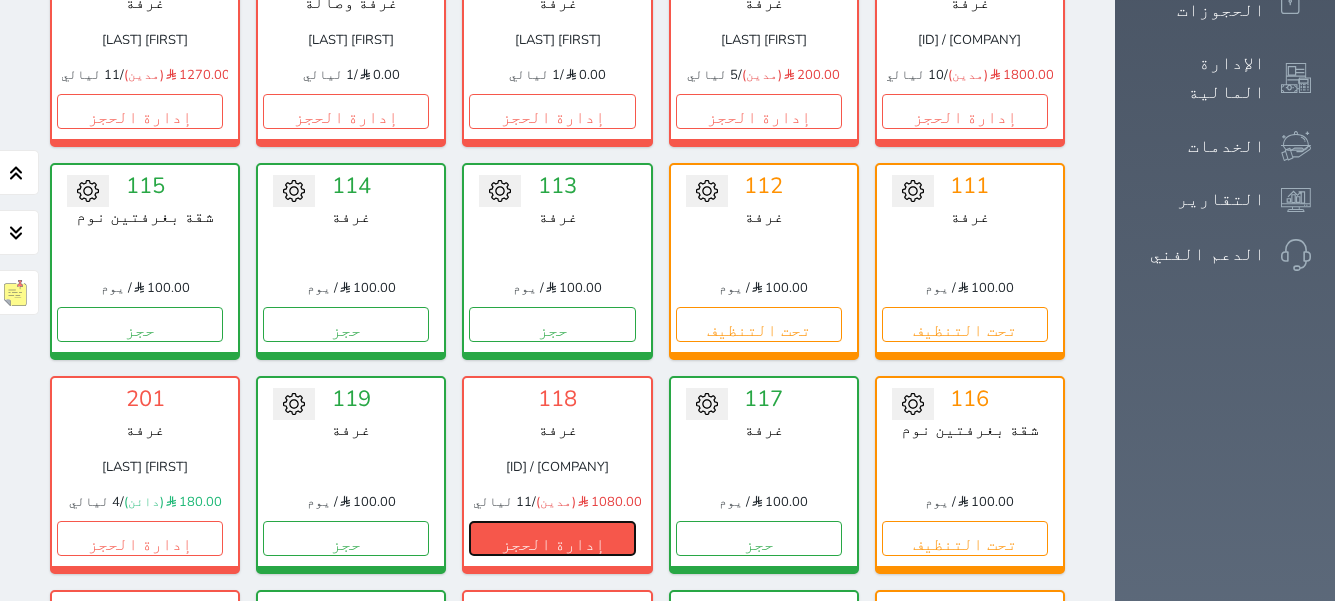 click on "إدارة الحجز" at bounding box center (552, 538) 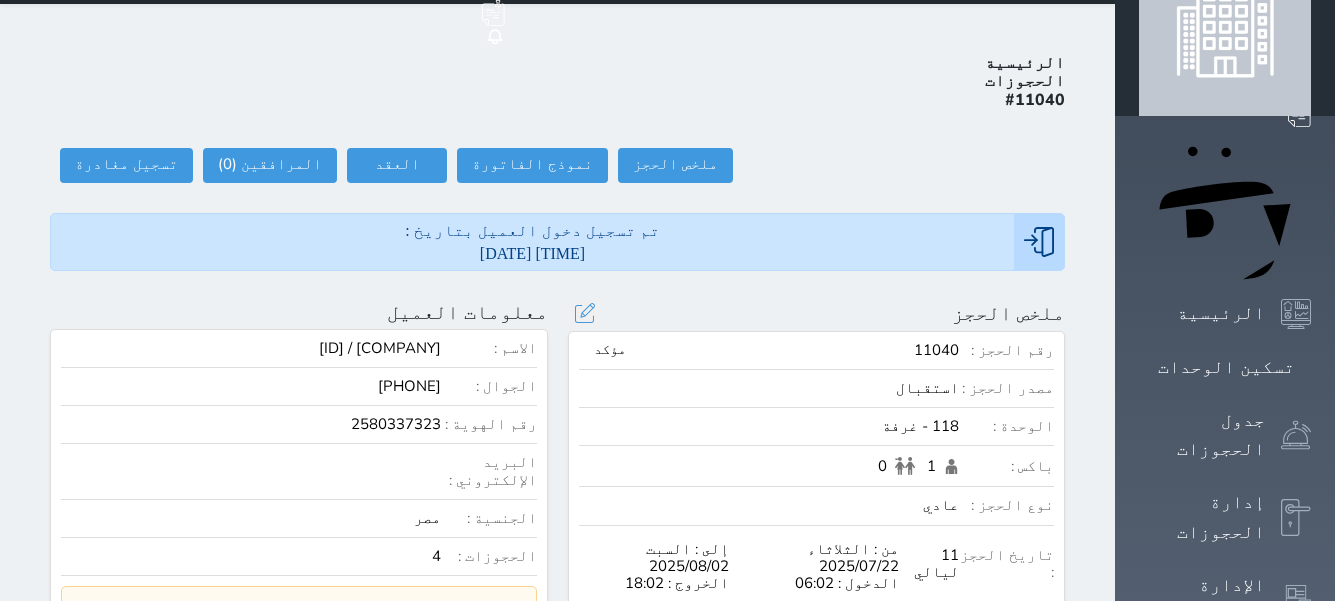 scroll, scrollTop: 0, scrollLeft: 0, axis: both 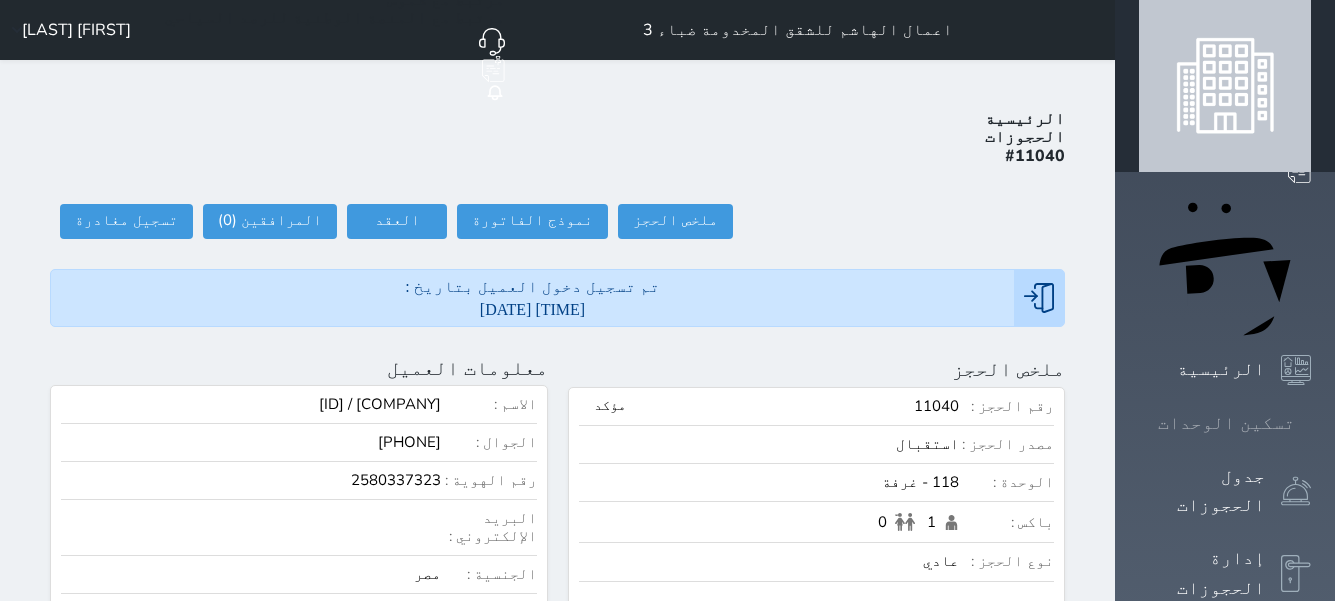 click 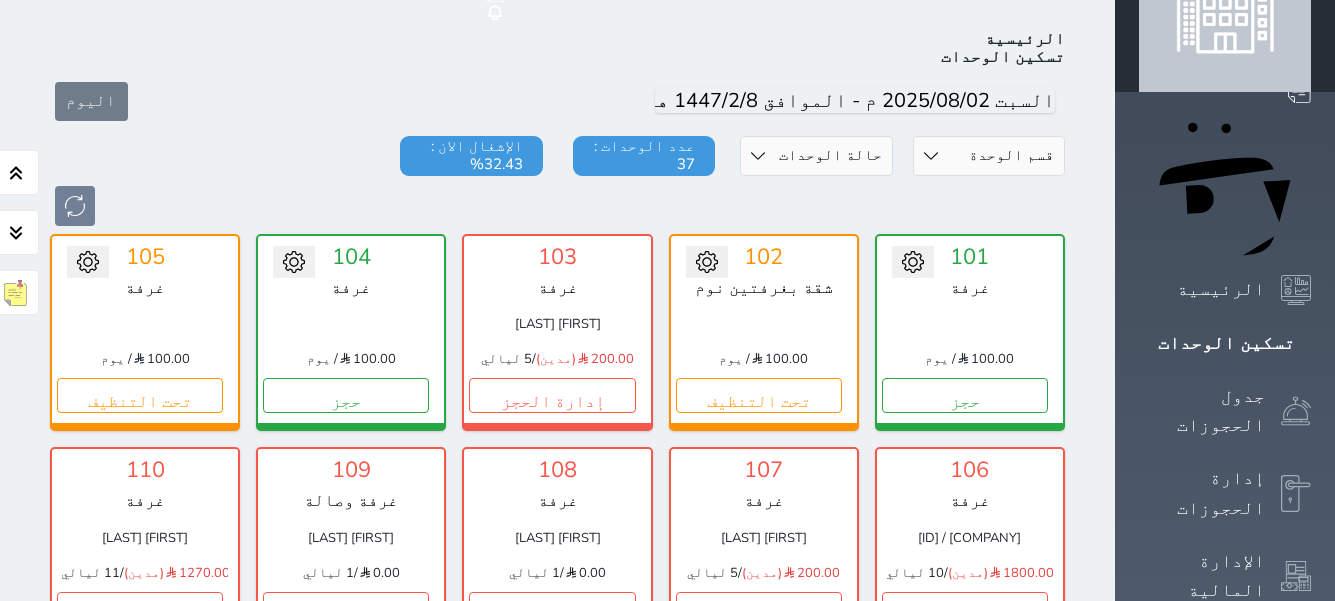 scroll, scrollTop: 78, scrollLeft: 0, axis: vertical 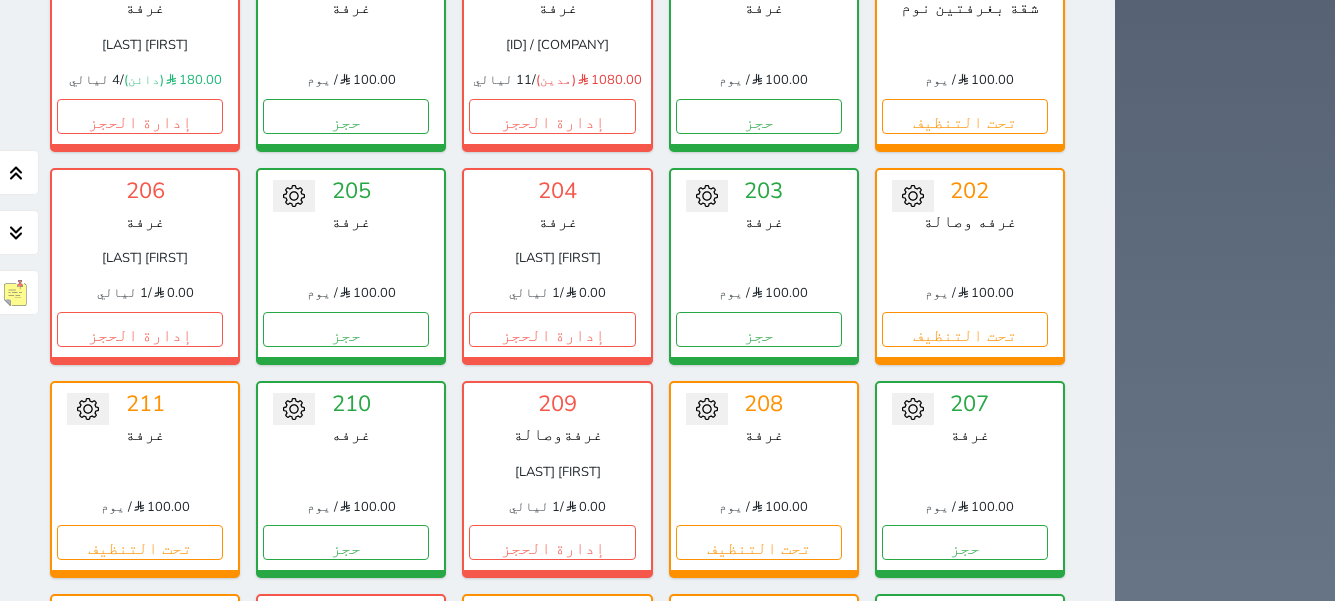 click on "تحويل لتحت الصيانة
تحويل لتحت التنظيف
217   غرفة
100.00
/ يوم       حجز" at bounding box center [970, 906] 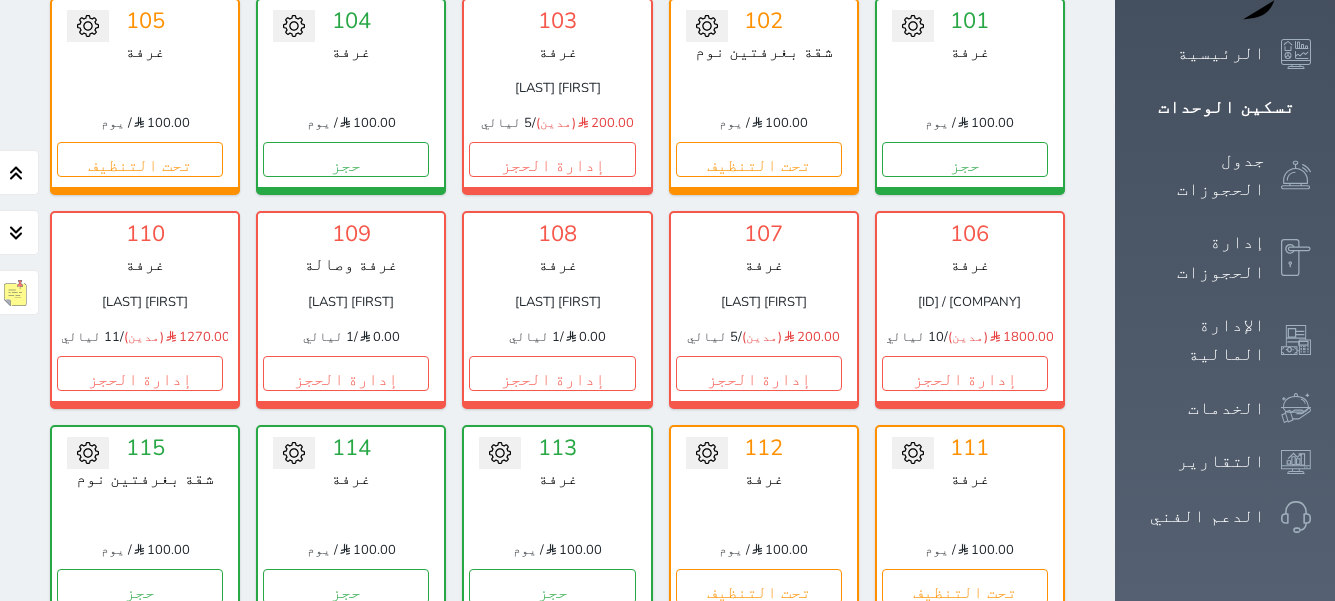 scroll, scrollTop: 0, scrollLeft: 0, axis: both 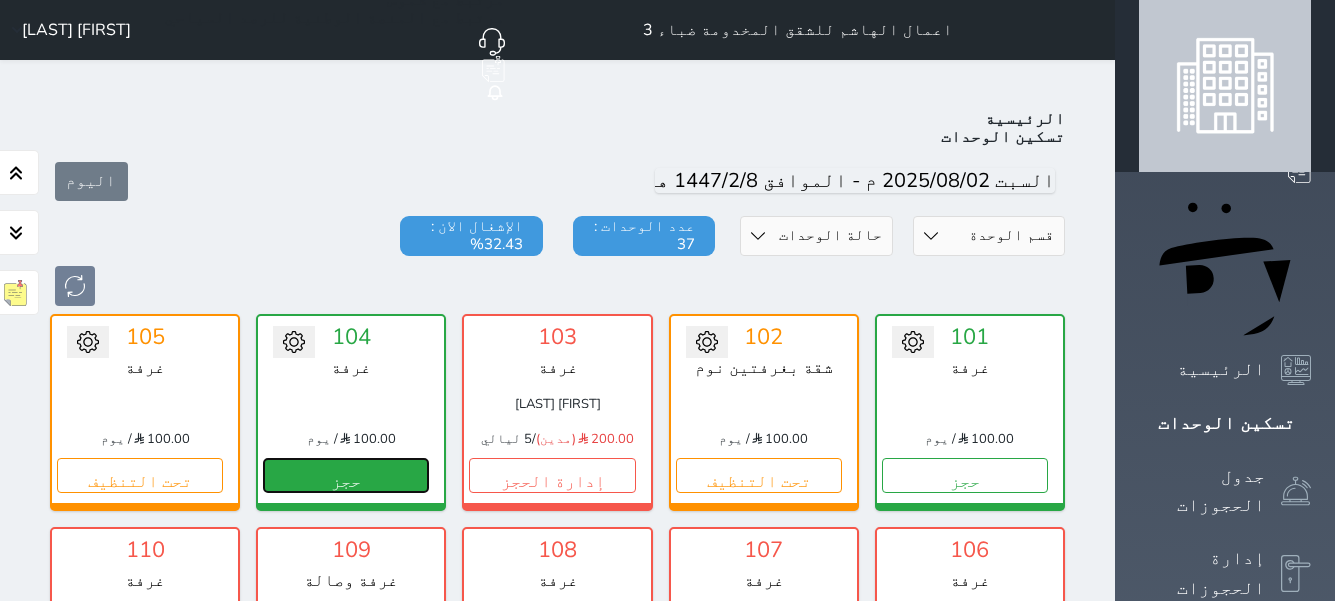 click on "حجز" at bounding box center (346, 475) 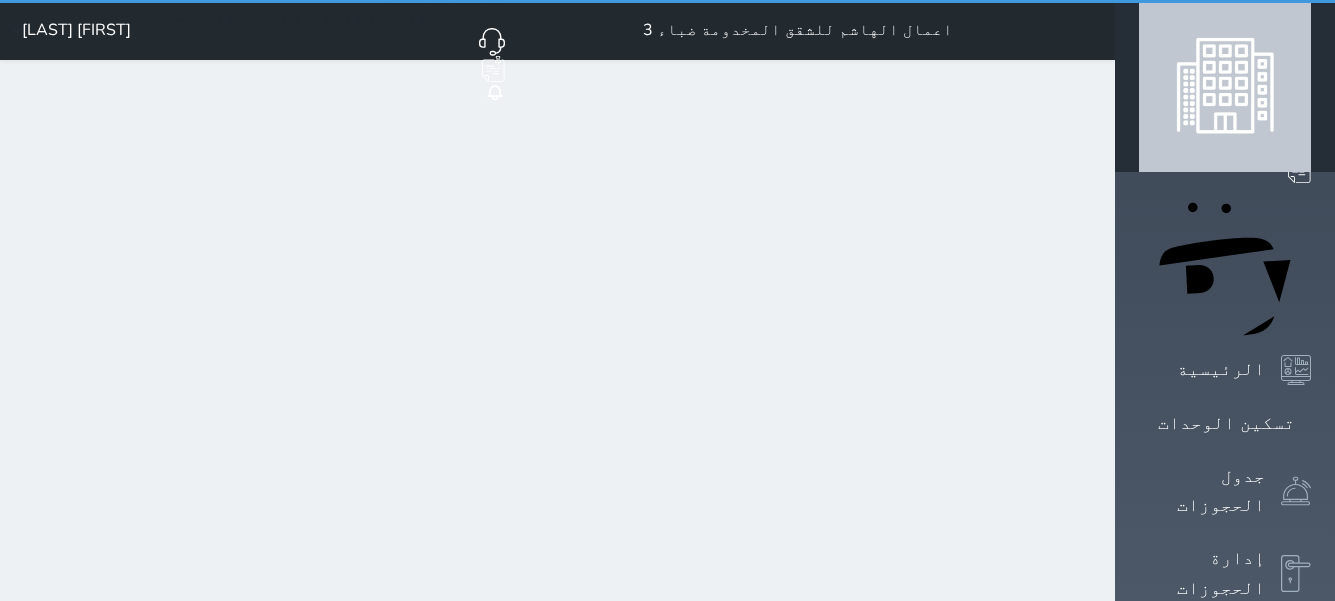 select on "1" 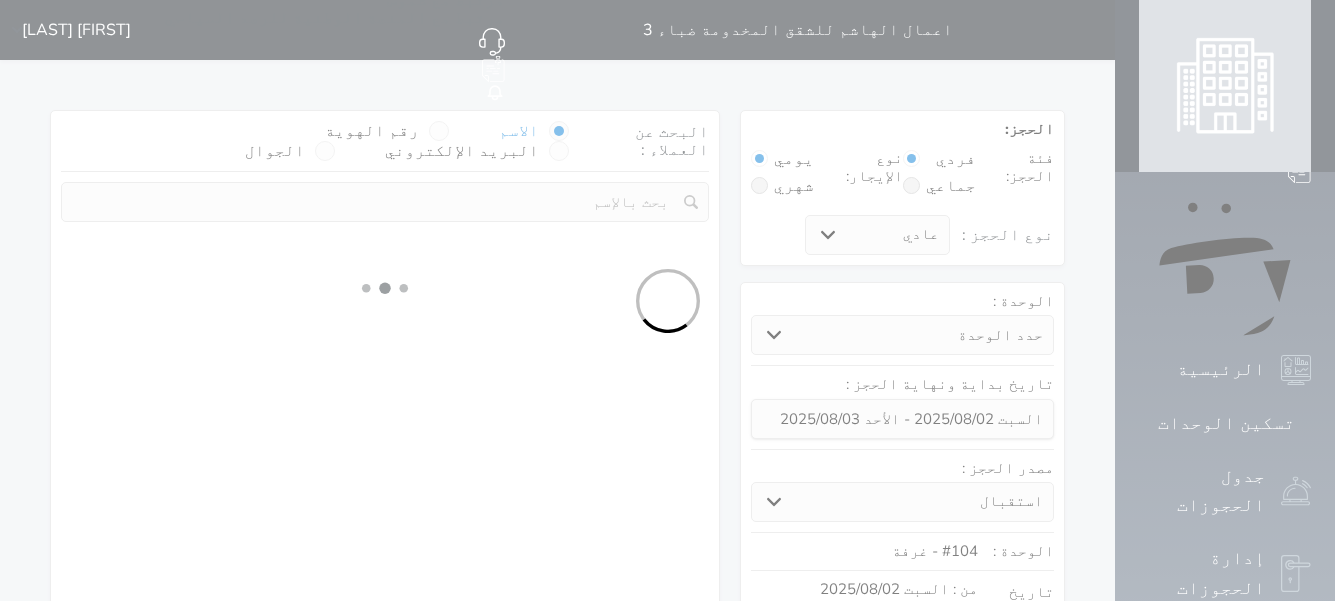 select on "25658" 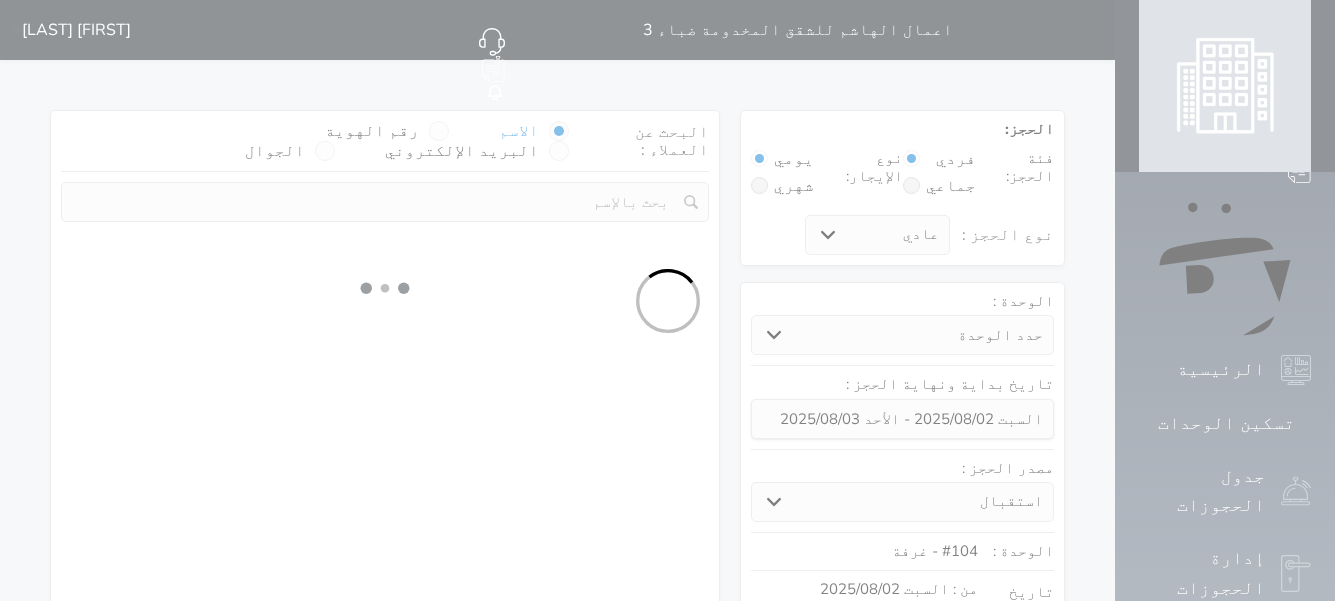 select on "1" 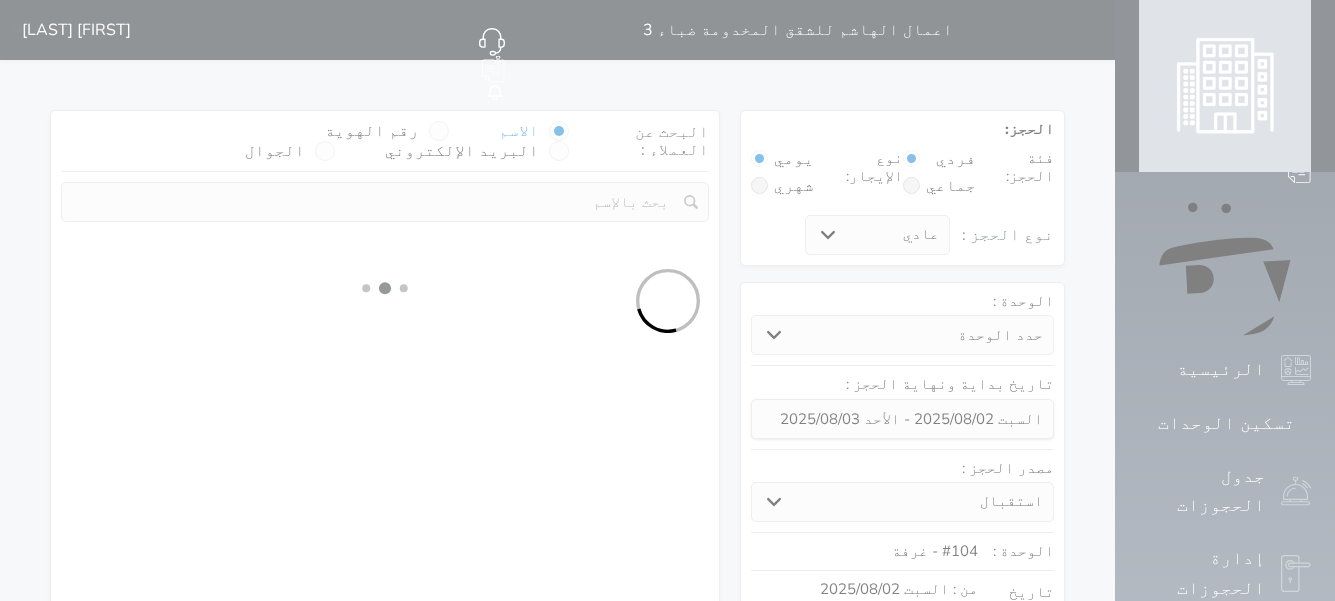 select on "113" 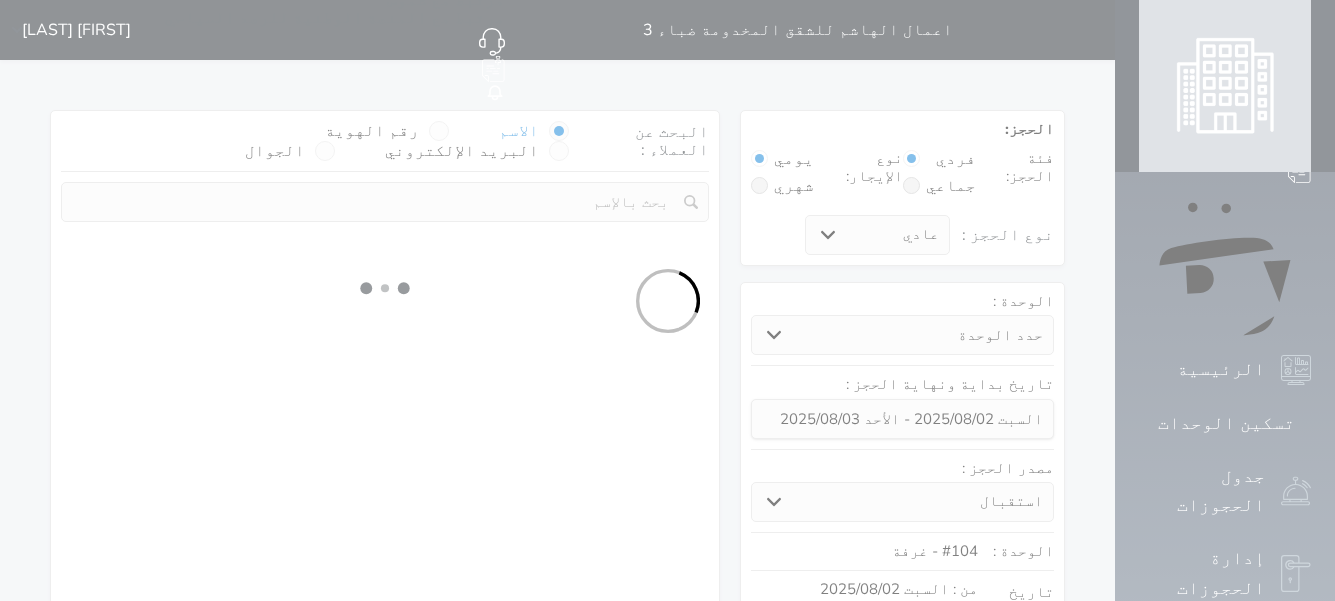 select on "1" 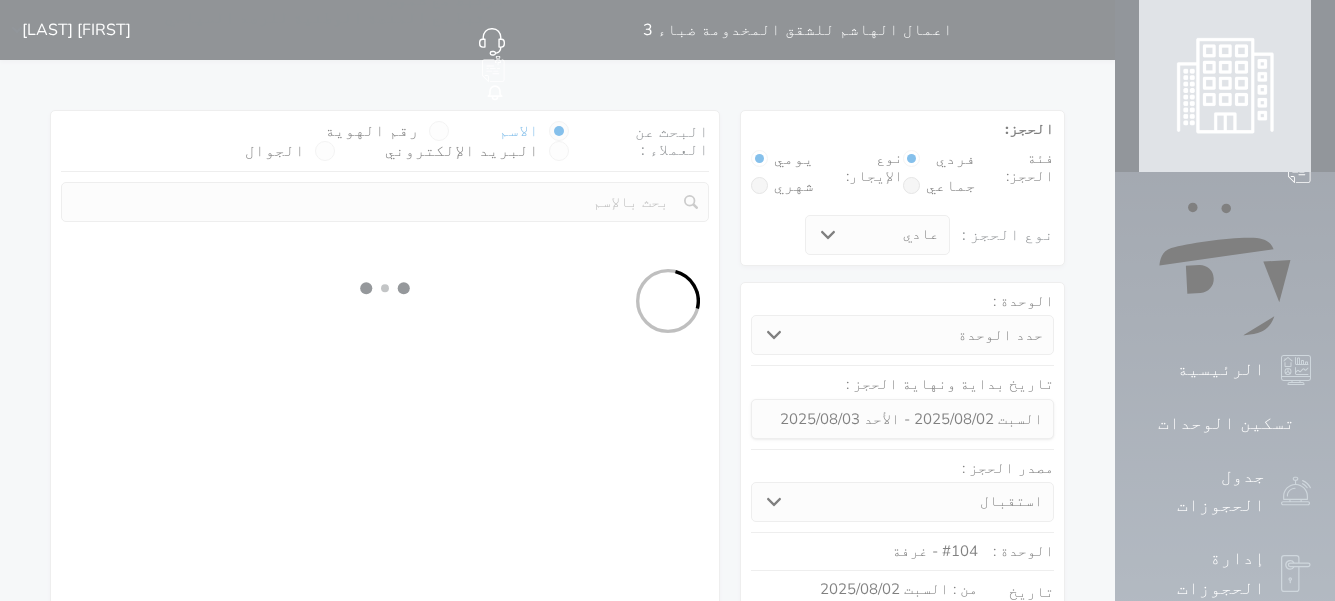 select 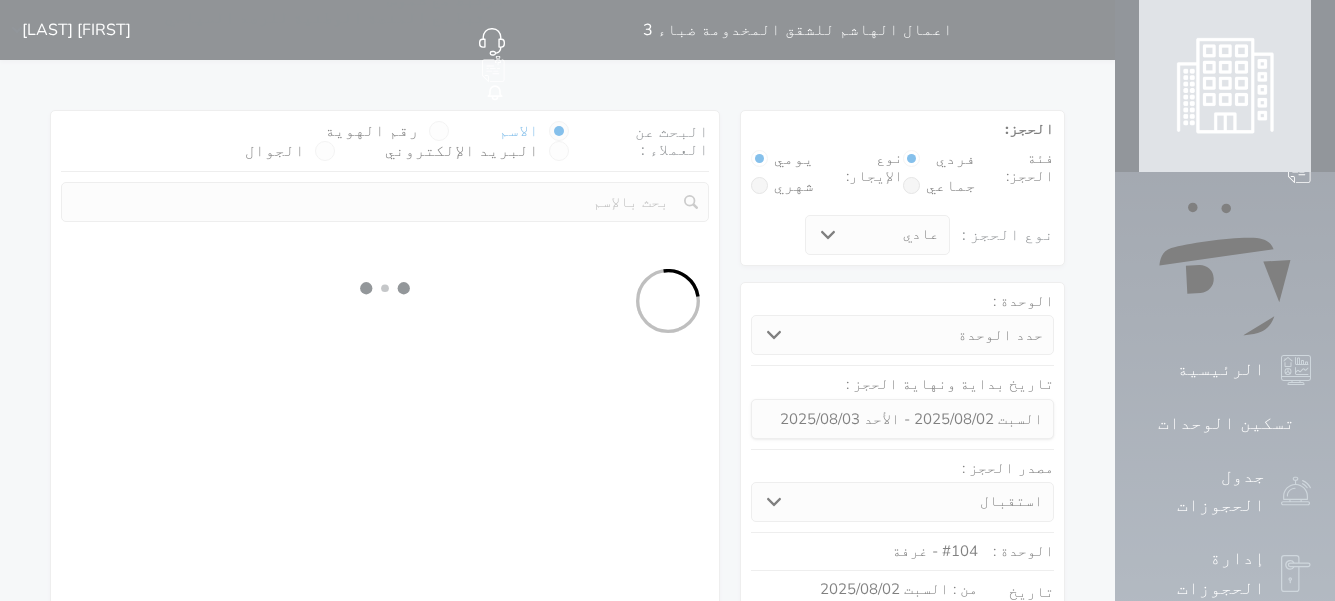 select on "7" 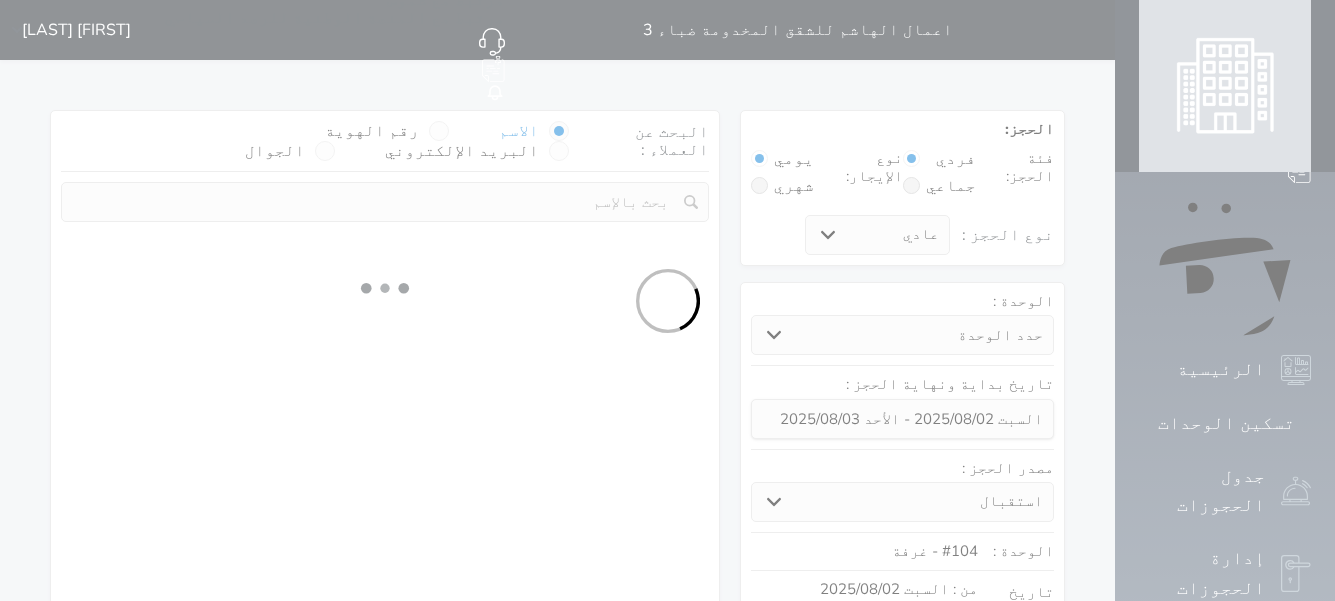 select 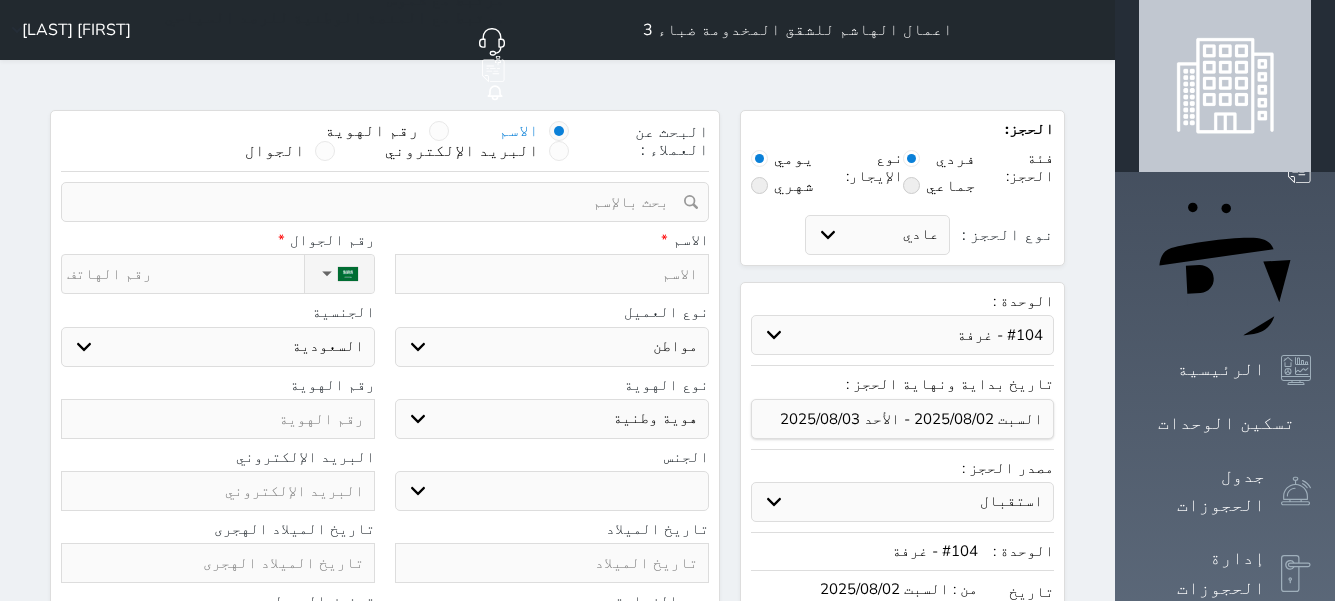 select 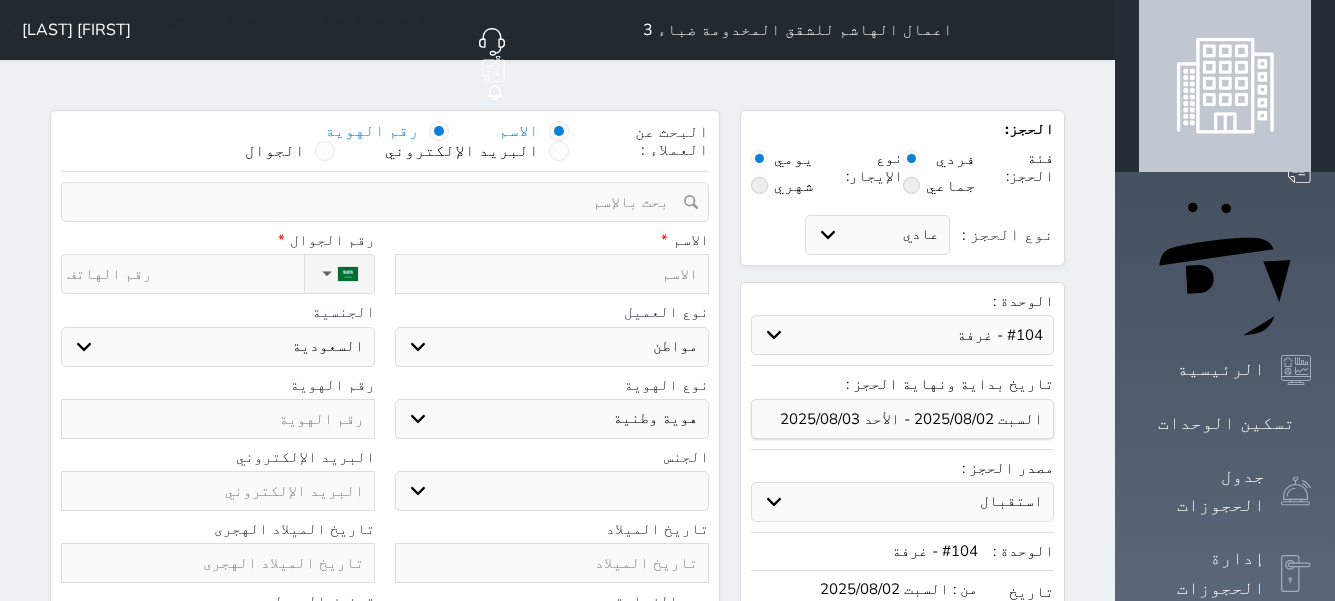 select 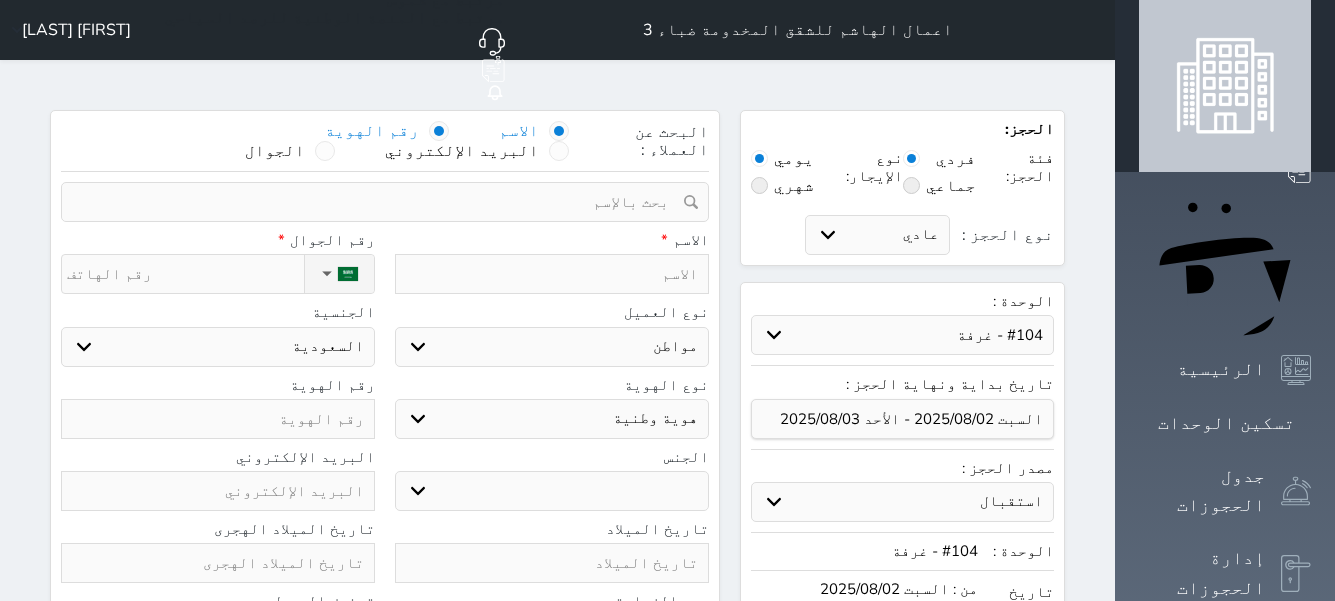 select 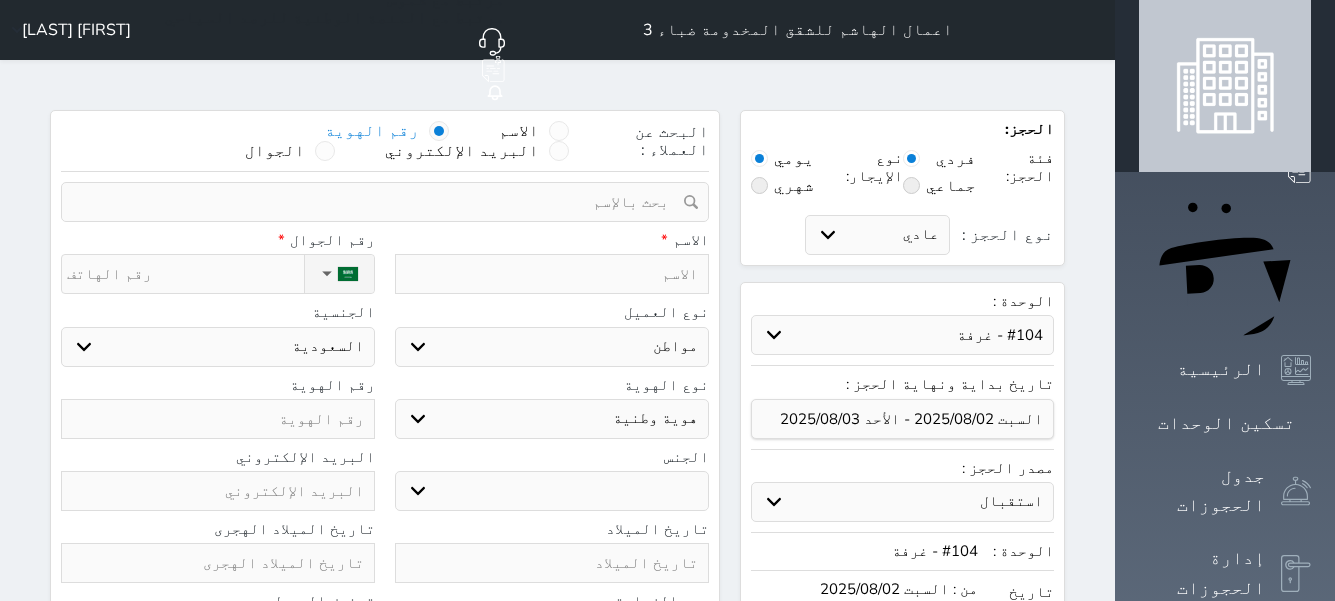 select 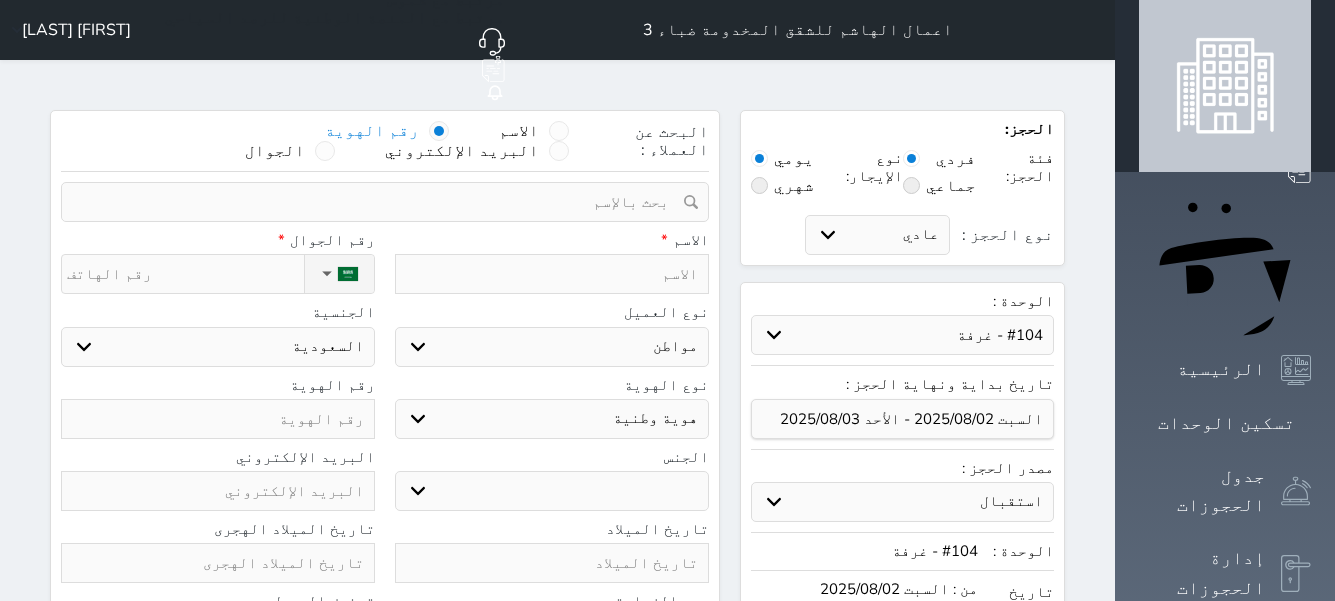 select 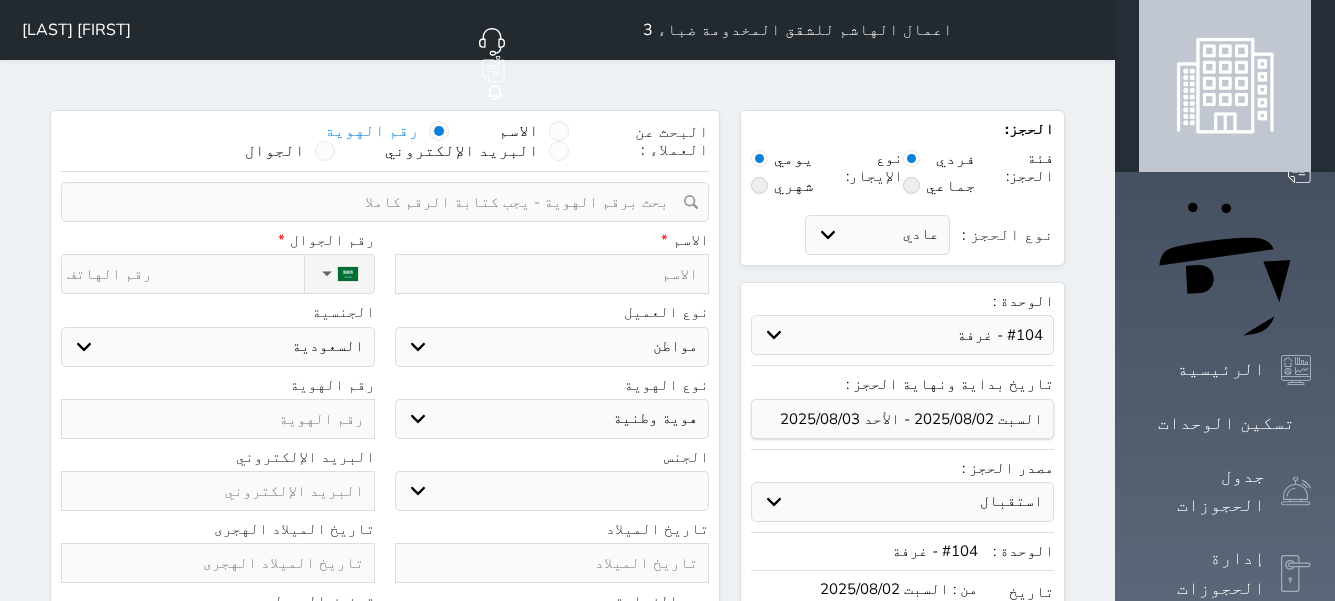 click at bounding box center (378, 202) 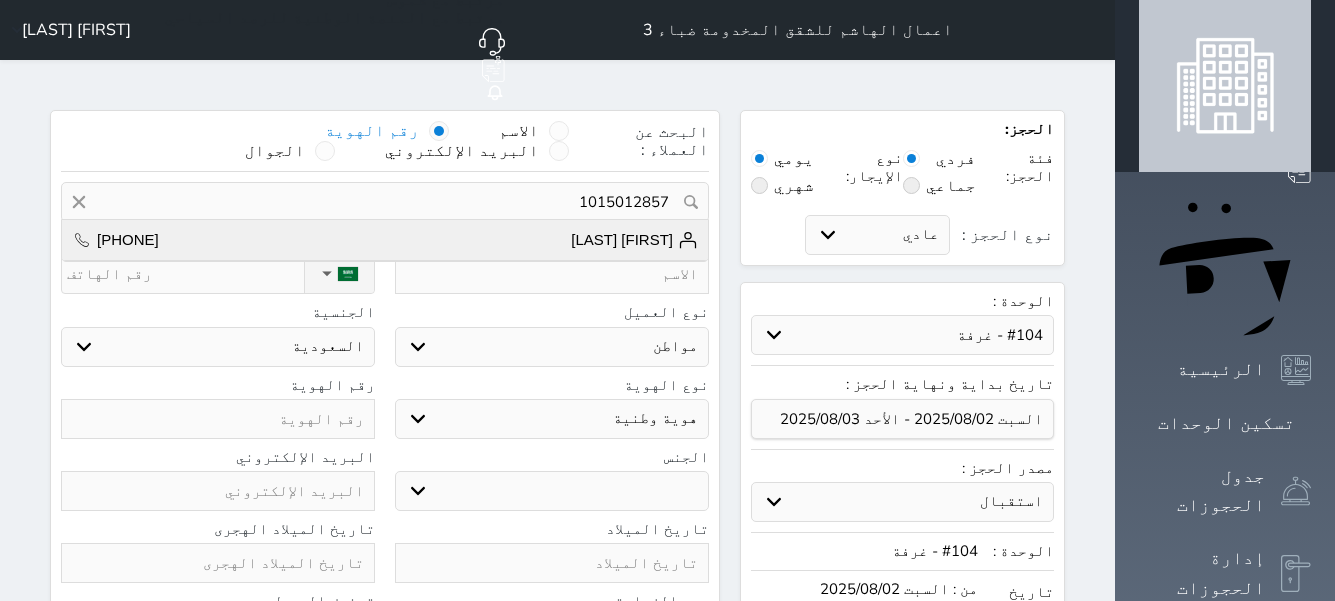 click on "هليل سليمان سالم العمراني   +966598409909" at bounding box center [385, 240] 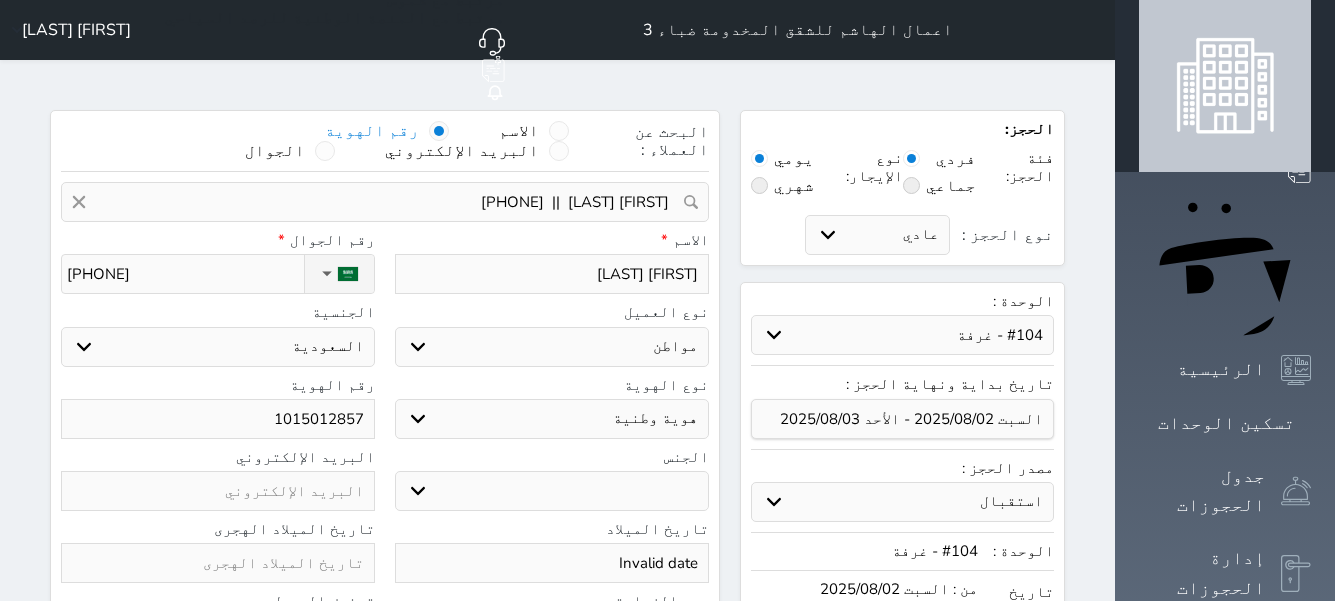 select 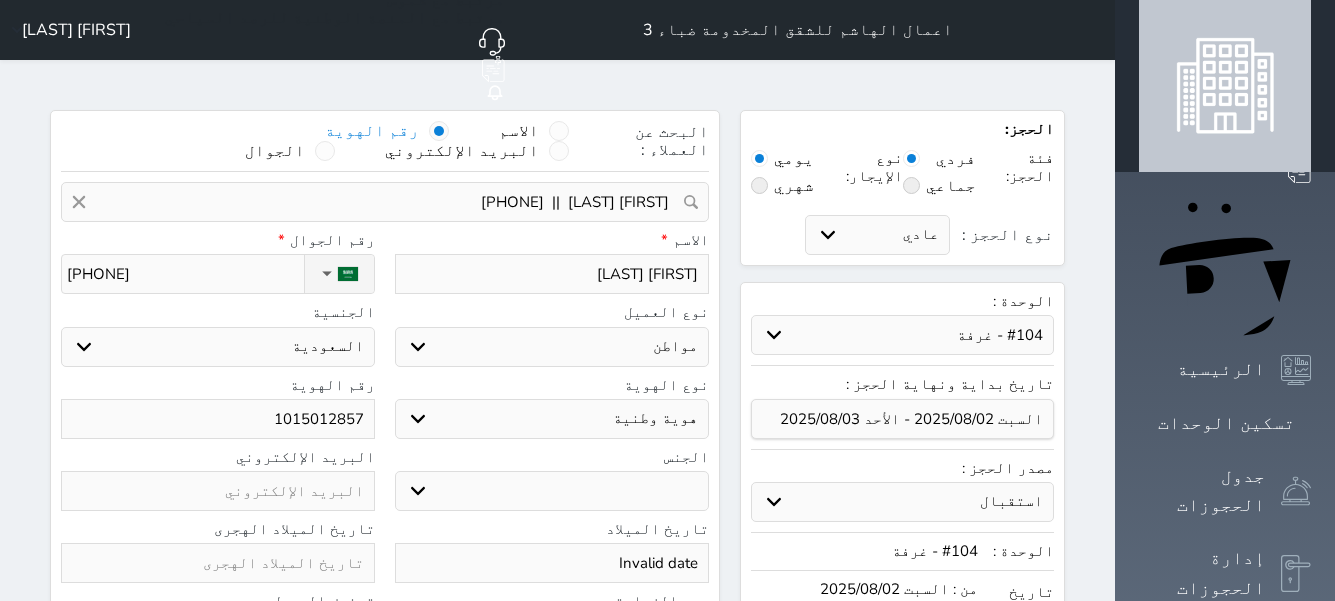 select 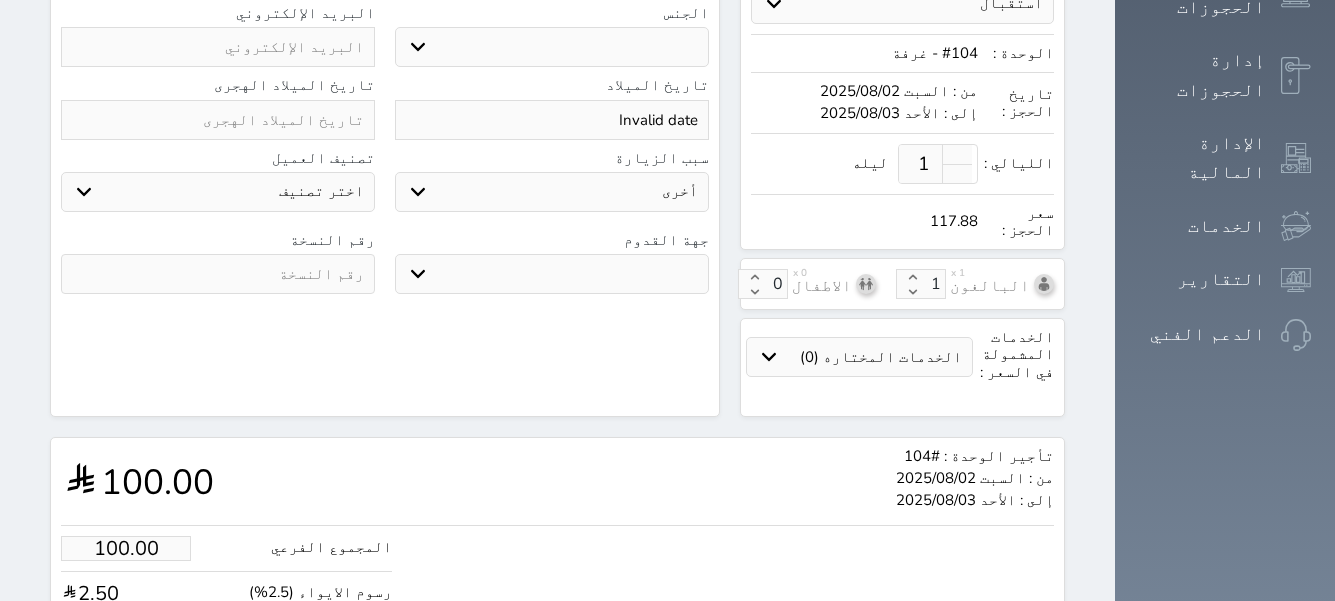 scroll, scrollTop: 626, scrollLeft: 0, axis: vertical 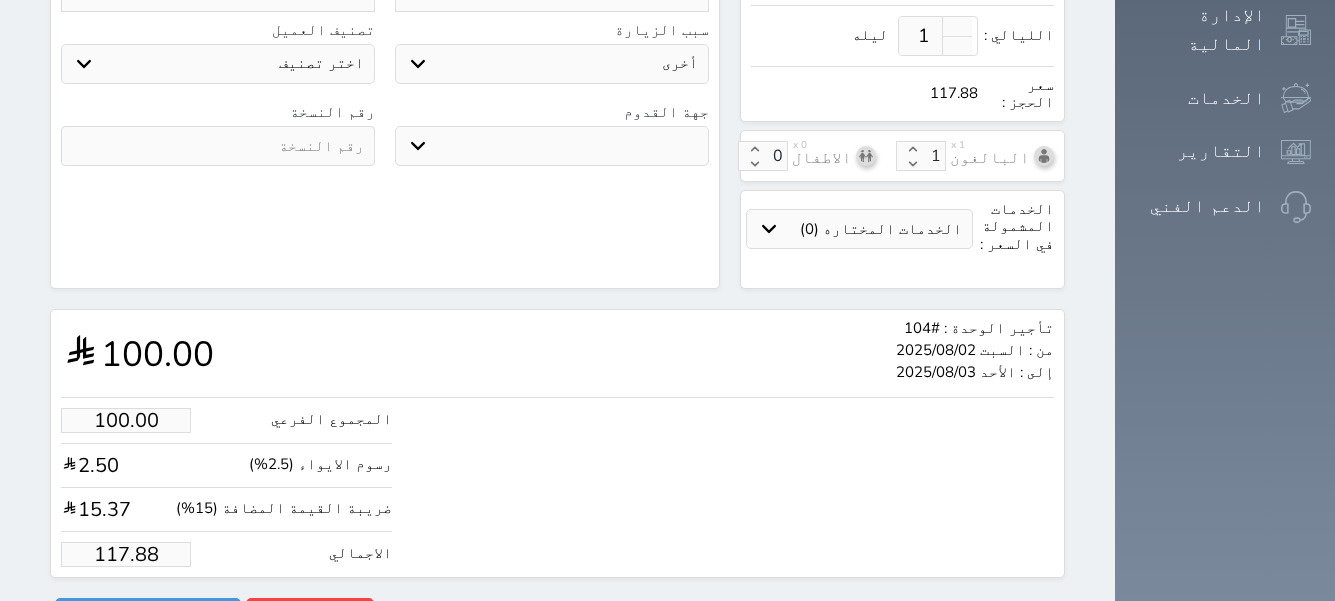 click on "117.88" at bounding box center [126, 554] 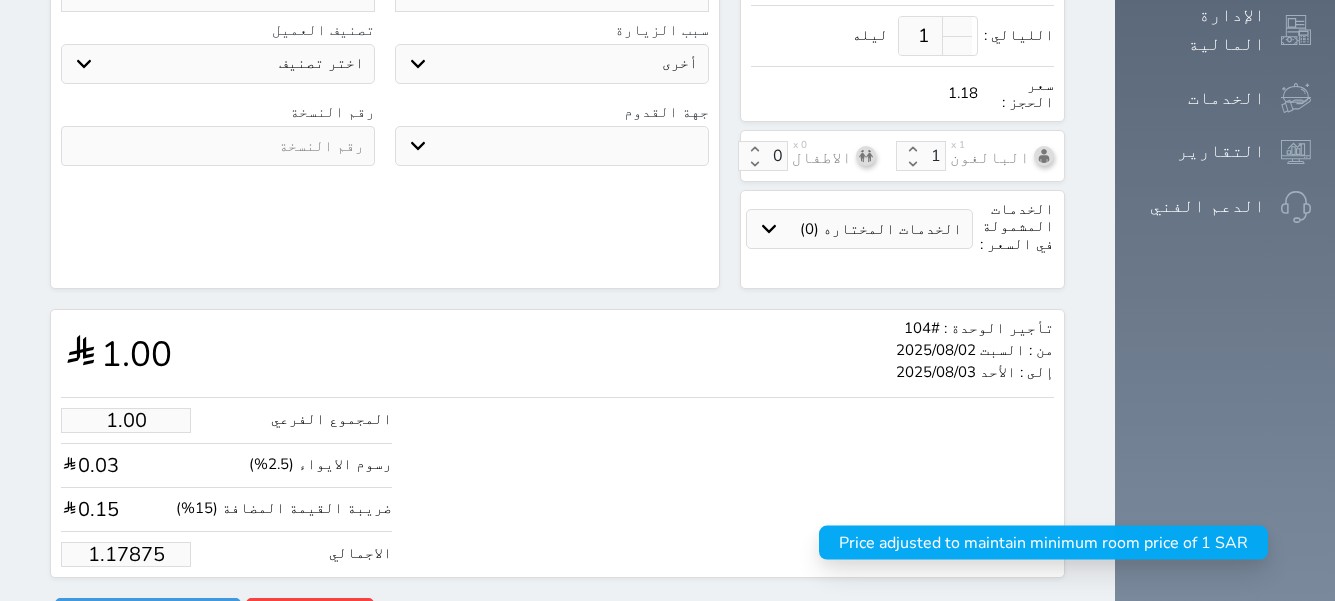 type on "1.1787" 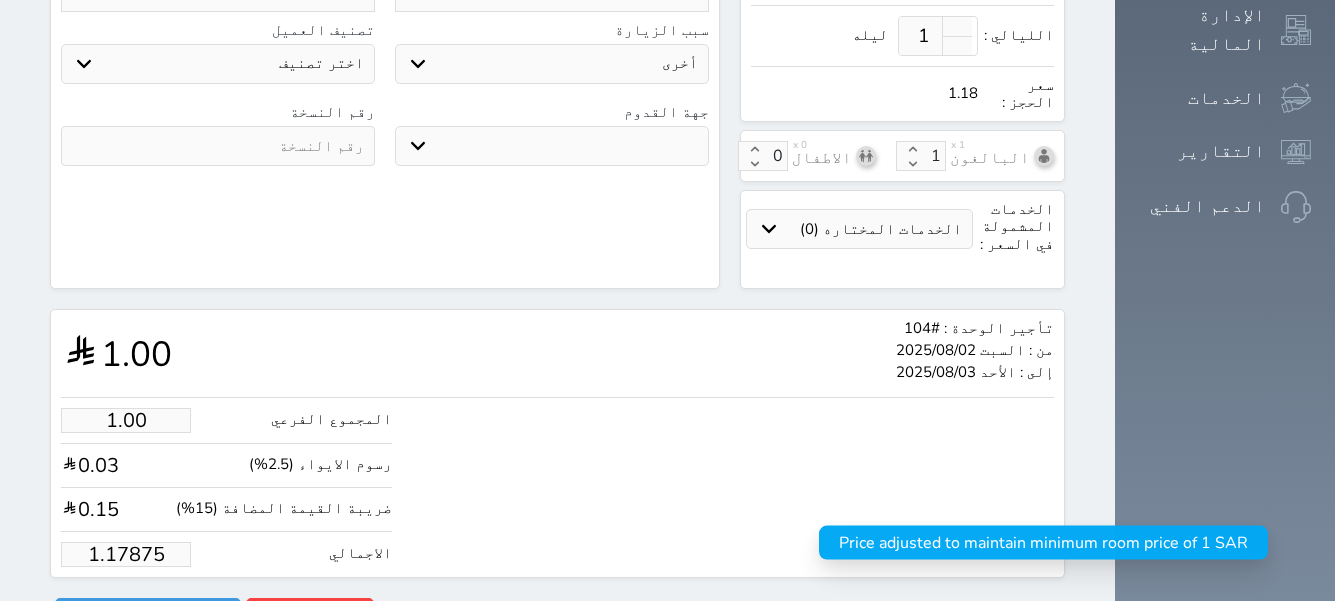 select 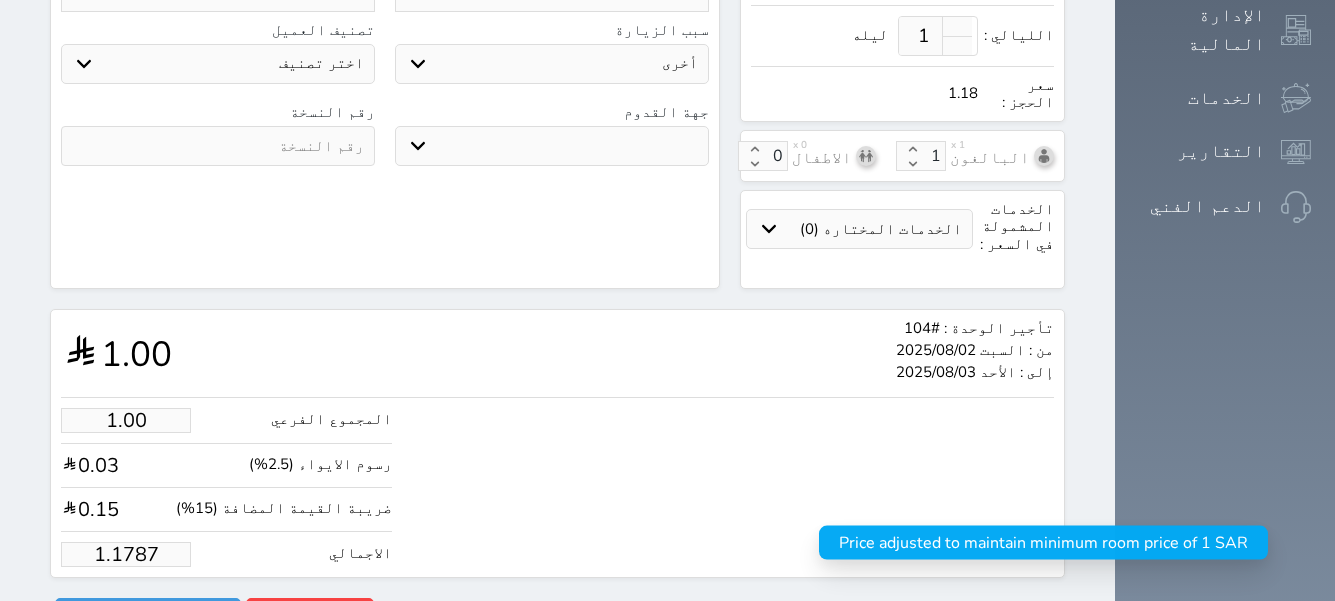 type on "1.178" 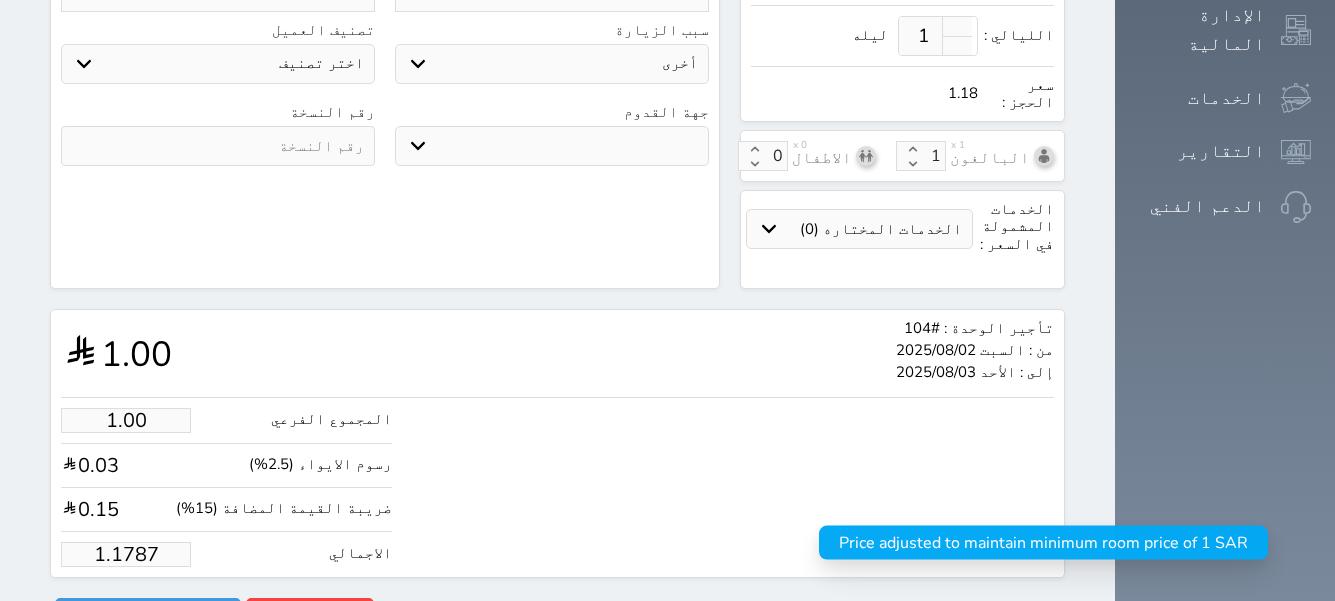 select 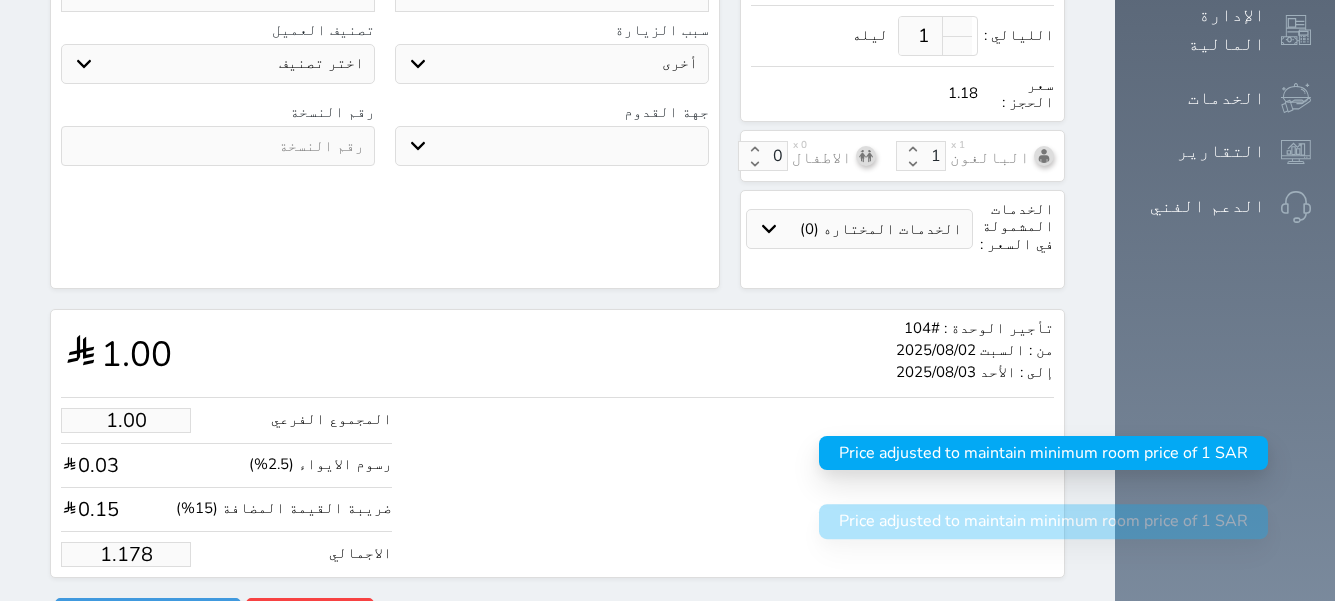 type on "1.17" 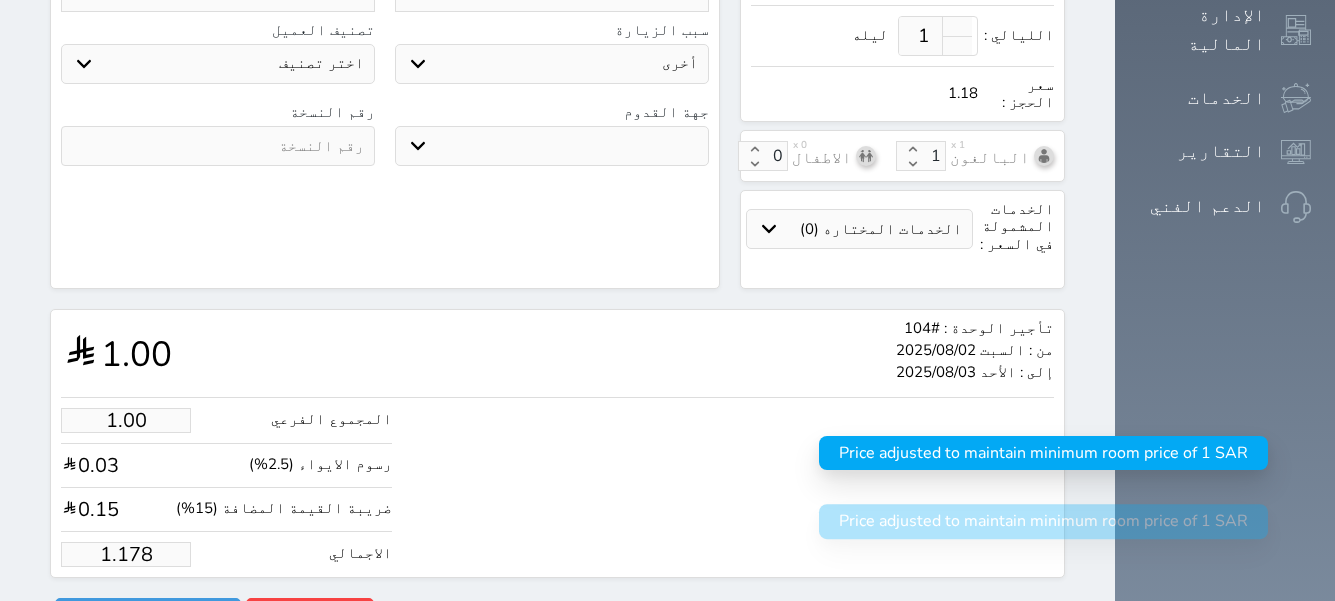 select 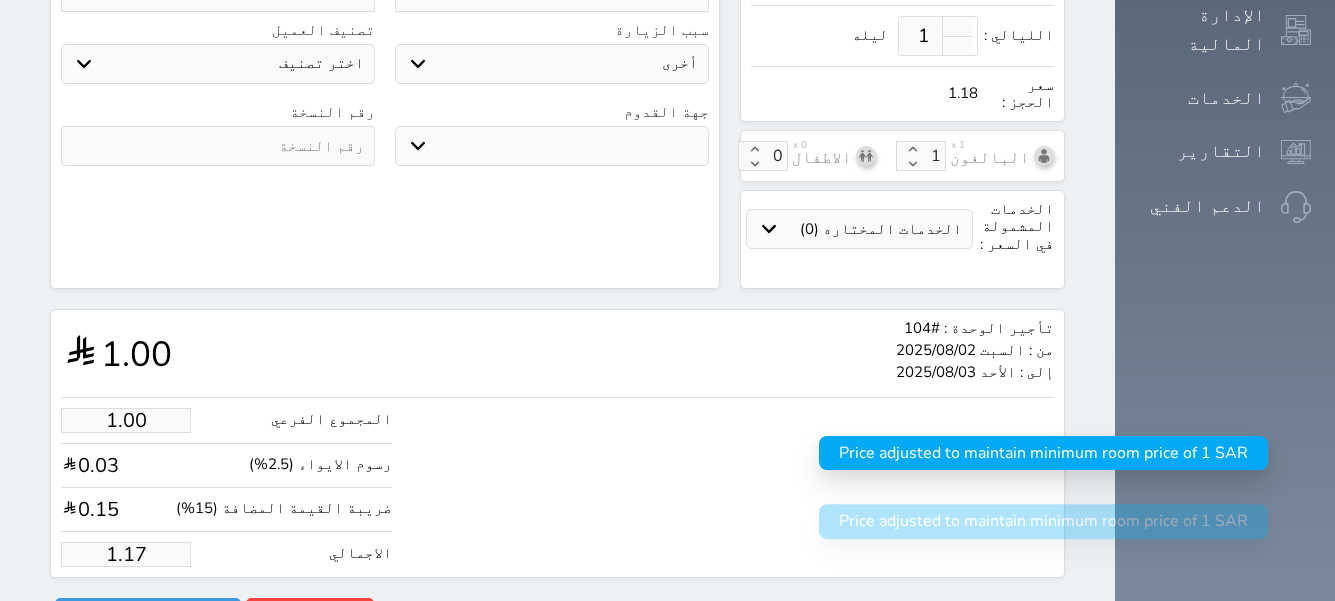 type on "1.1" 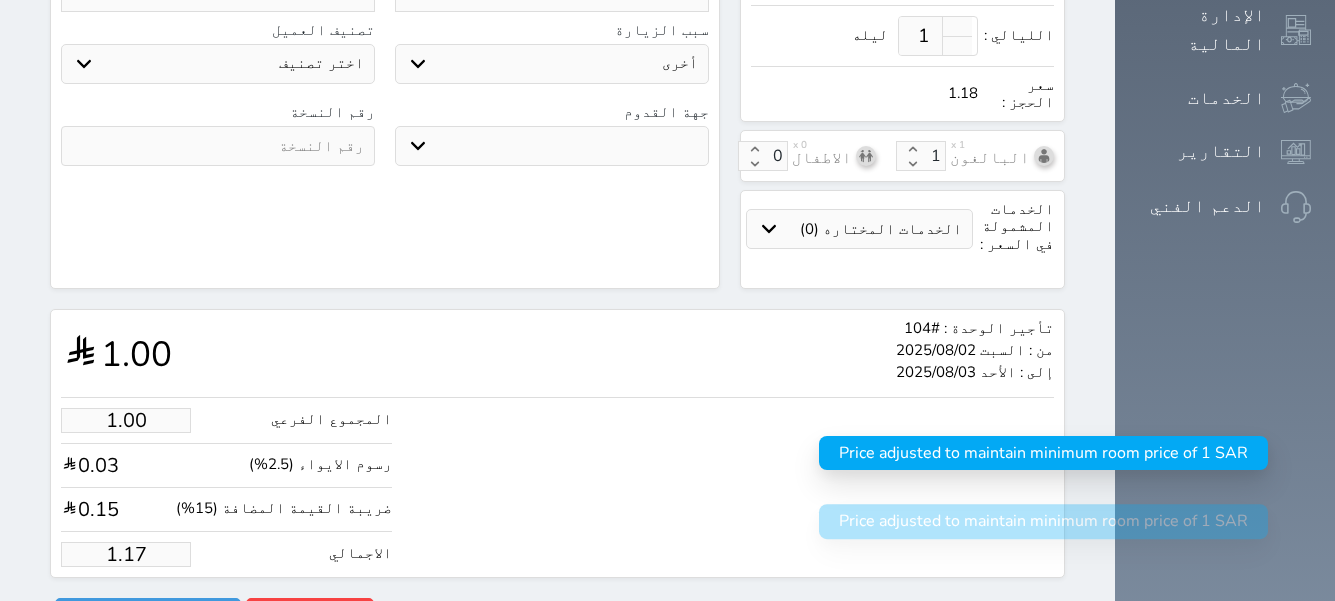 select 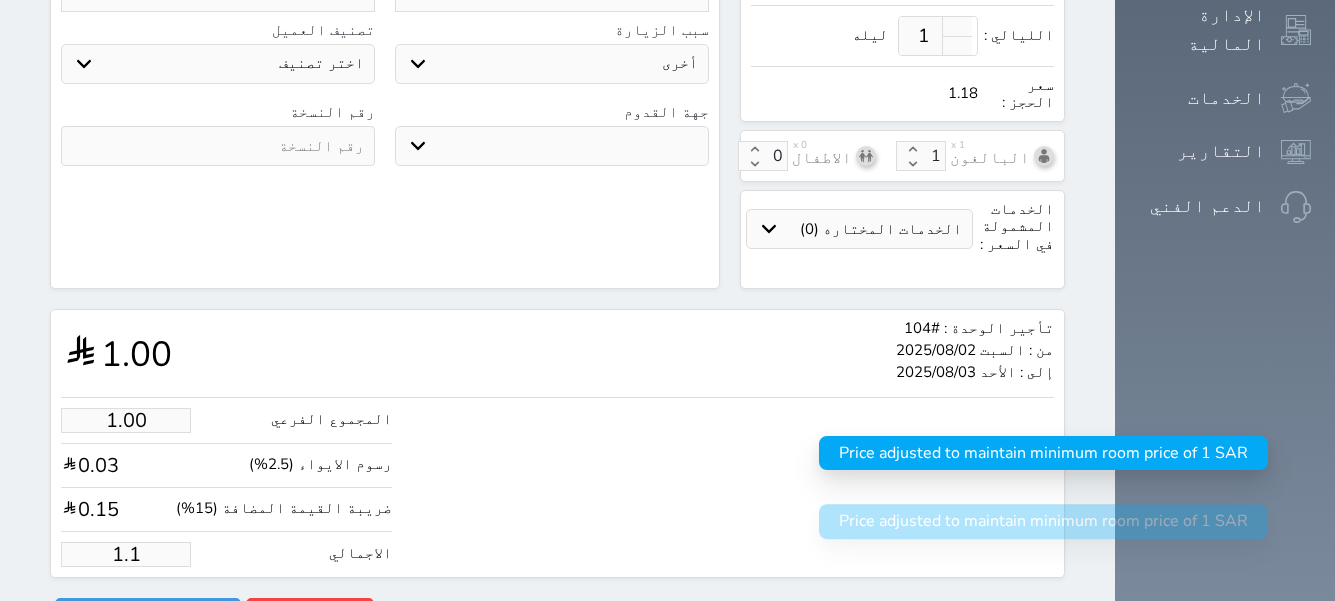 type on "1." 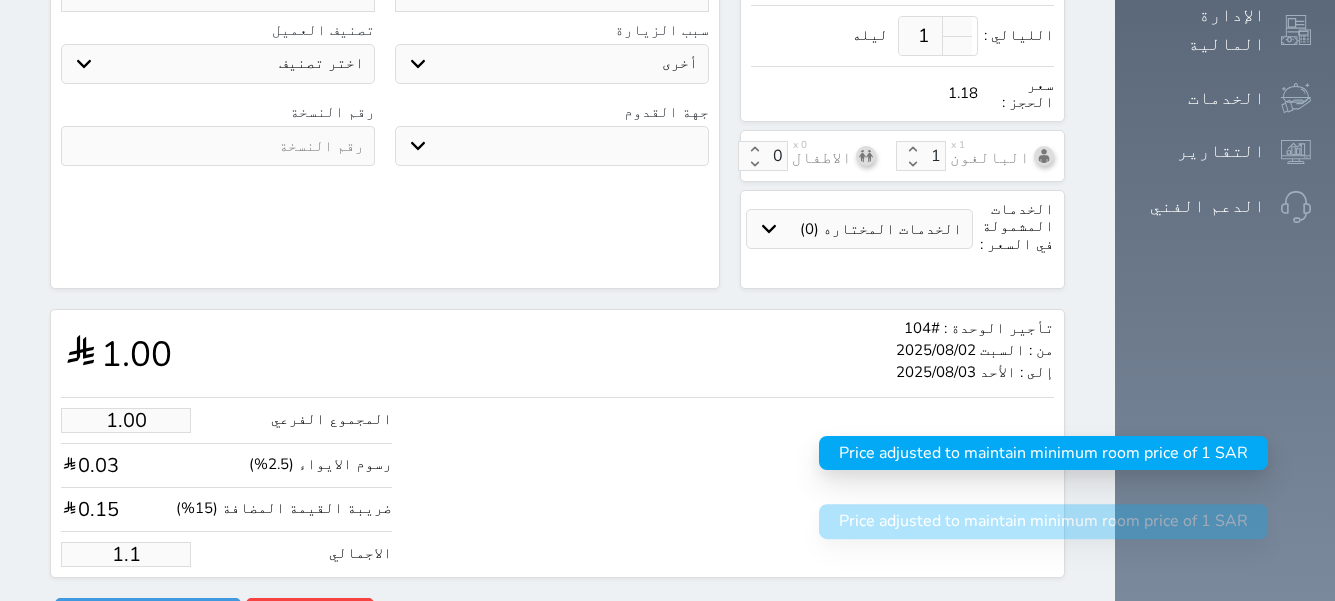 select 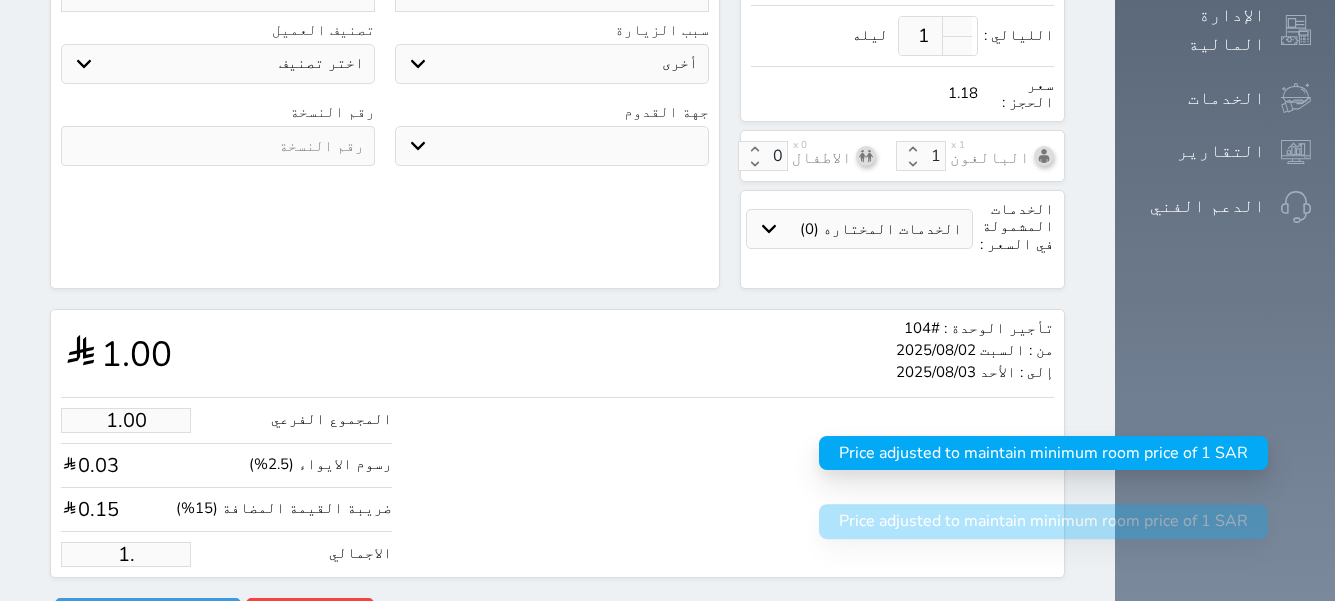 type on "1" 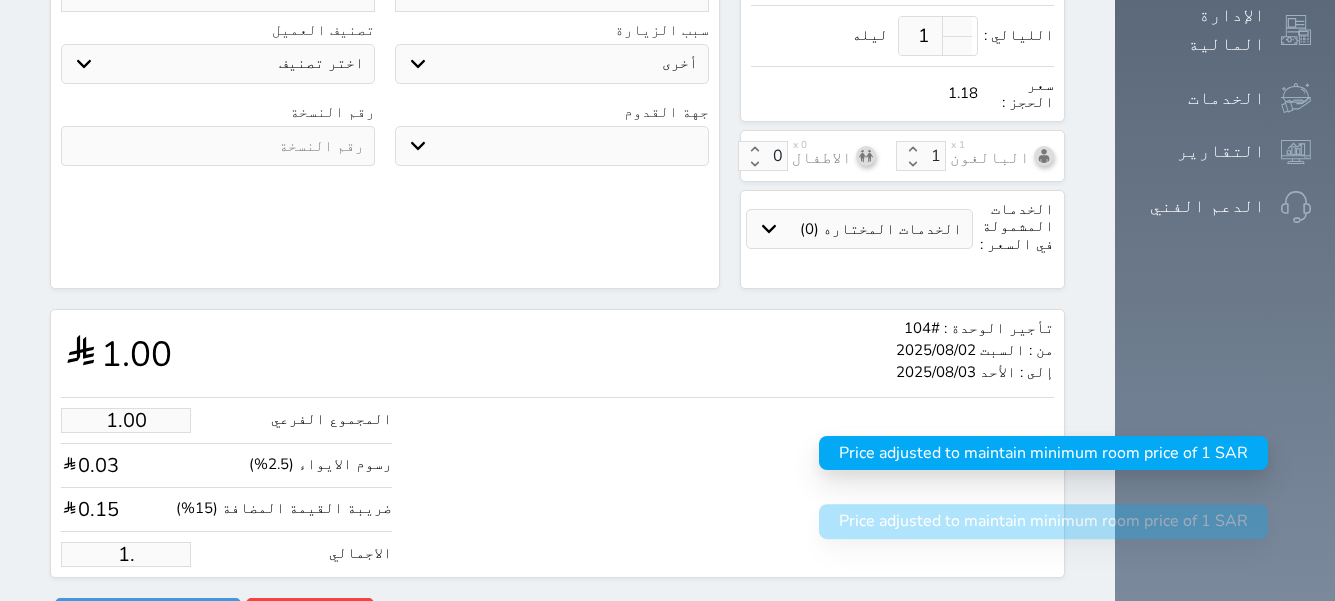 select 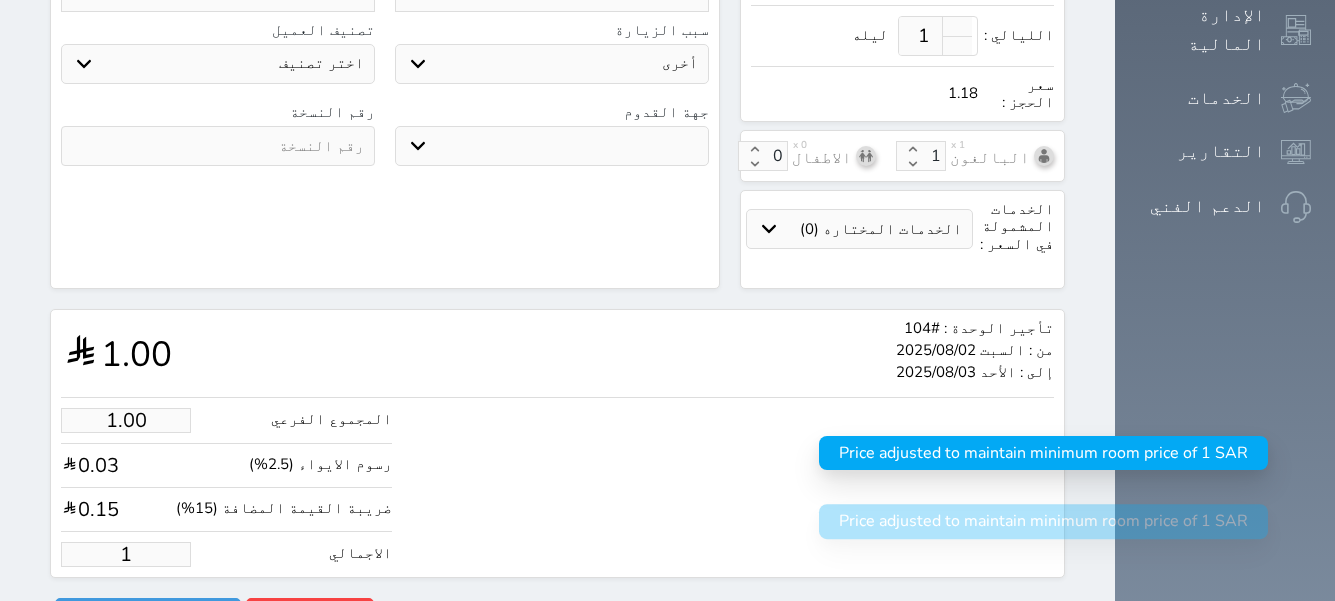 type 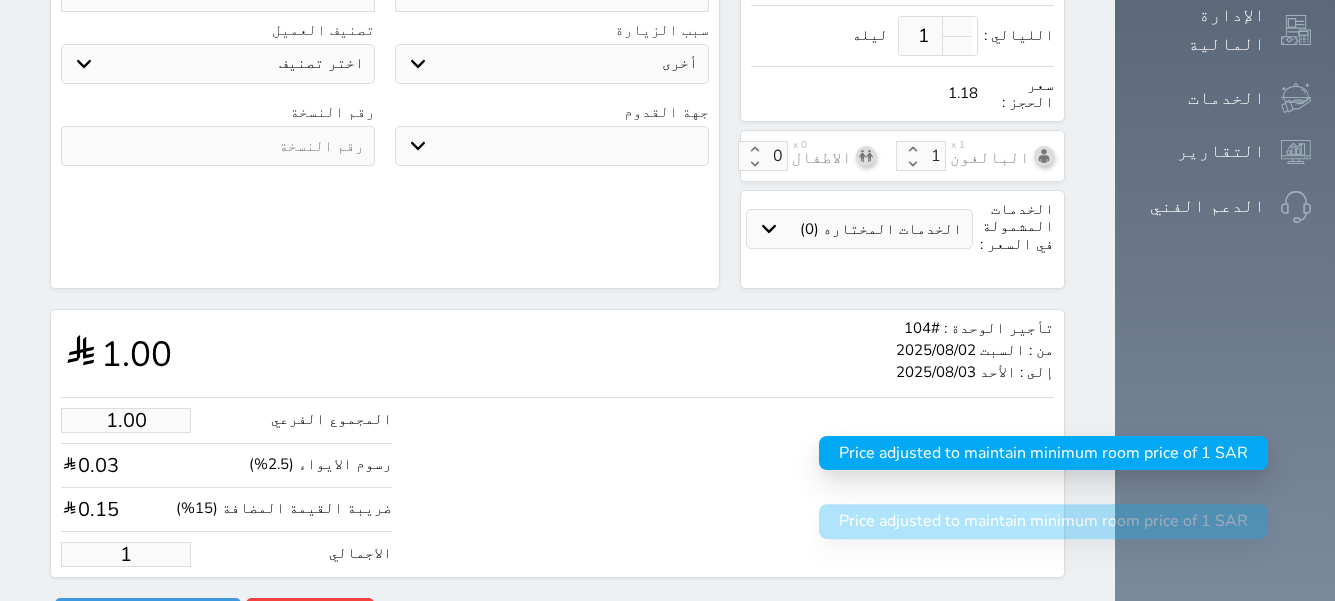 select 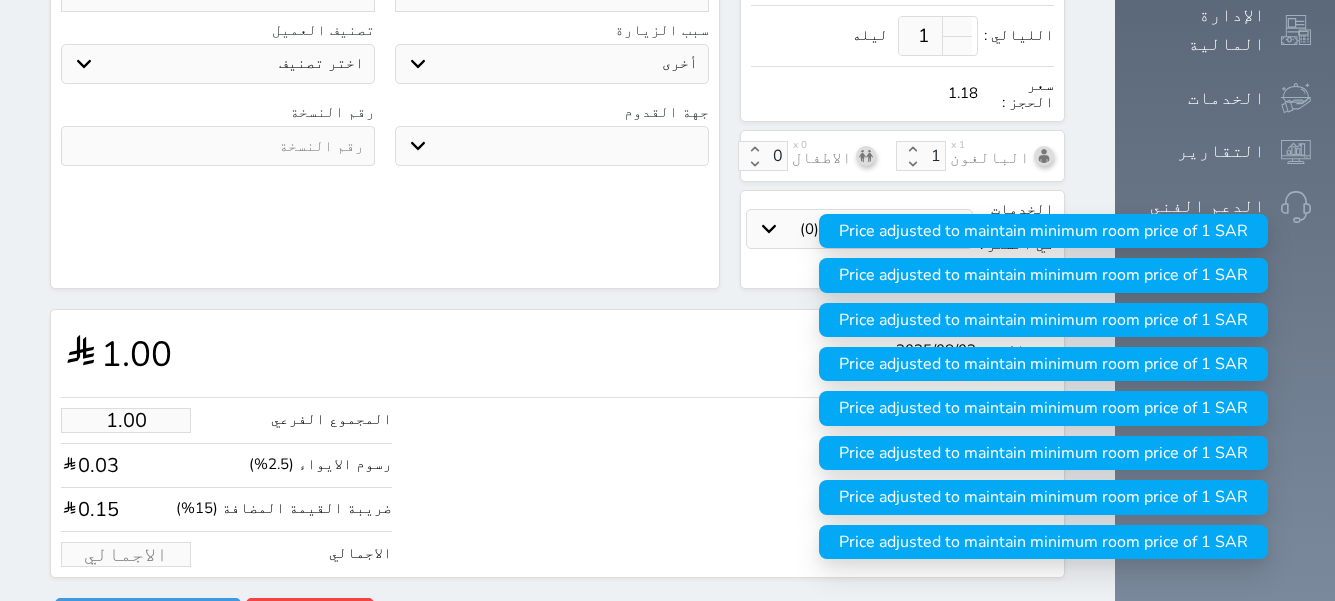 type on "1.70" 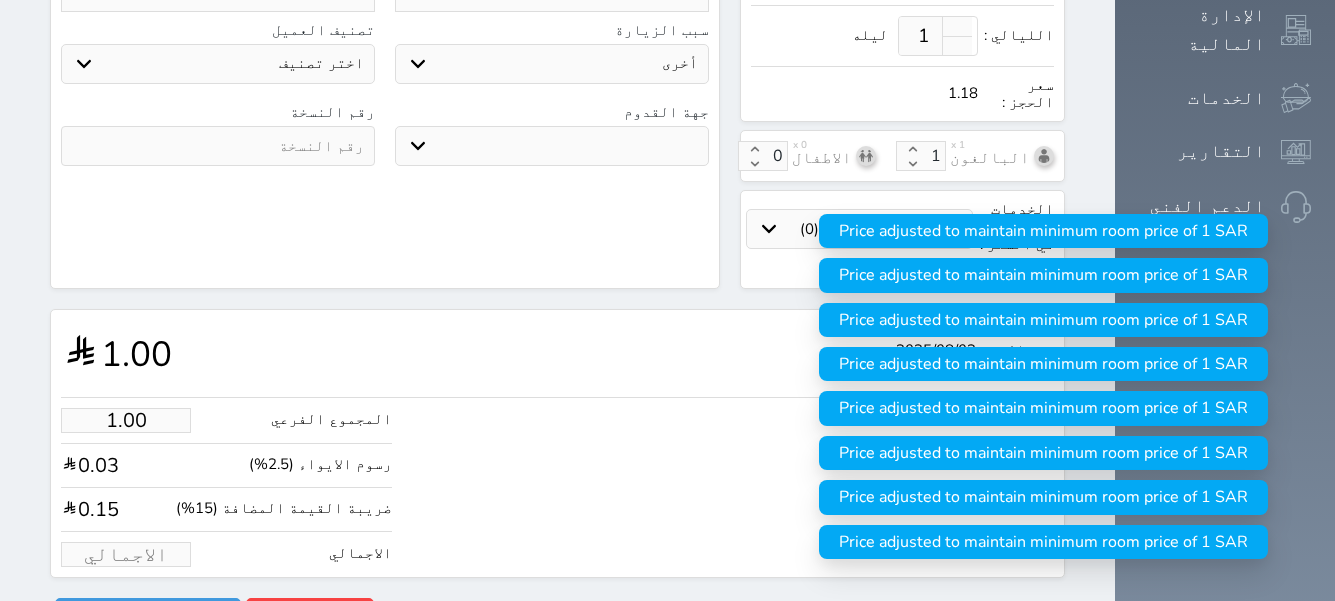 type on "2" 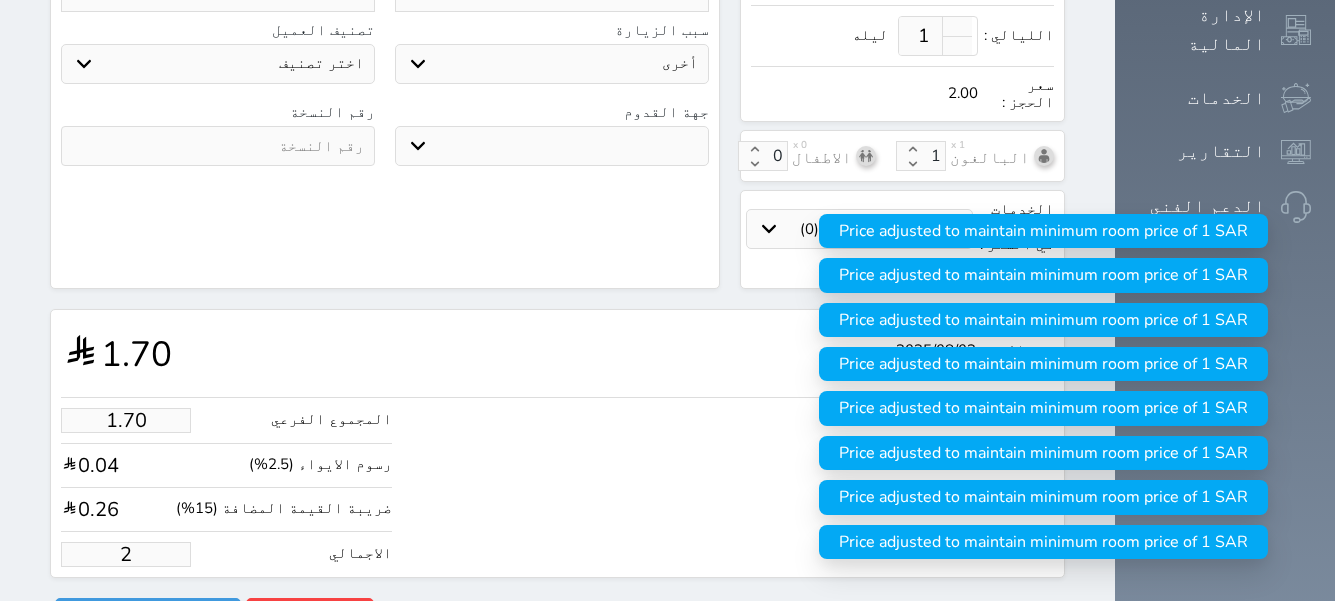 type on "16.97" 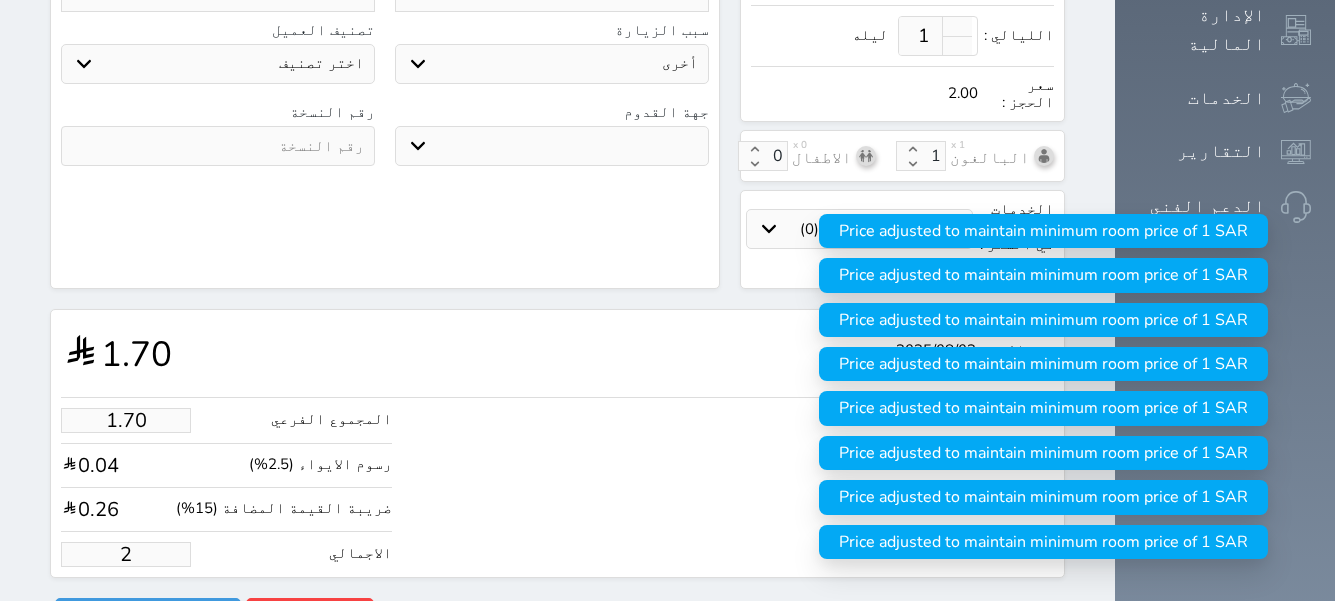 type on "20" 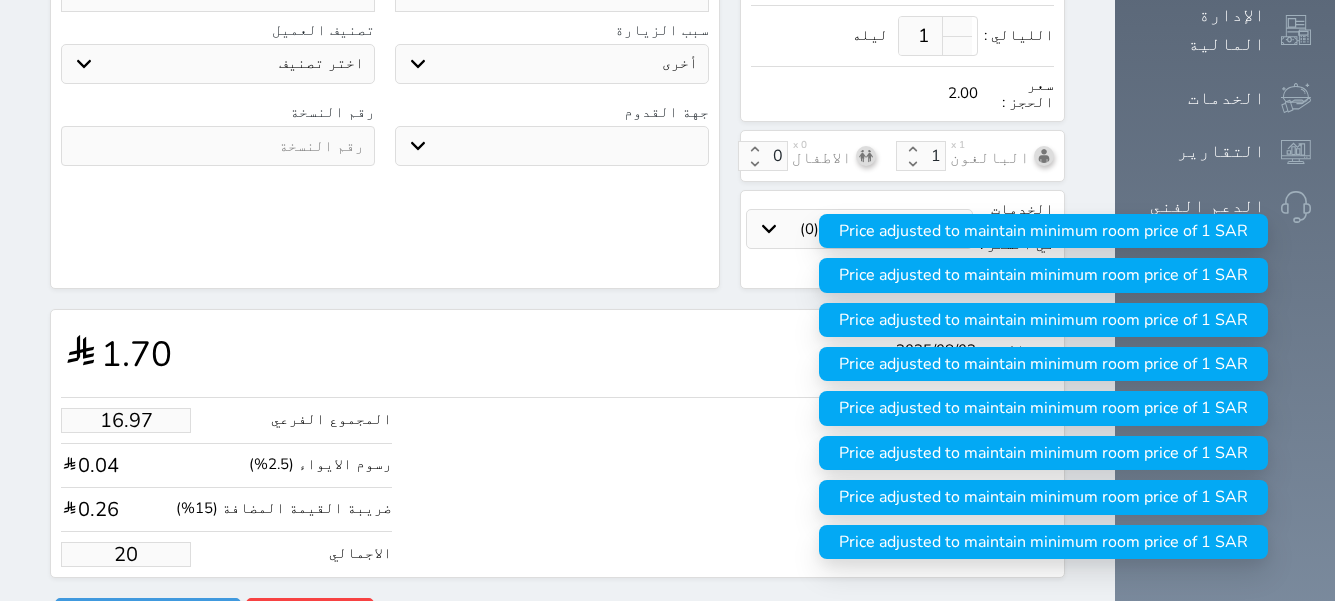 type on "169.67" 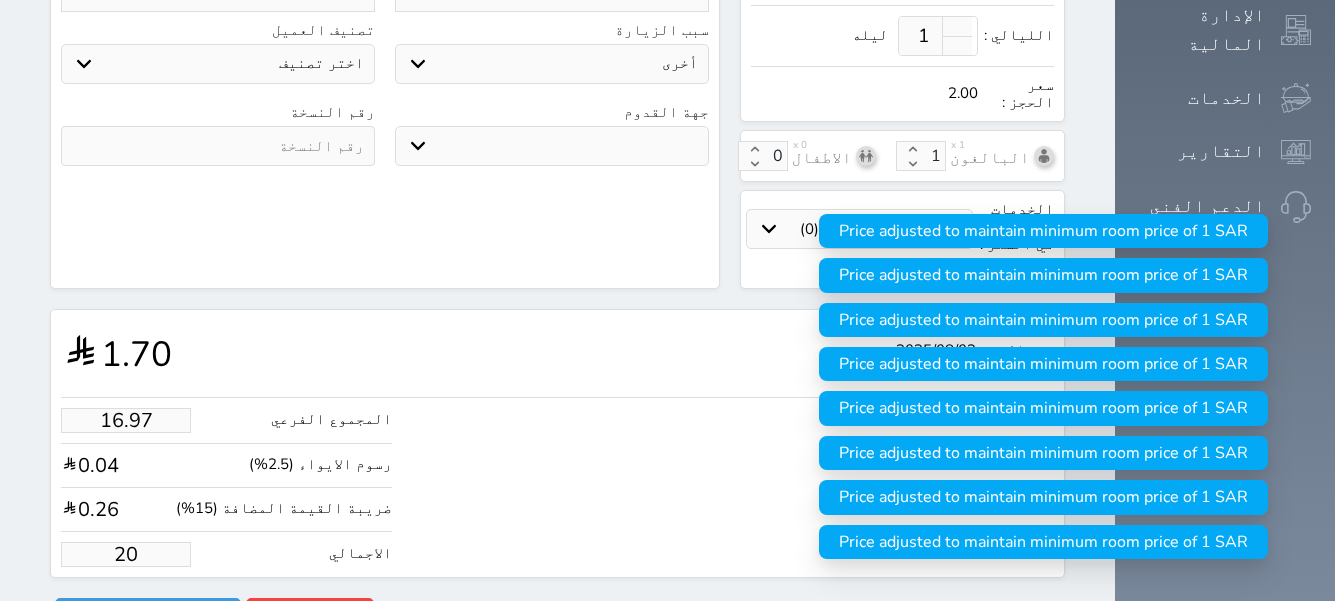 type on "200" 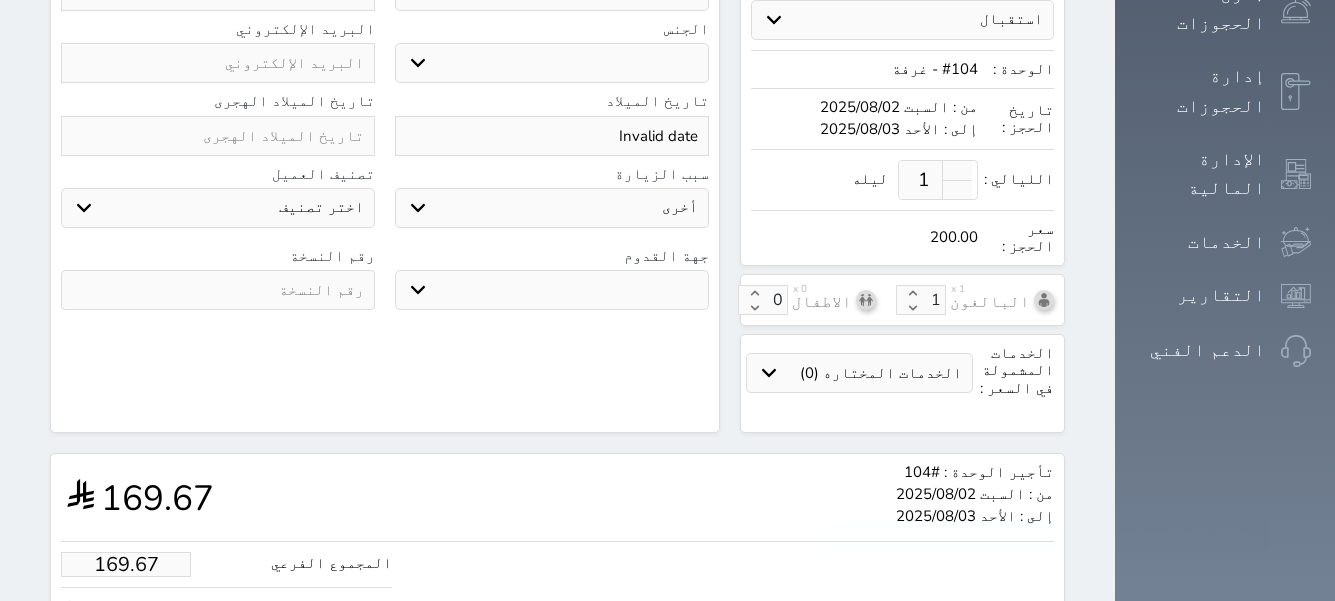 scroll, scrollTop: 626, scrollLeft: 0, axis: vertical 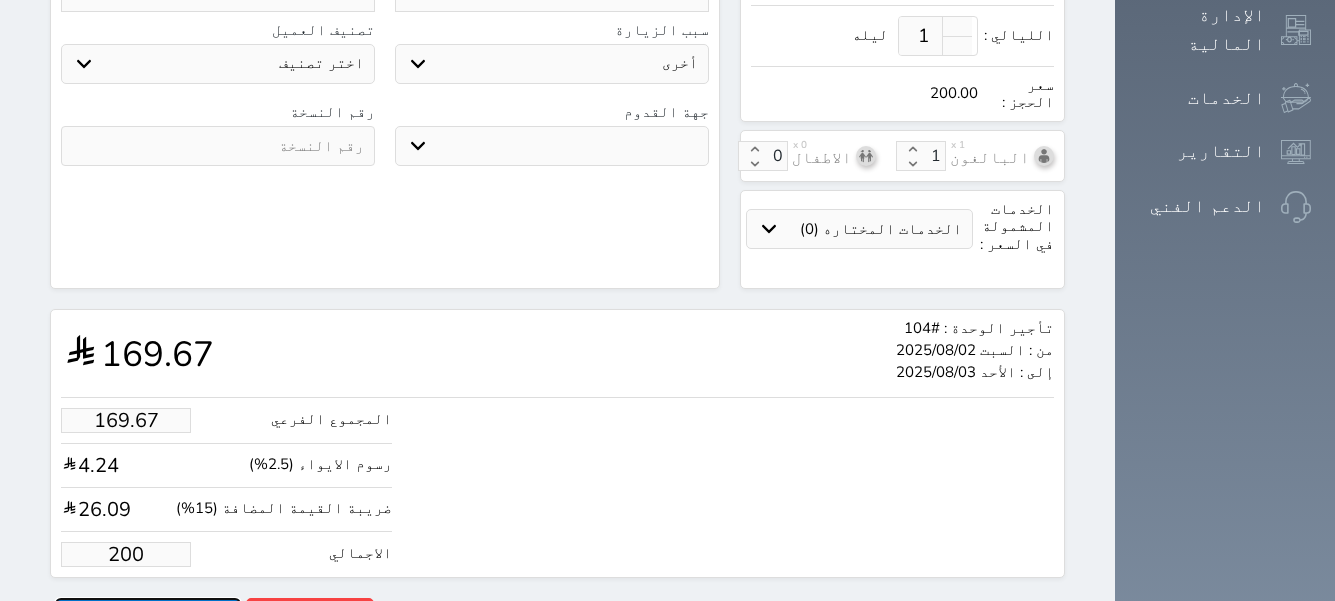 type on "200.00" 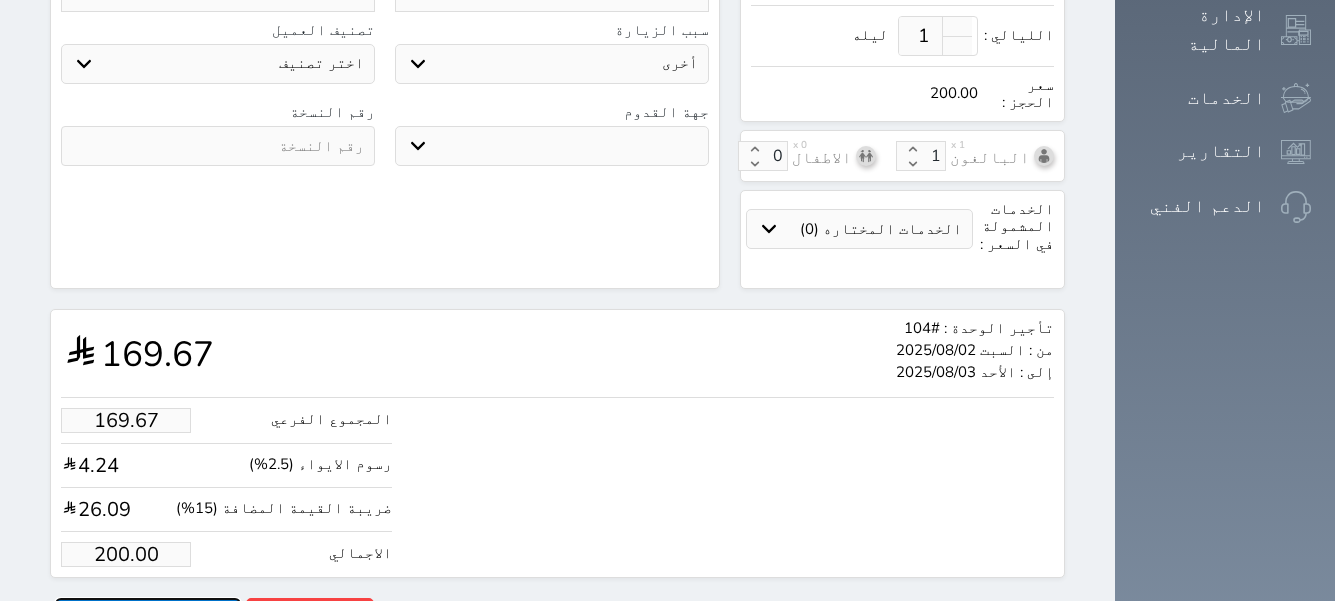 click on "حجز" at bounding box center (148, 615) 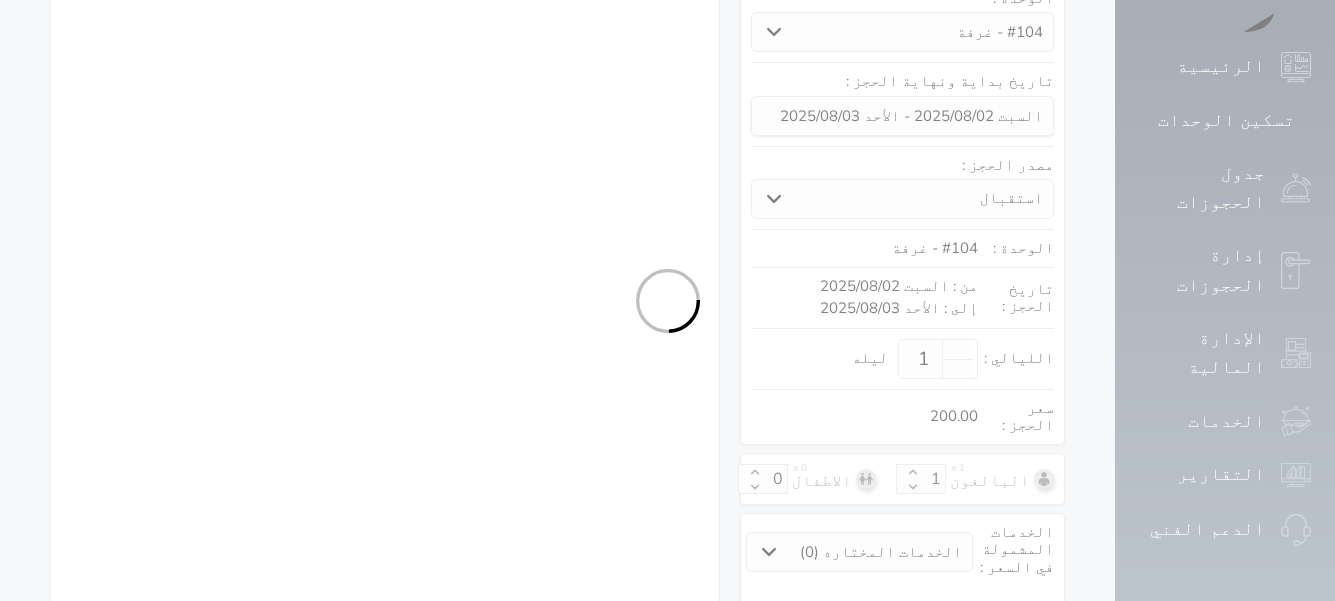 select on "1" 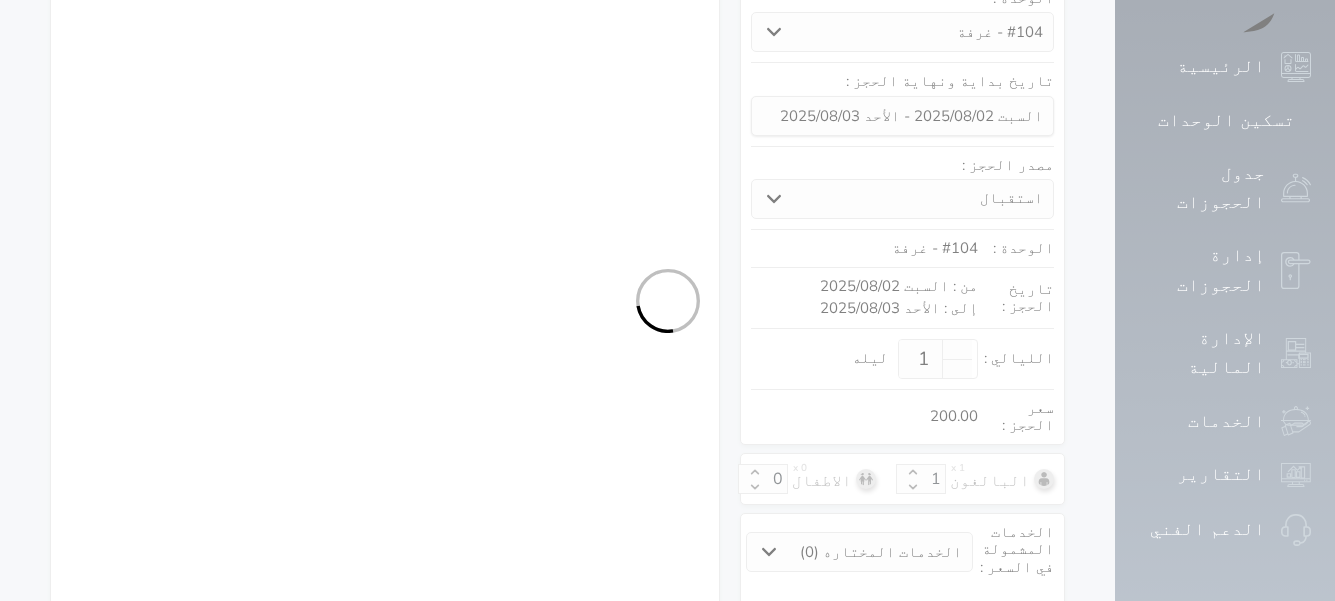 select on "113" 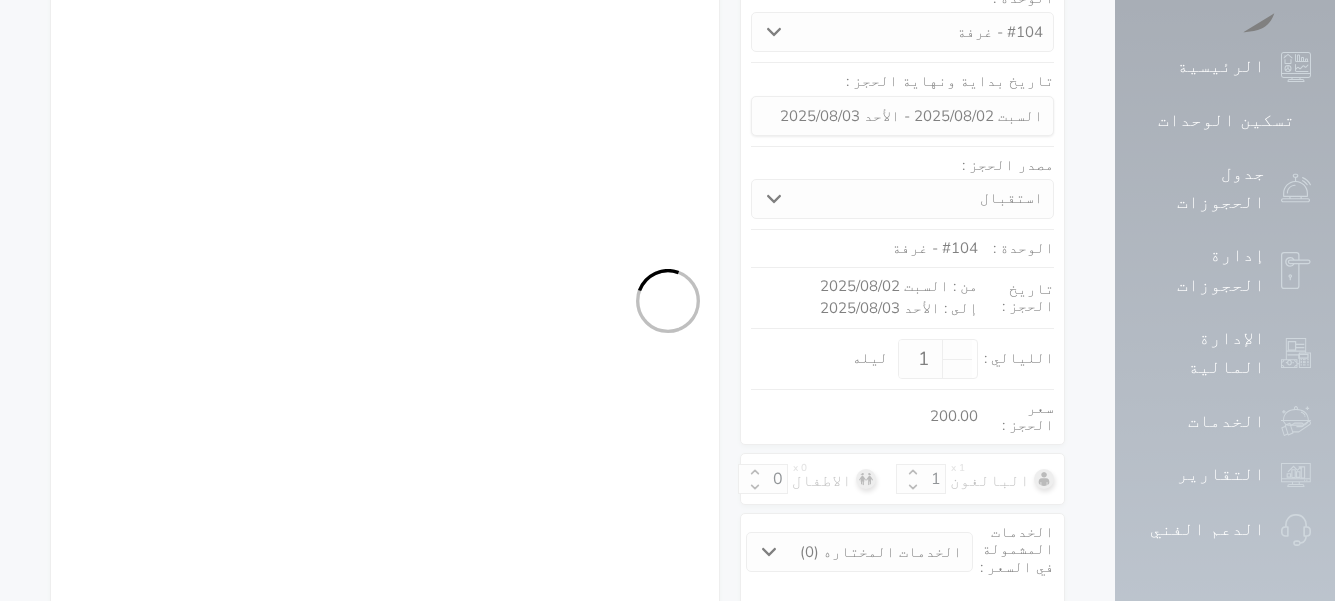 select on "1" 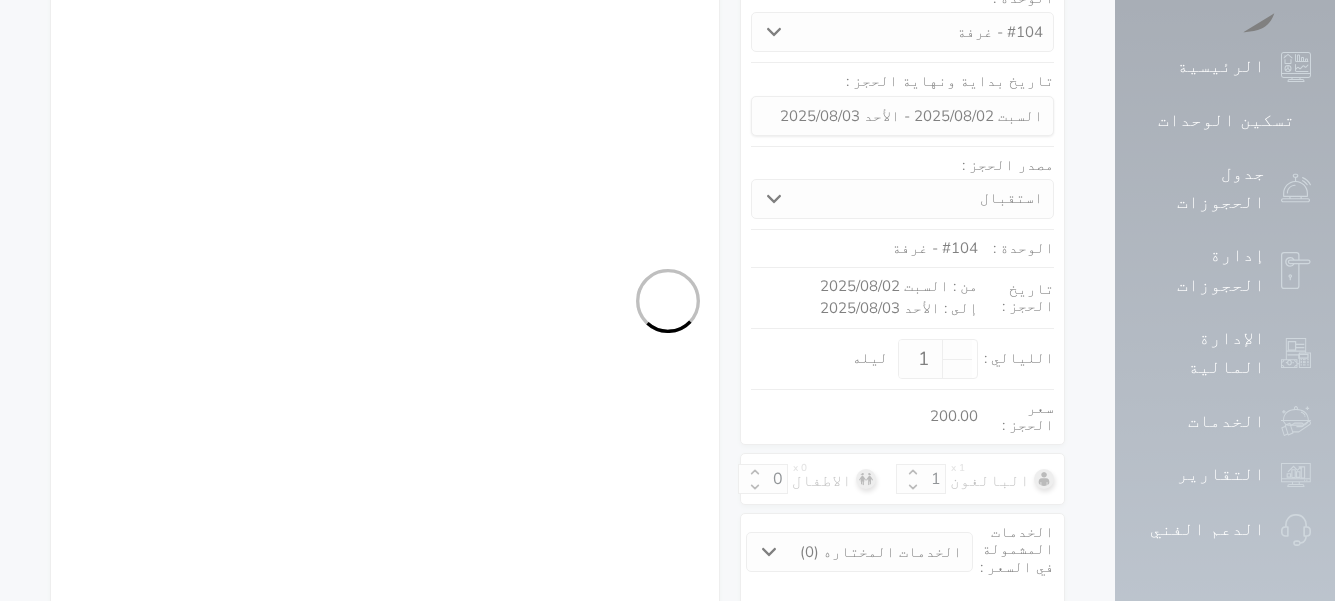 select 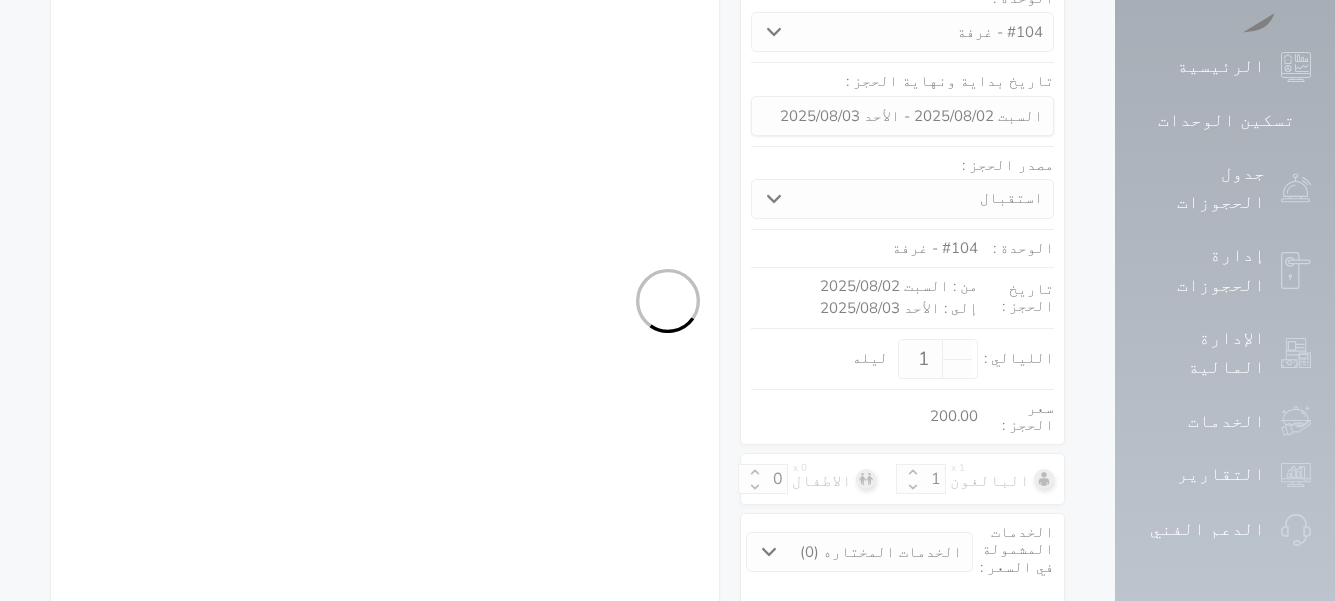 select on "7" 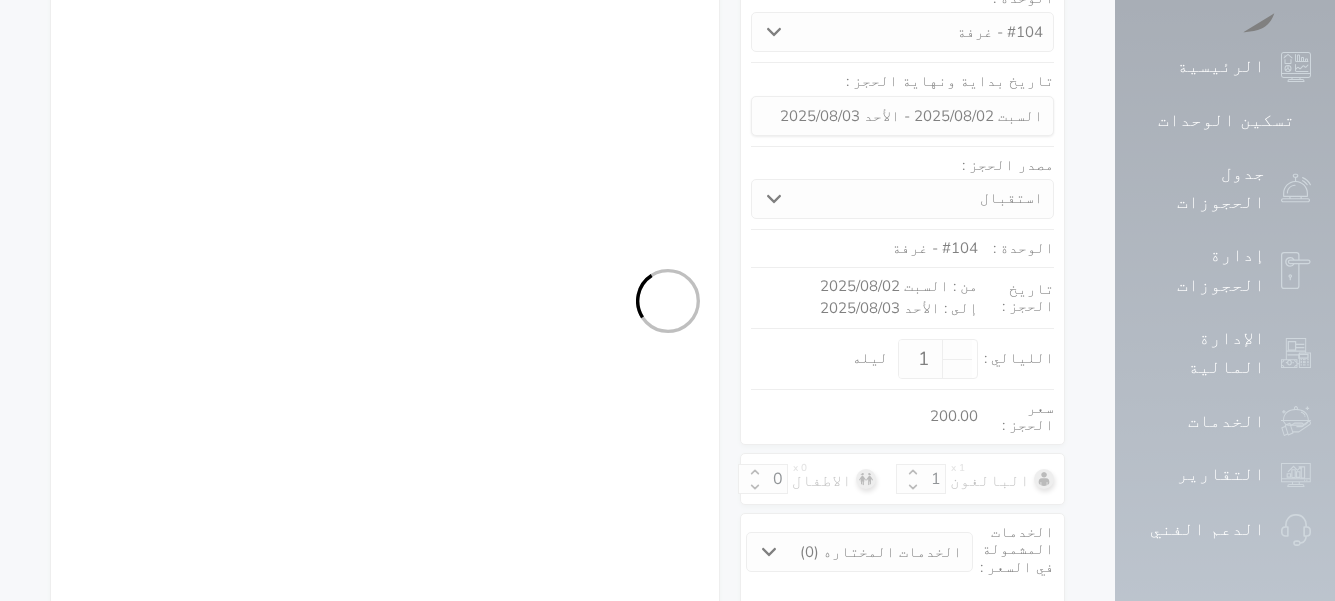 select 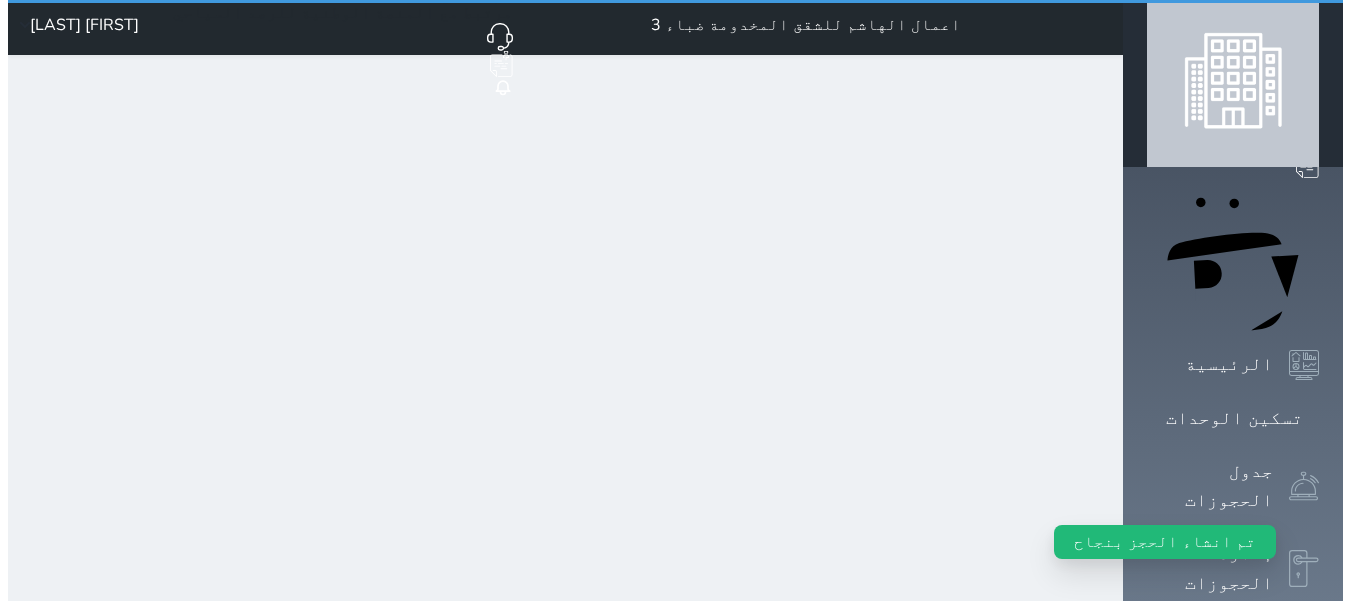 scroll, scrollTop: 0, scrollLeft: 0, axis: both 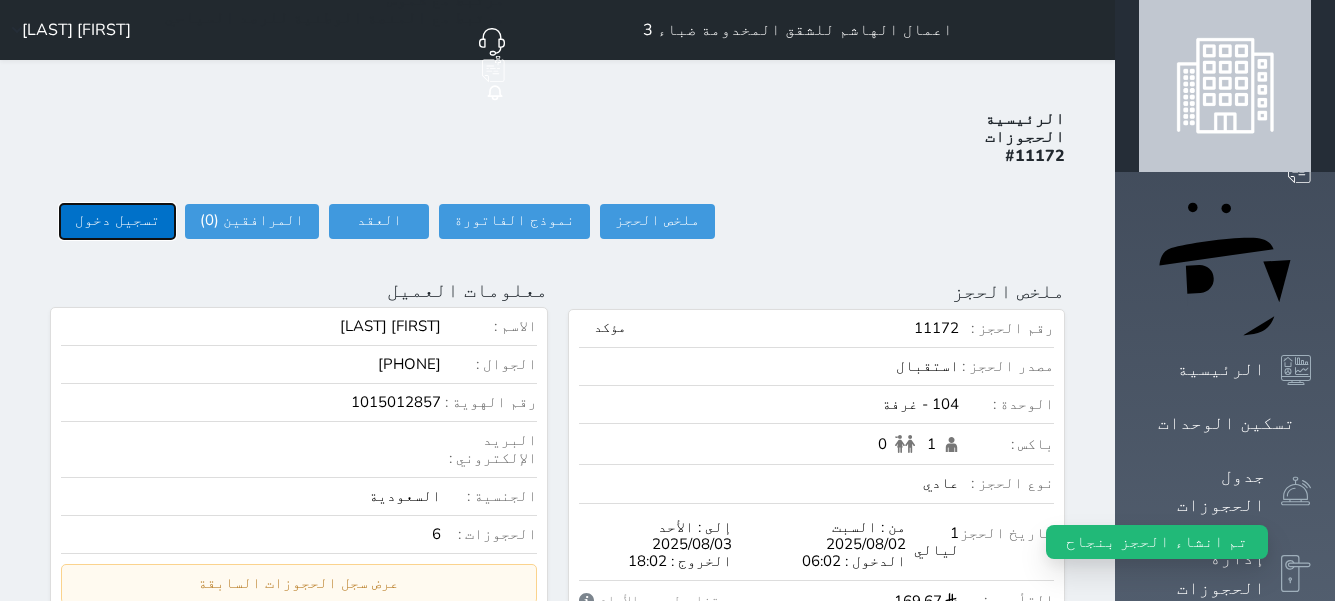click on "تسجيل دخول" at bounding box center [117, 221] 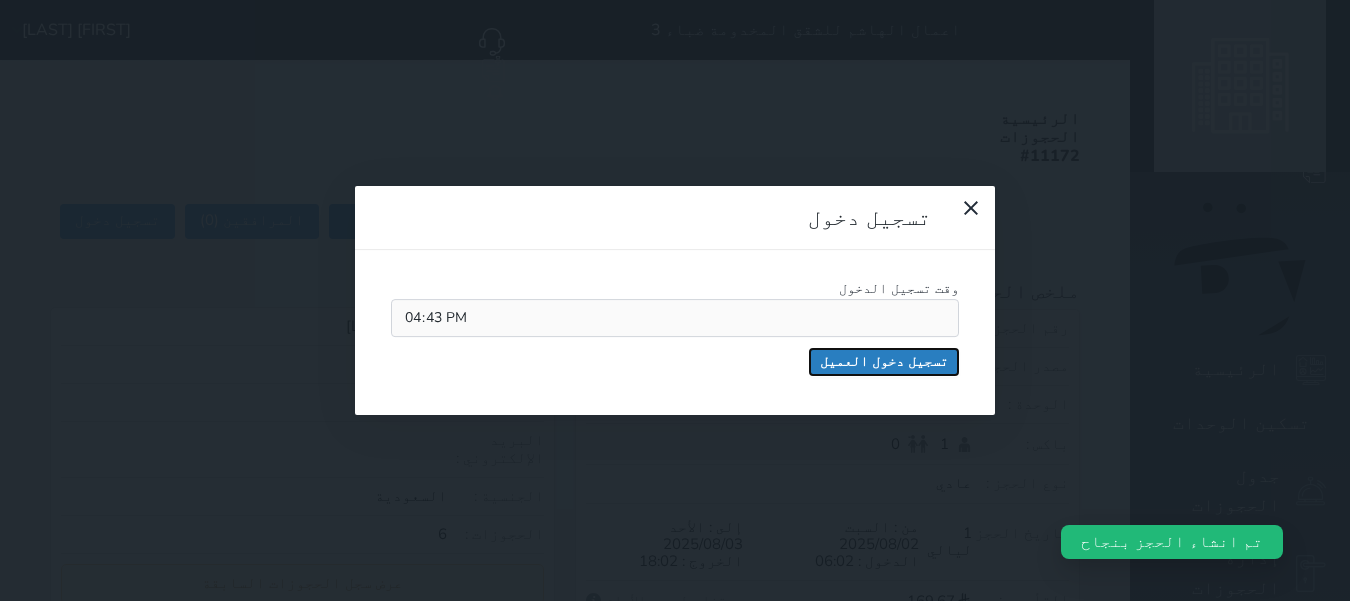 click on "تسجيل دخول العميل" at bounding box center (884, 362) 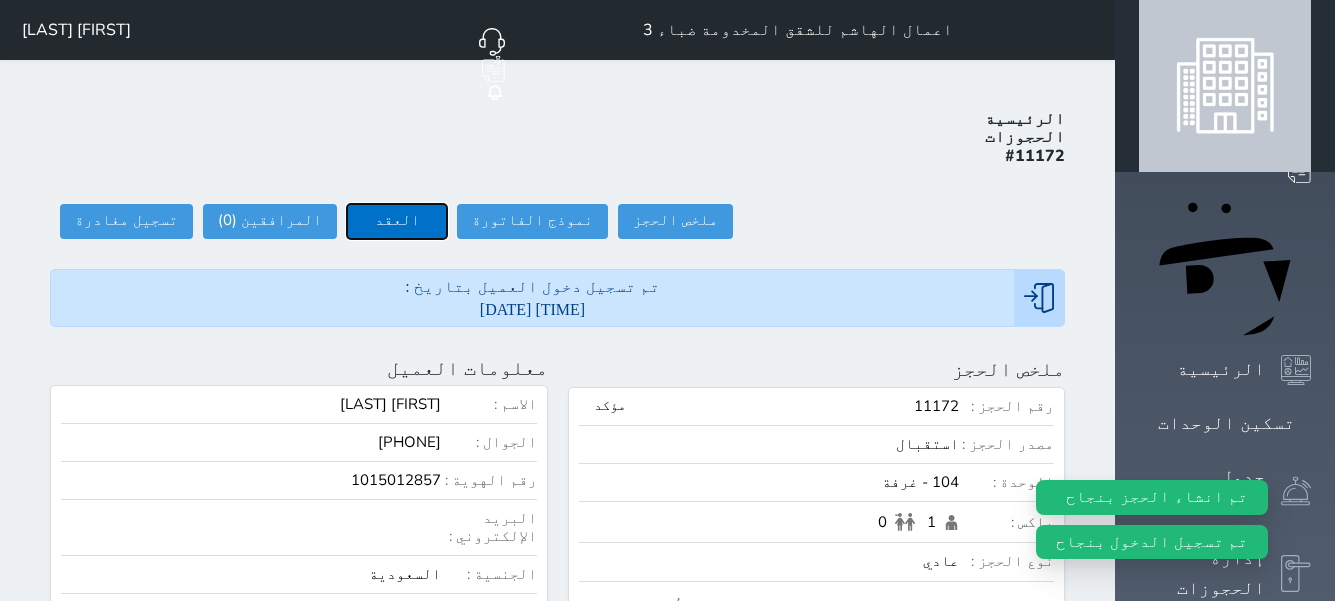 click on "العقد" at bounding box center [397, 221] 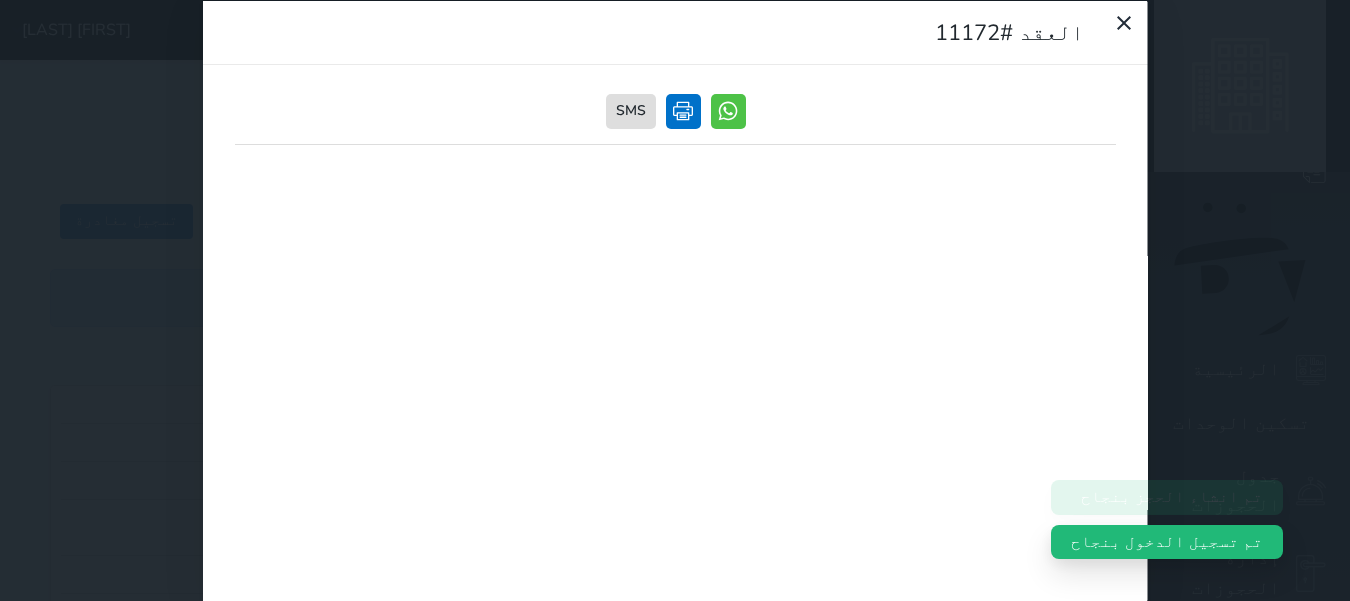 click at bounding box center [682, 110] 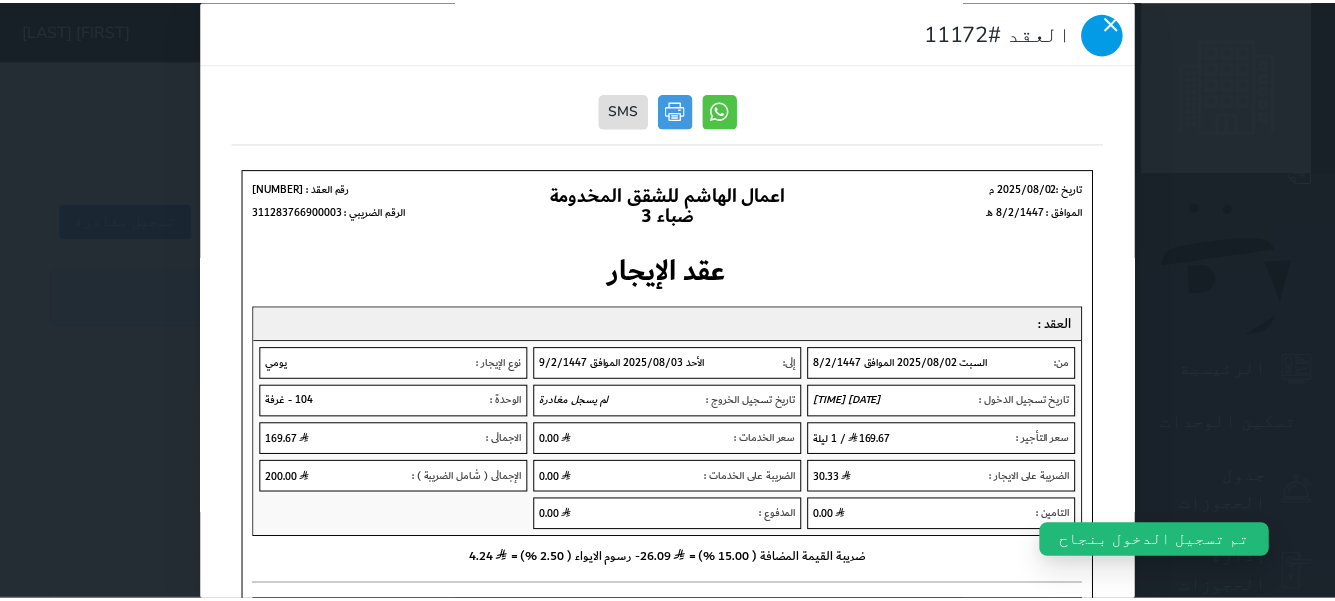 scroll, scrollTop: 0, scrollLeft: 0, axis: both 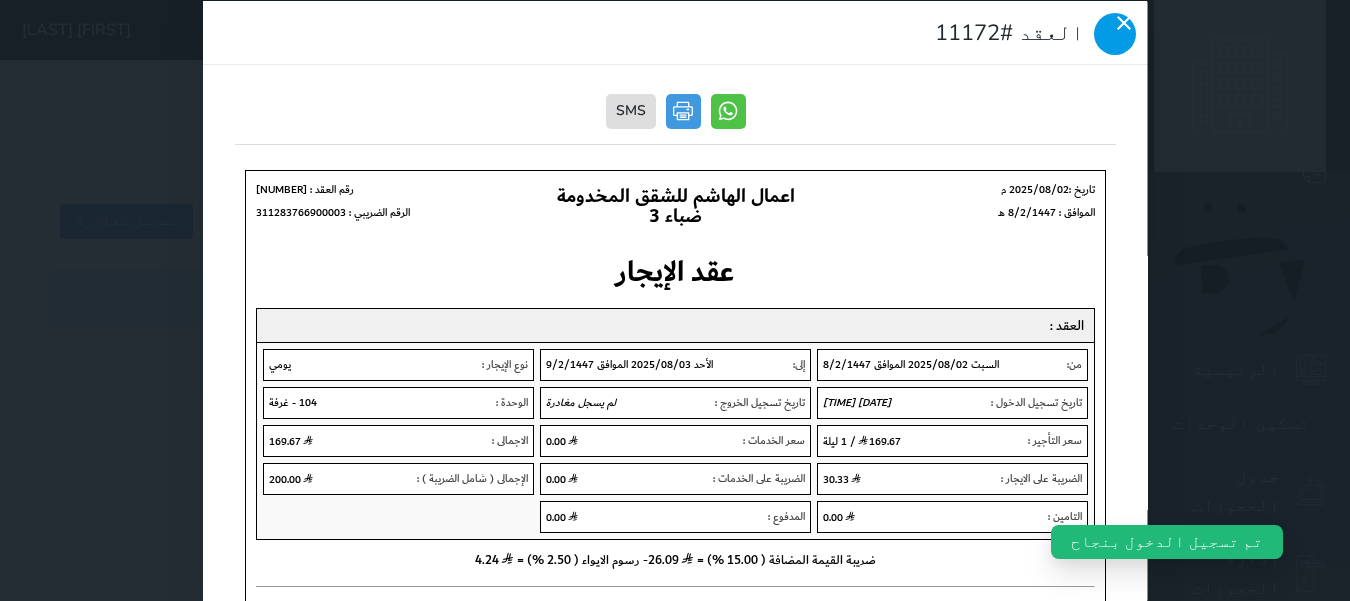 click 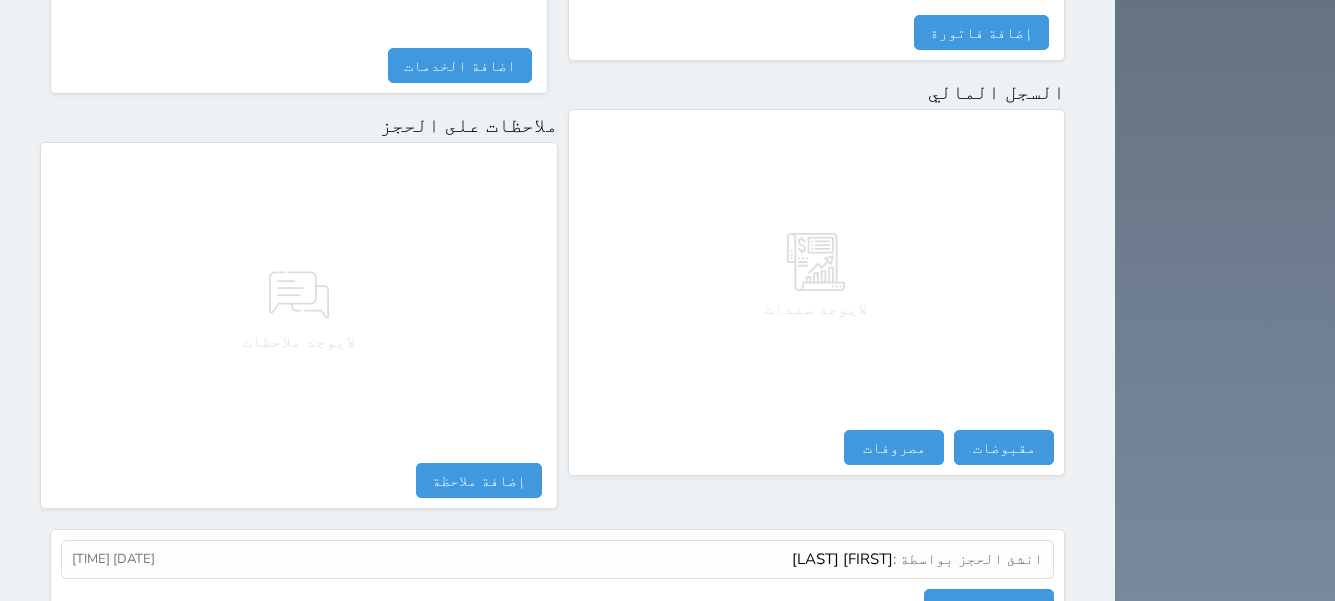 scroll, scrollTop: 1179, scrollLeft: 0, axis: vertical 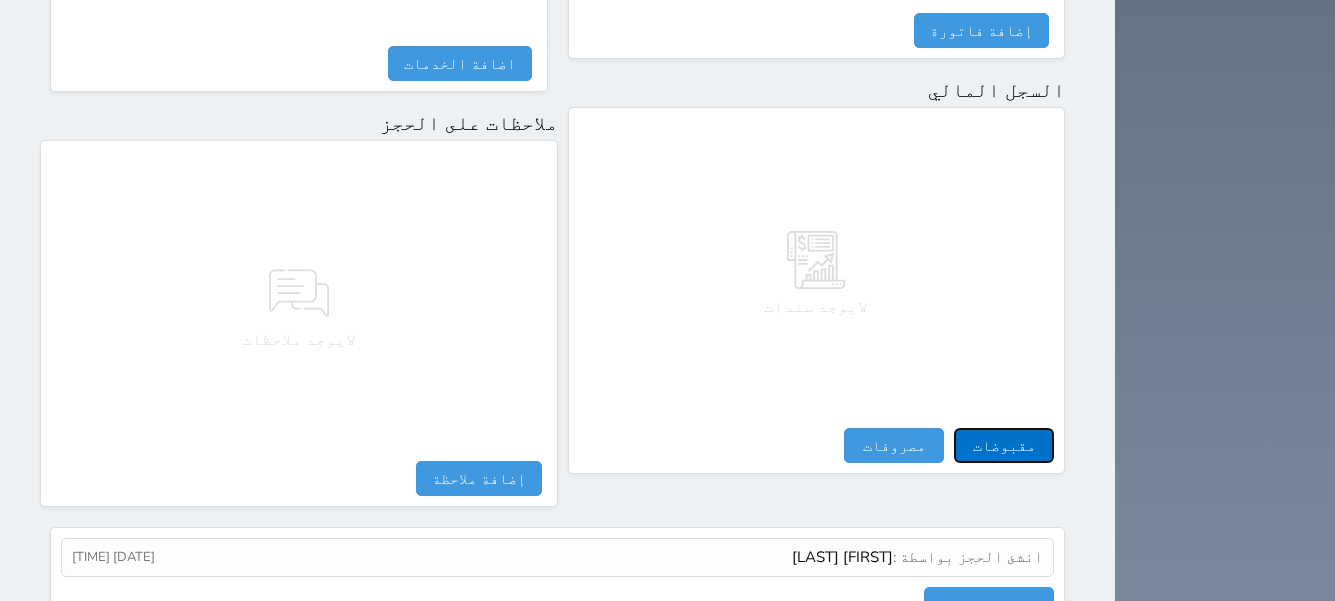 click on "مقبوضات" at bounding box center [1004, 445] 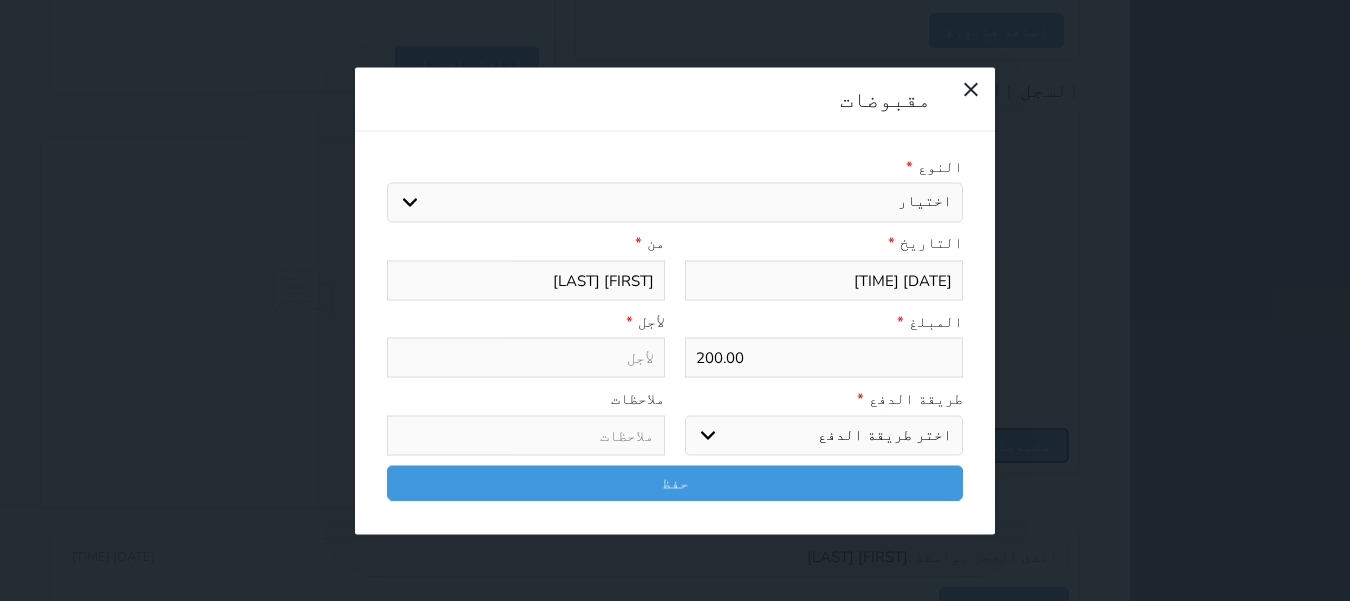 select 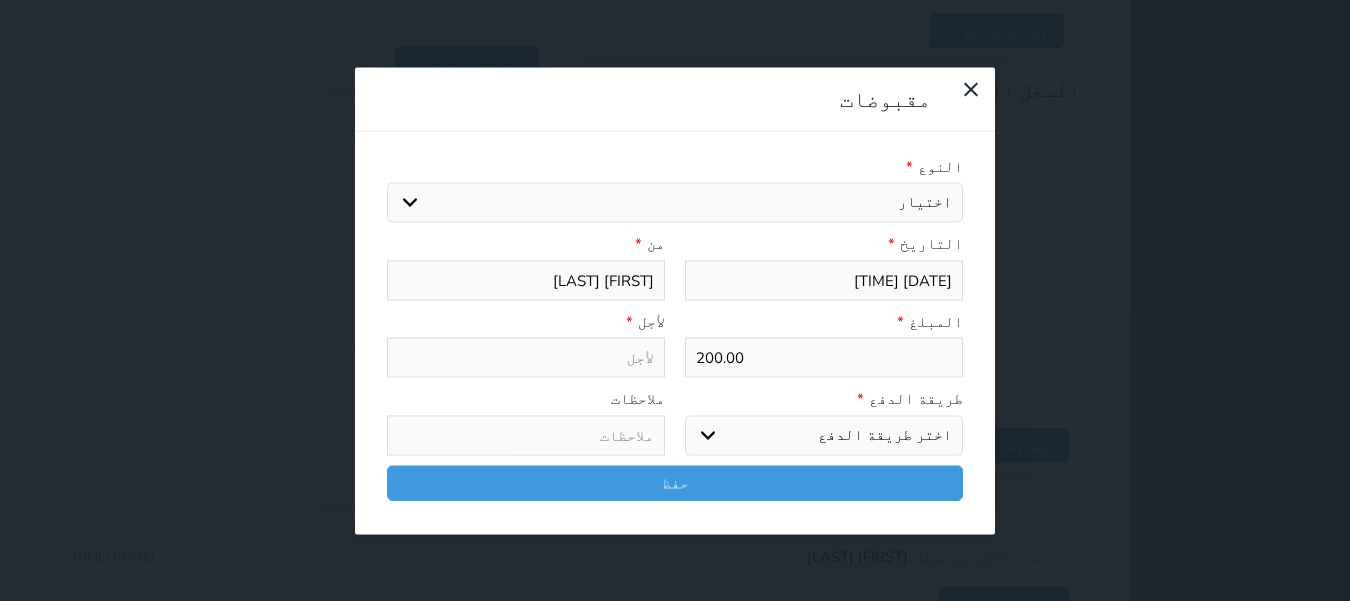 click on "اختيار   مقبوضات عامة قيمة إيجار فواتير تامين عربون لا ينطبق آخر مغسلة واي فاي - الإنترنت مواقف السيارات طعام الأغذية والمشروبات مشروبات المشروبات الباردة المشروبات الساخنة الإفطار غداء عشاء مخبز و كعك حمام سباحة الصالة الرياضية سبا و خدمات الجمال اختيار وإسقاط (خدمات النقل) ميني بار كابل - تلفزيون سرير إضافي تصفيف الشعر التسوق خدمات الجولات السياحية المنظمة خدمات الدليل السياحي" at bounding box center [675, 203] 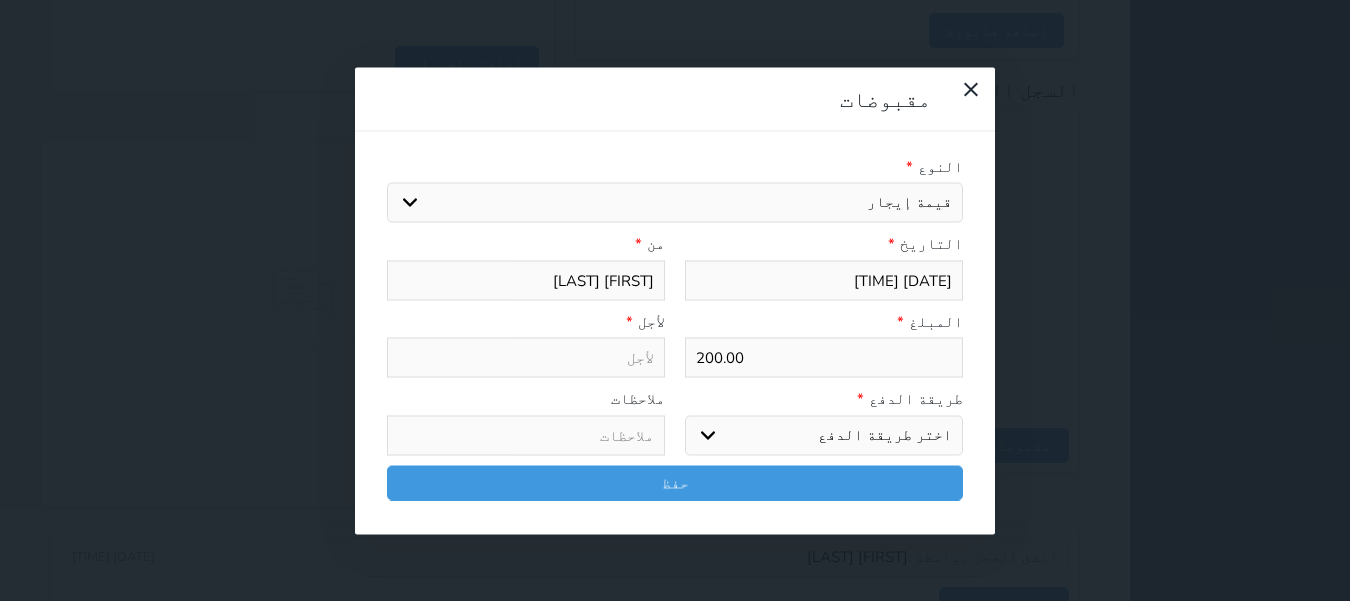 click on "اختيار   مقبوضات عامة قيمة إيجار فواتير تامين عربون لا ينطبق آخر مغسلة واي فاي - الإنترنت مواقف السيارات طعام الأغذية والمشروبات مشروبات المشروبات الباردة المشروبات الساخنة الإفطار غداء عشاء مخبز و كعك حمام سباحة الصالة الرياضية سبا و خدمات الجمال اختيار وإسقاط (خدمات النقل) ميني بار كابل - تلفزيون سرير إضافي تصفيف الشعر التسوق خدمات الجولات السياحية المنظمة خدمات الدليل السياحي" at bounding box center (675, 203) 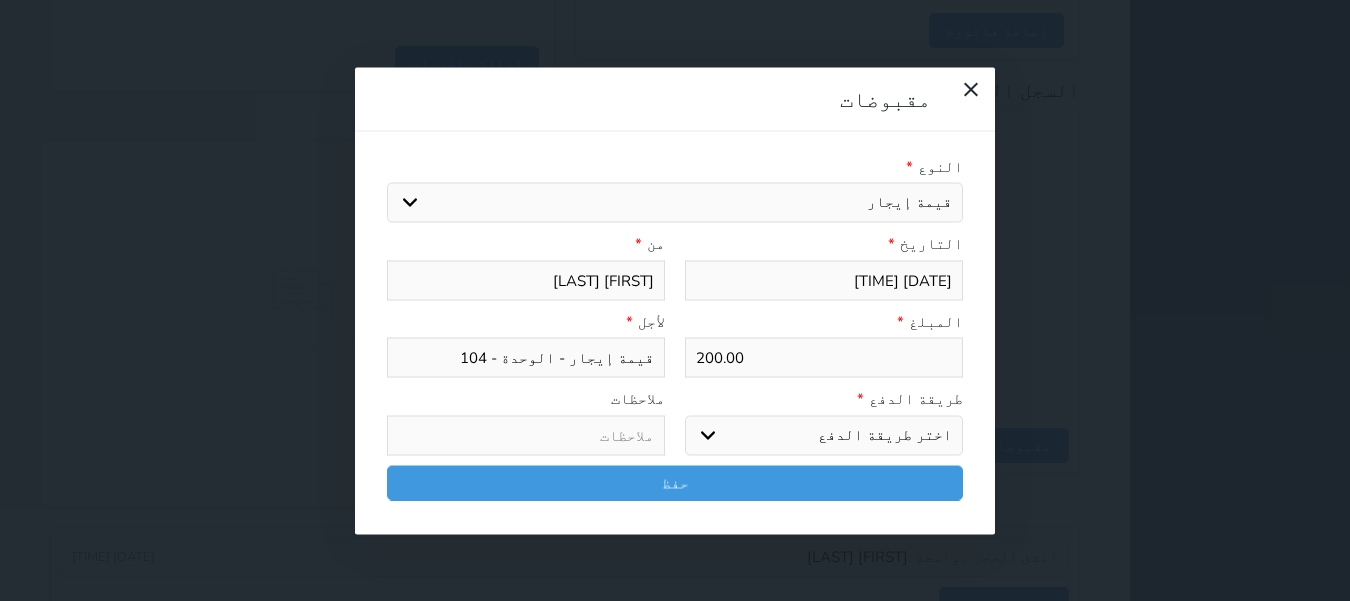 click at bounding box center (526, 435) 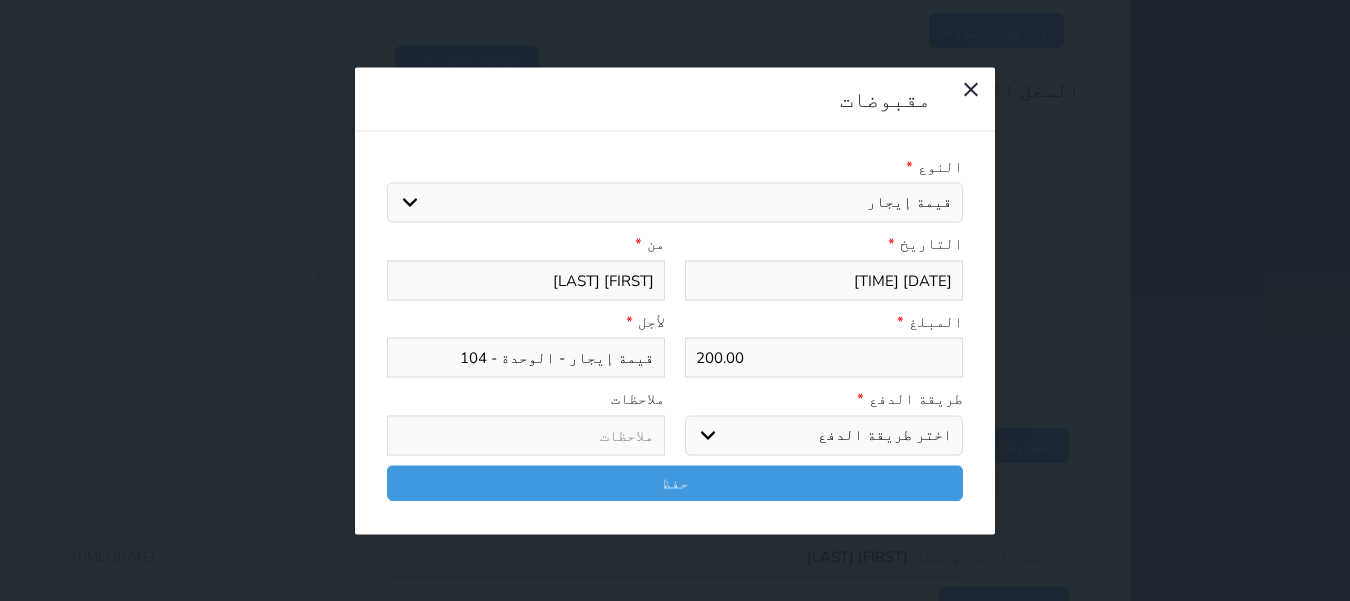 select on "mada" 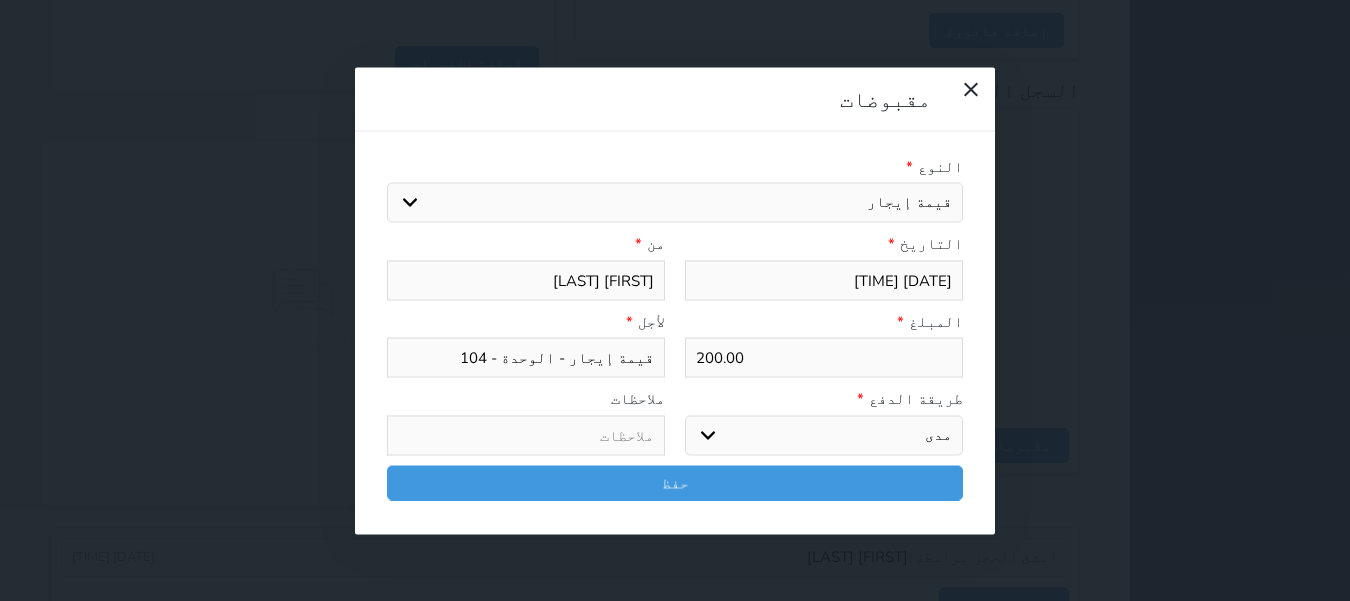 click on "اختر طريقة الدفع   دفع نقدى   تحويل بنكى   مدى   بطاقة ائتمان   آجل" at bounding box center (824, 435) 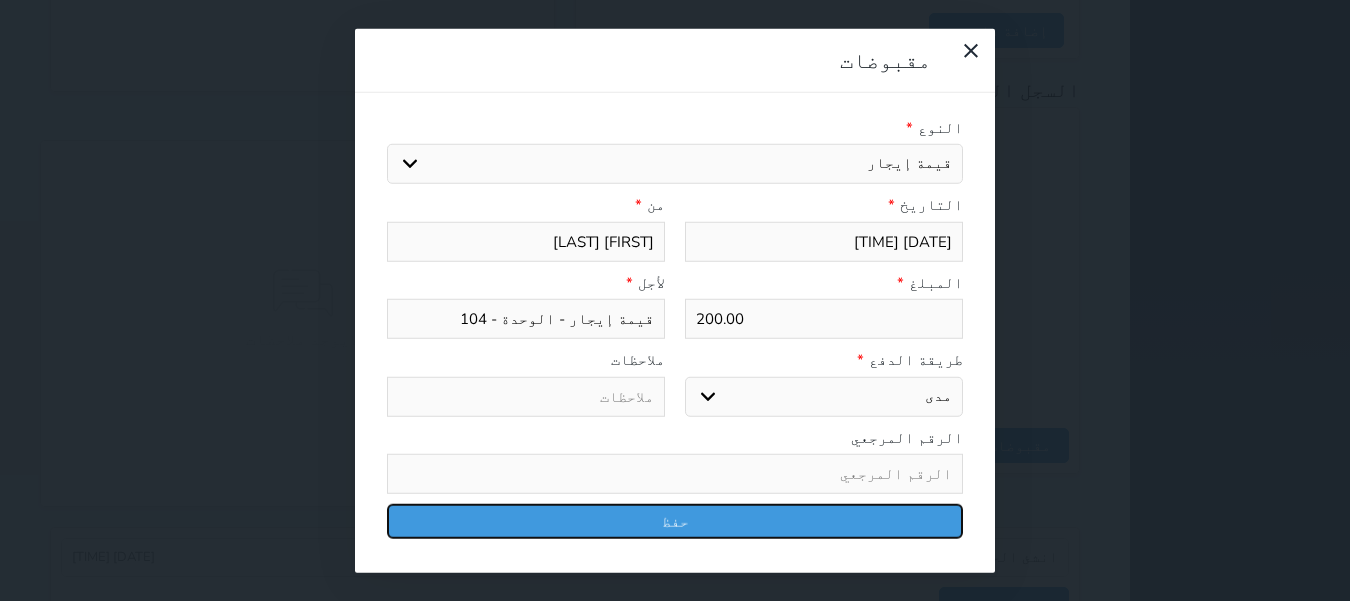 click on "حفظ" at bounding box center [675, 521] 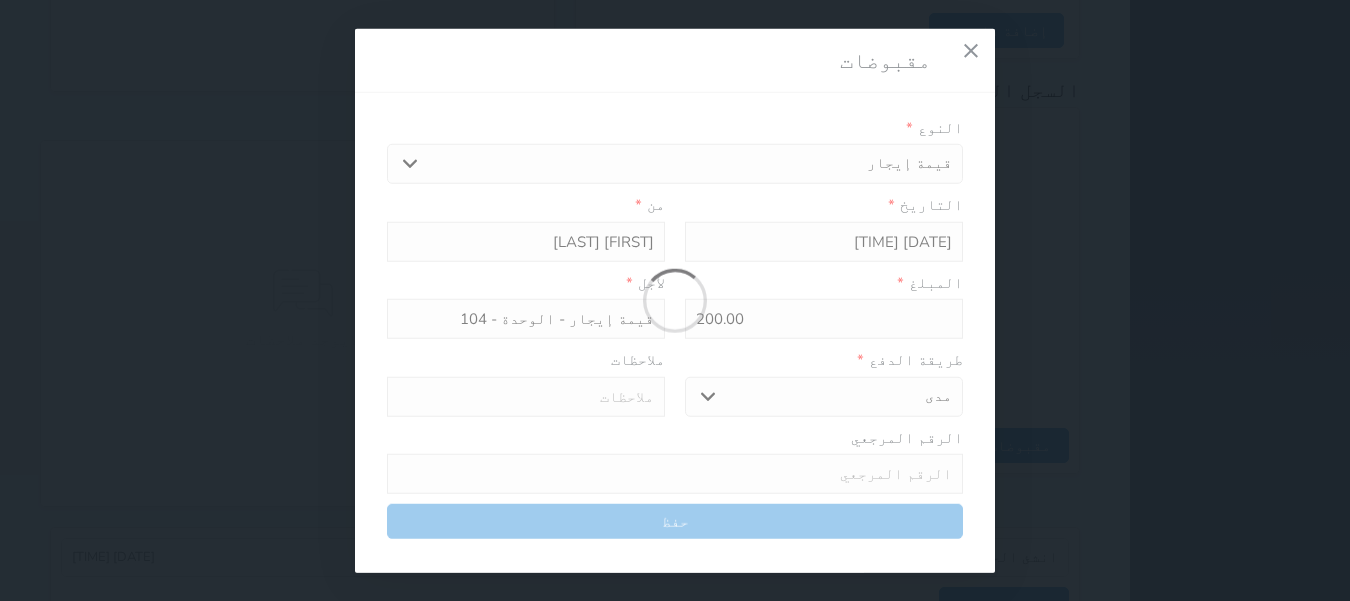 select 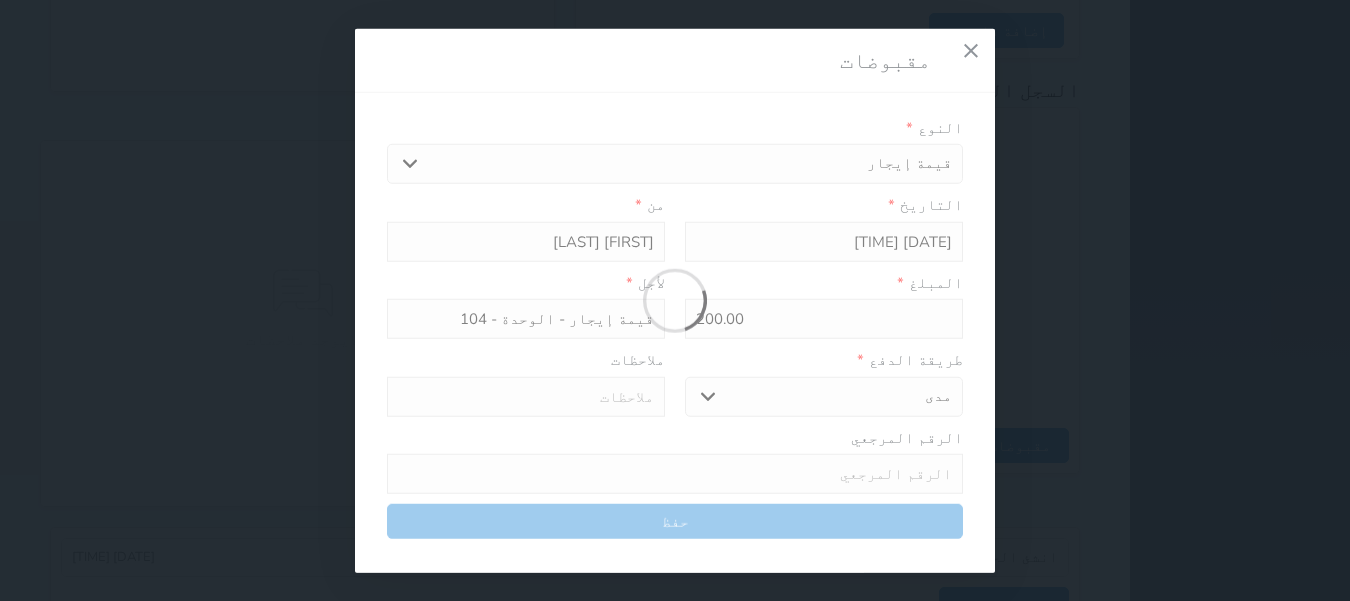 type 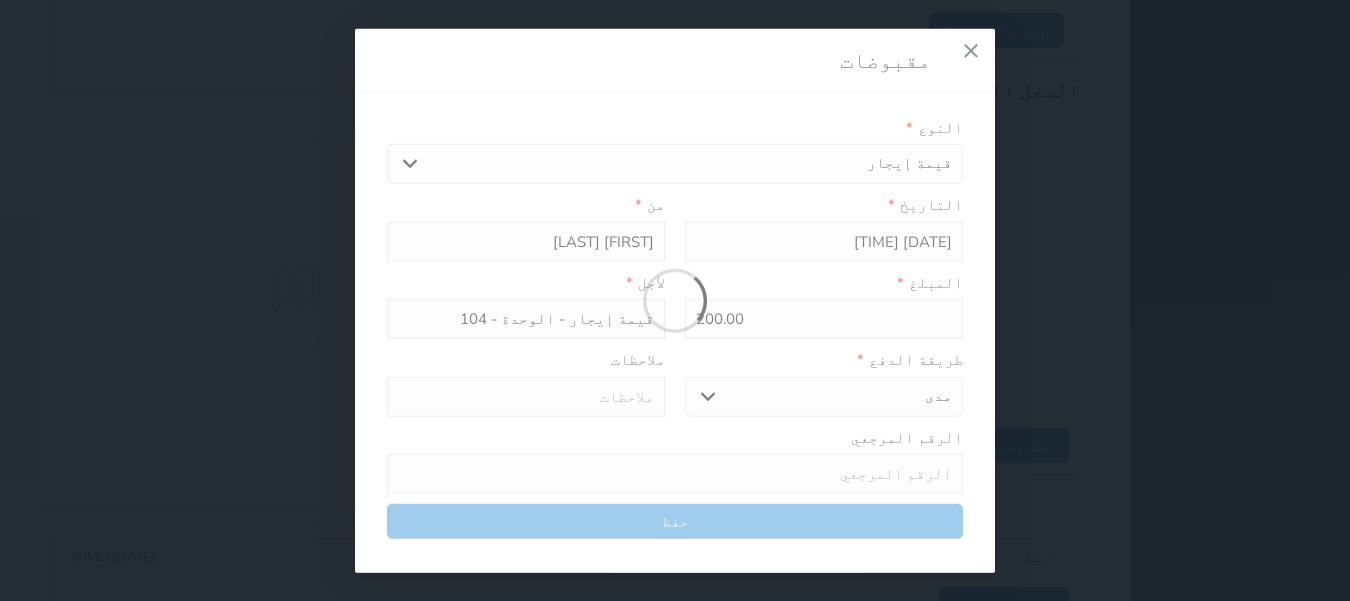 type on "0" 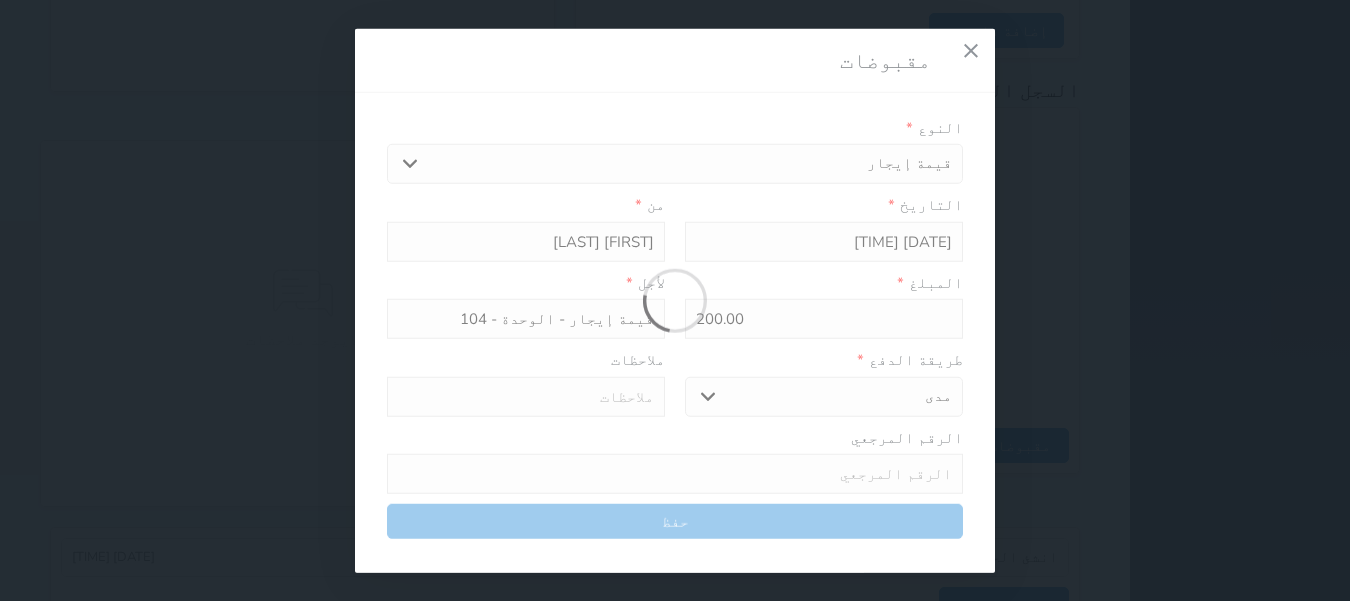 select 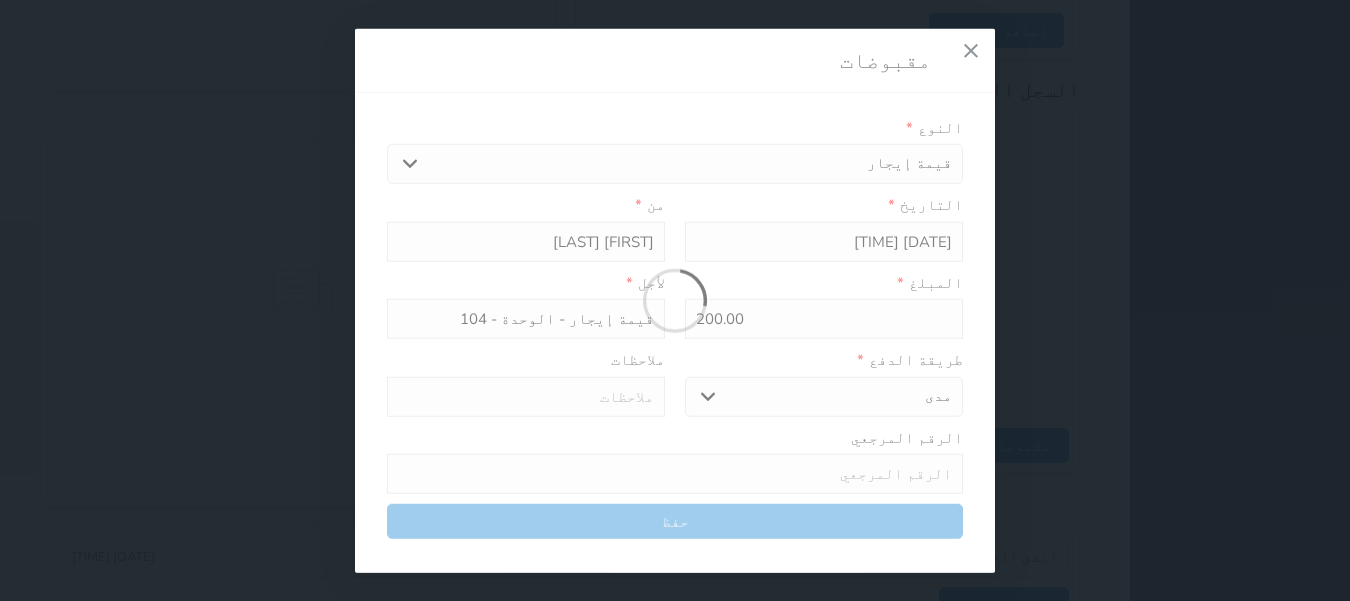 type on "0" 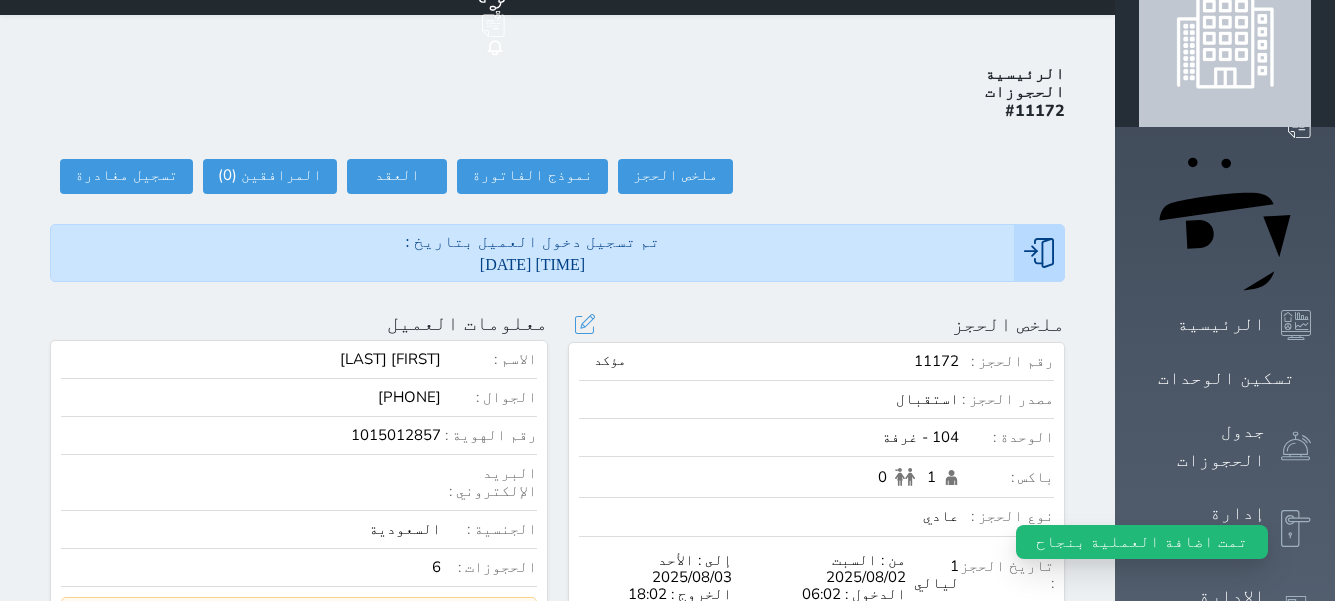 scroll, scrollTop: 0, scrollLeft: 0, axis: both 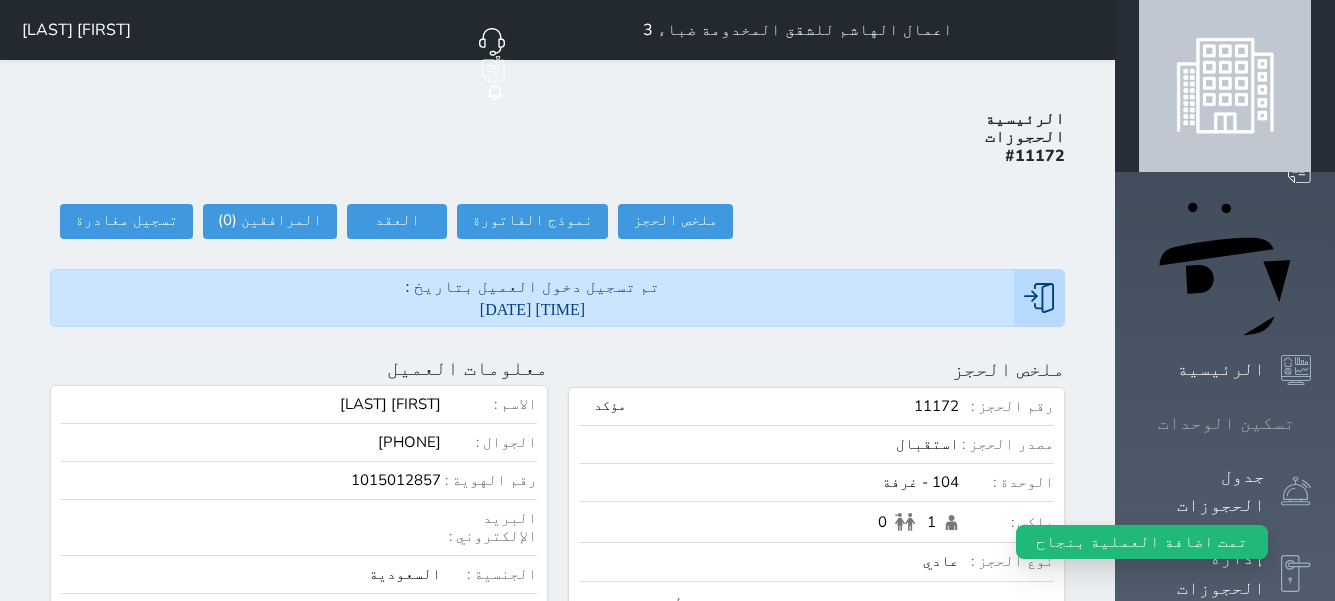 click on "تسكين الوحدات" at bounding box center (1226, 423) 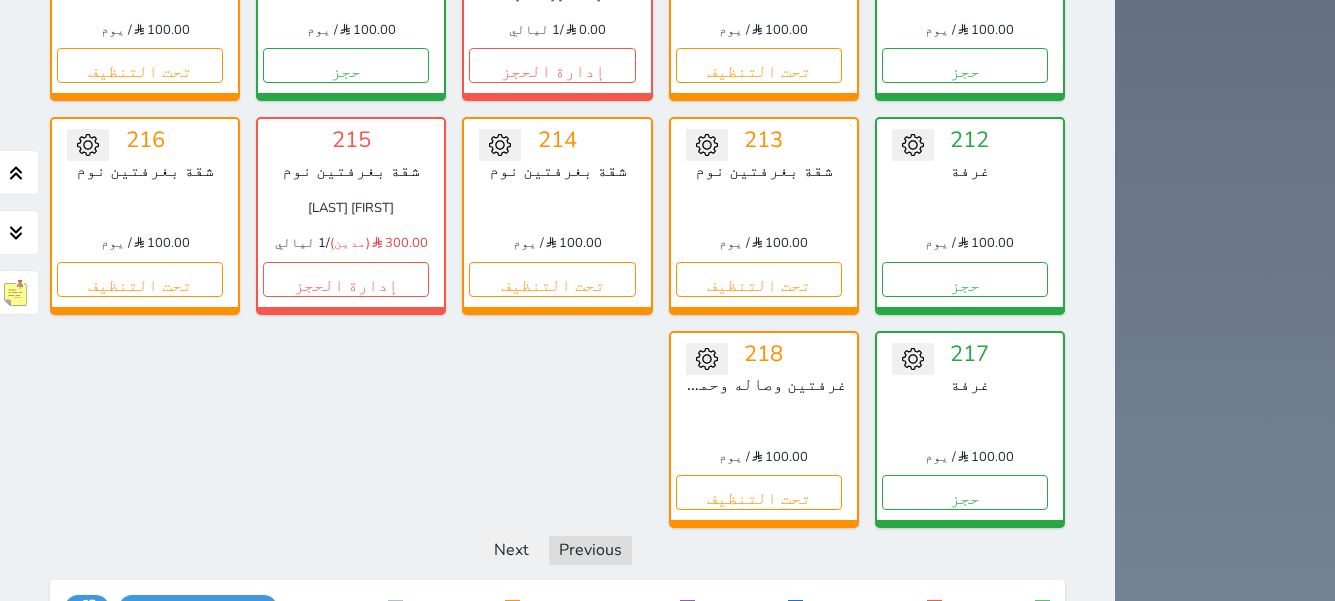scroll, scrollTop: 1478, scrollLeft: 0, axis: vertical 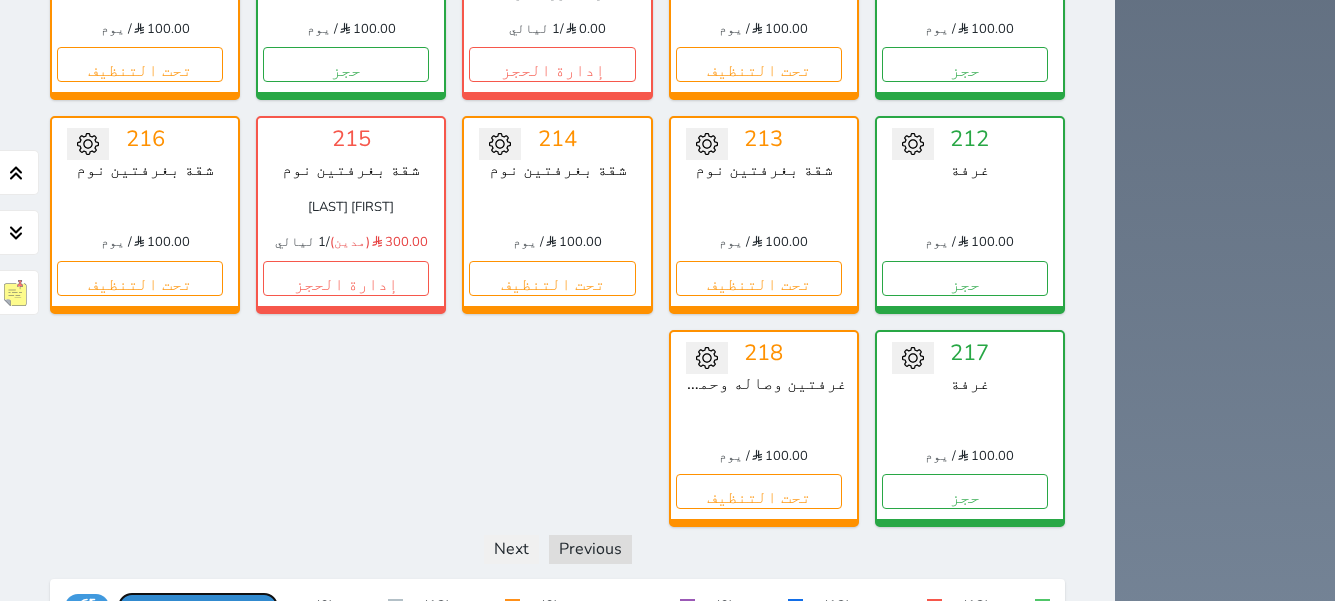 click on "عرض رصيد الصندوق" at bounding box center [198, 606] 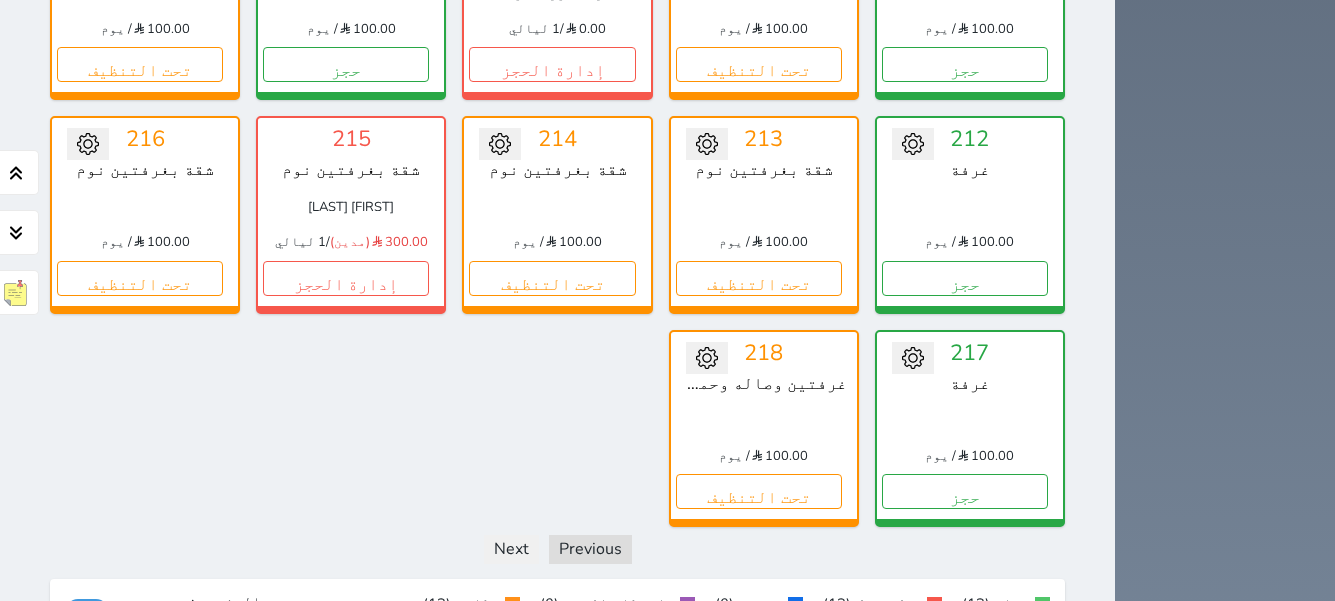 click on "Previous    Next" at bounding box center [557, 549] 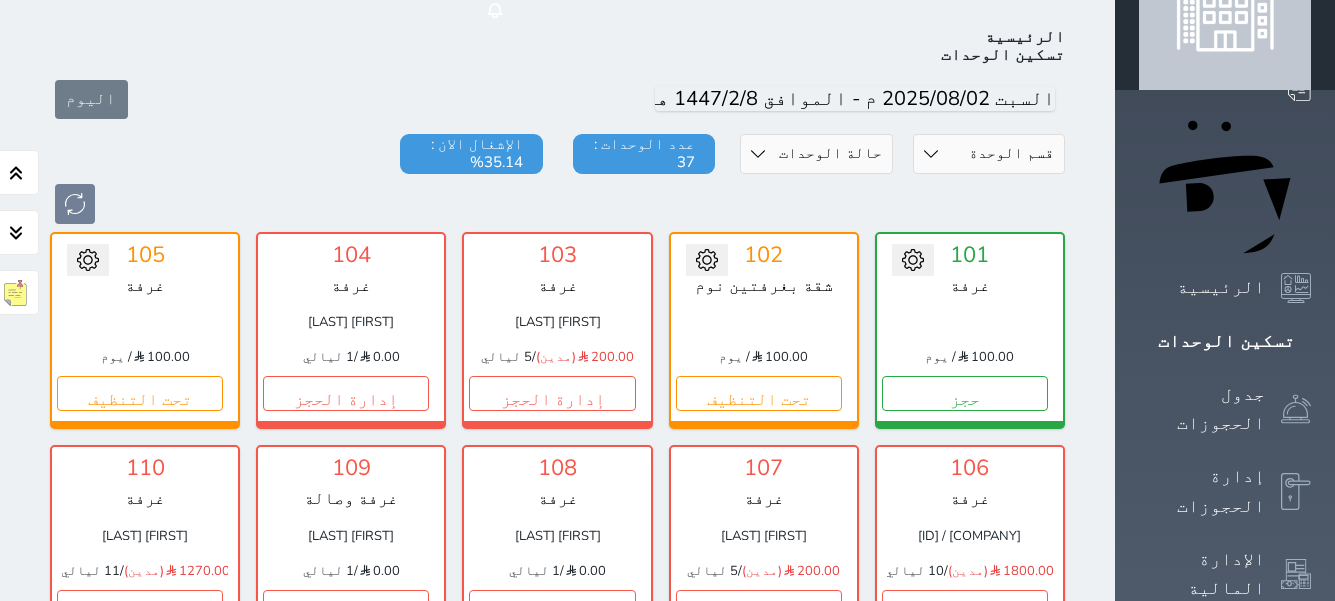 scroll, scrollTop: 78, scrollLeft: 0, axis: vertical 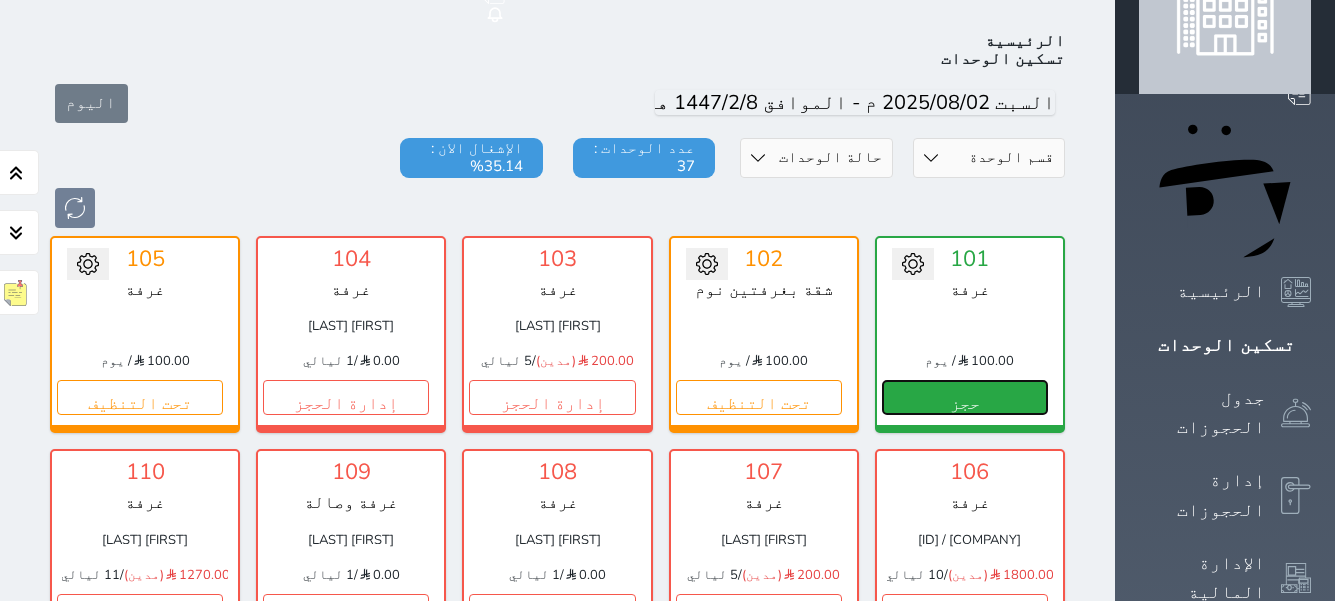 click on "حجز" at bounding box center (965, 397) 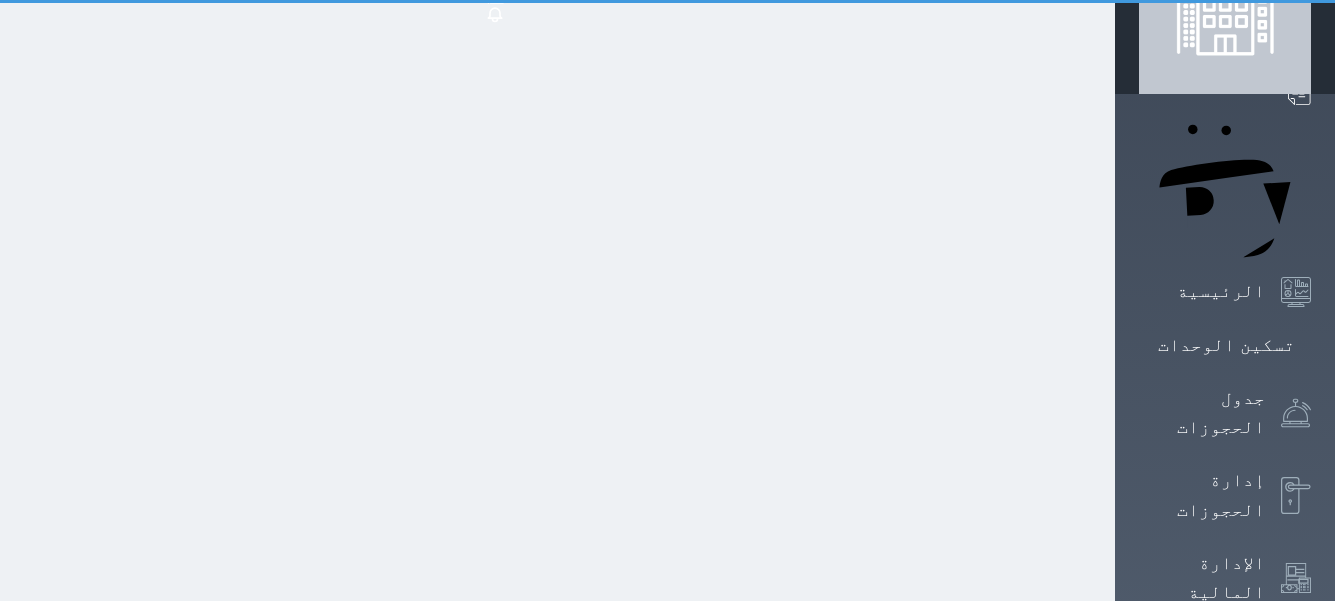 scroll, scrollTop: 0, scrollLeft: 0, axis: both 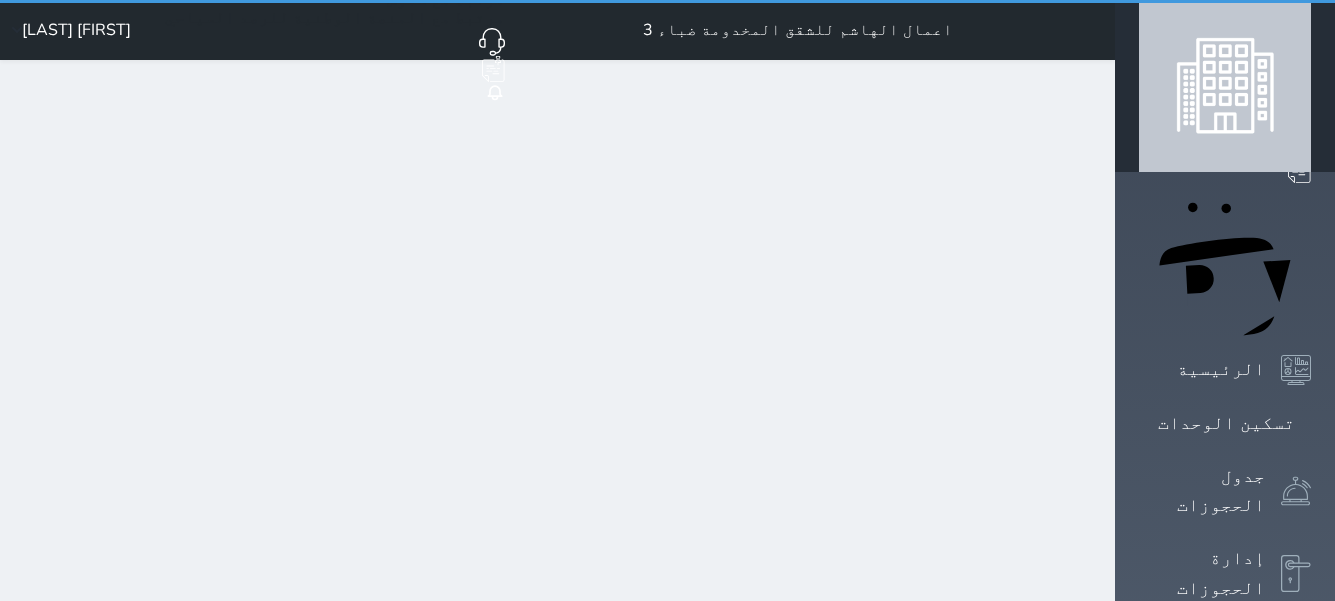 select on "1" 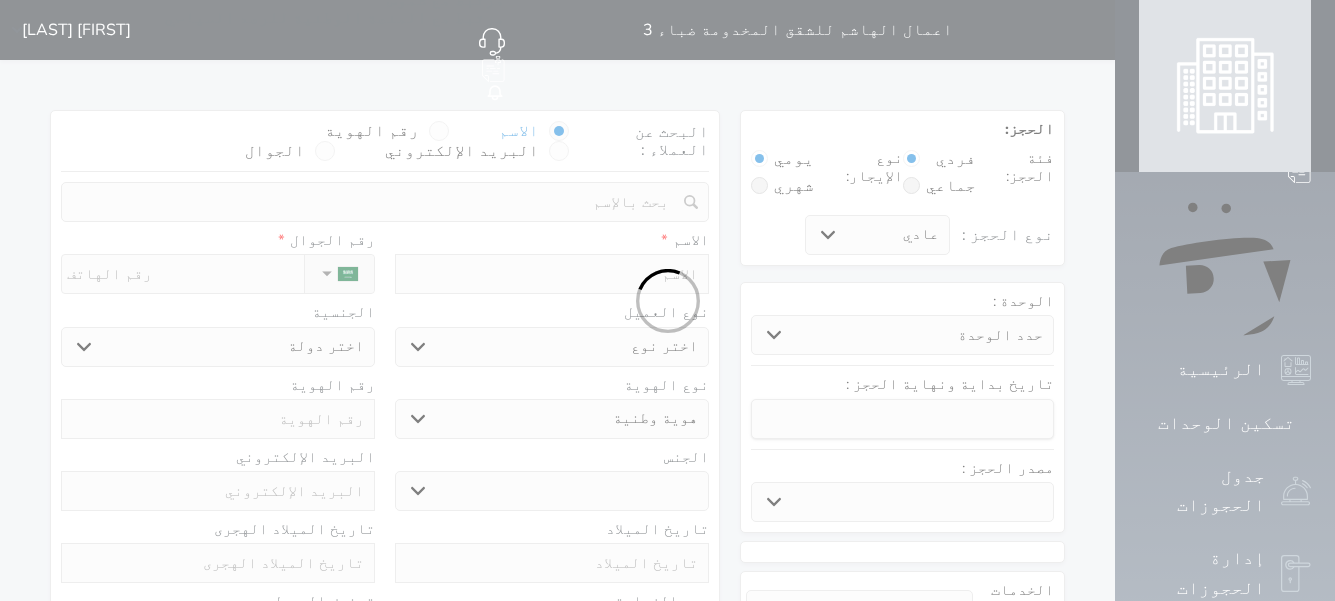 select 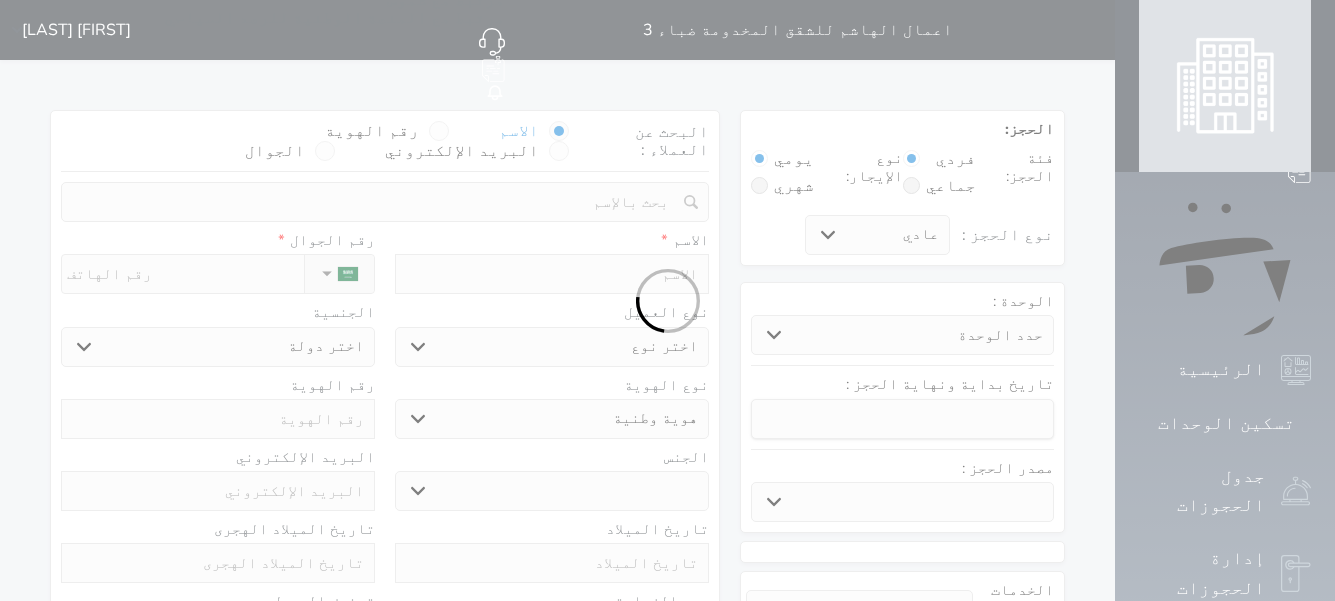select 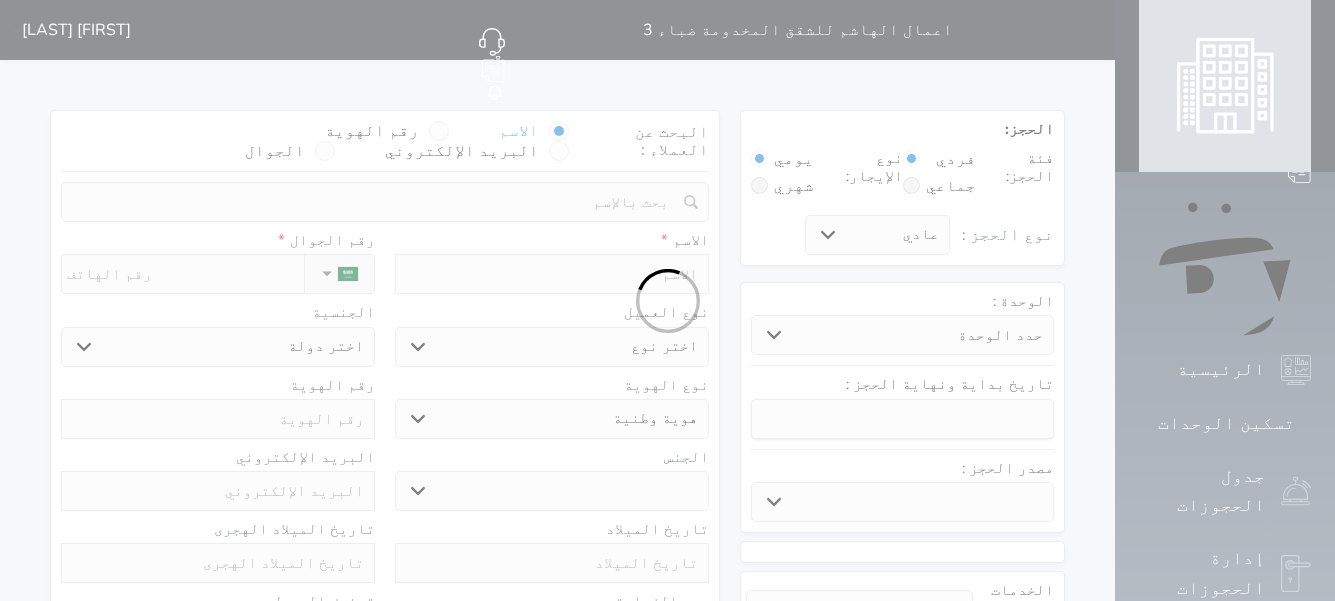 select 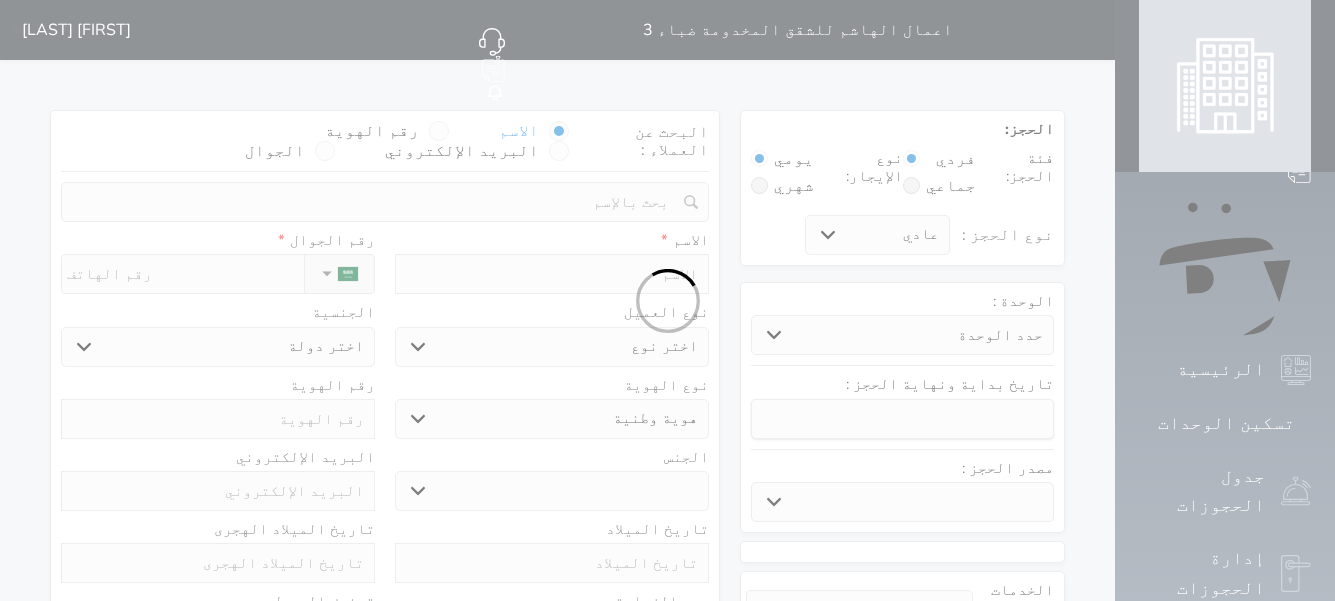 select 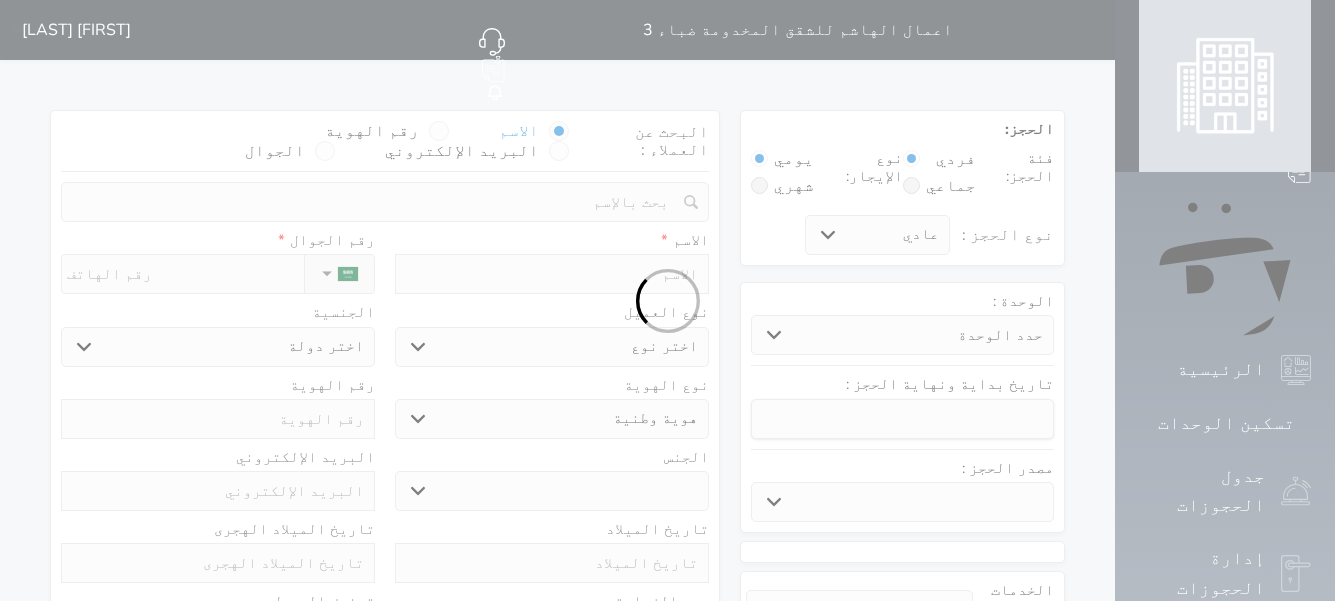 select 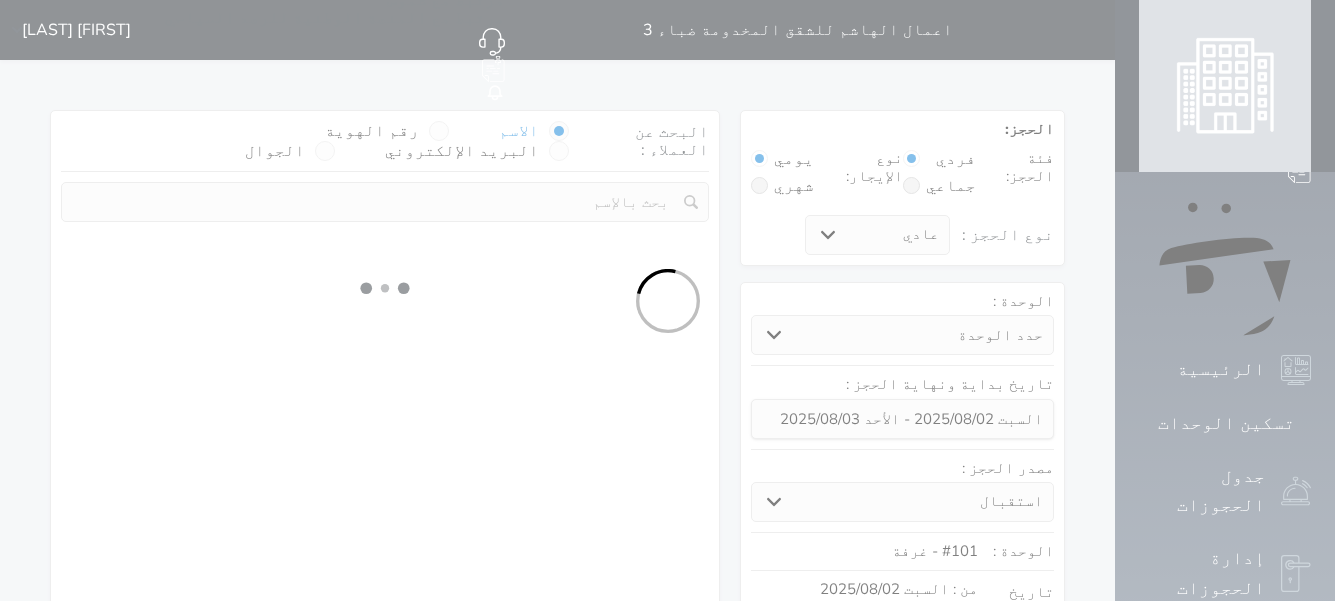 select 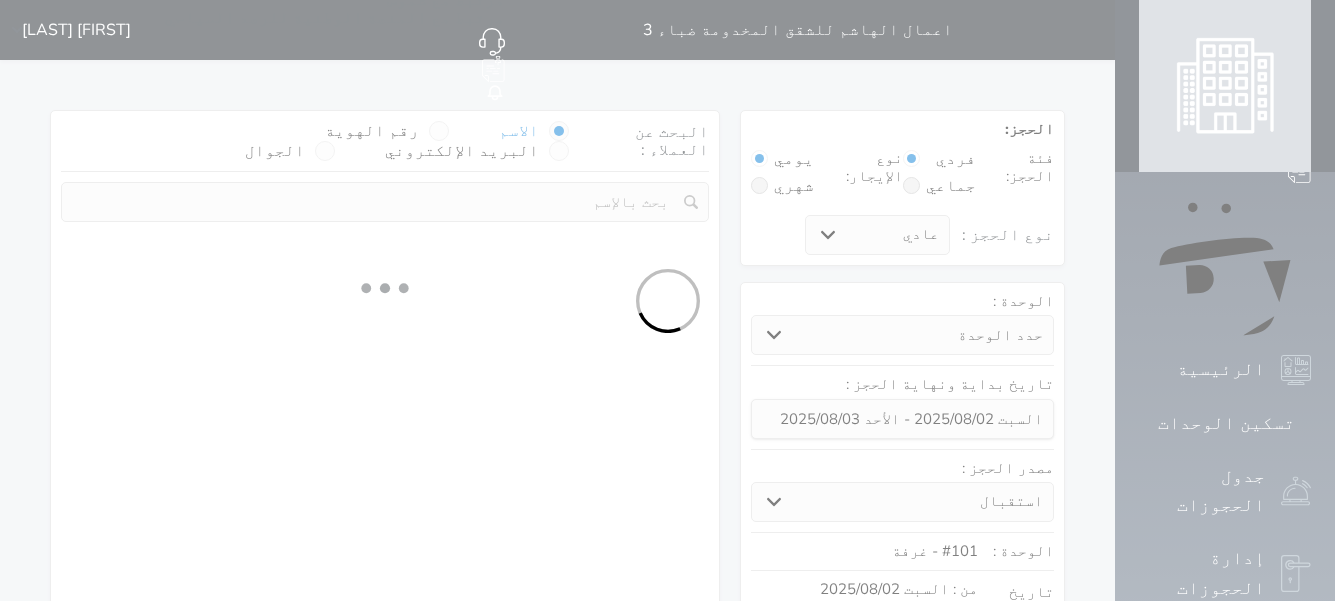 select on "113" 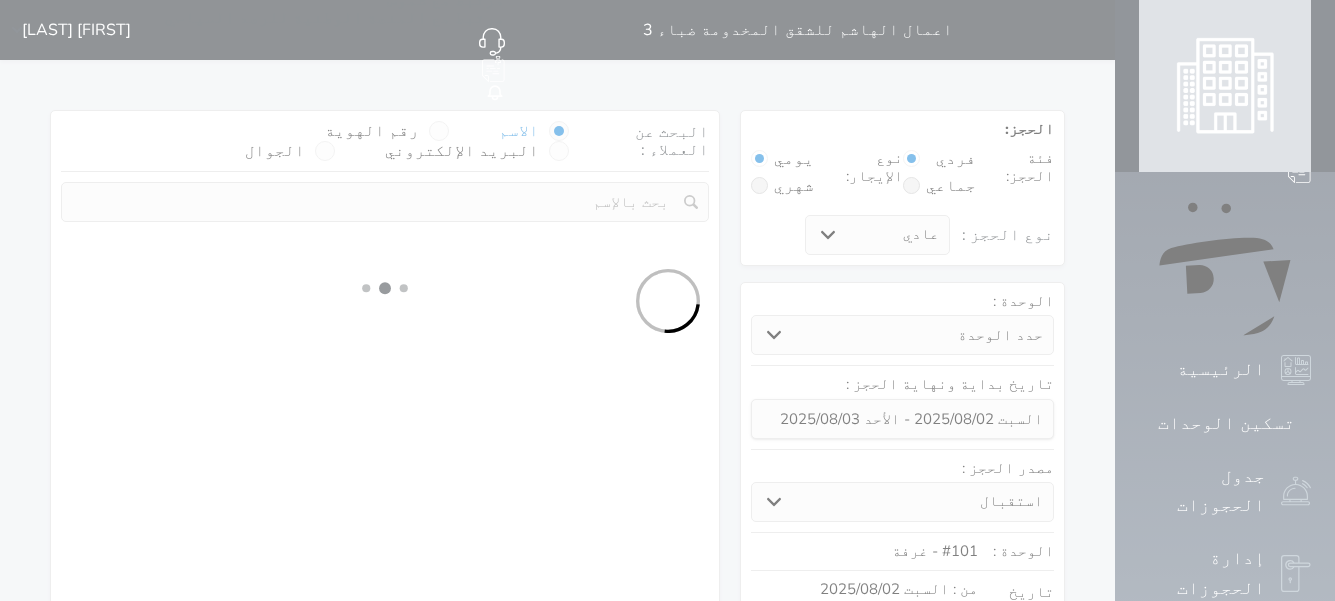 select on "1" 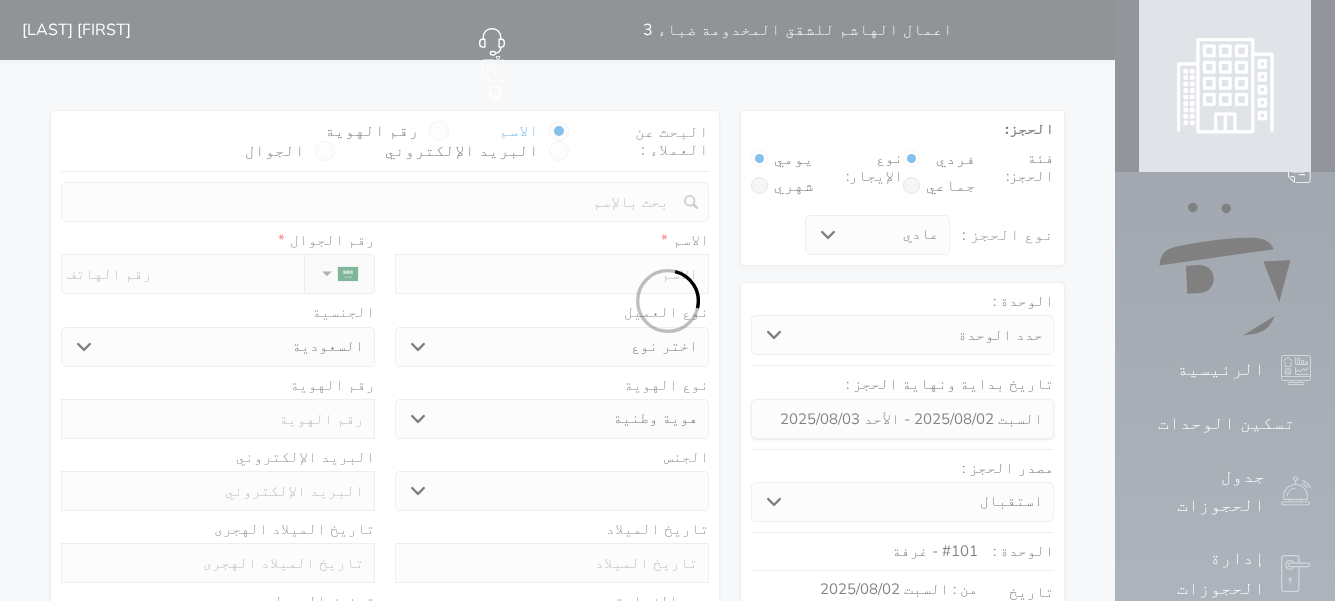 select 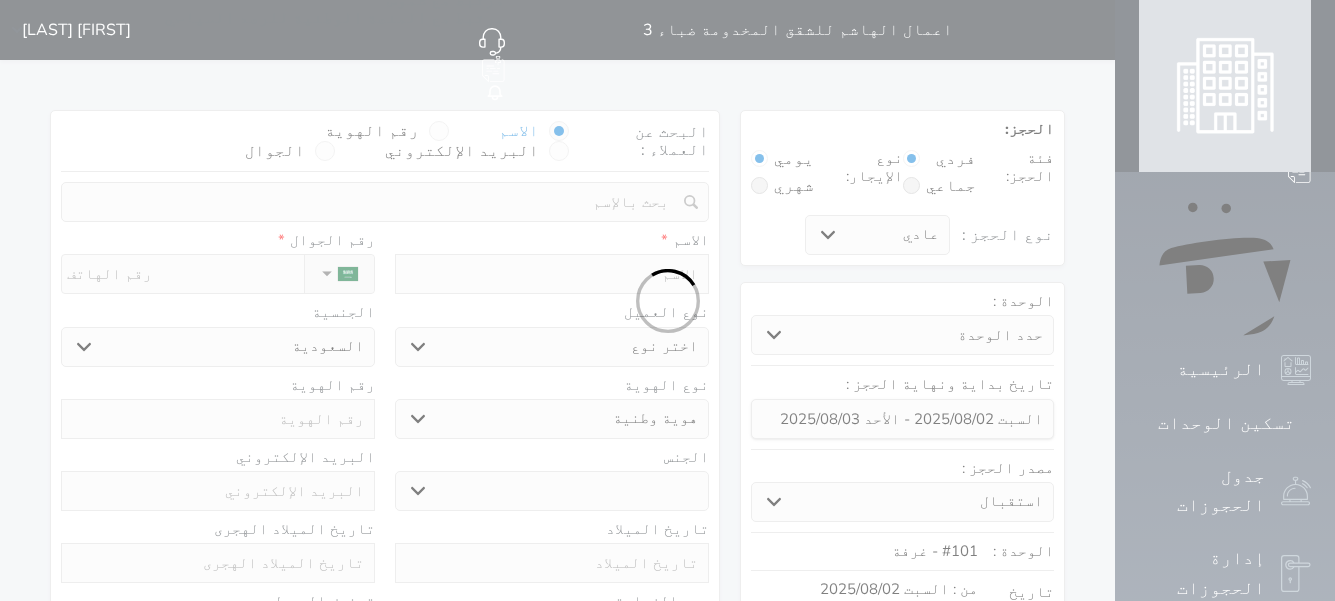 select on "1" 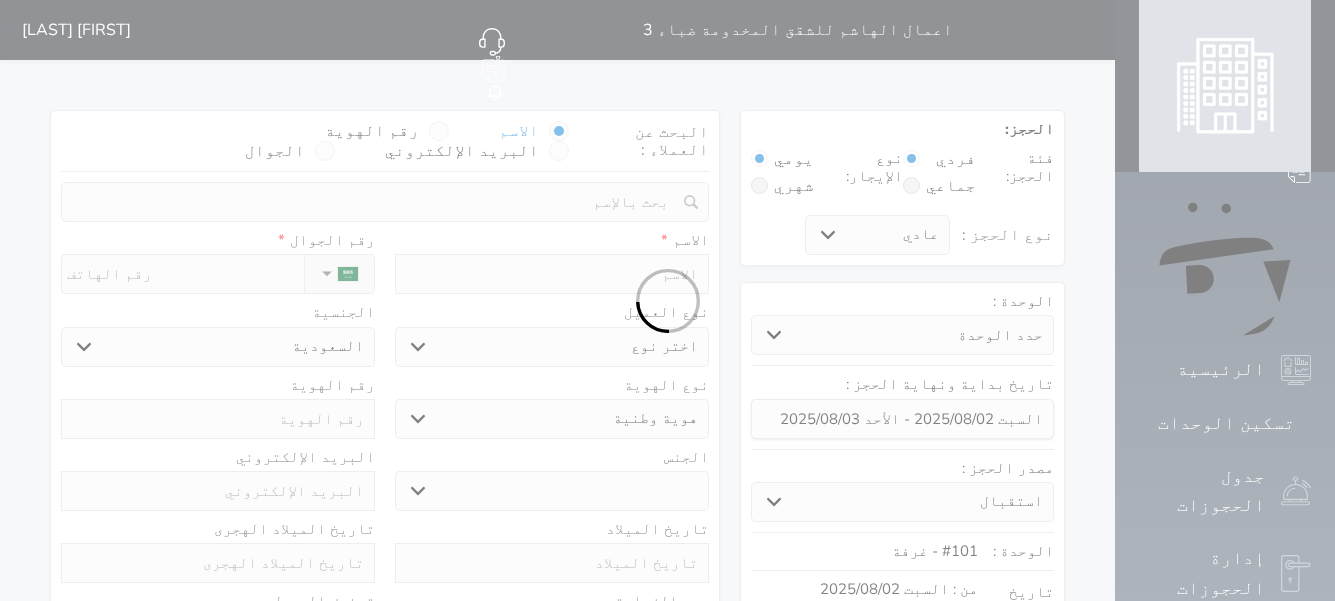 select on "7" 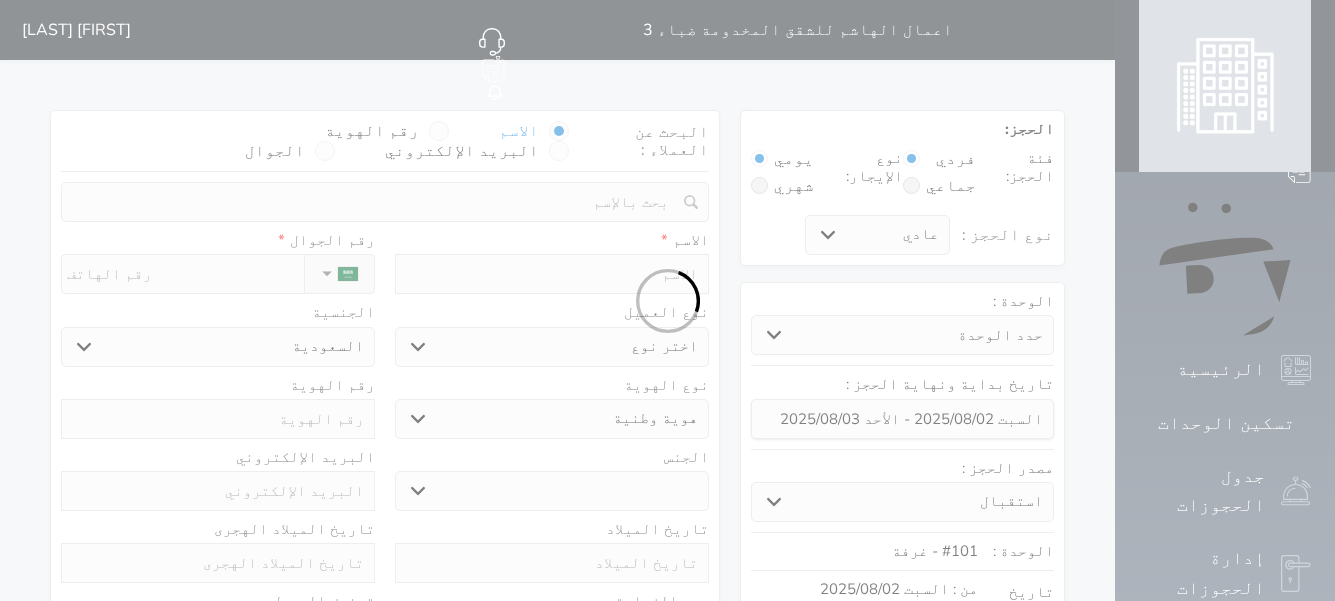 select 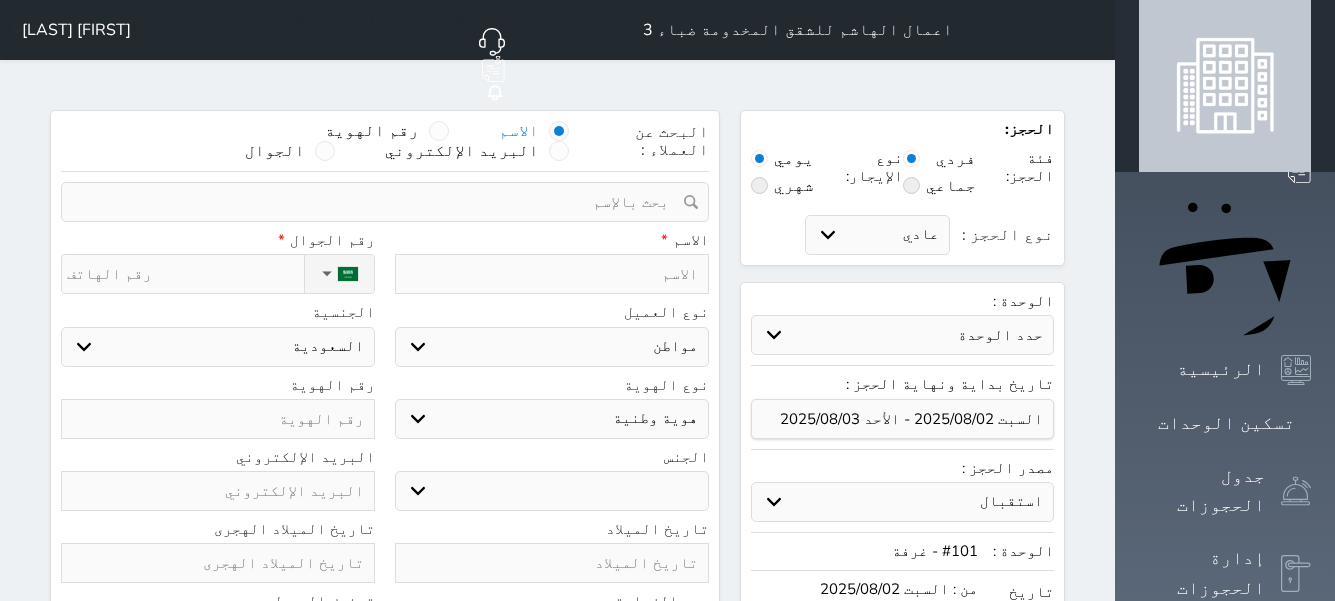 select 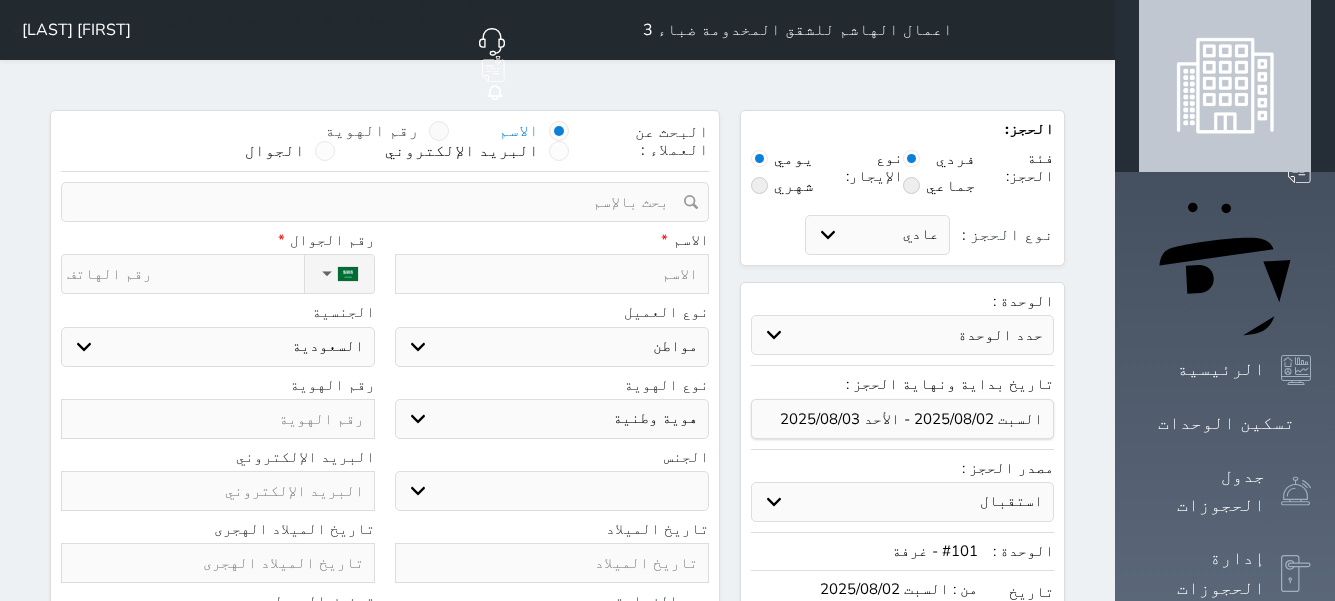click at bounding box center [439, 131] 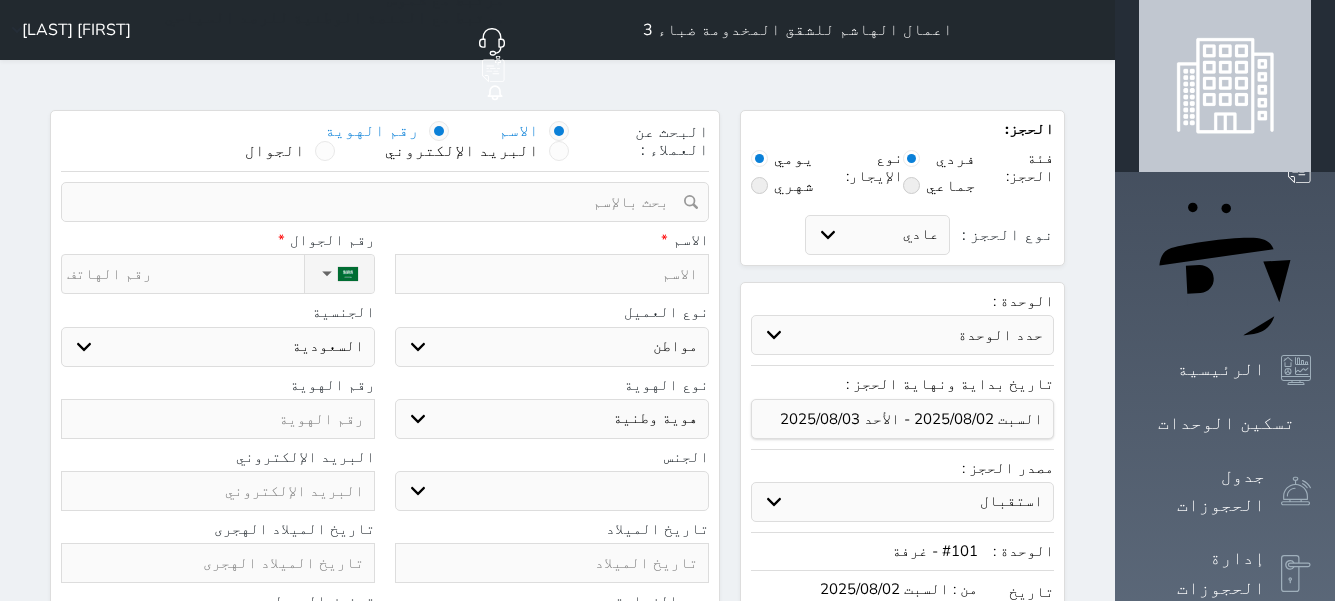 select 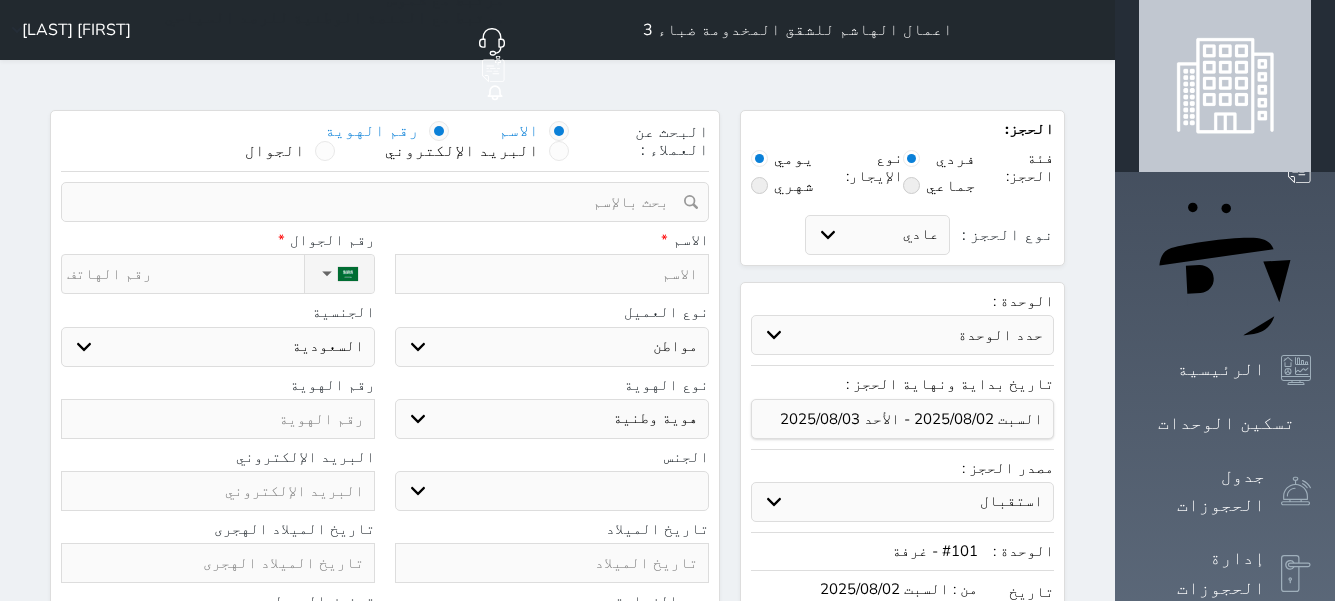 select 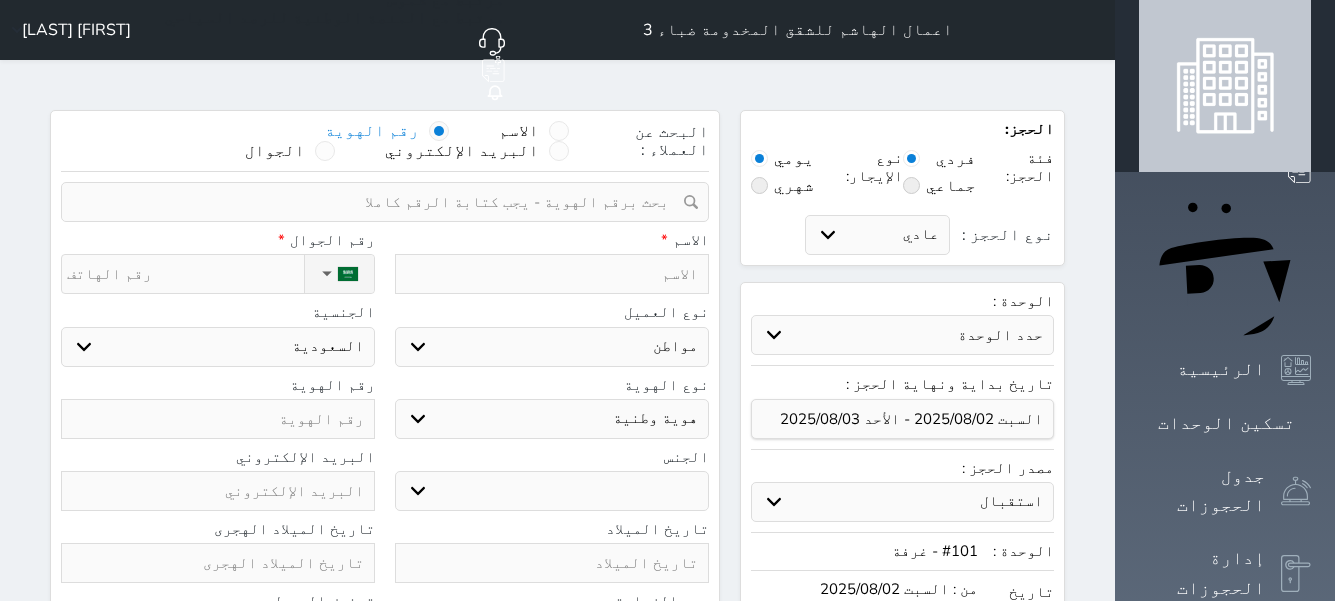 click at bounding box center [378, 202] 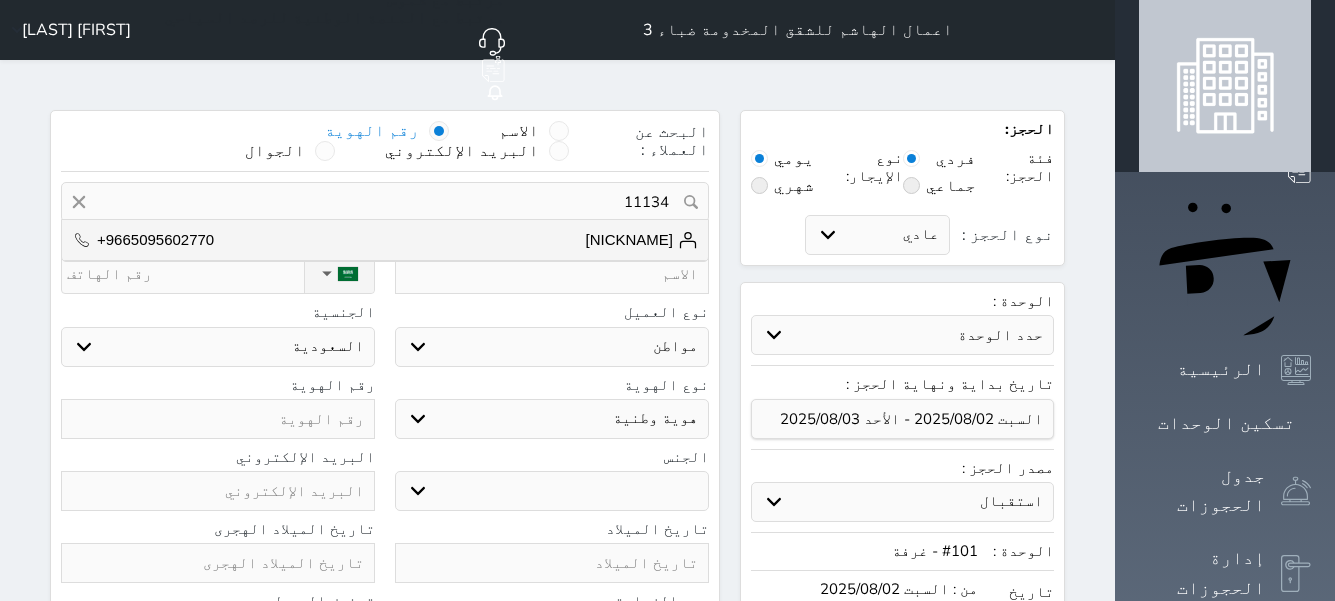 type on "111348" 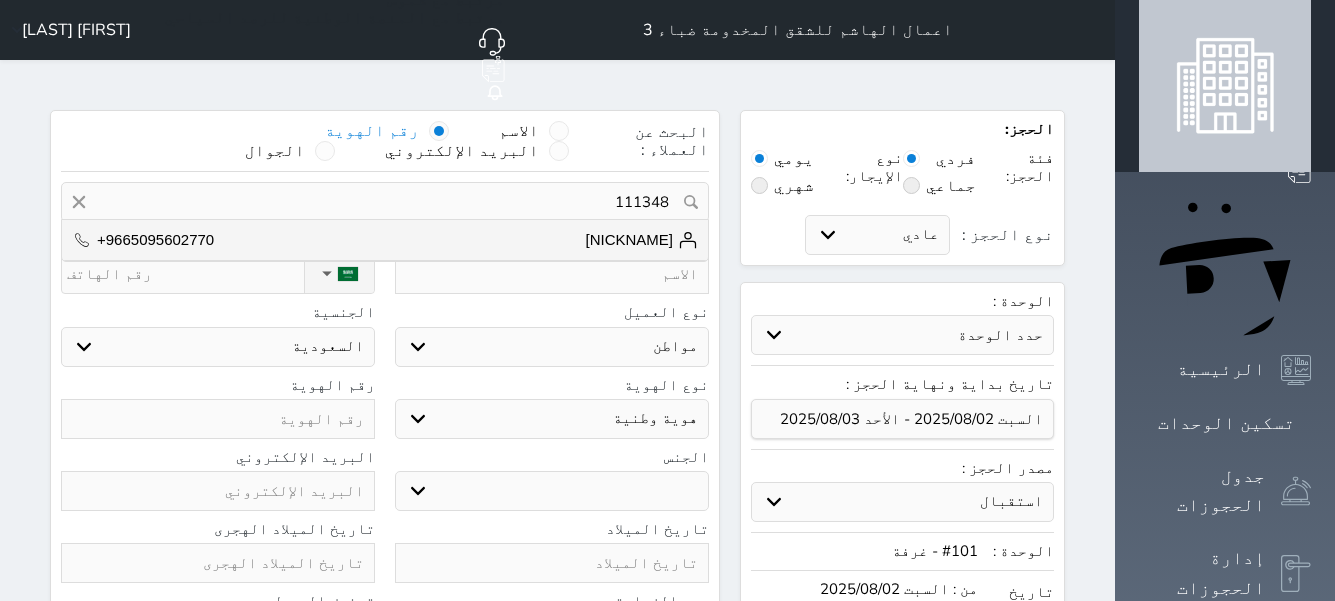 select 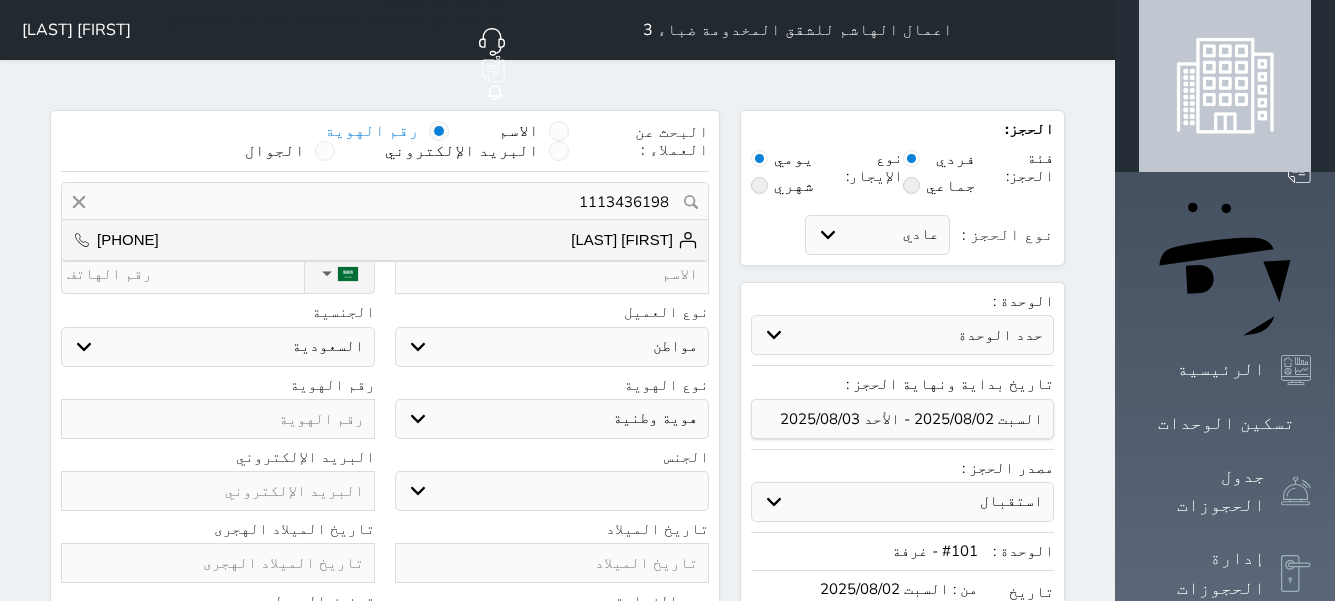 drag, startPoint x: 682, startPoint y: 182, endPoint x: 667, endPoint y: 205, distance: 27.45906 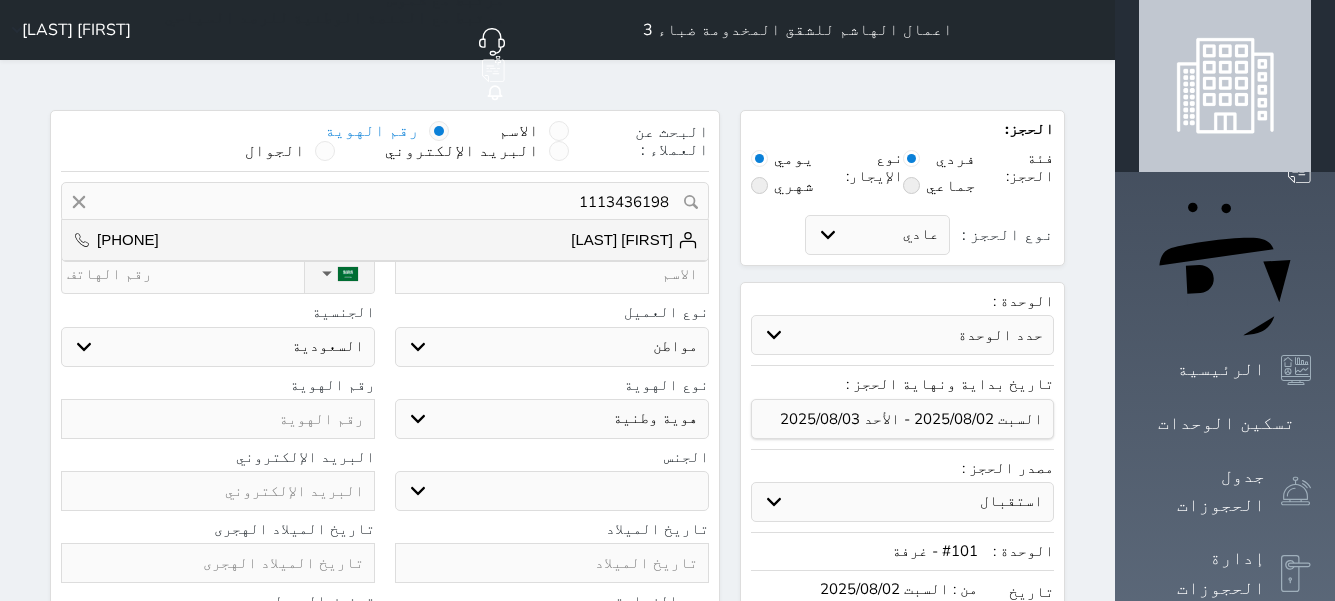 click on "حمدان عبداللة العطوي" at bounding box center (634, 240) 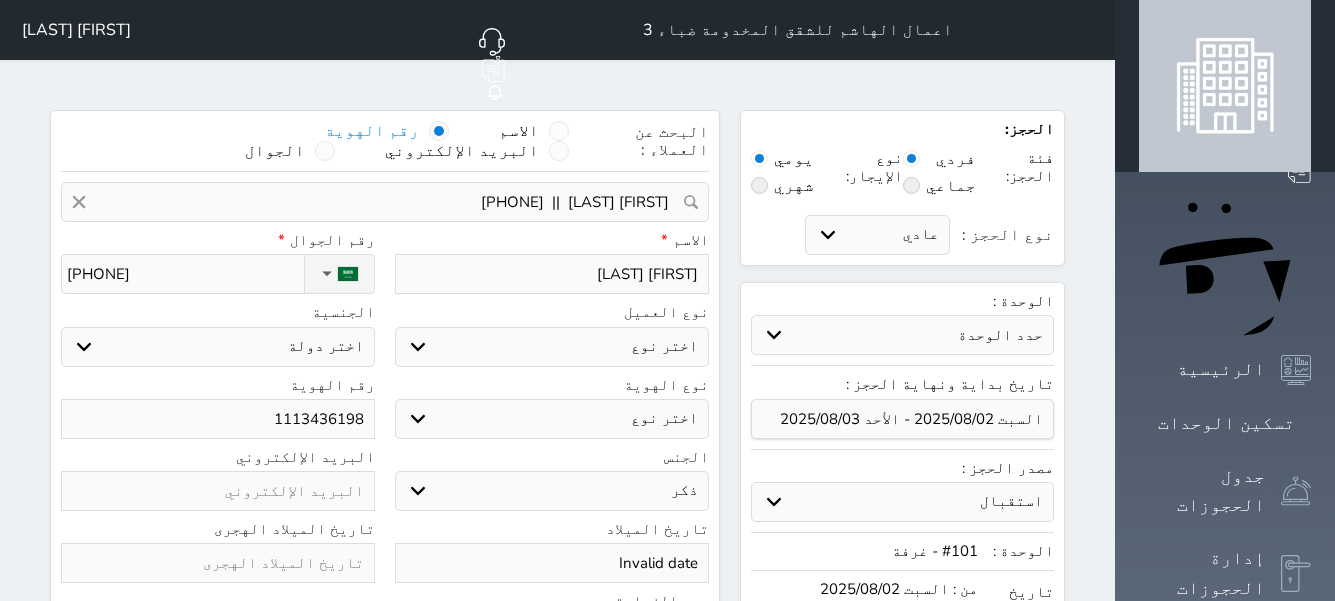 select 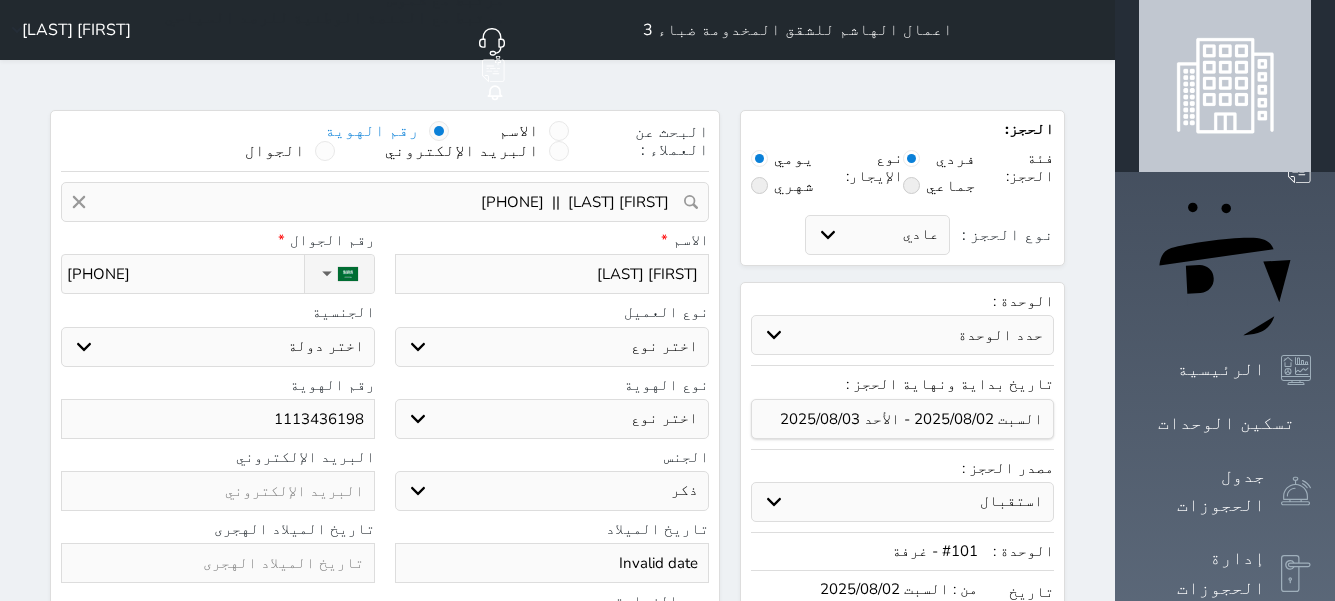 select 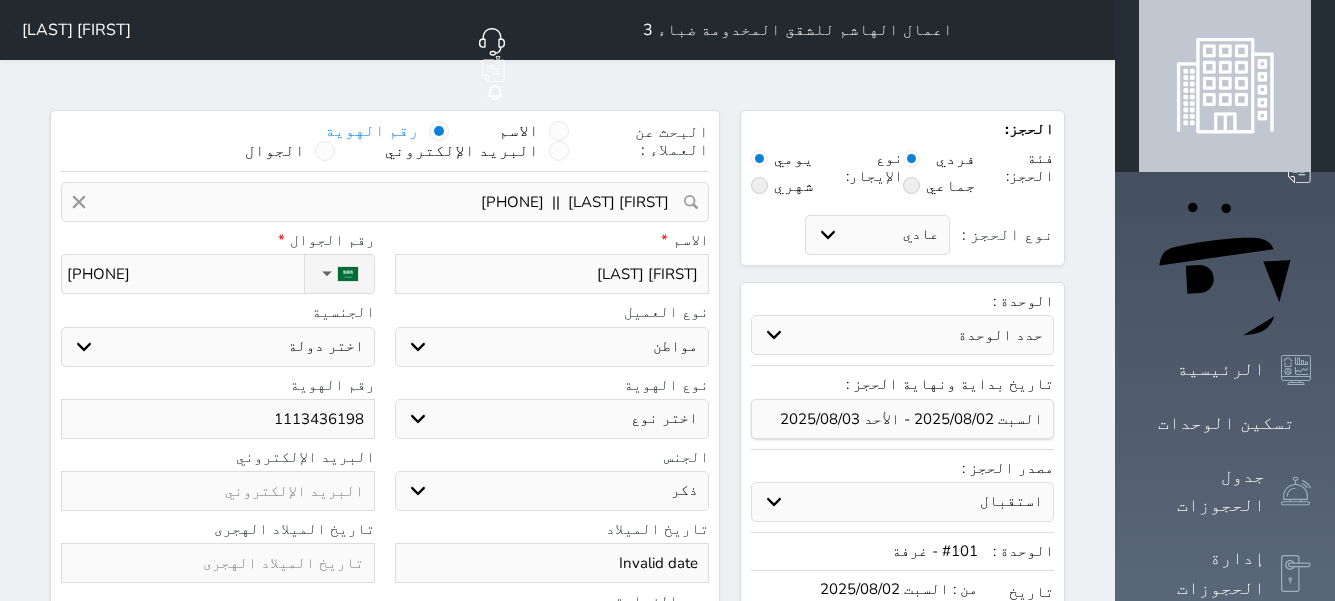 click on "اختر نوع   مواطن مواطن خليجي زائر مقيم" at bounding box center [552, 347] 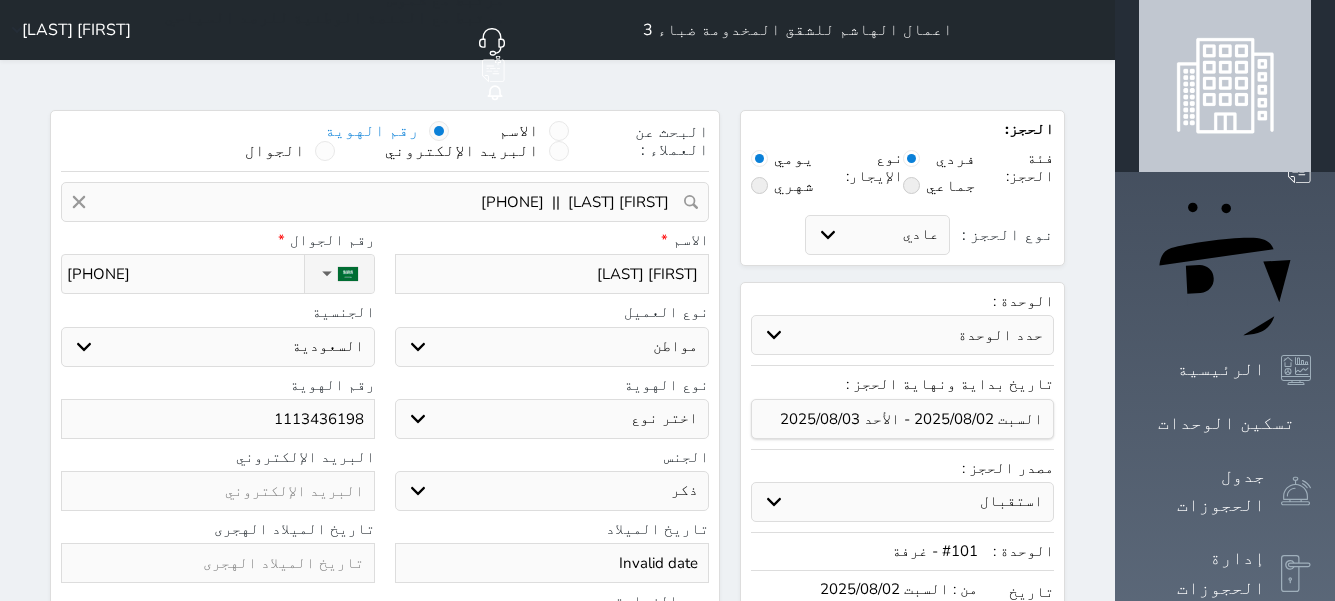 select 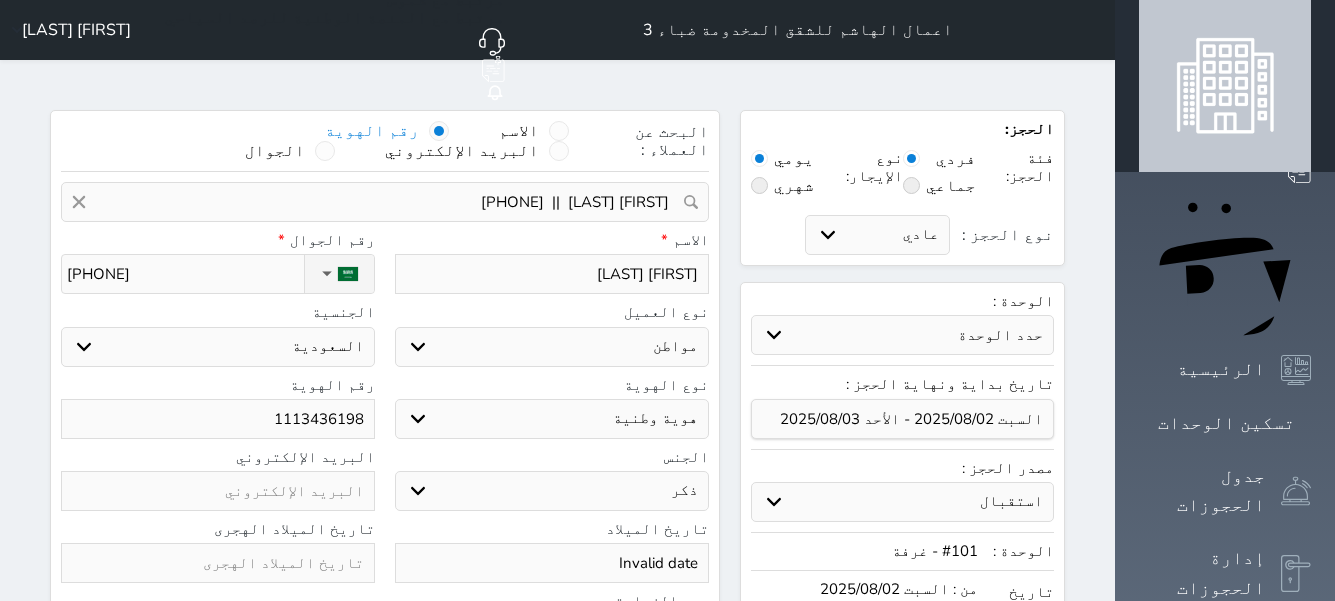 click on "اختر نوع   هوية وطنية هوية عائلية جواز السفر" at bounding box center [552, 419] 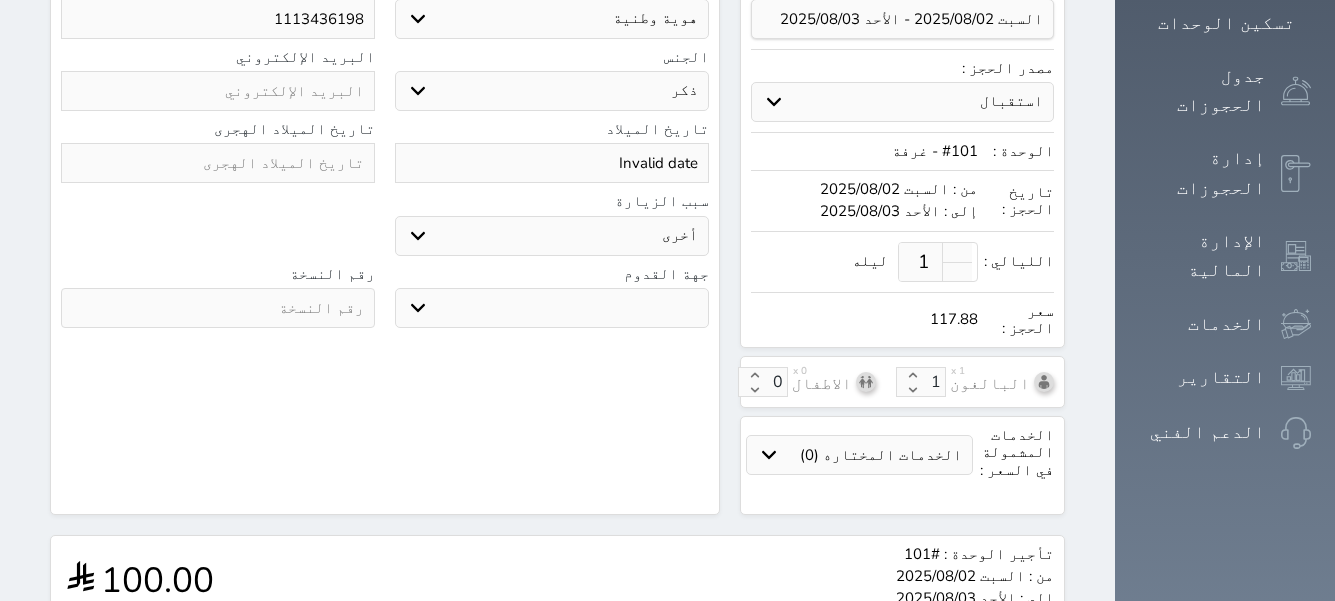 scroll, scrollTop: 626, scrollLeft: 0, axis: vertical 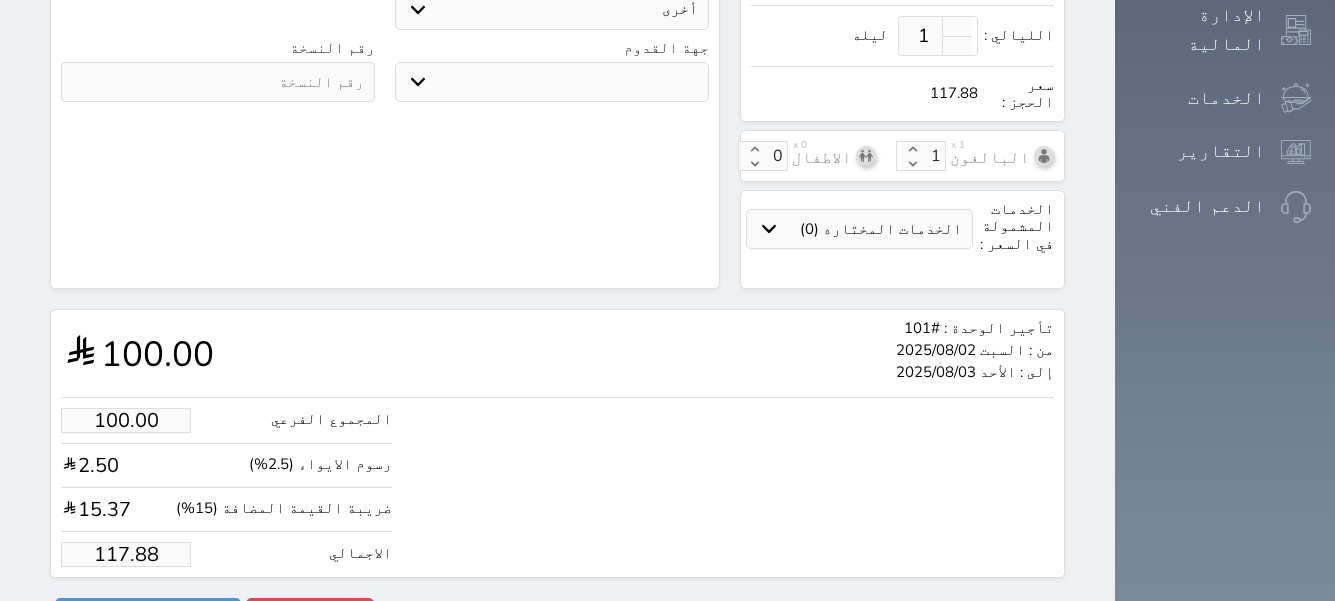 click on "117.88" at bounding box center [126, 554] 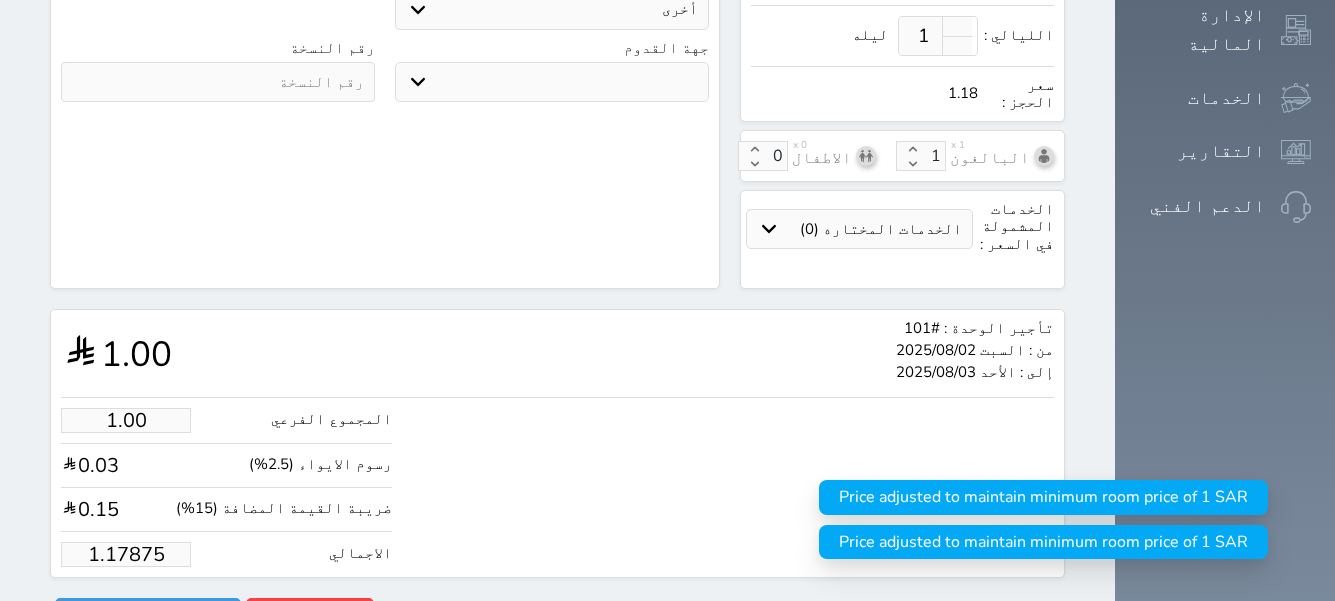 type on "1.1787" 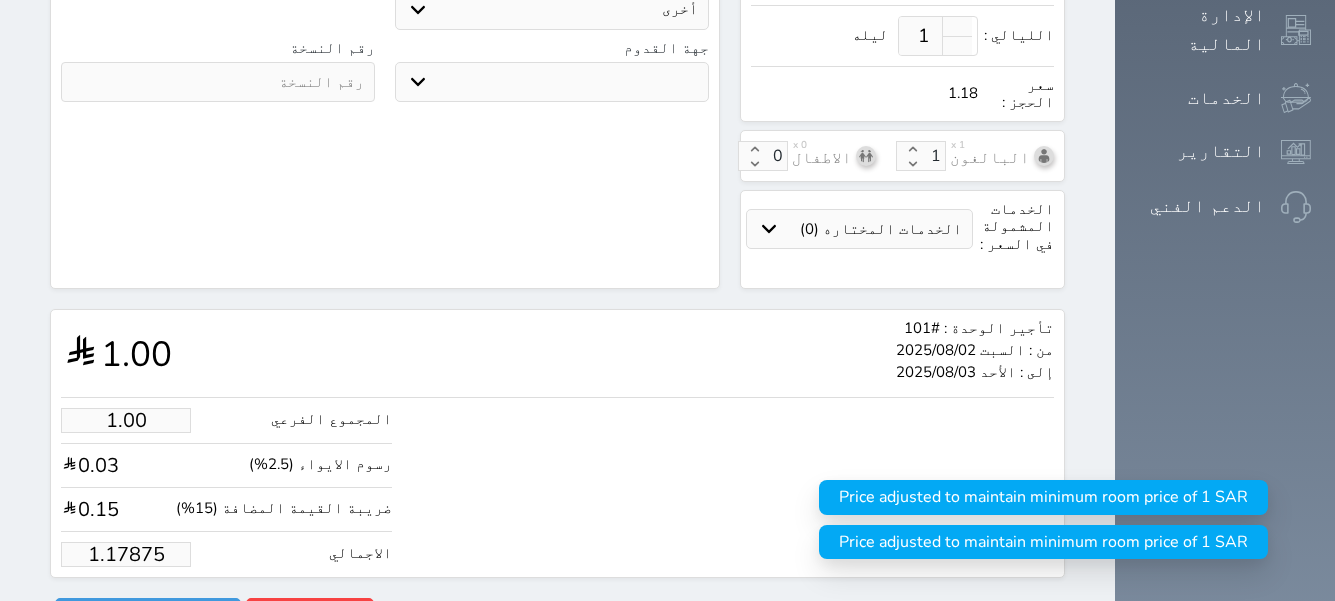 select 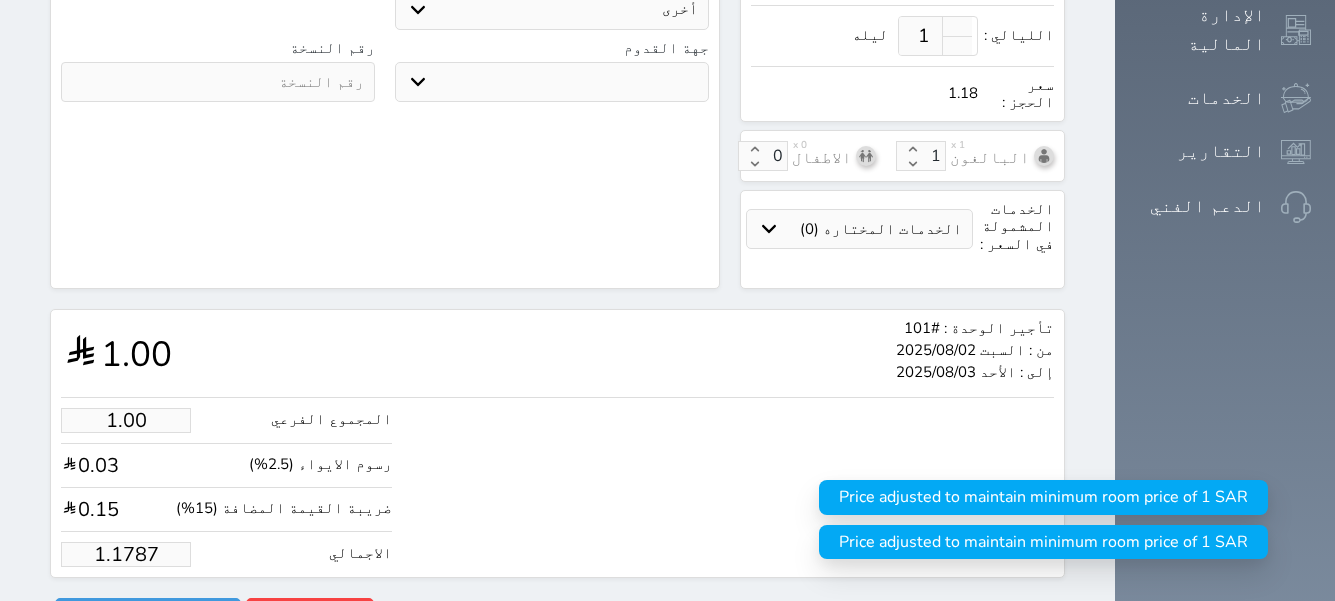 type on "1.178" 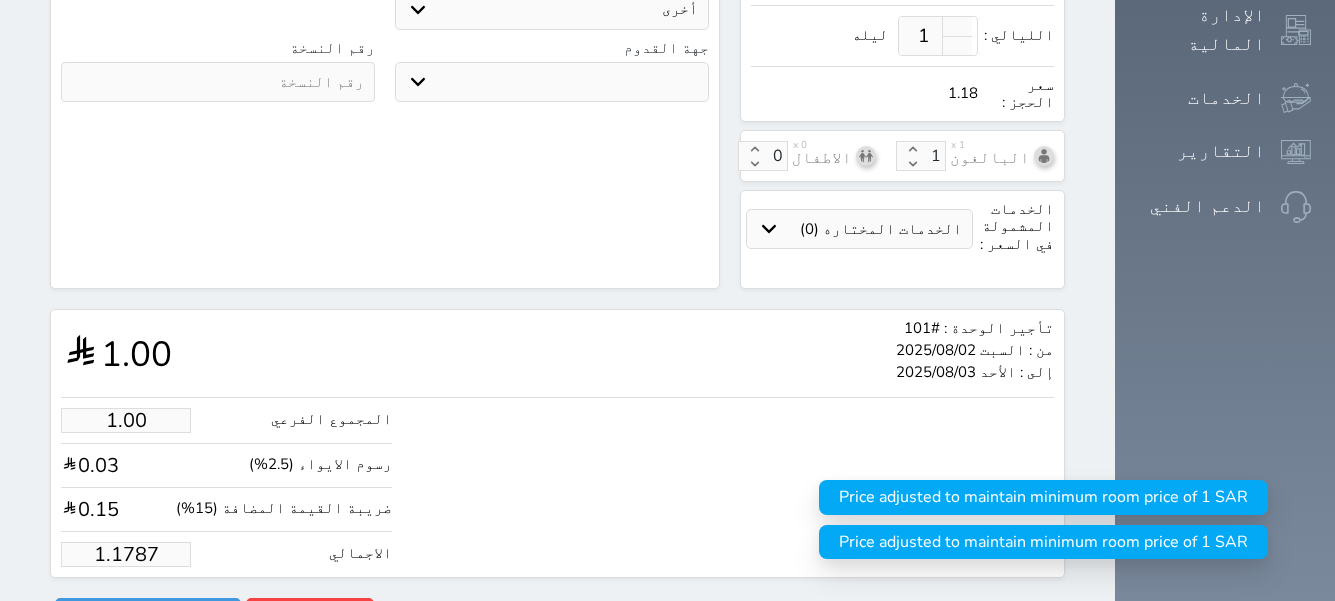 select 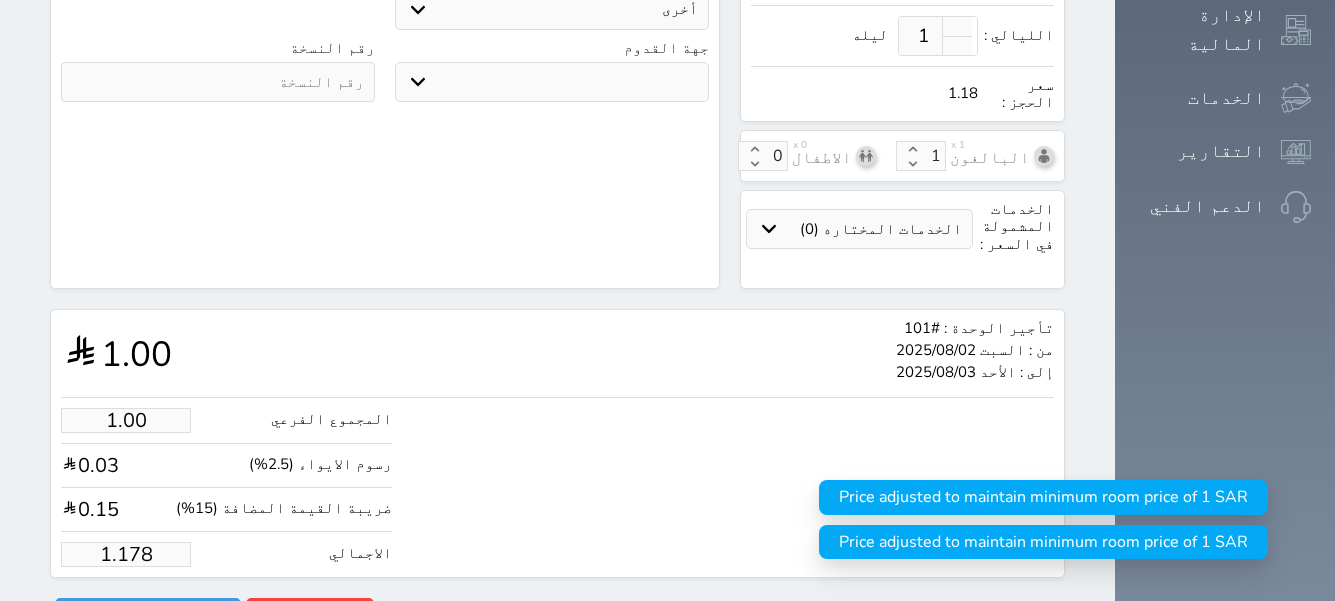 type on "1.17" 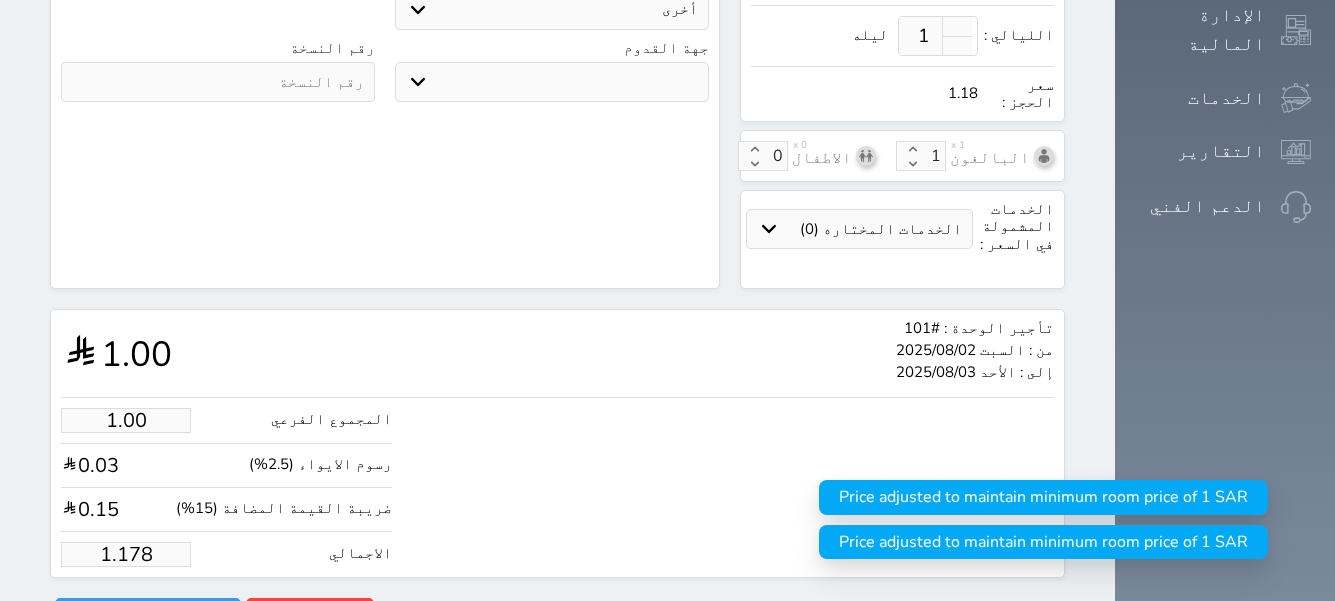 select 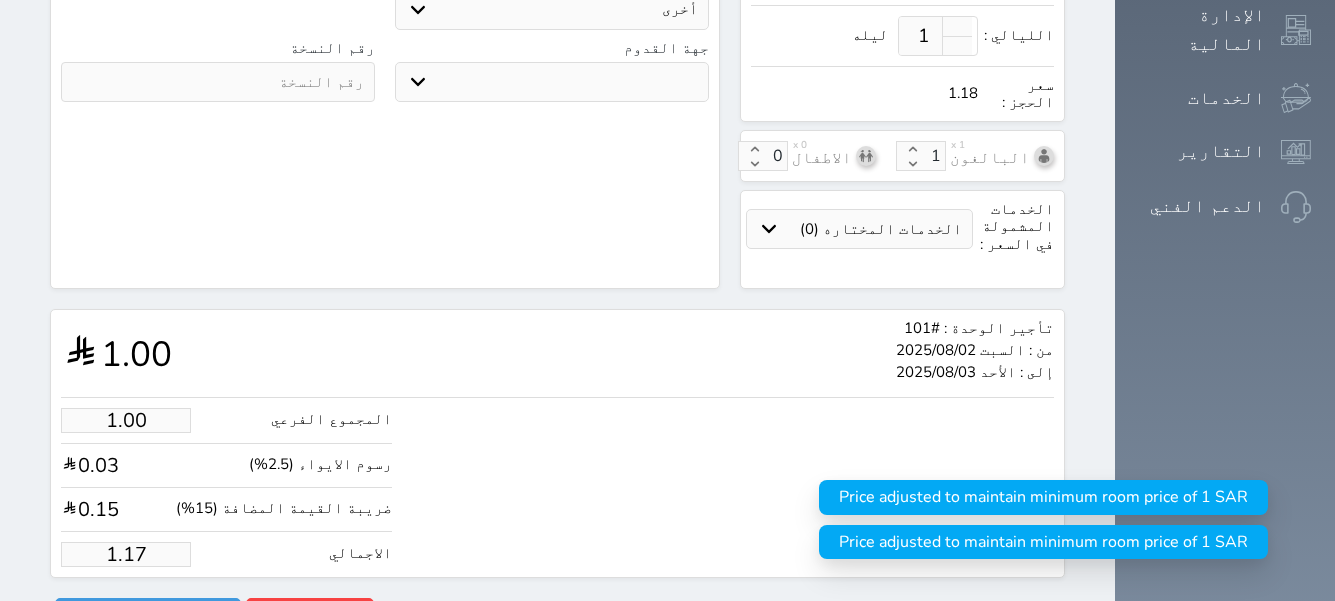 type on "1.1" 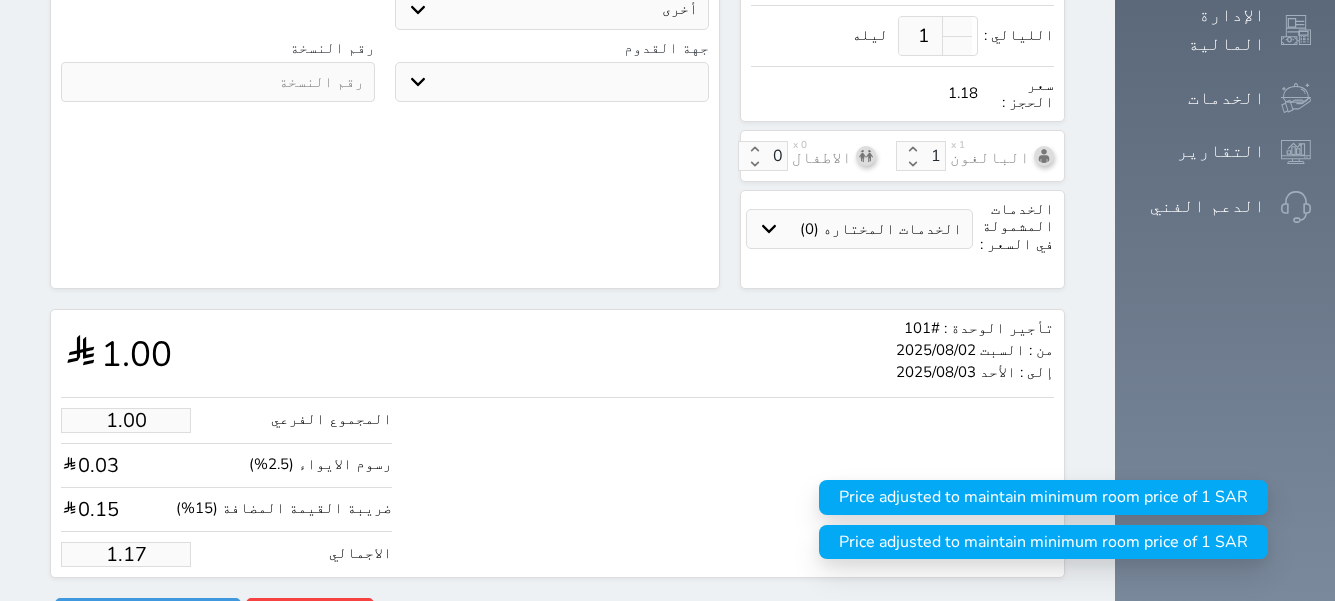 select 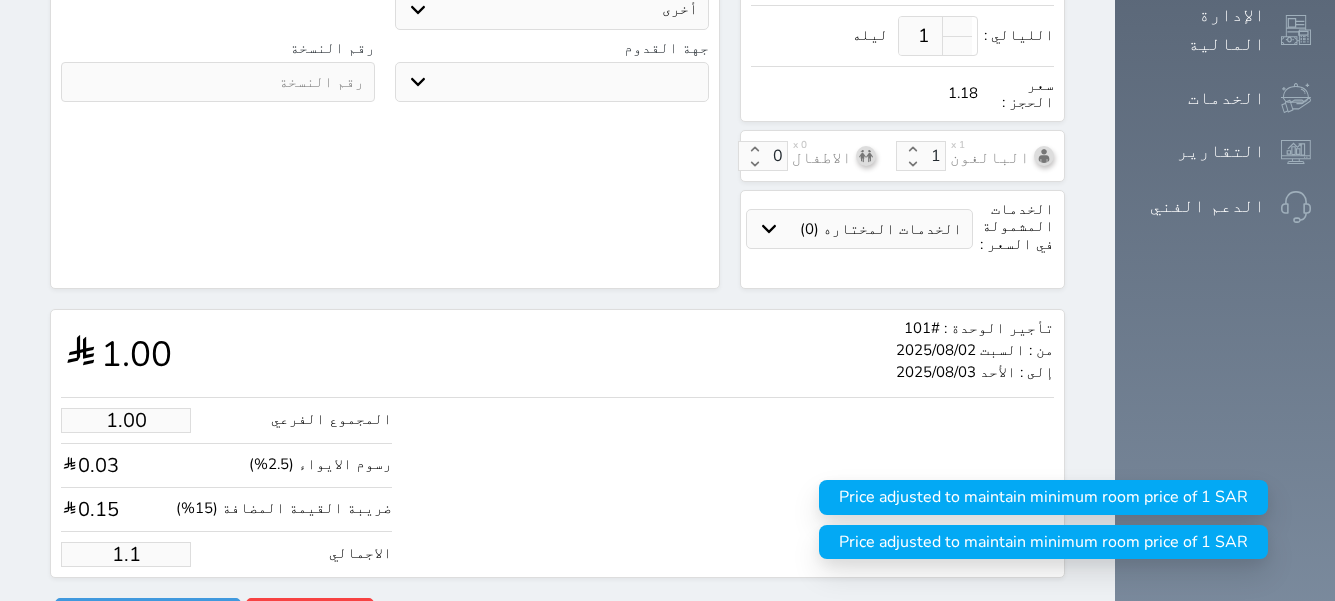 type on "1." 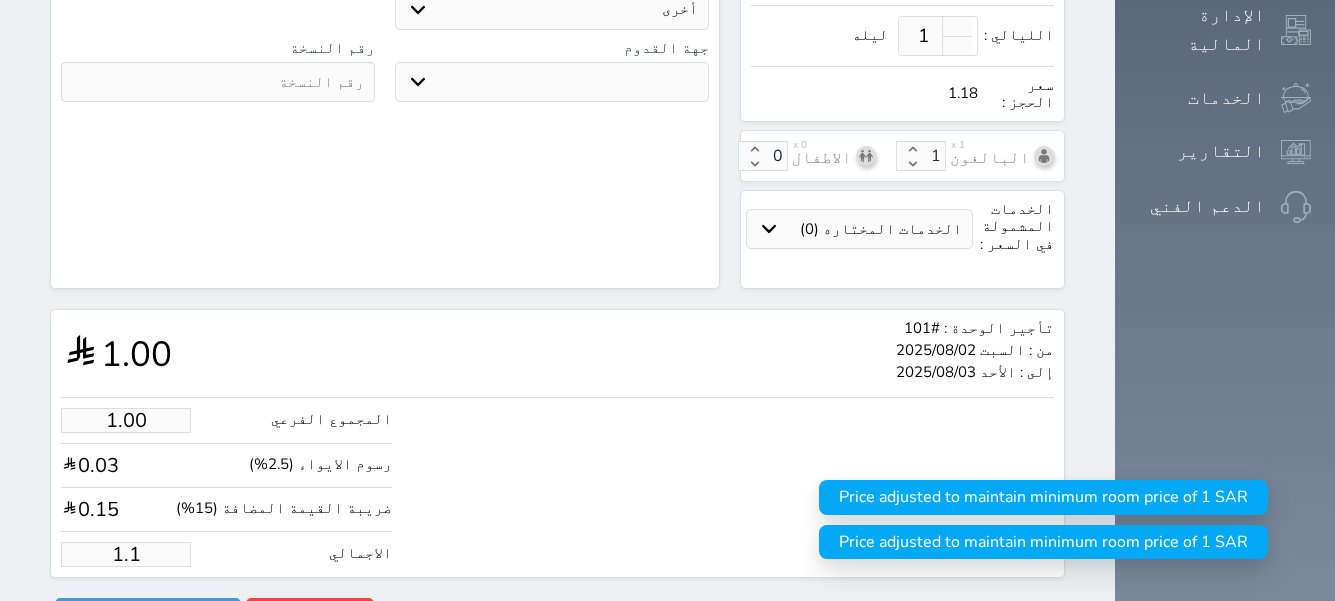 select 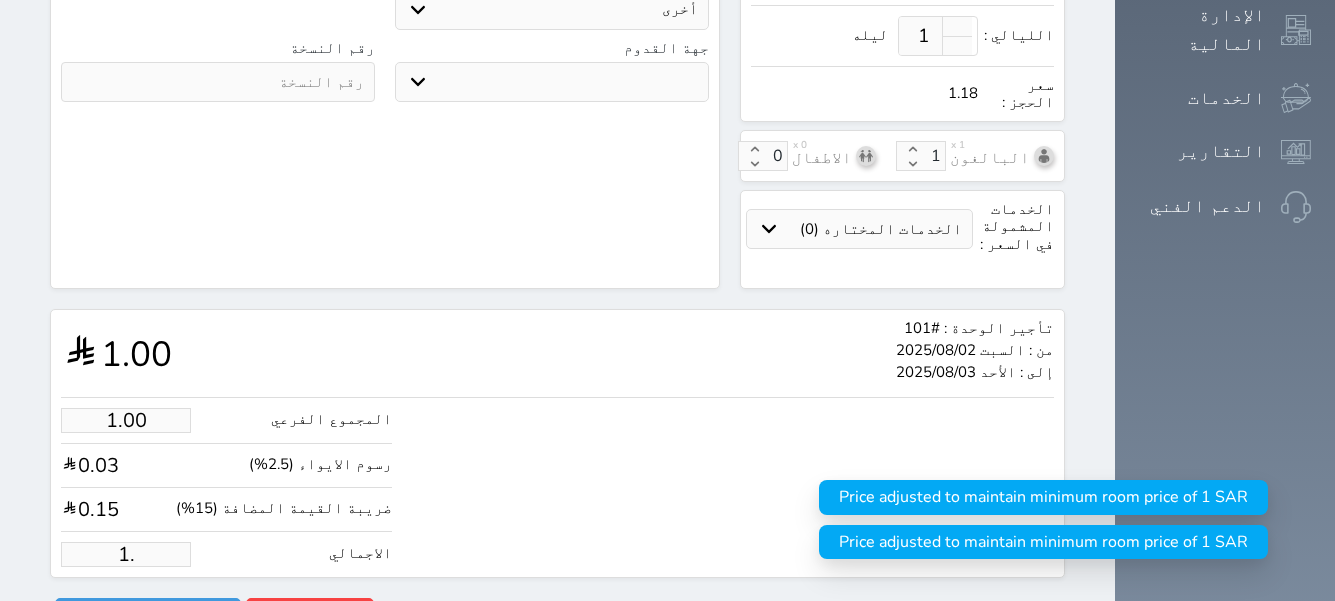 type on "1" 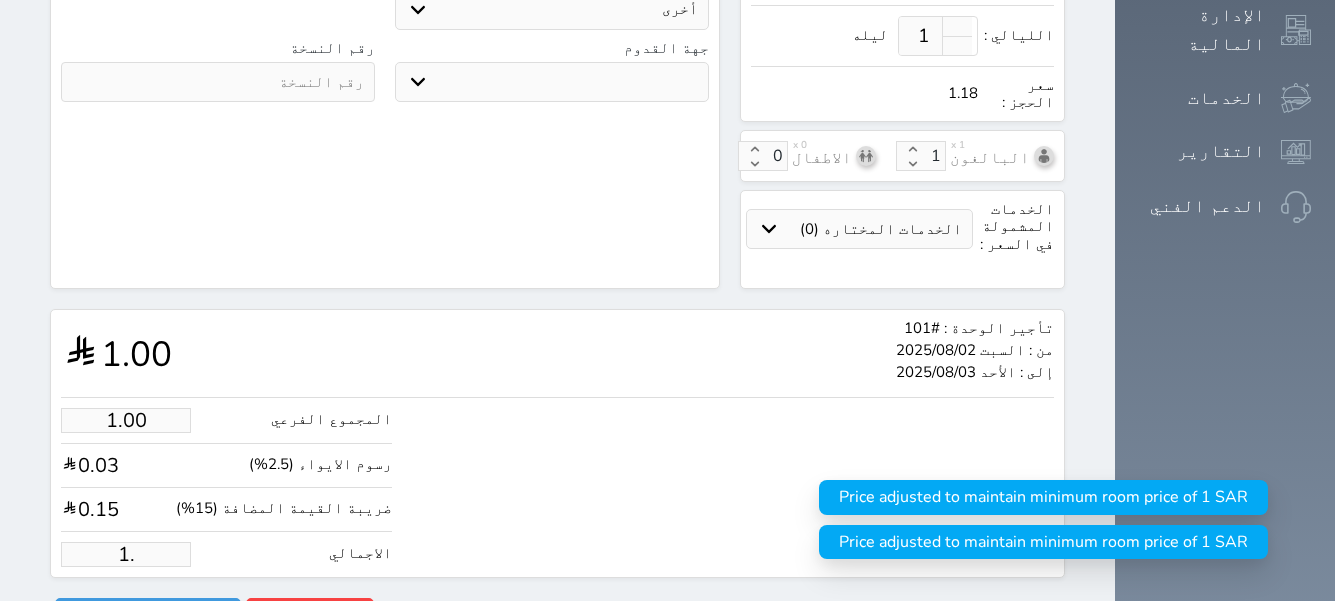 select 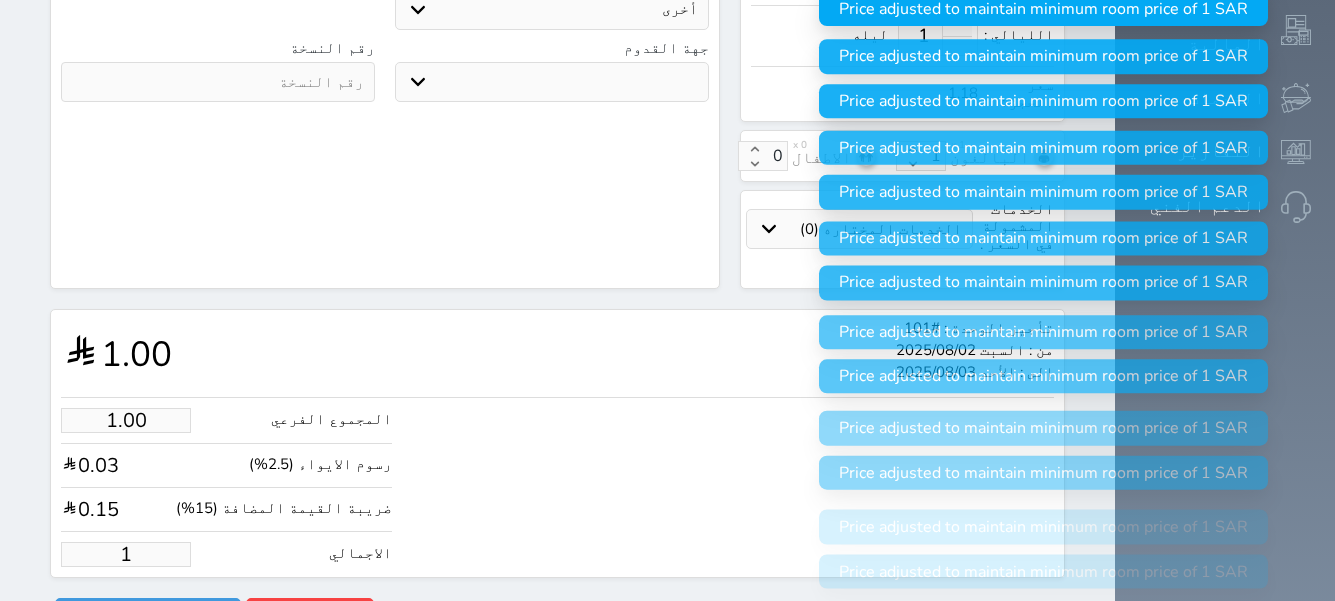 type 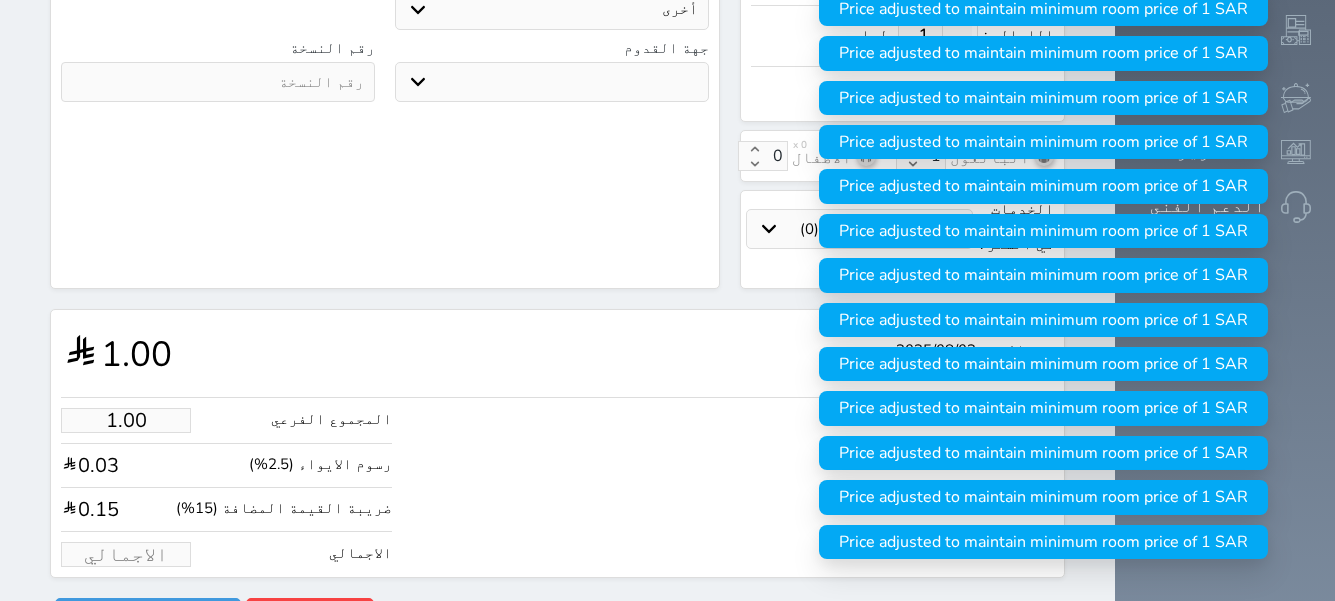 type on "1.70" 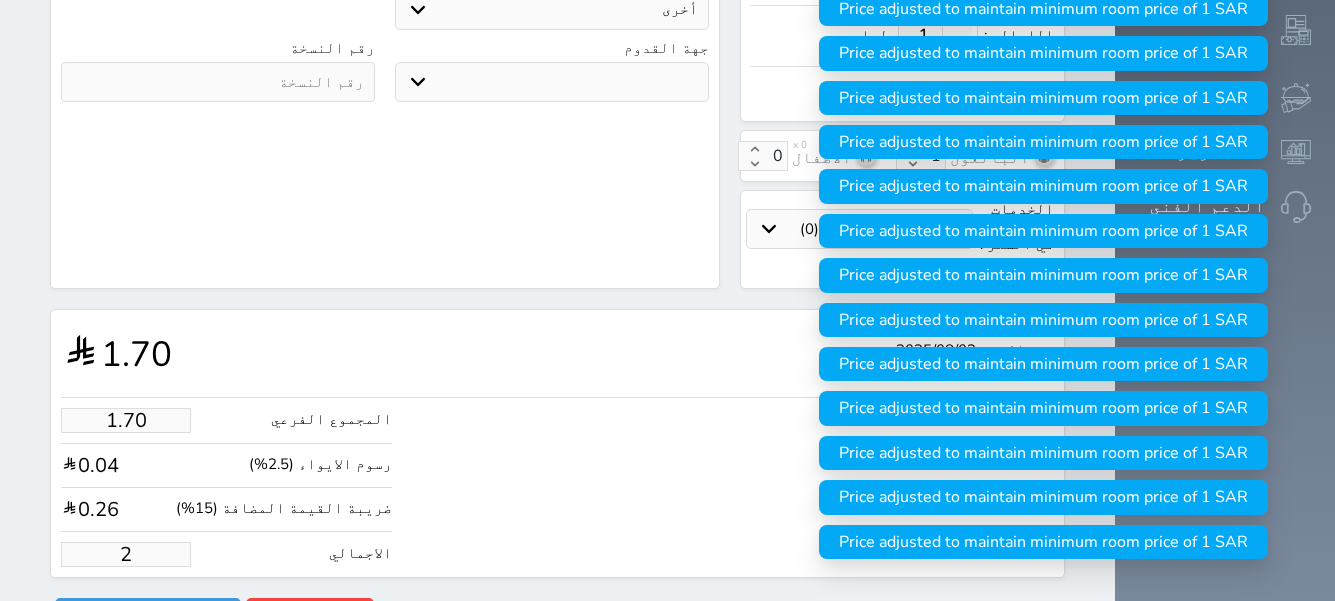type on "16.97" 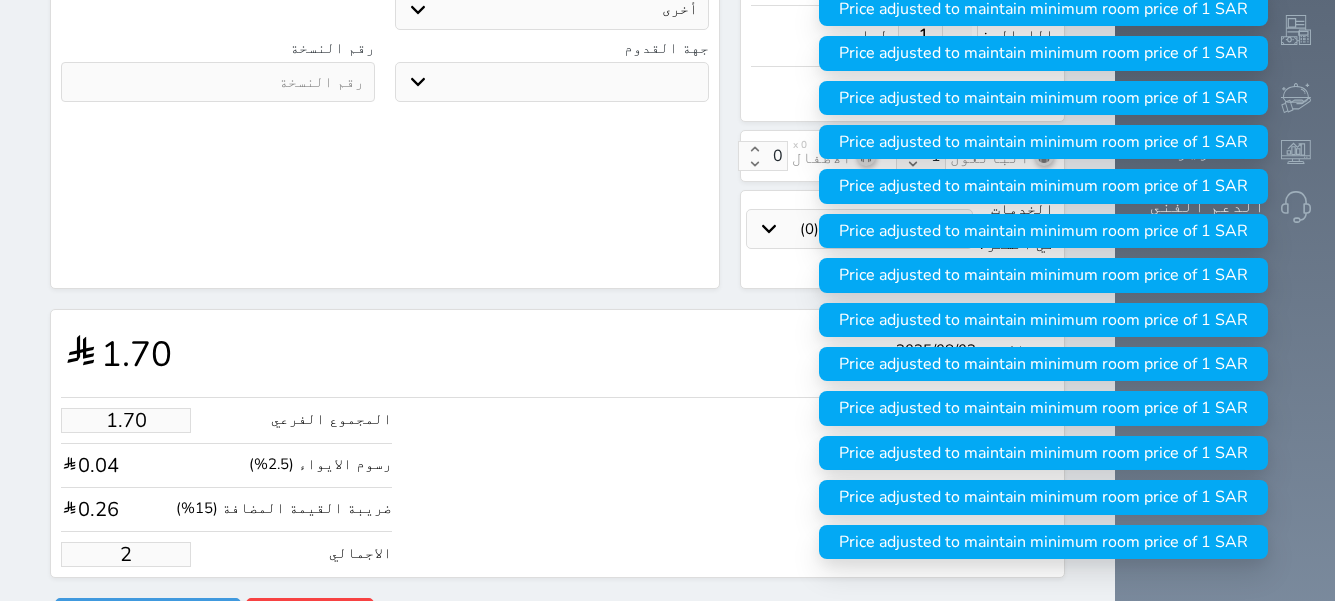 type on "20" 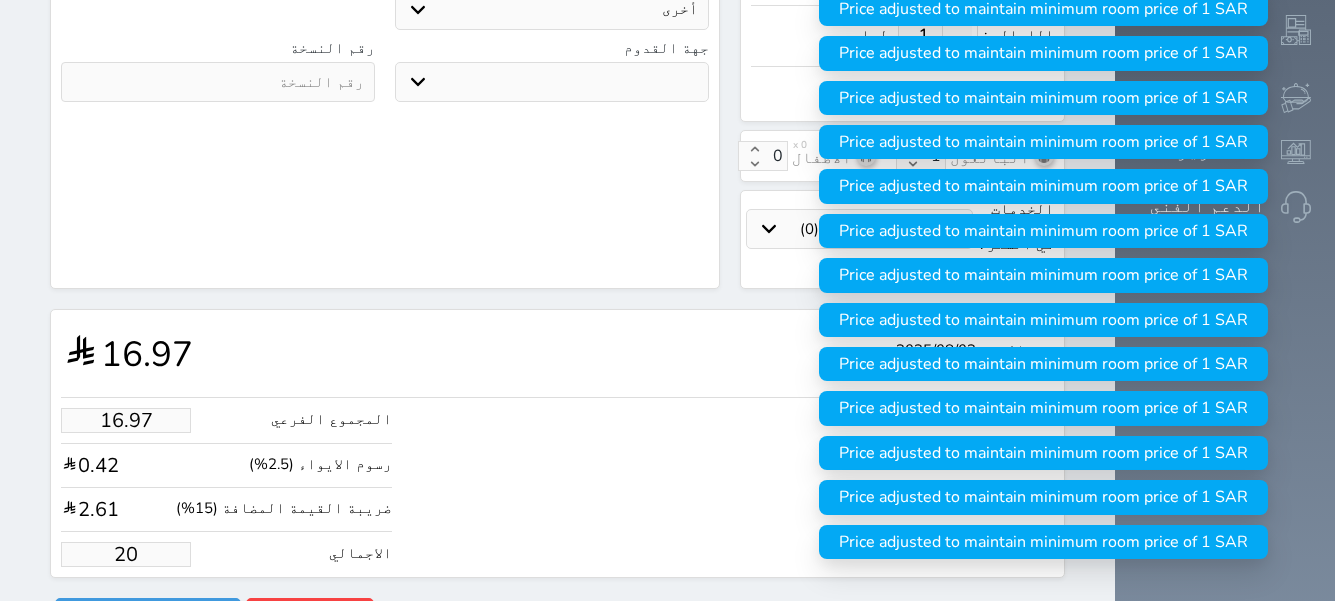 type on "169.67" 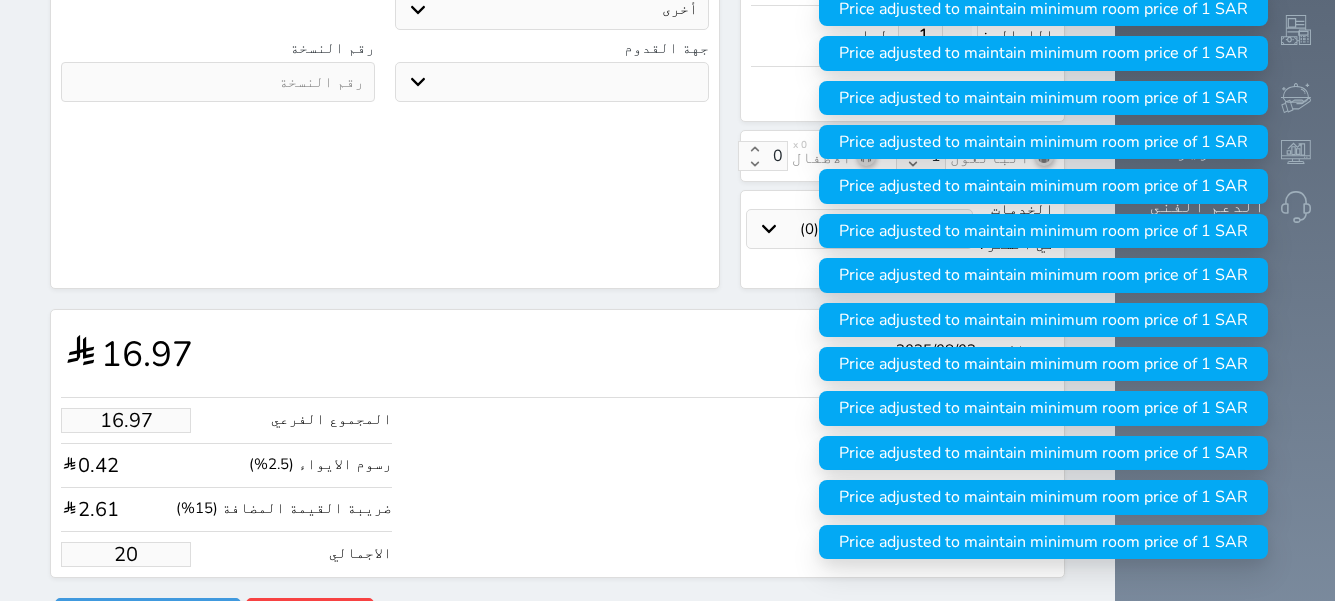 type on "200" 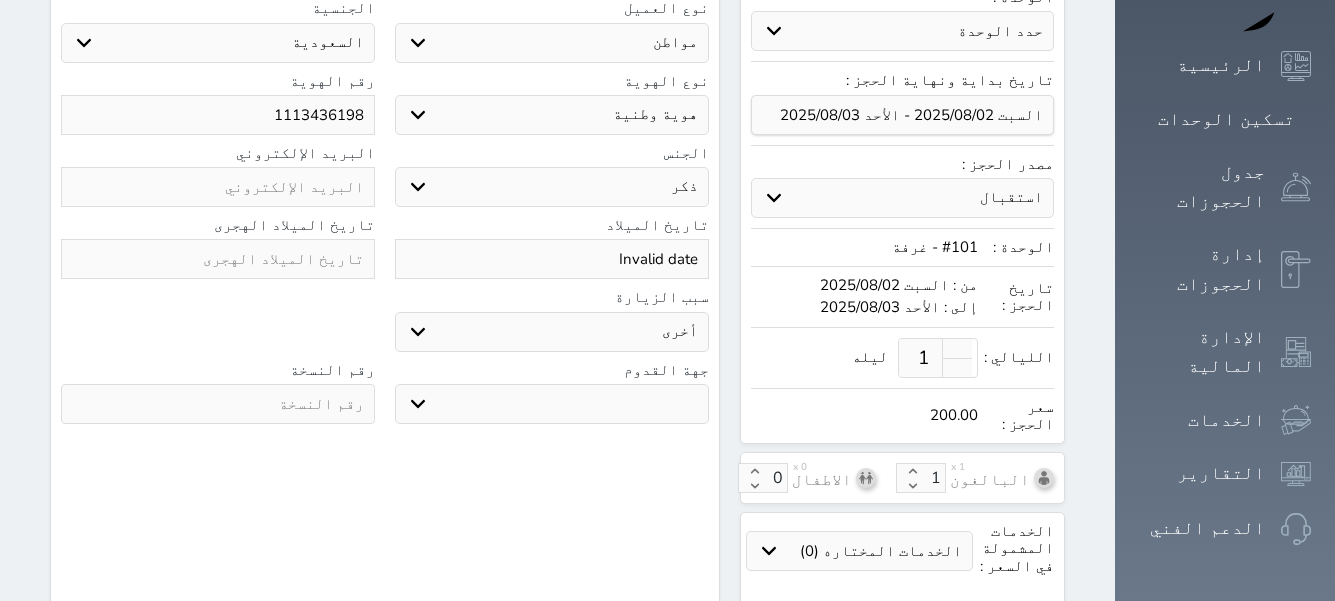 scroll, scrollTop: 0, scrollLeft: 0, axis: both 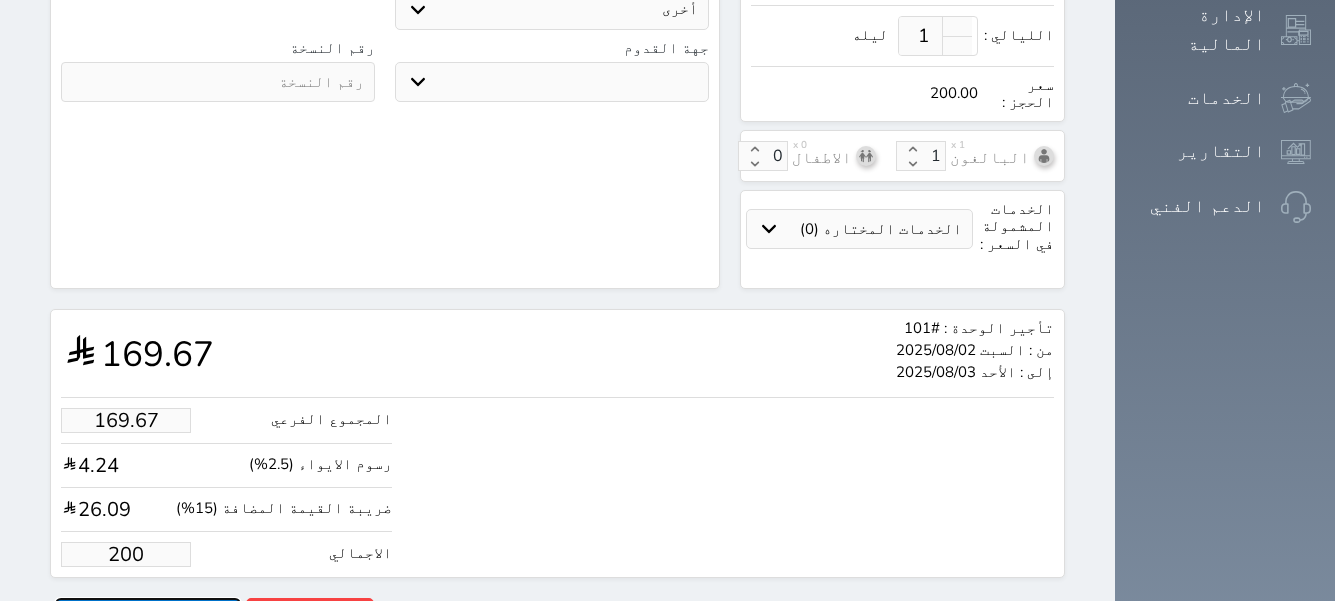 type on "200.00" 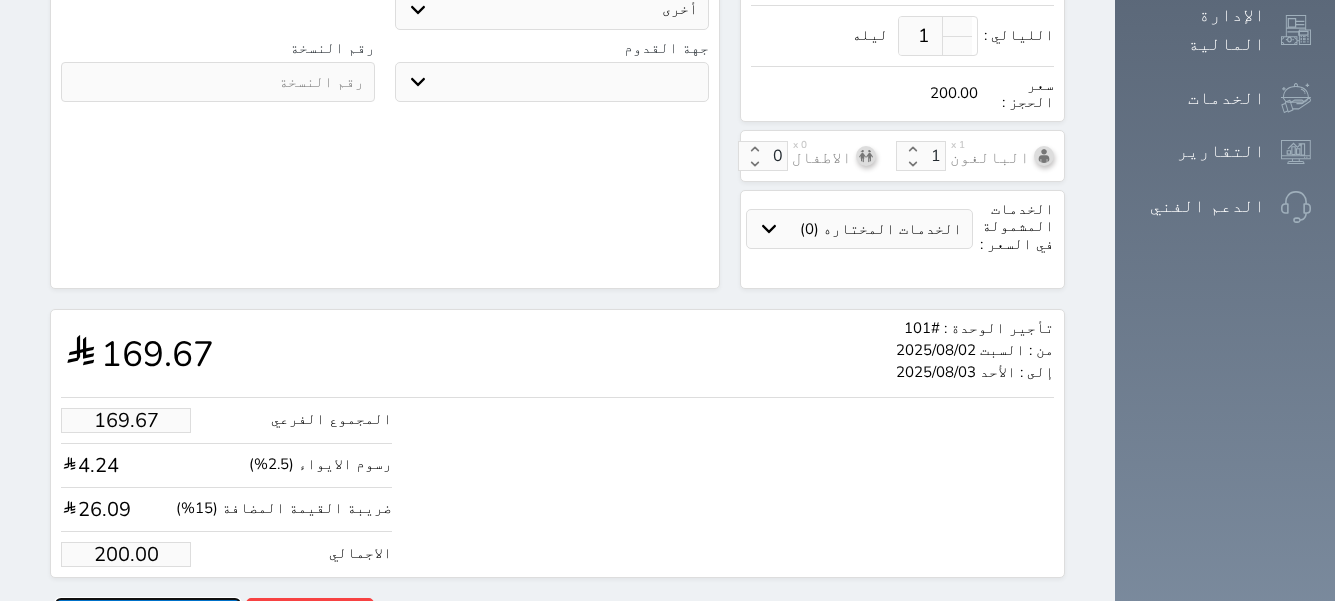 click on "حجز" at bounding box center (148, 615) 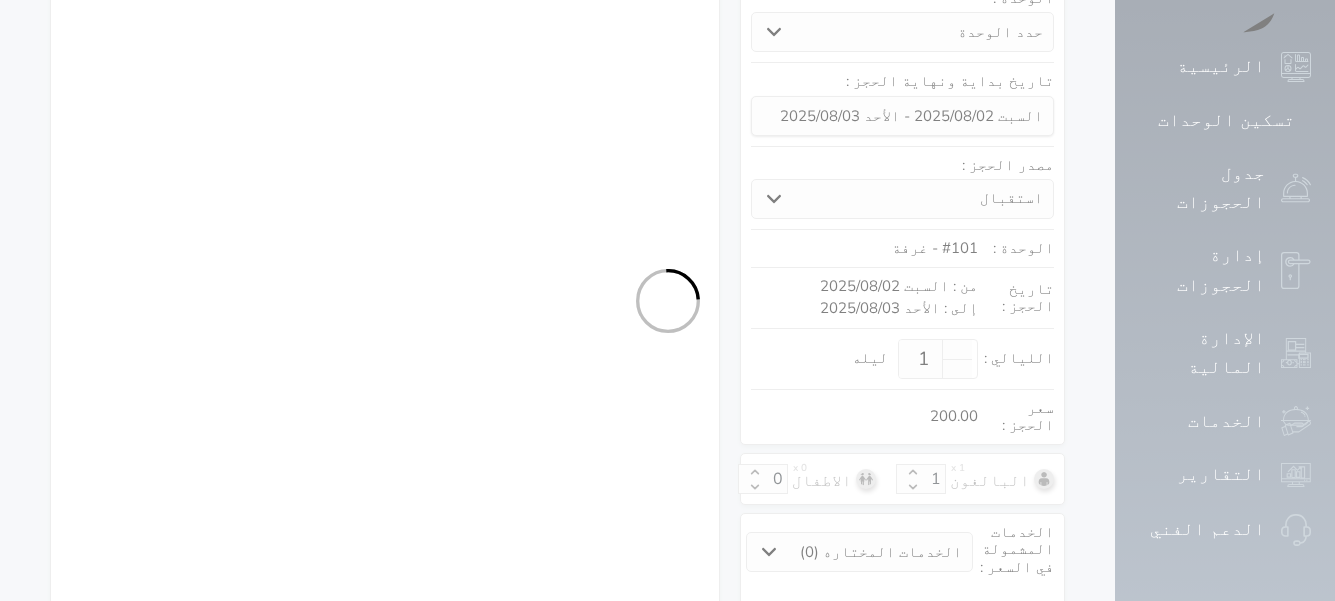 select on "1" 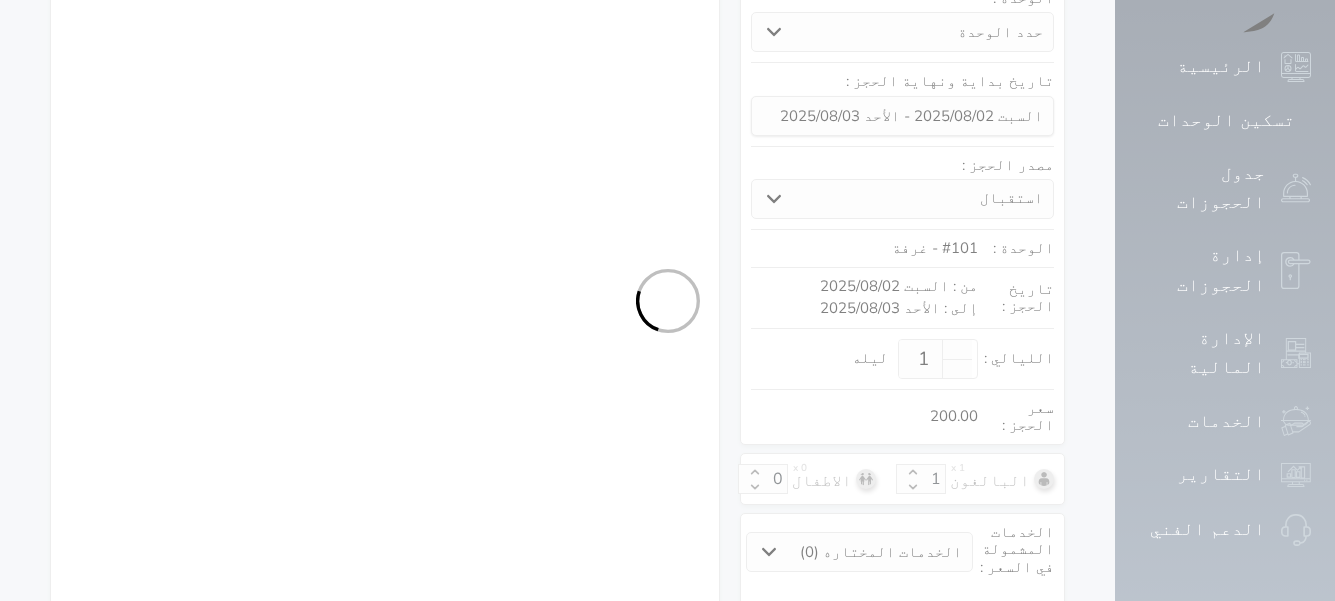 select on "113" 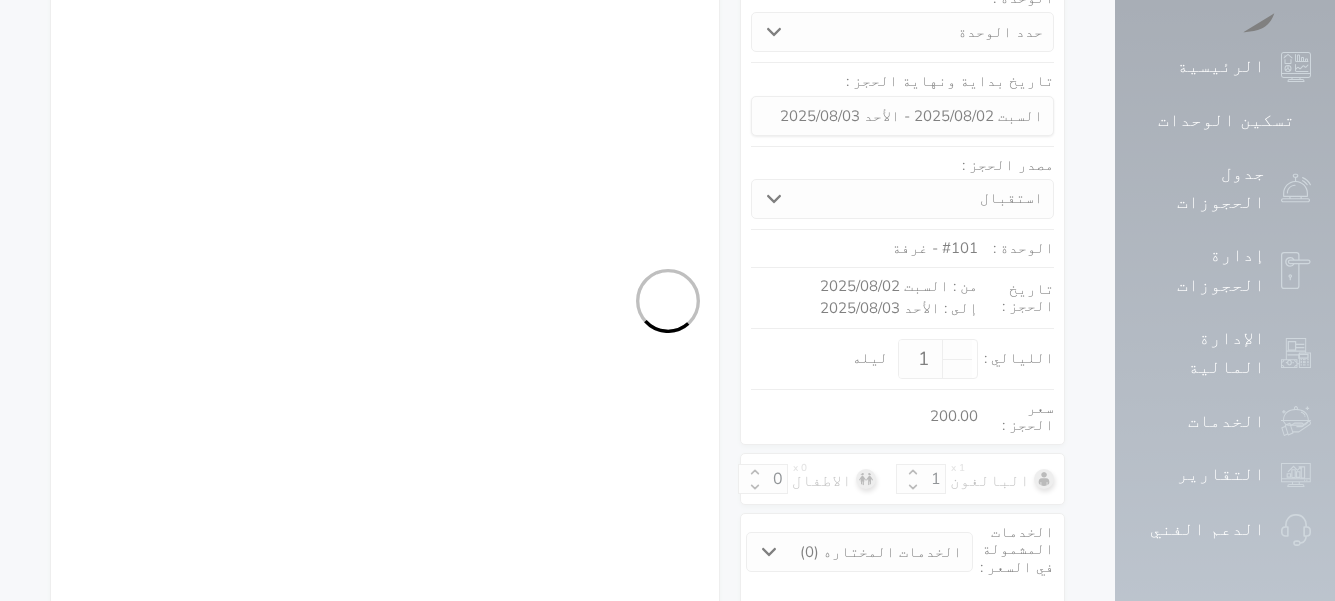 select on "1" 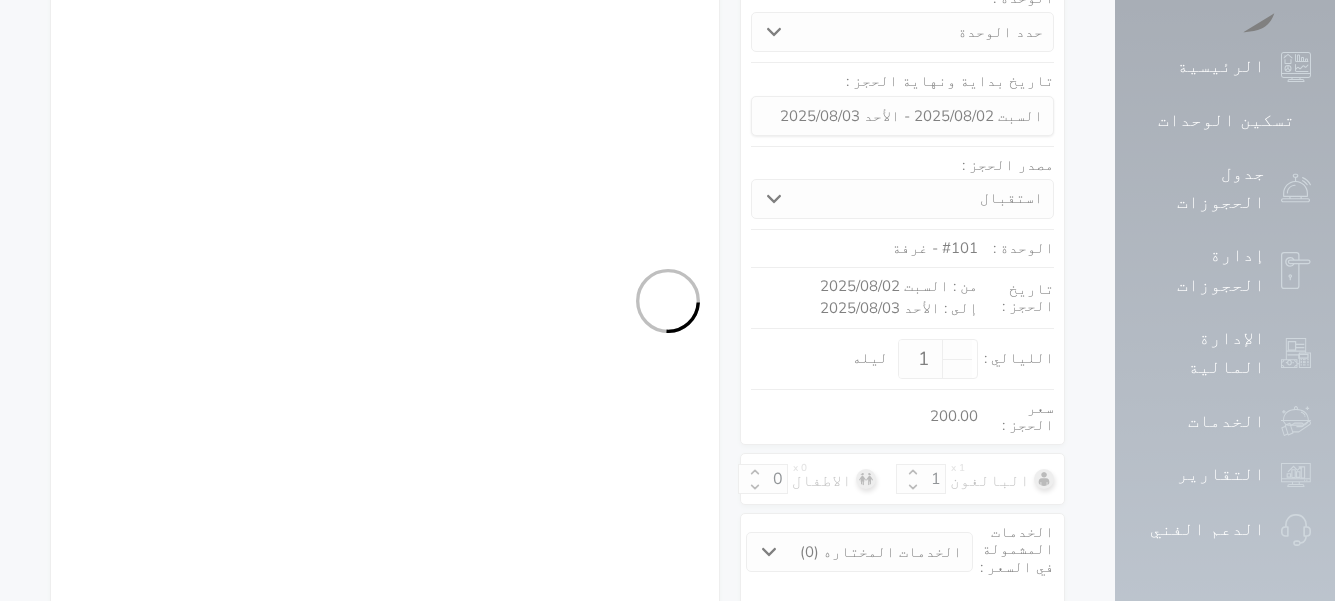 select on "7" 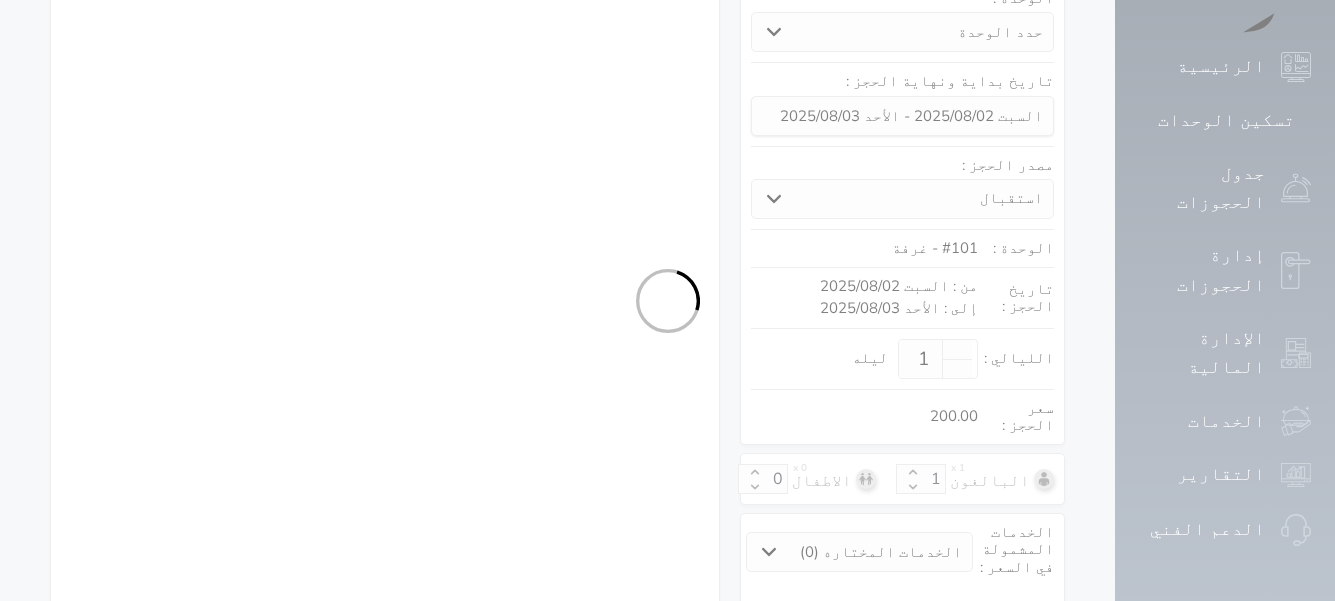 select 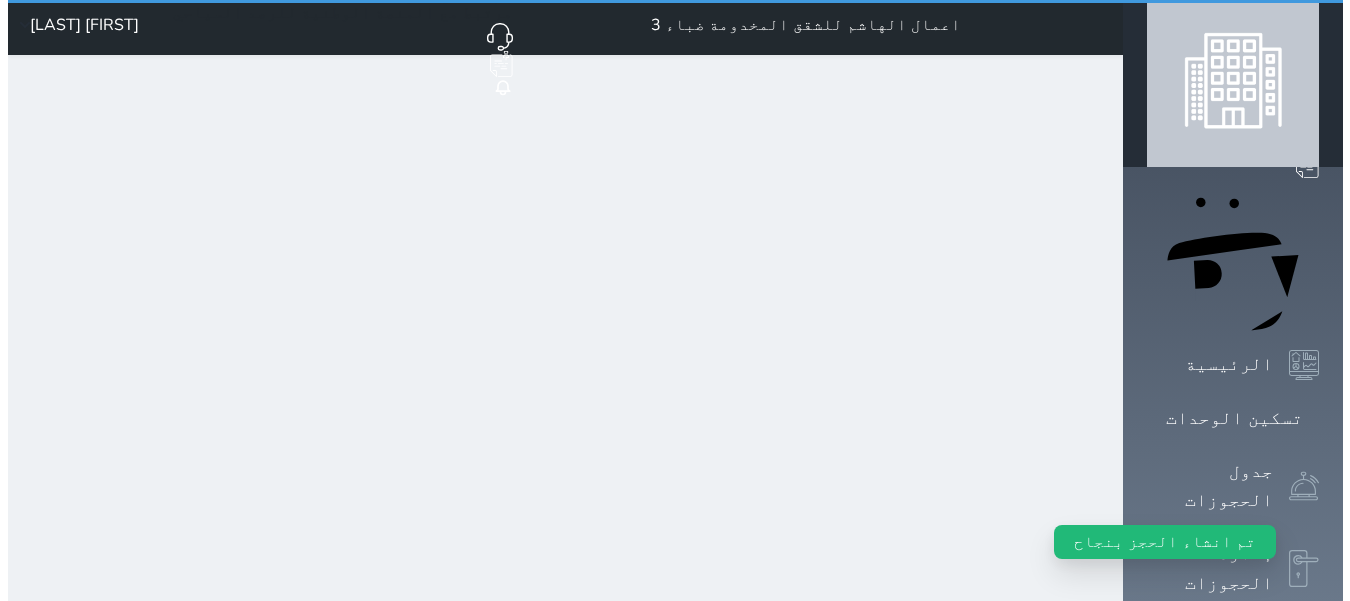 scroll, scrollTop: 0, scrollLeft: 0, axis: both 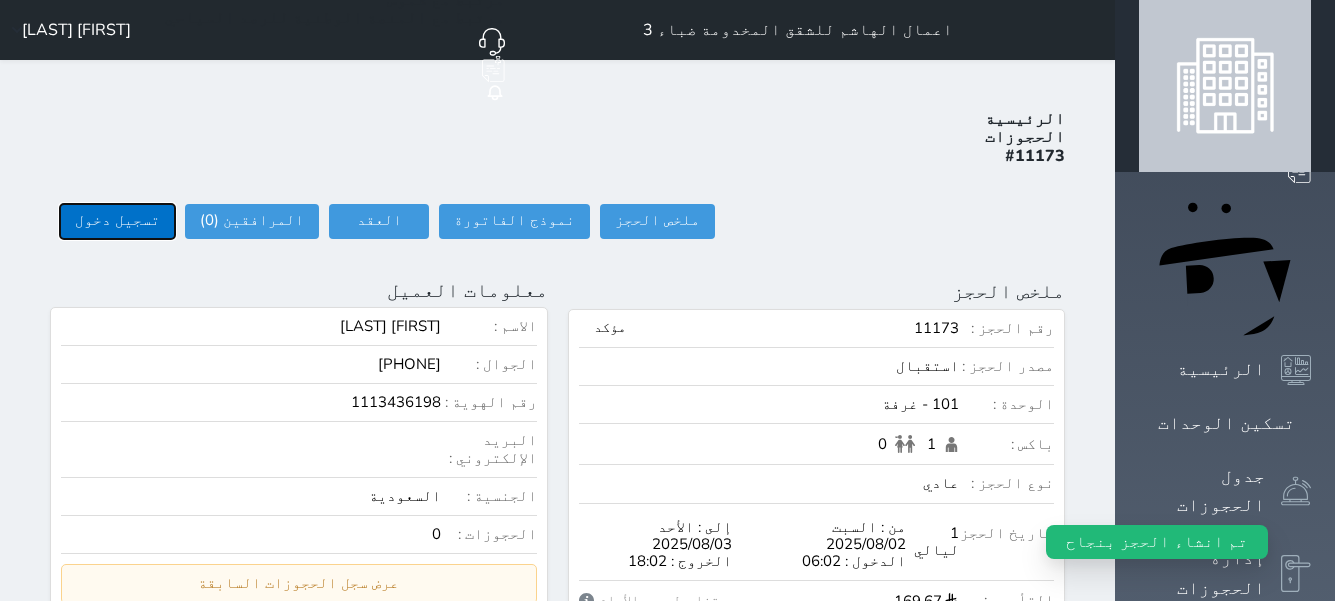 click on "تسجيل دخول" at bounding box center [117, 221] 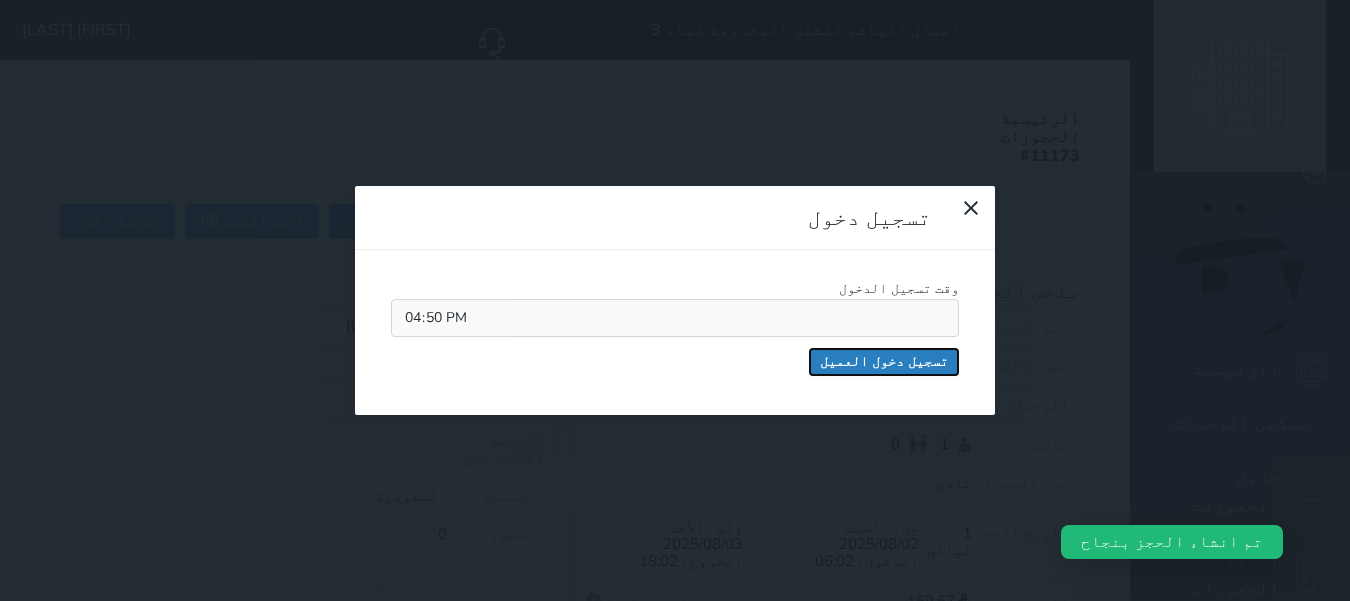 click on "تسجيل دخول العميل" at bounding box center [884, 362] 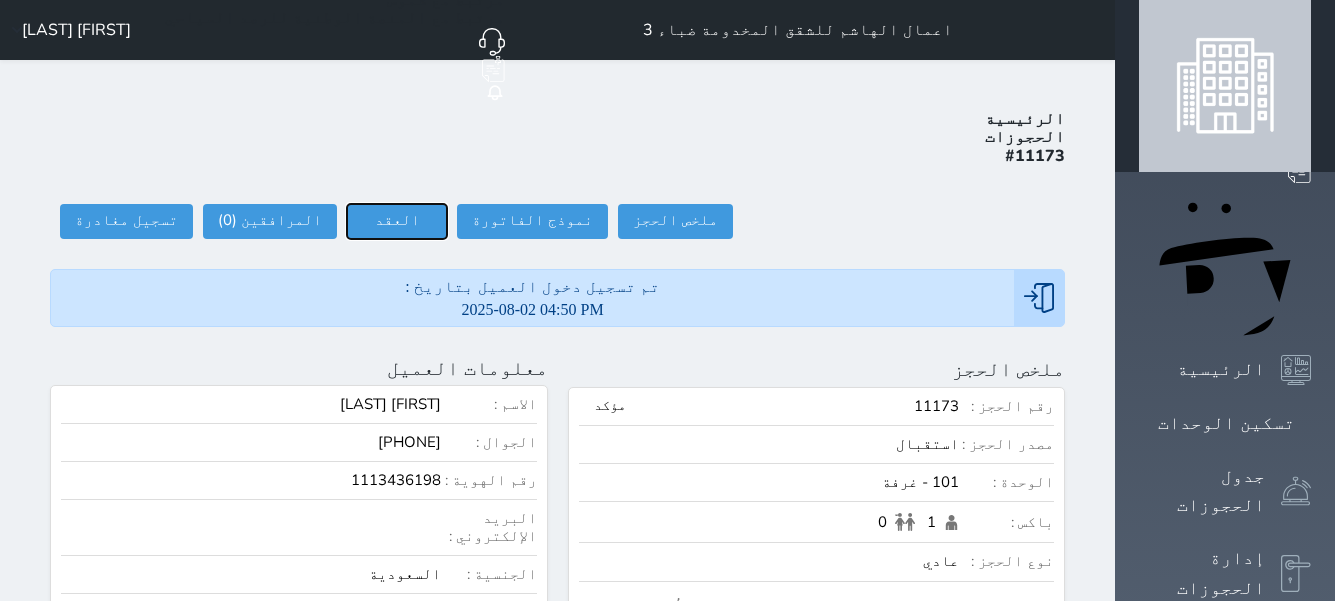 click on "العقد" at bounding box center (397, 221) 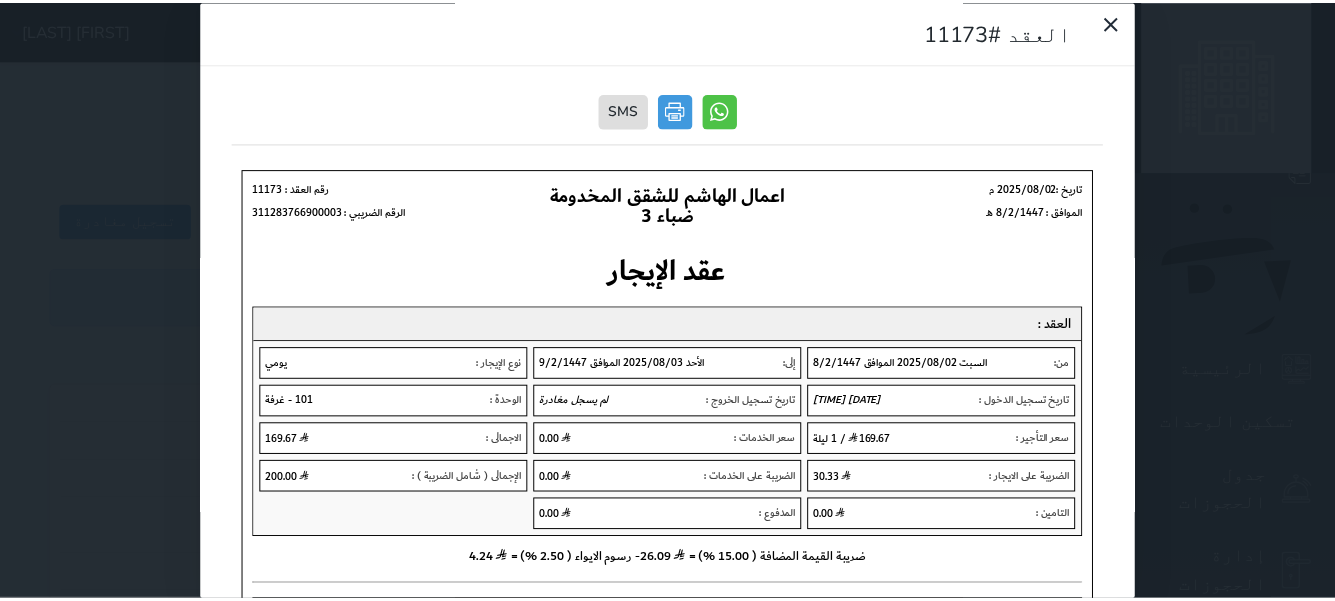 scroll, scrollTop: 0, scrollLeft: 0, axis: both 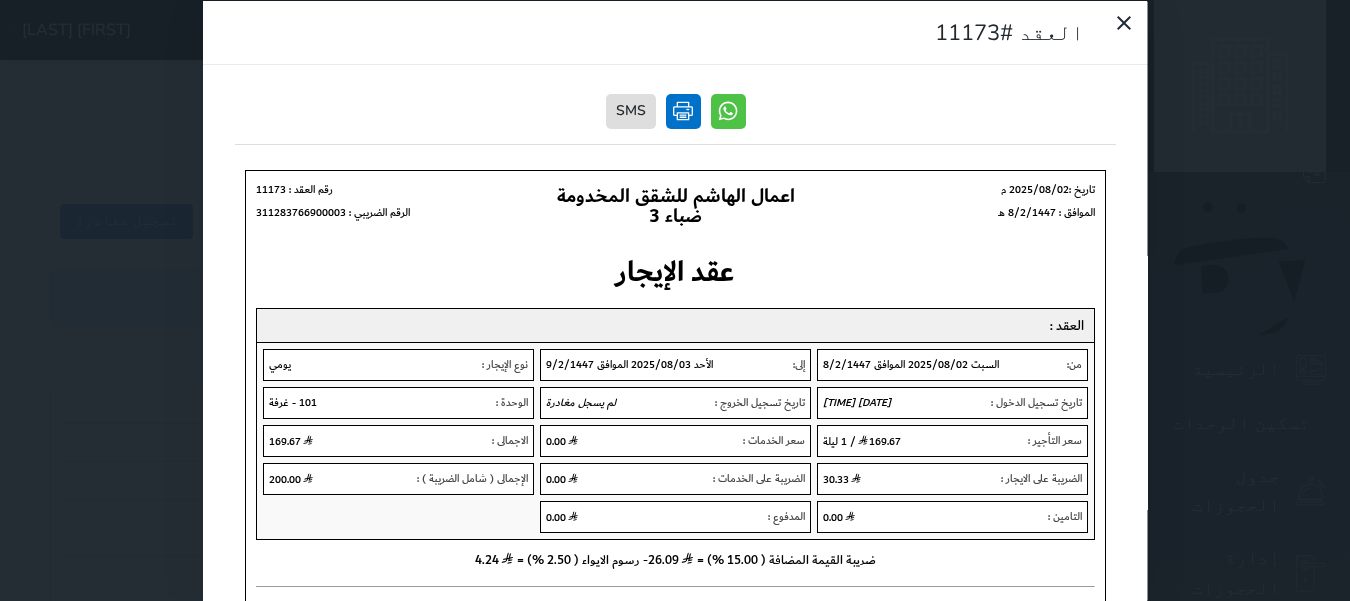 click at bounding box center [682, 110] 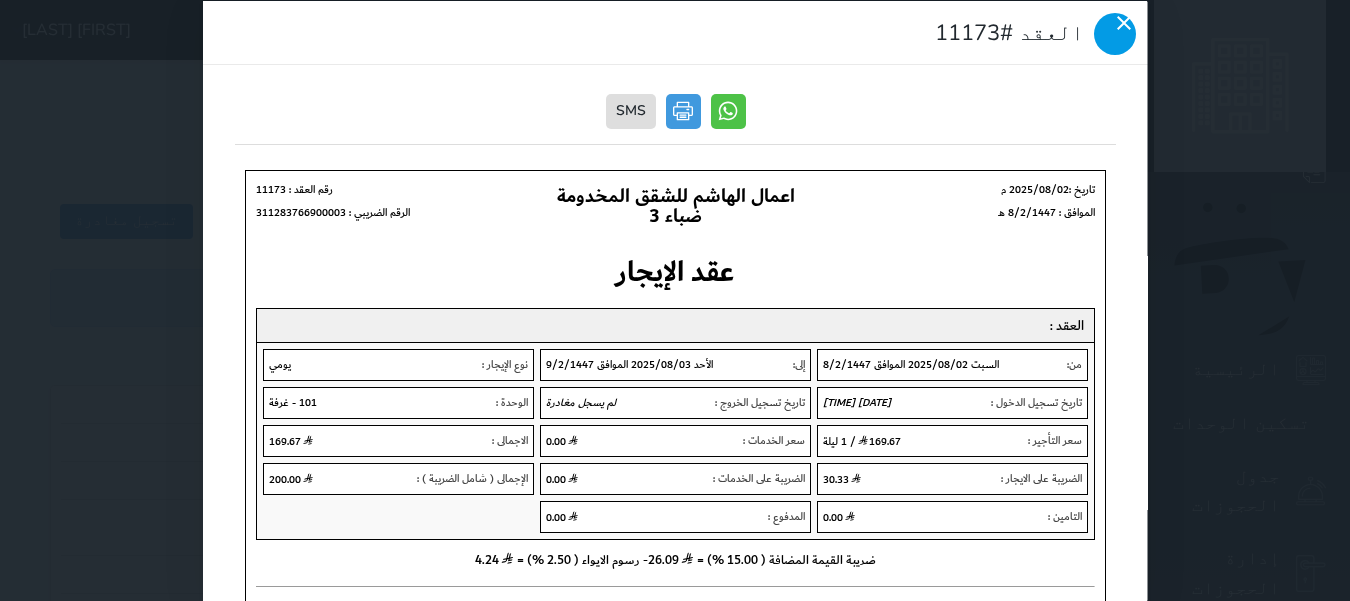 click 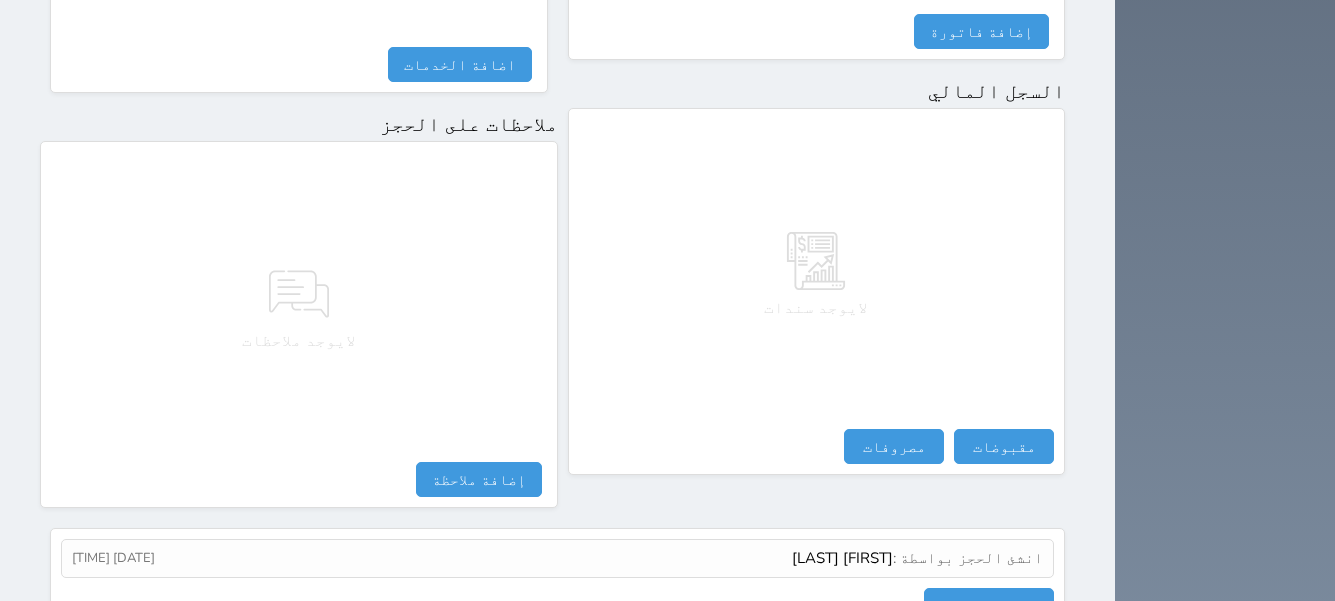 scroll, scrollTop: 1179, scrollLeft: 0, axis: vertical 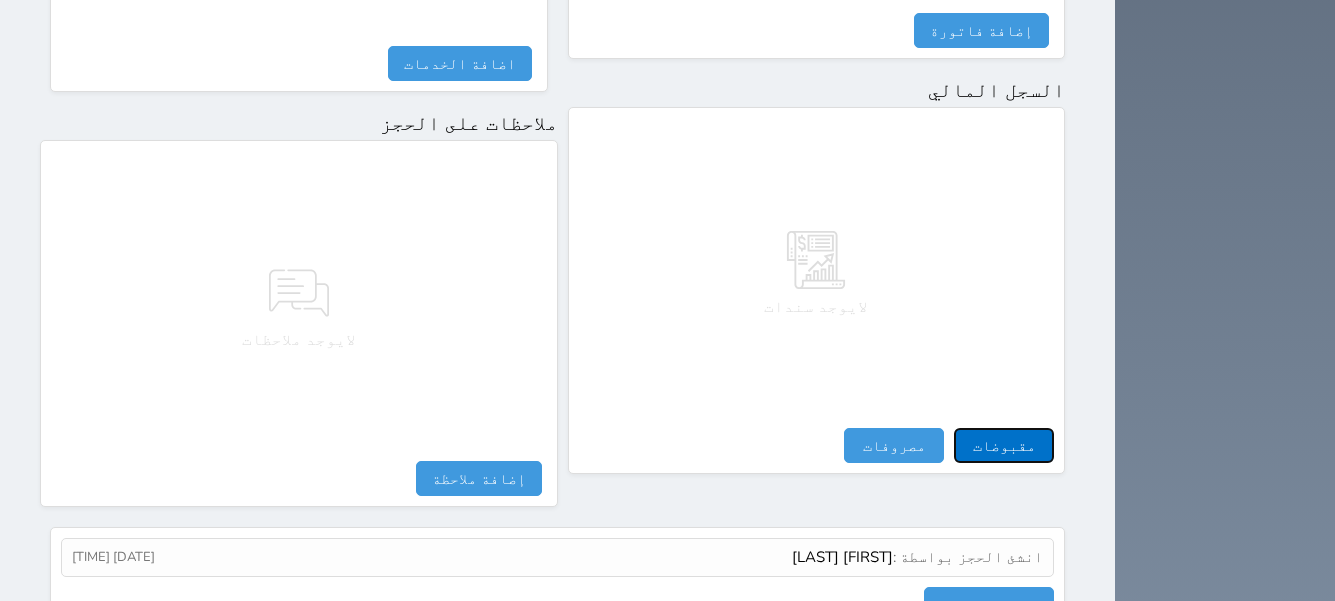 click on "مقبوضات" at bounding box center [1004, 445] 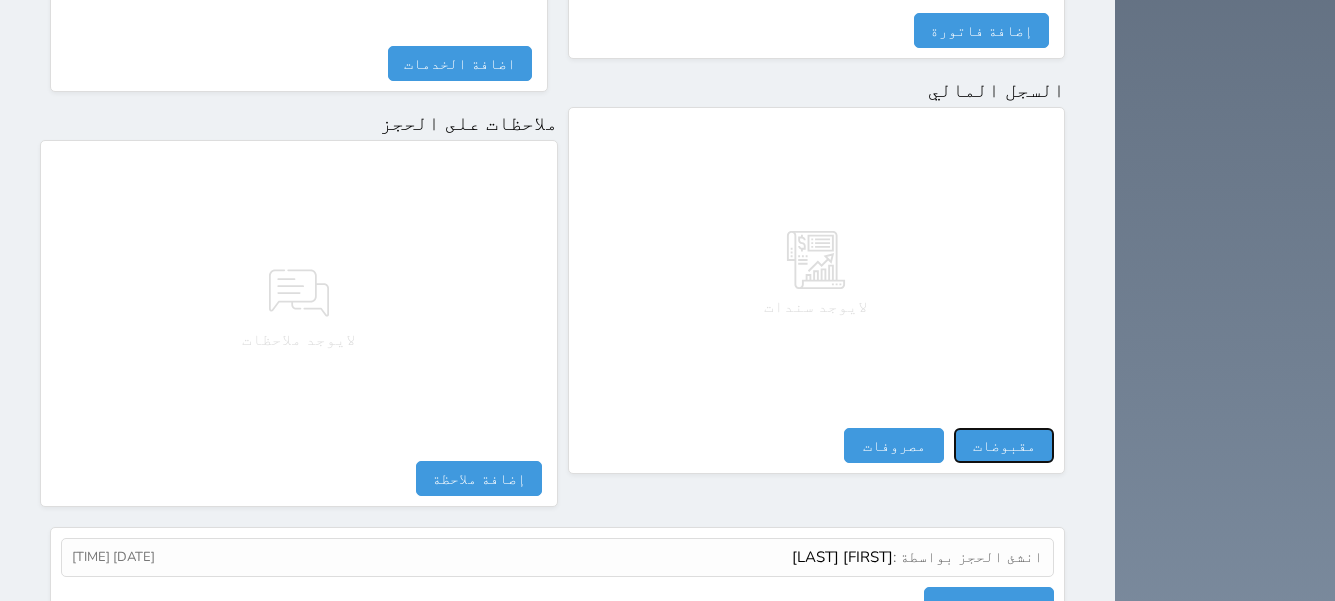 select 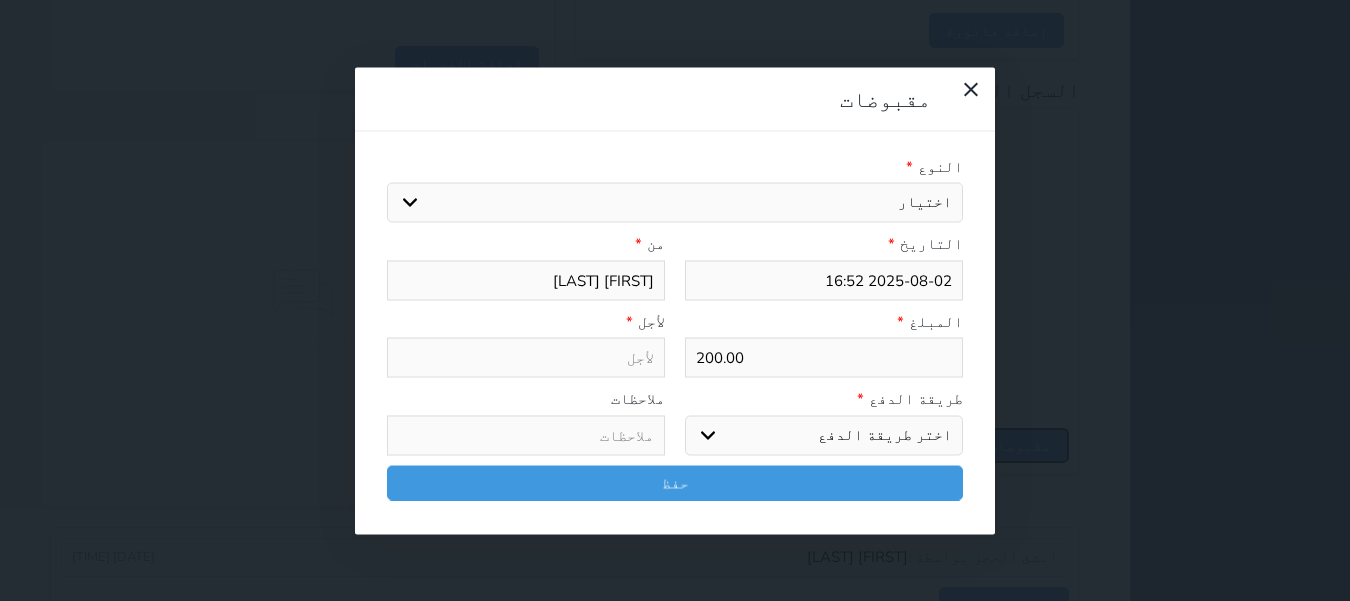 select 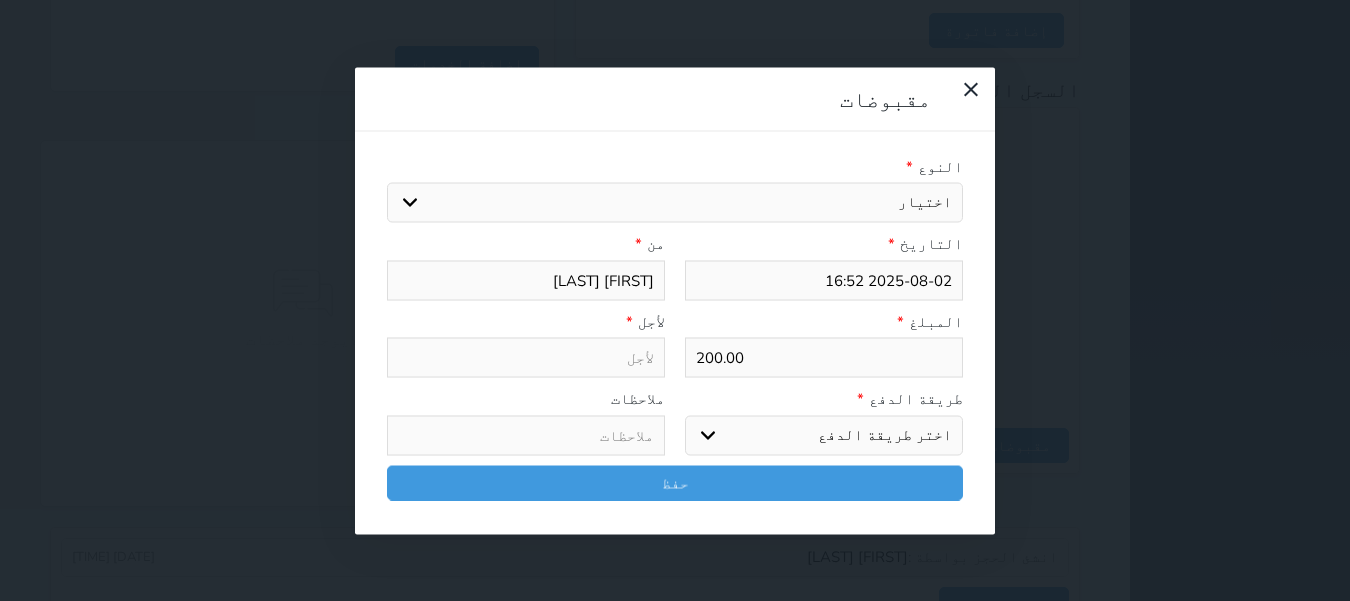 drag, startPoint x: 879, startPoint y: 128, endPoint x: 886, endPoint y: 137, distance: 11.401754 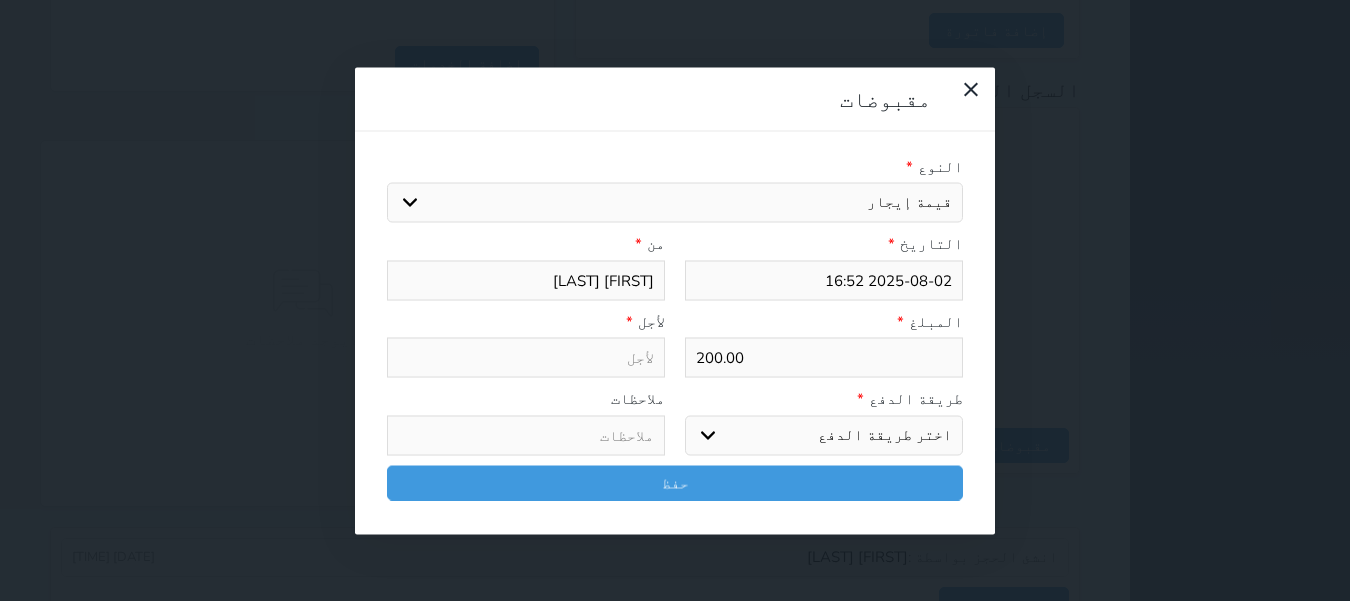 click on "اختيار   مقبوضات عامة قيمة إيجار فواتير تامين عربون لا ينطبق آخر مغسلة واي فاي - الإنترنت مواقف السيارات طعام الأغذية والمشروبات مشروبات المشروبات الباردة المشروبات الساخنة الإفطار غداء عشاء مخبز و كعك حمام سباحة الصالة الرياضية سبا و خدمات الجمال اختيار وإسقاط (خدمات النقل) ميني بار كابل - تلفزيون سرير إضافي تصفيف الشعر التسوق خدمات الجولات السياحية المنظمة خدمات الدليل السياحي" at bounding box center (675, 203) 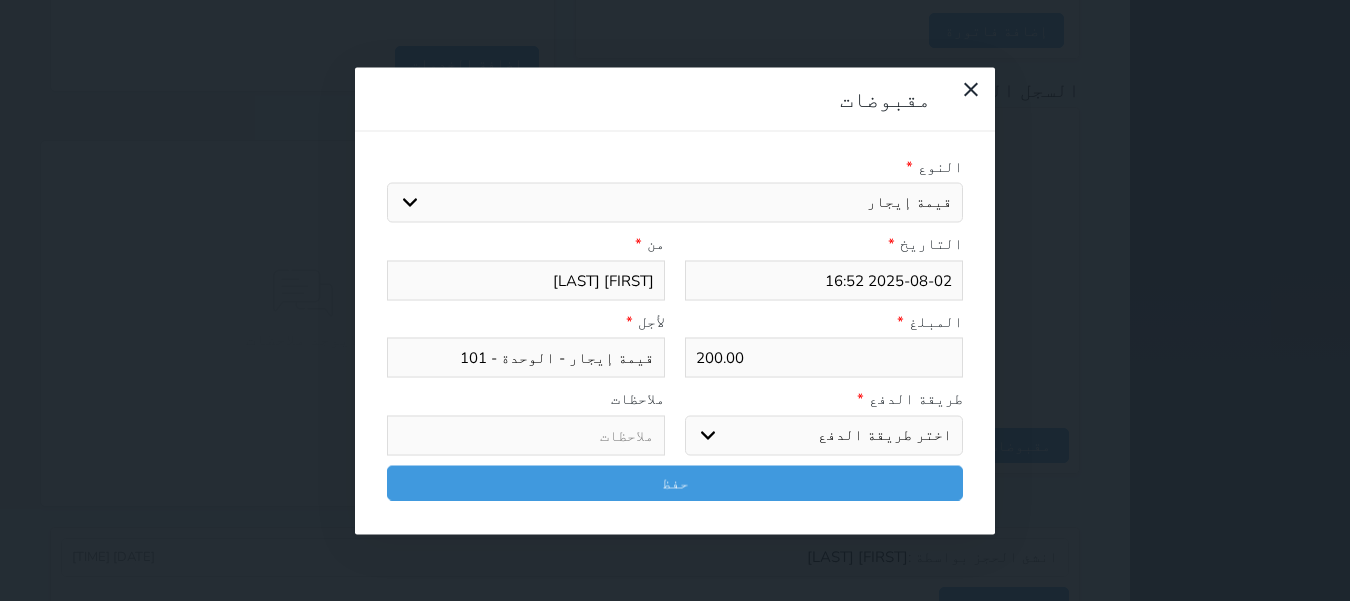 drag, startPoint x: 724, startPoint y: 356, endPoint x: 736, endPoint y: 361, distance: 13 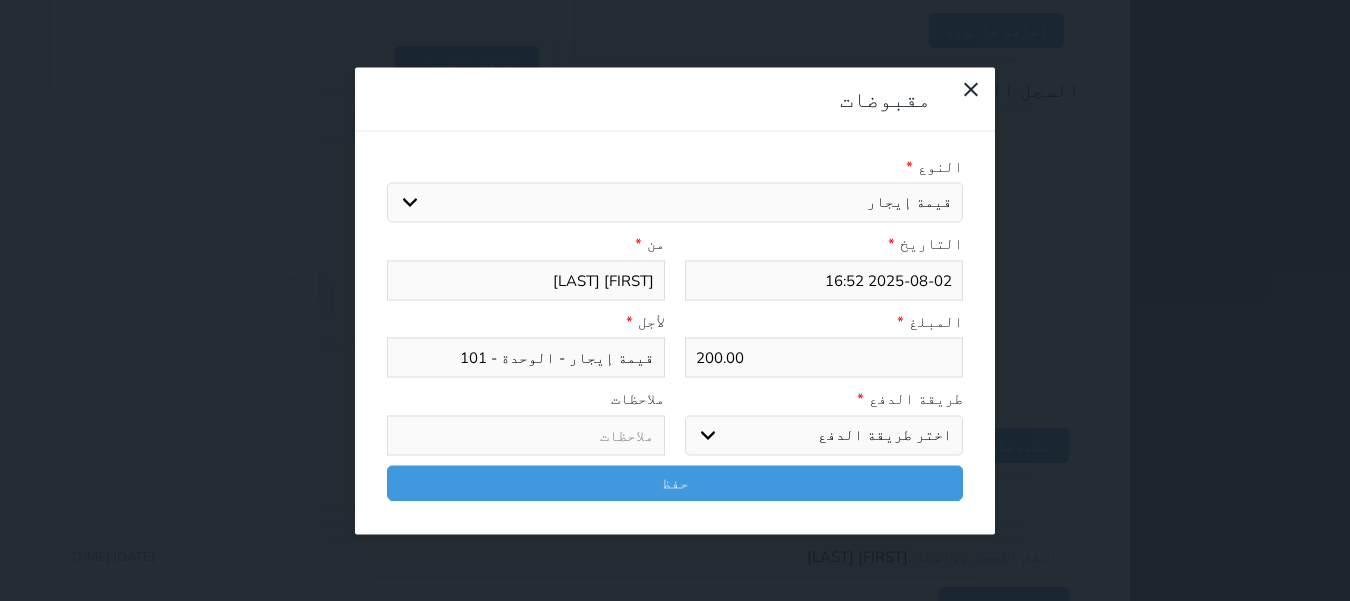 click on "اختر طريقة الدفع   دفع نقدى   تحويل بنكى   مدى   بطاقة ائتمان   آجل" at bounding box center [824, 435] 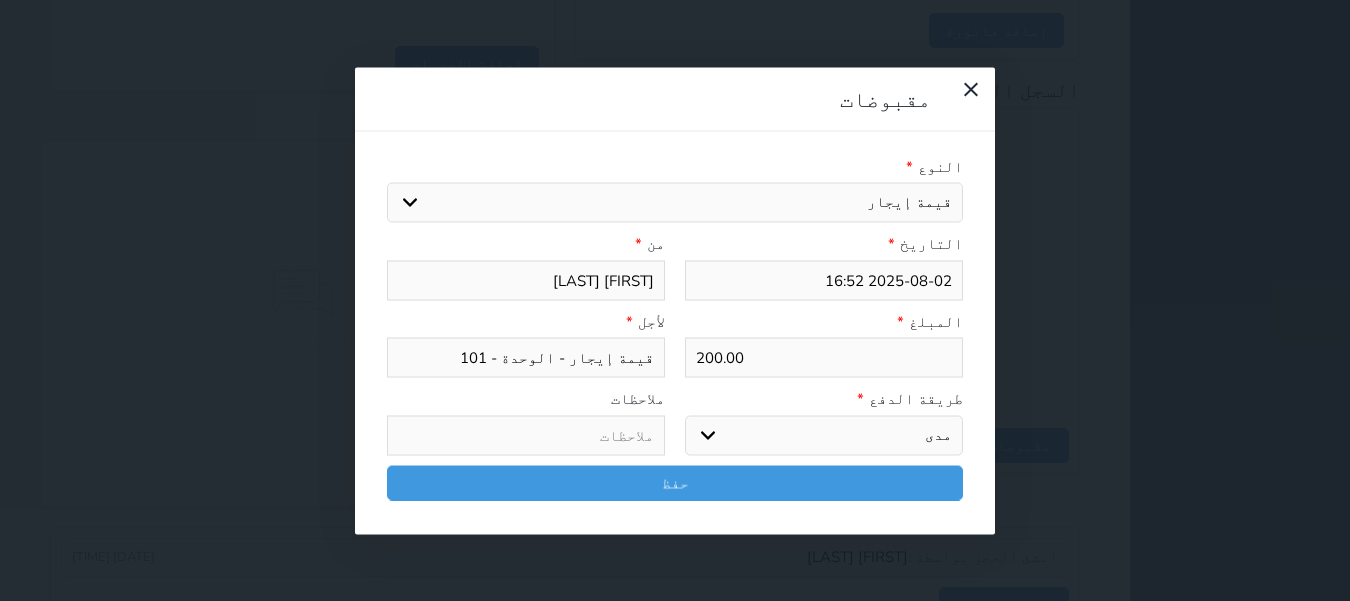 click on "اختر طريقة الدفع   دفع نقدى   تحويل بنكى   مدى   بطاقة ائتمان   آجل" at bounding box center (824, 435) 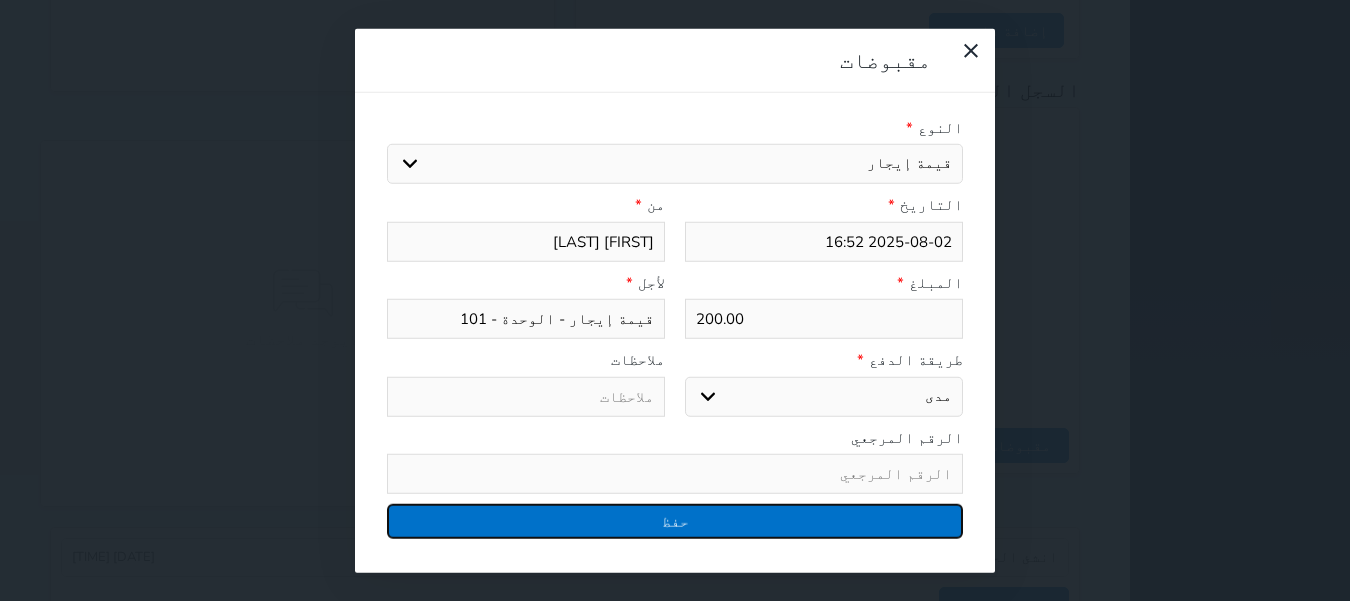 click on "حفظ" at bounding box center (675, 521) 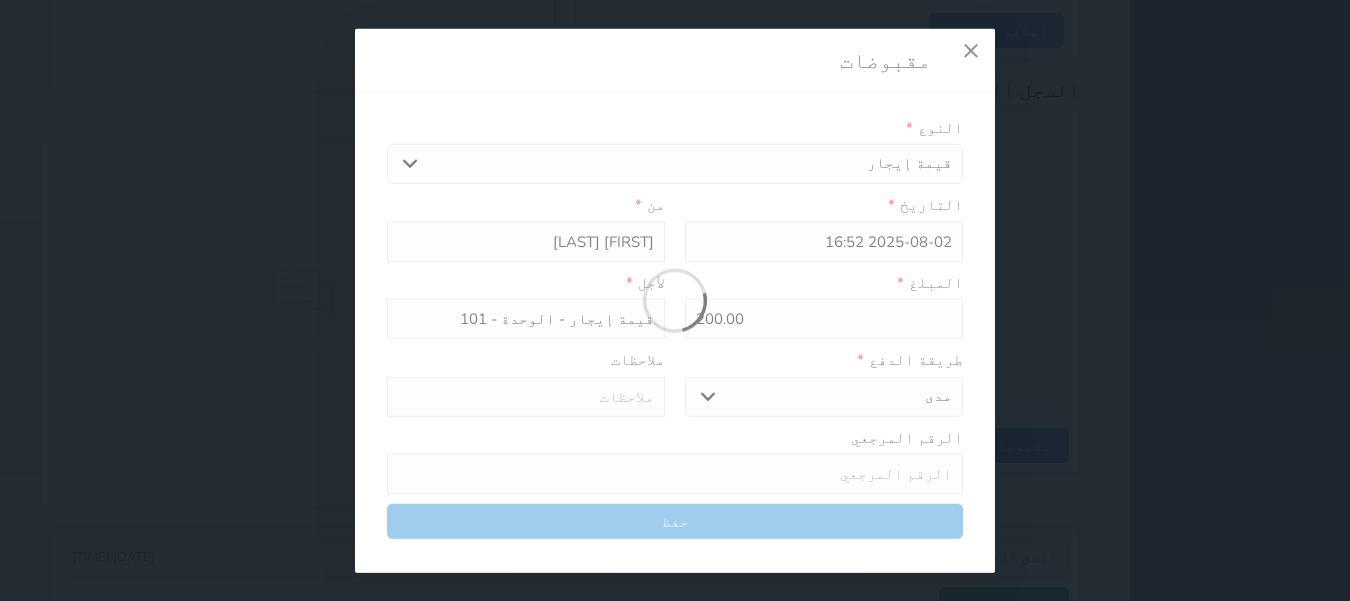 select 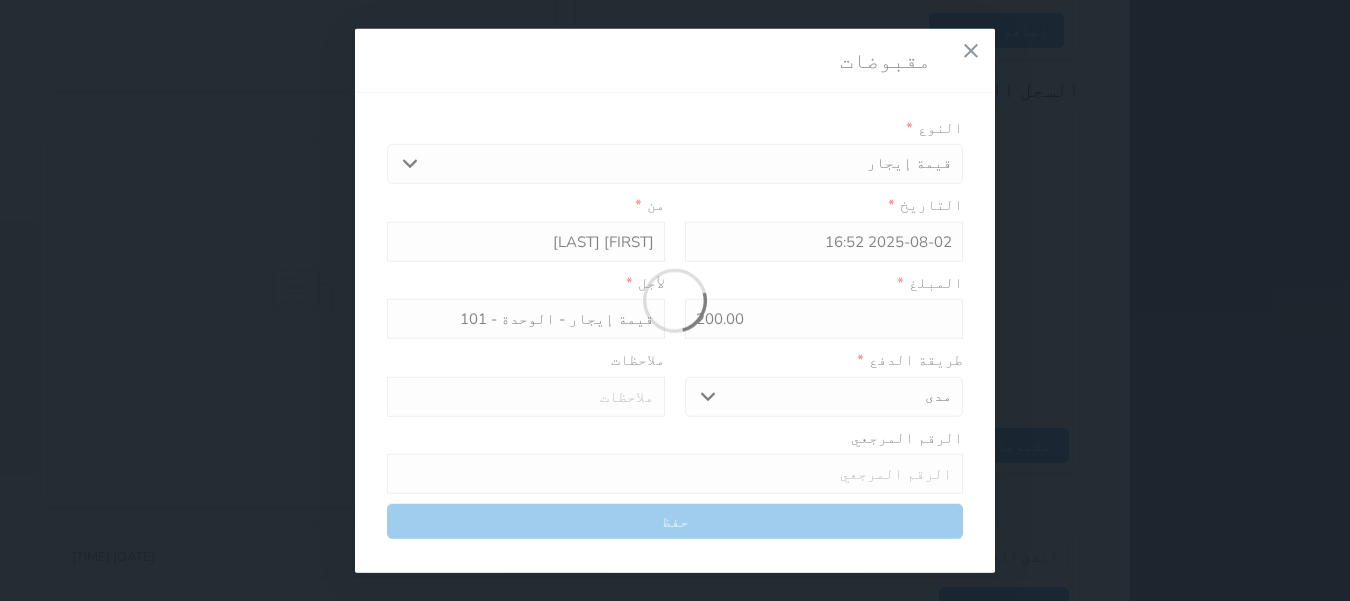 type 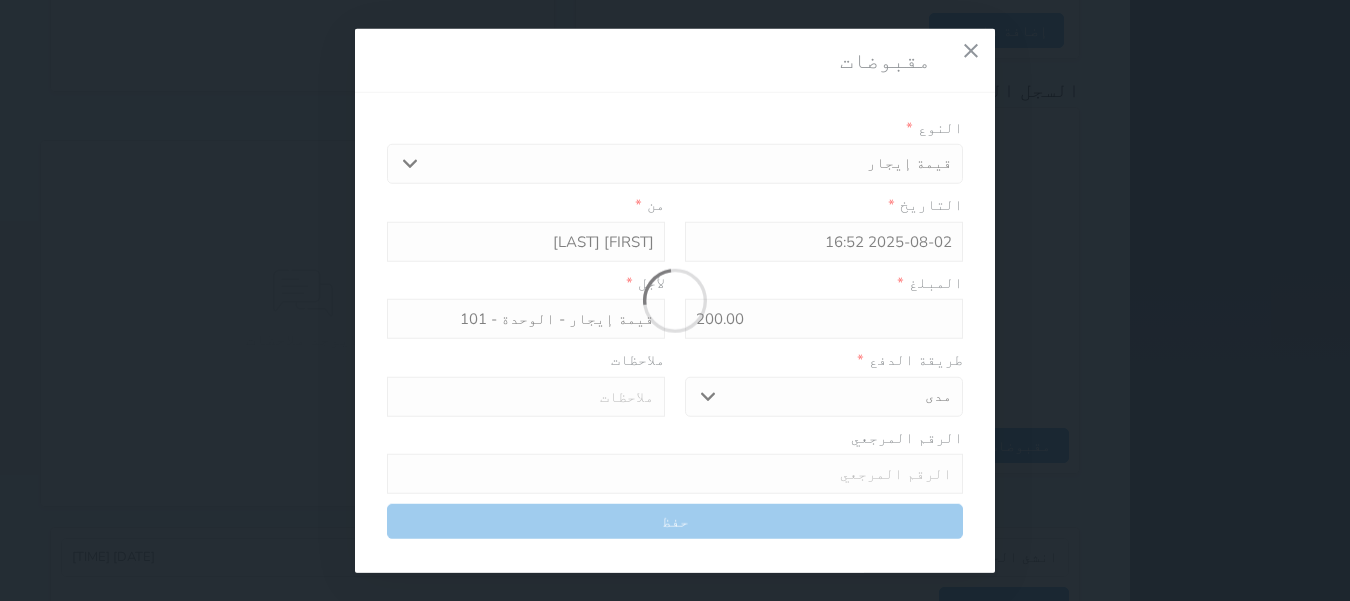 type 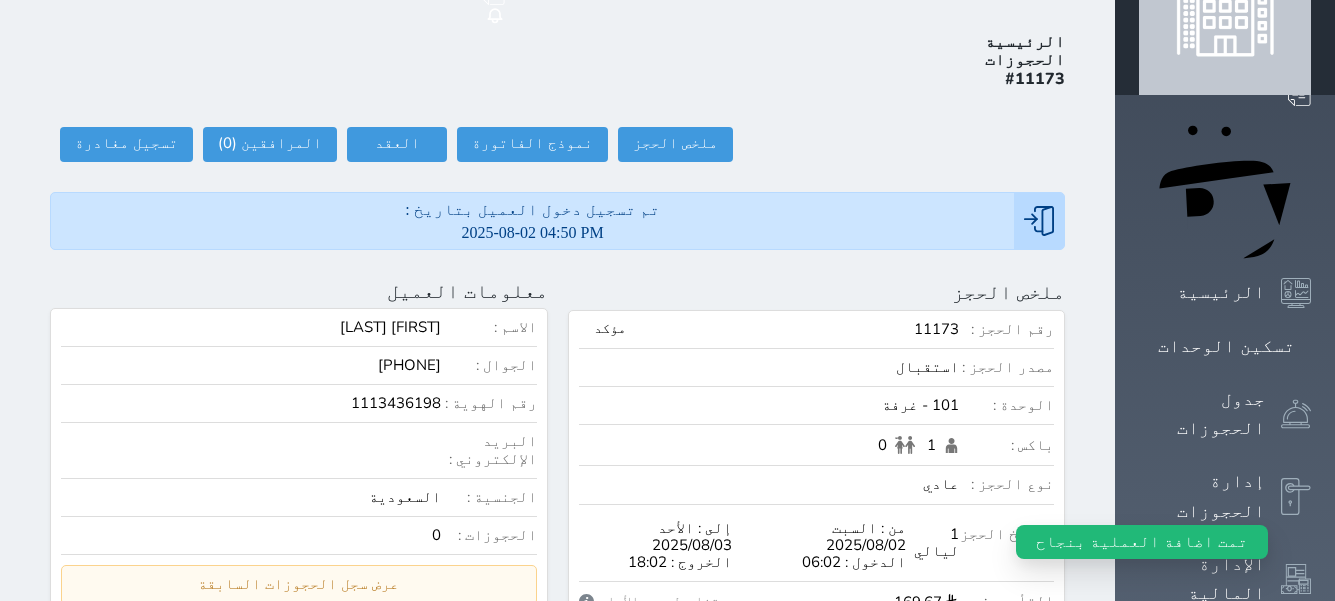 scroll, scrollTop: 0, scrollLeft: 0, axis: both 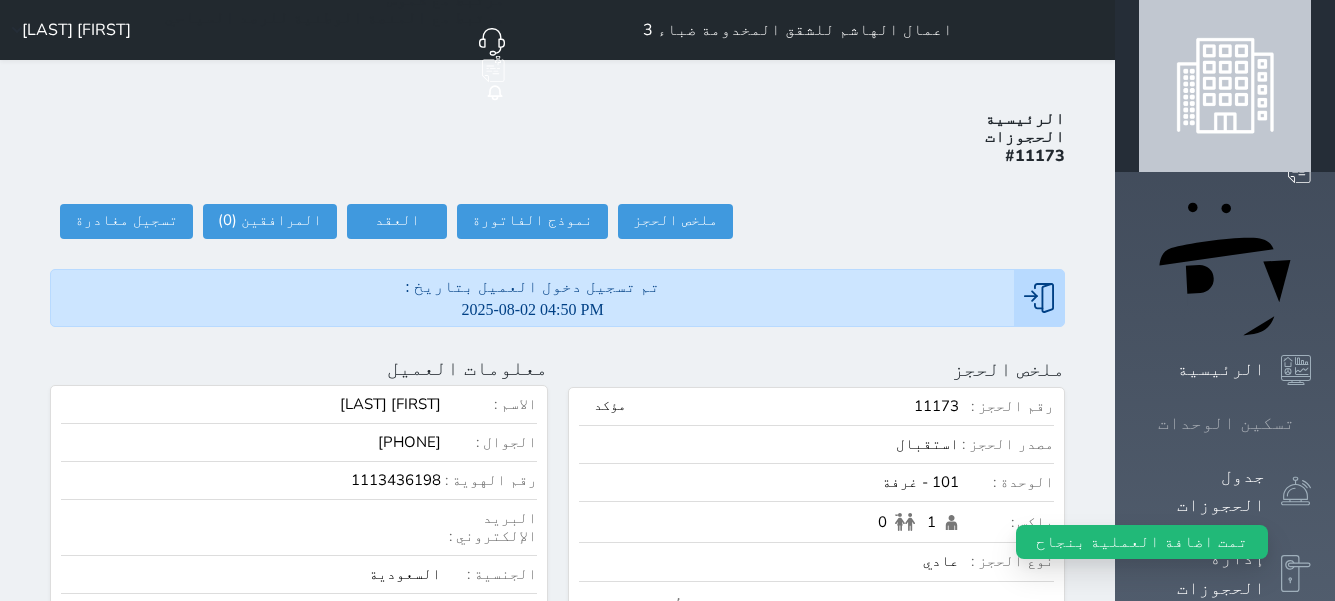 click 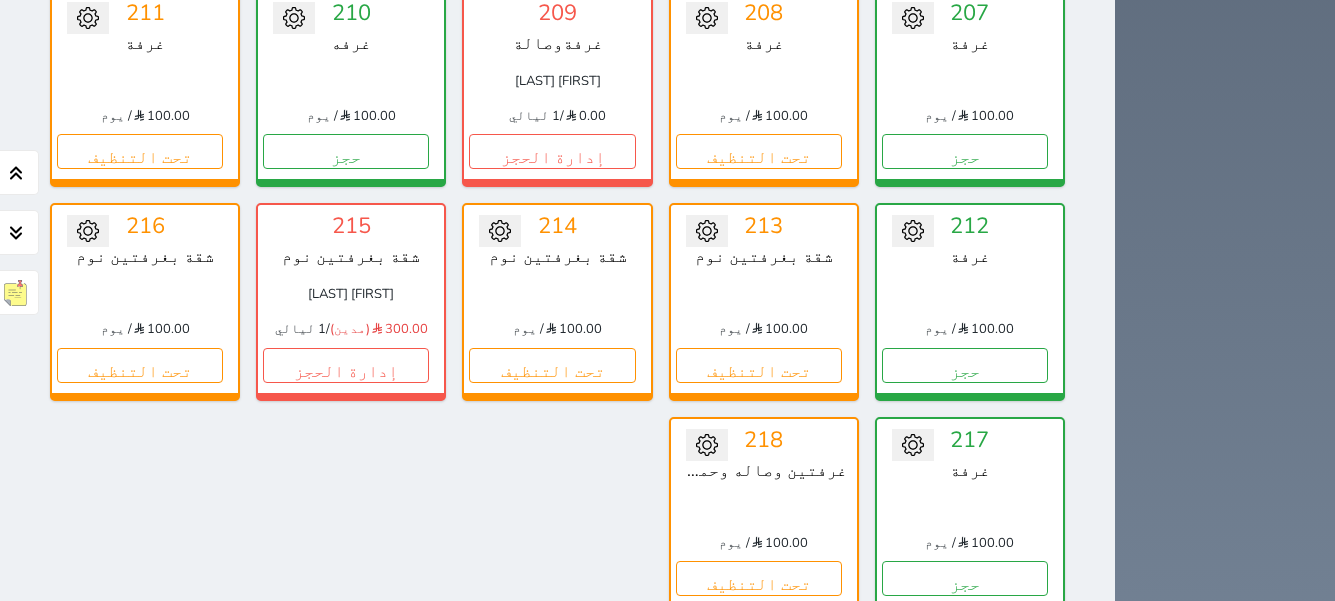 scroll, scrollTop: 1393, scrollLeft: 0, axis: vertical 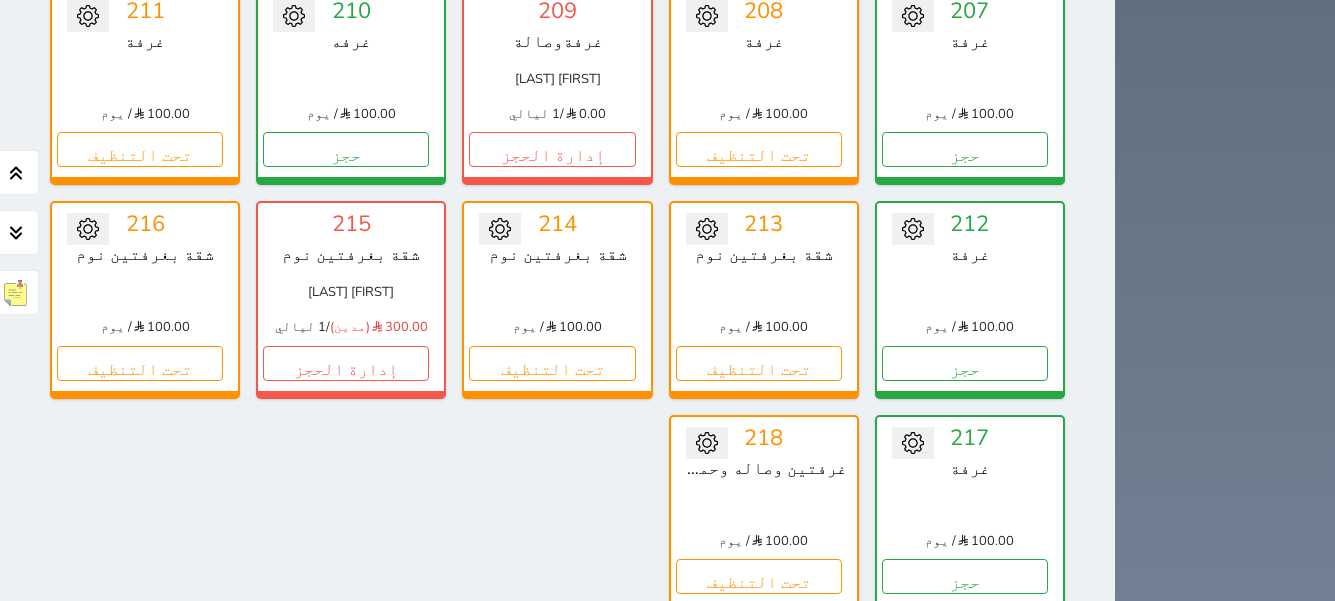click on "عرض رصيد الصندوق" at bounding box center (198, 691) 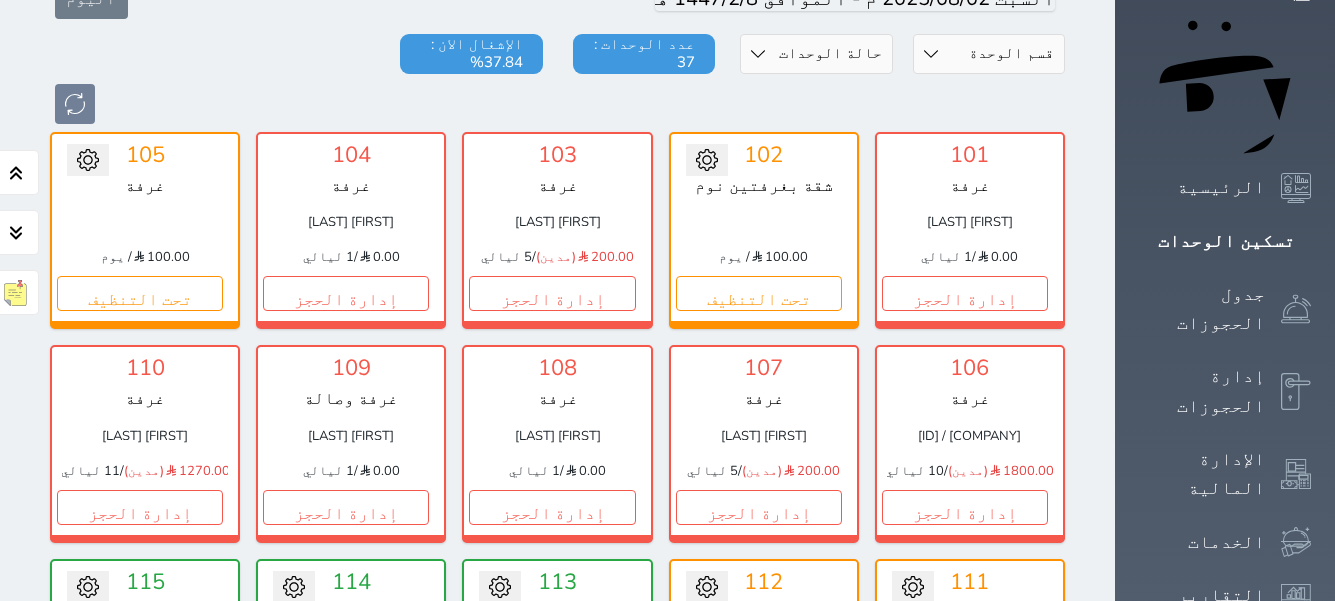 scroll, scrollTop: 0, scrollLeft: 0, axis: both 